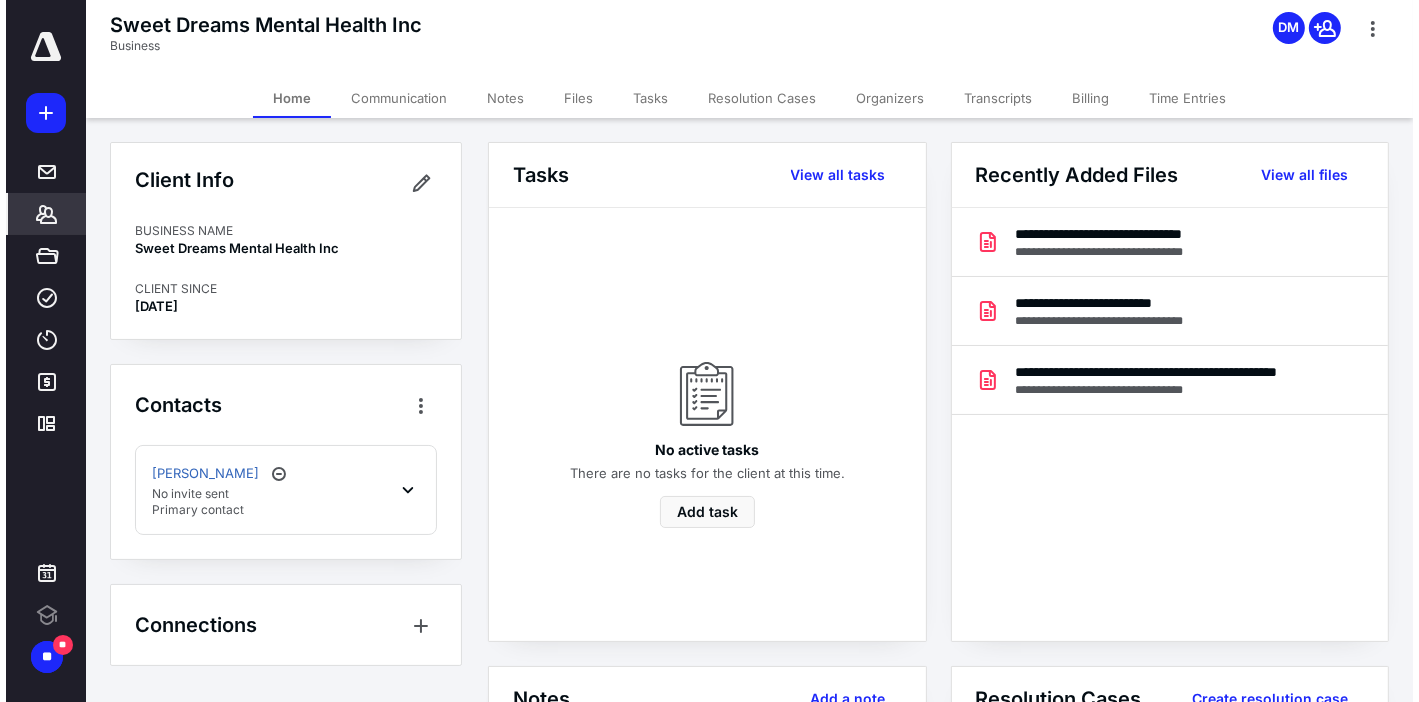 scroll, scrollTop: 0, scrollLeft: 0, axis: both 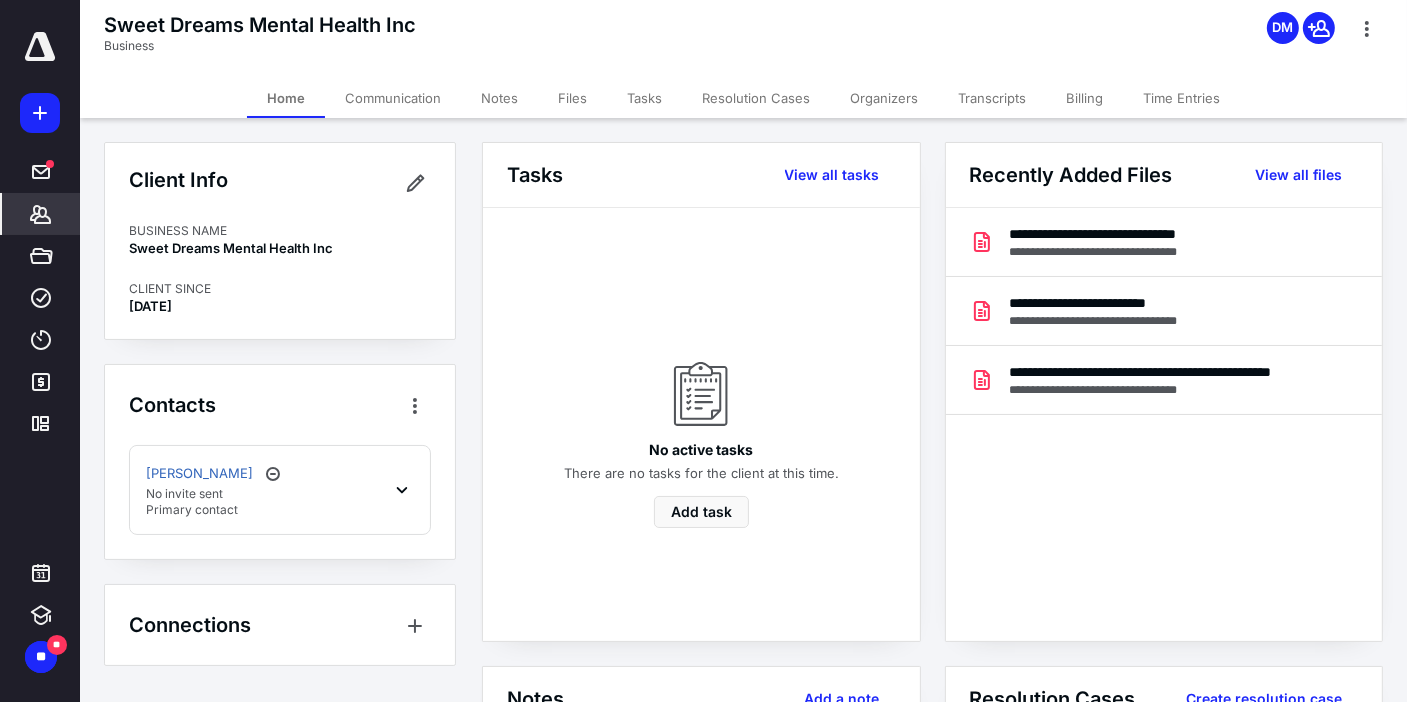 click on "Files" at bounding box center [572, 98] 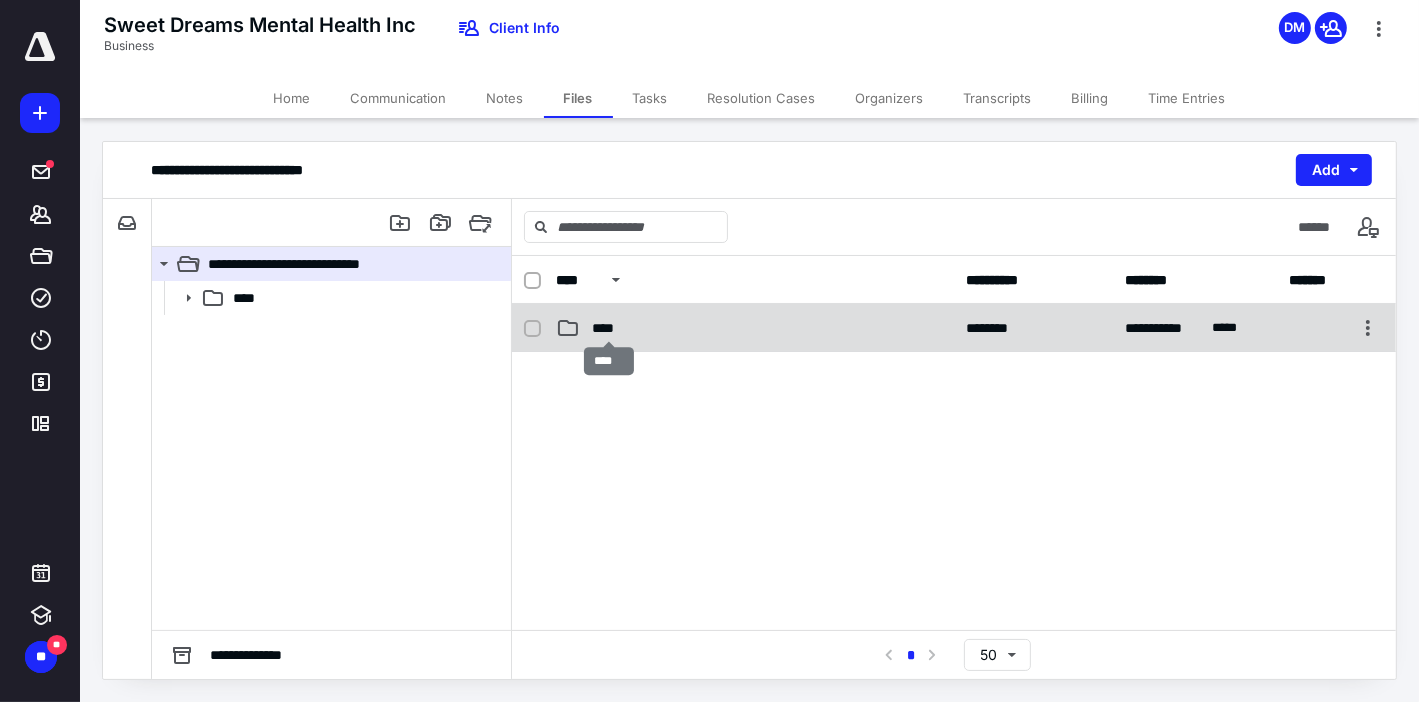 click on "****" at bounding box center [609, 328] 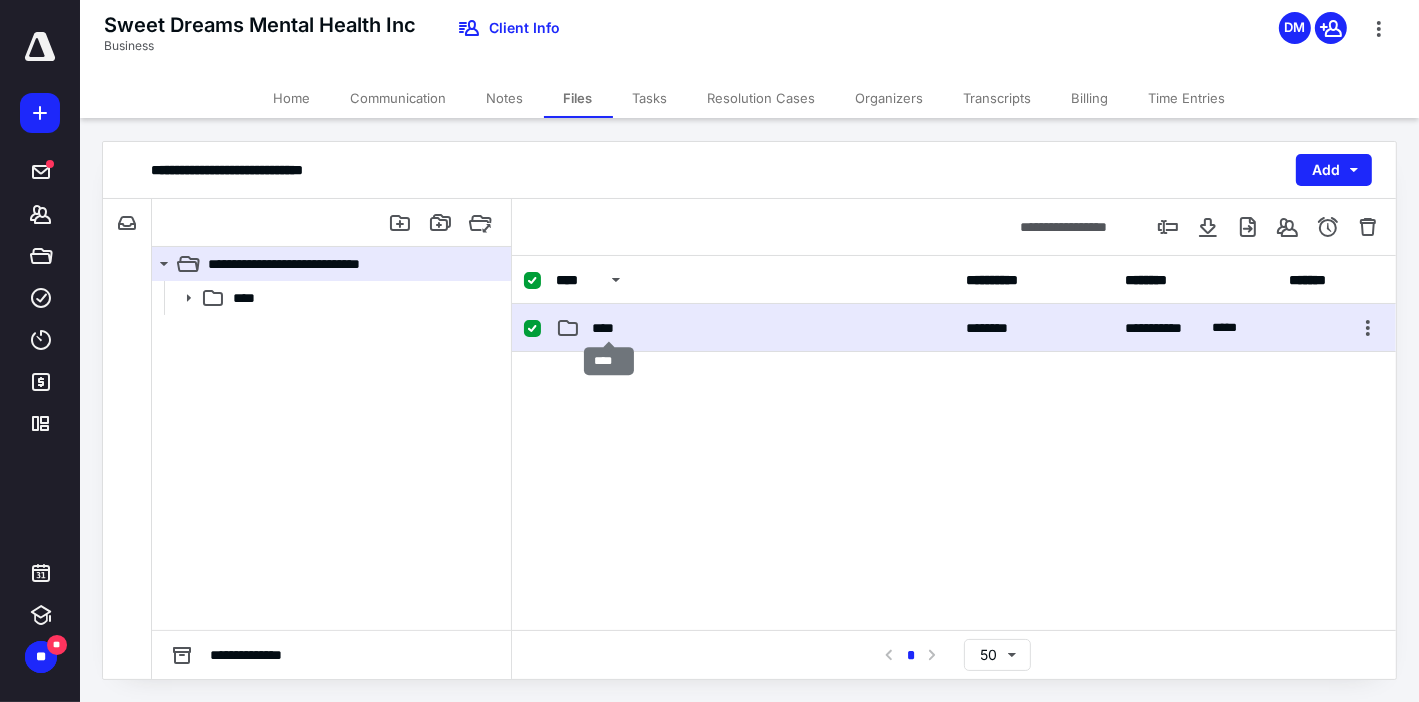 click on "****" at bounding box center (609, 328) 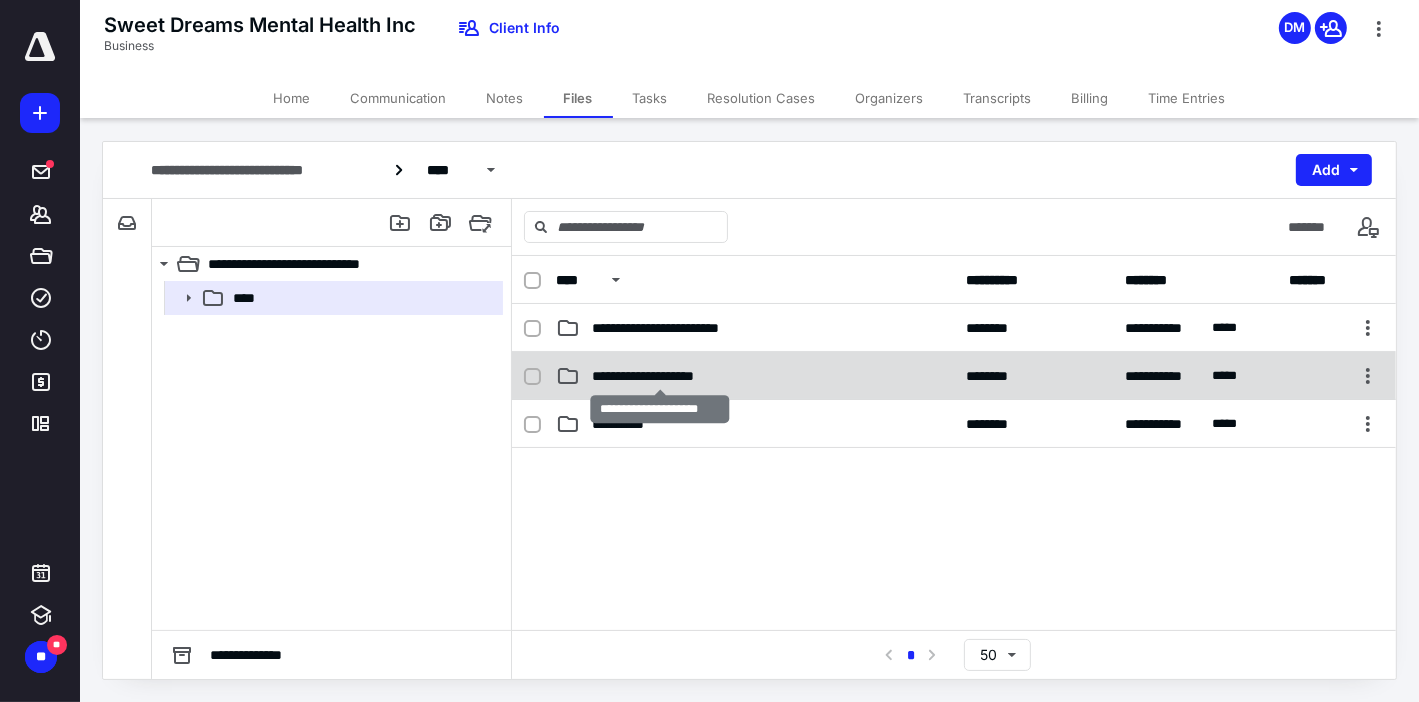 click on "**********" at bounding box center (660, 376) 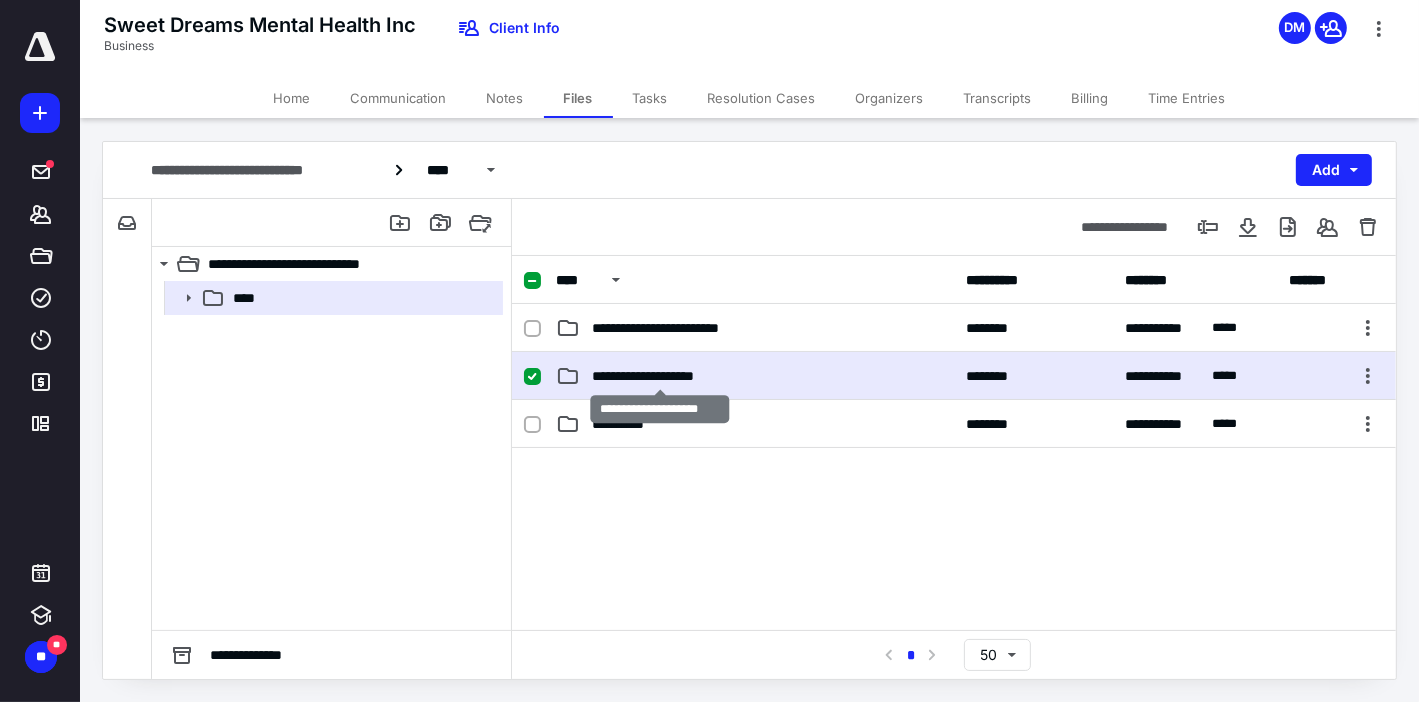 click on "**********" at bounding box center (660, 376) 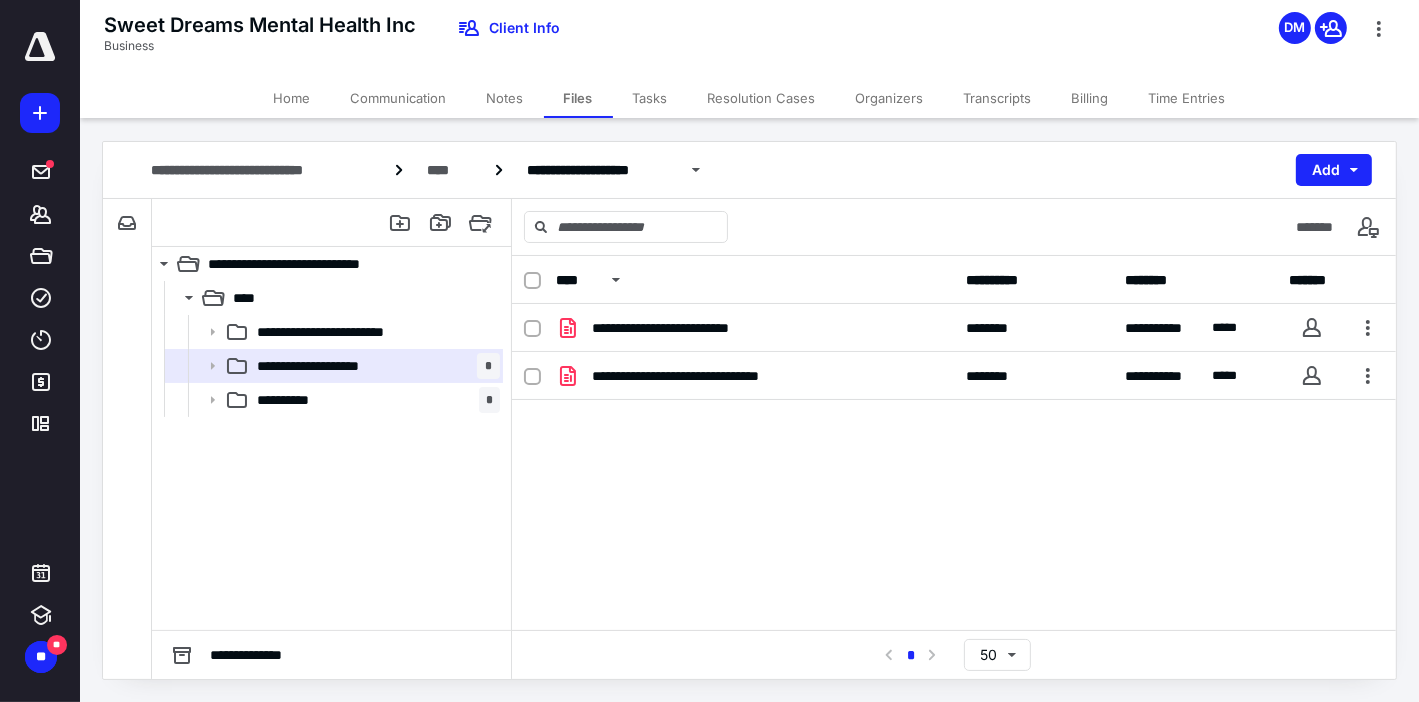 click on "**********" at bounding box center [954, 280] 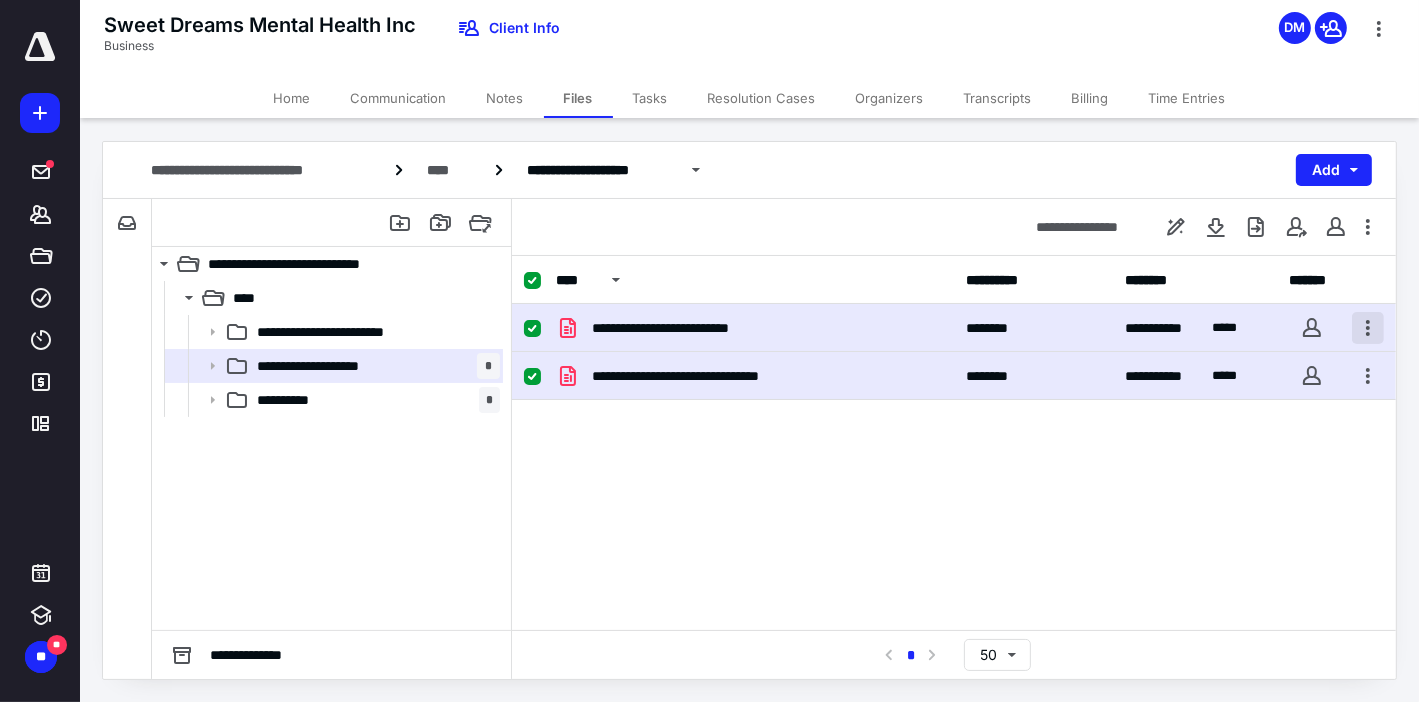click at bounding box center [1368, 328] 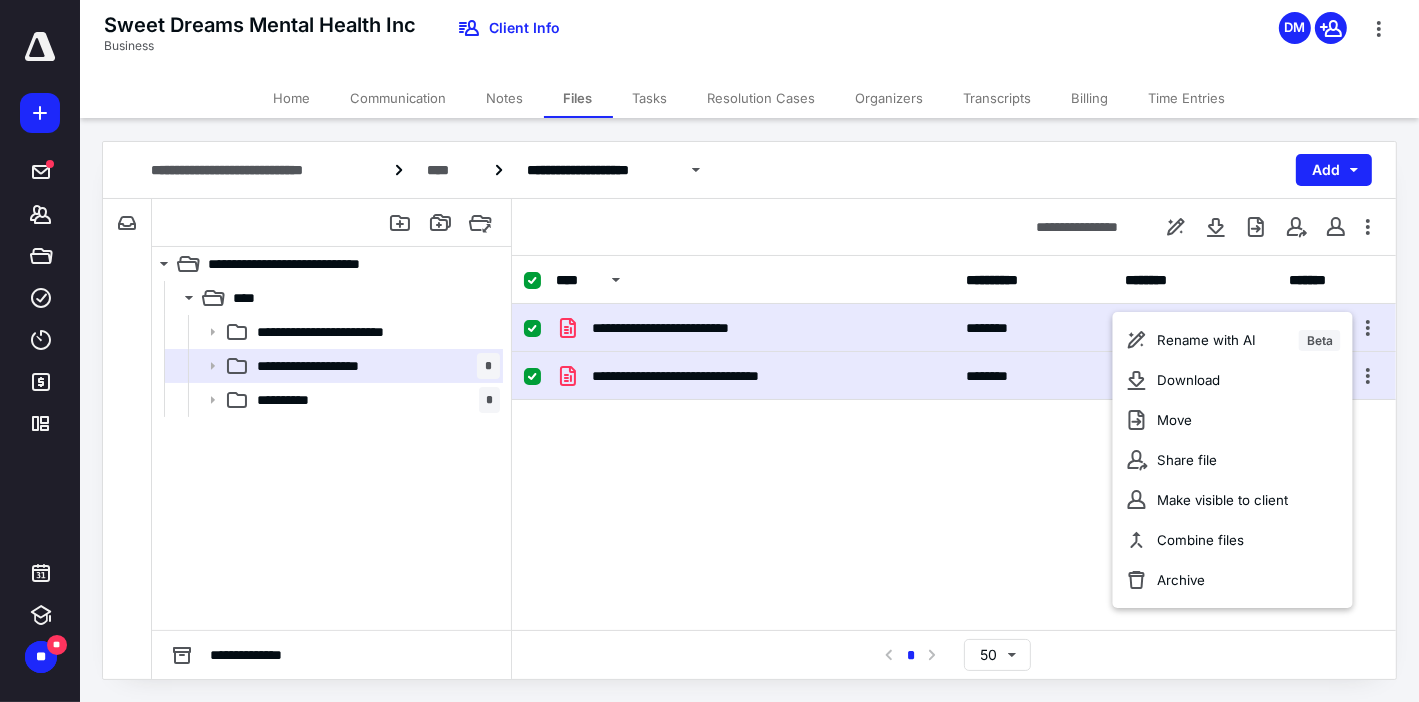 click 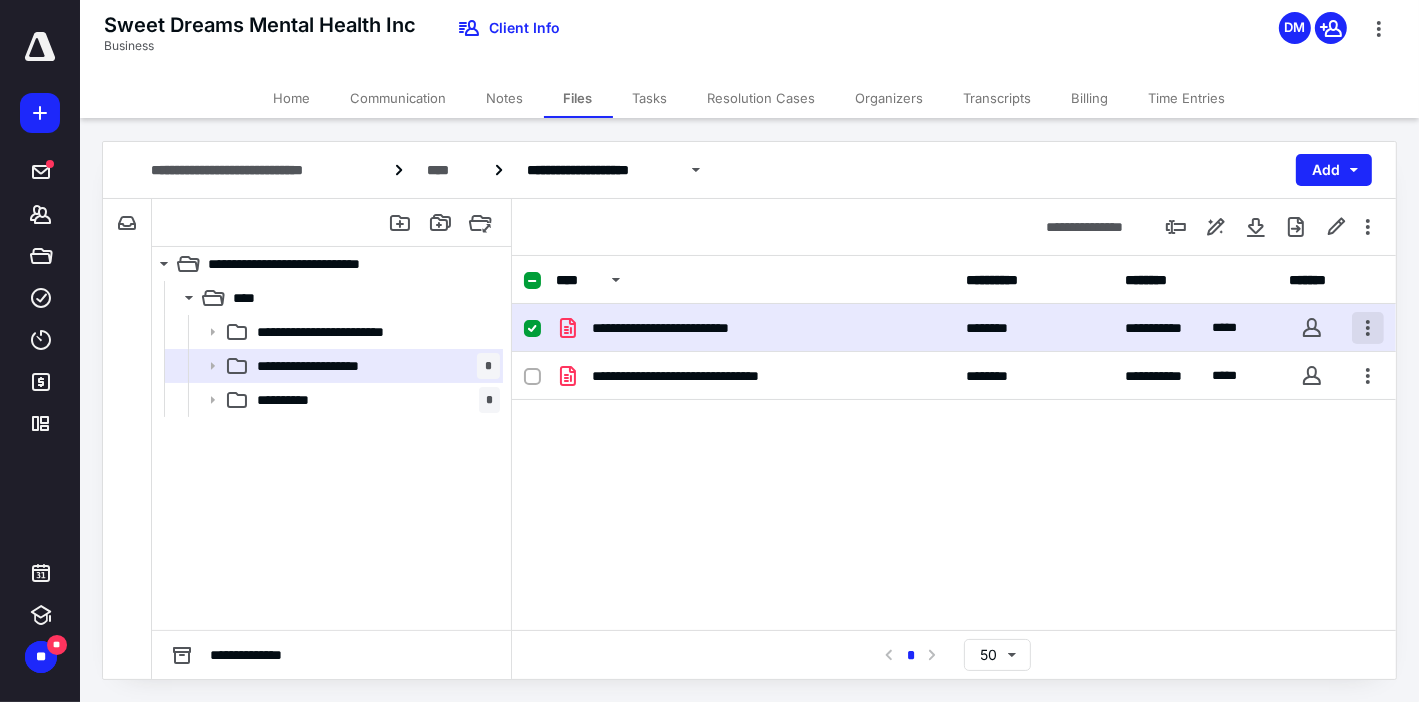 click at bounding box center (1368, 328) 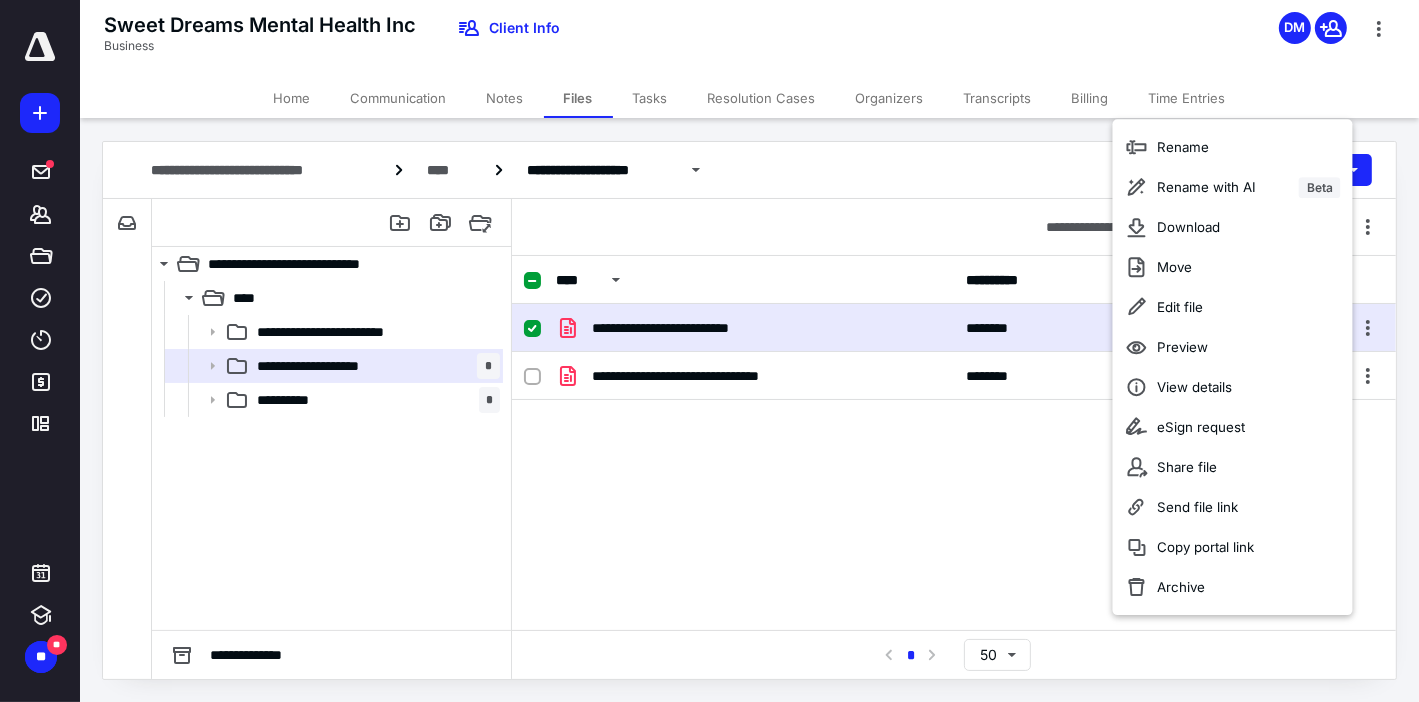 click on "**********" at bounding box center [954, 454] 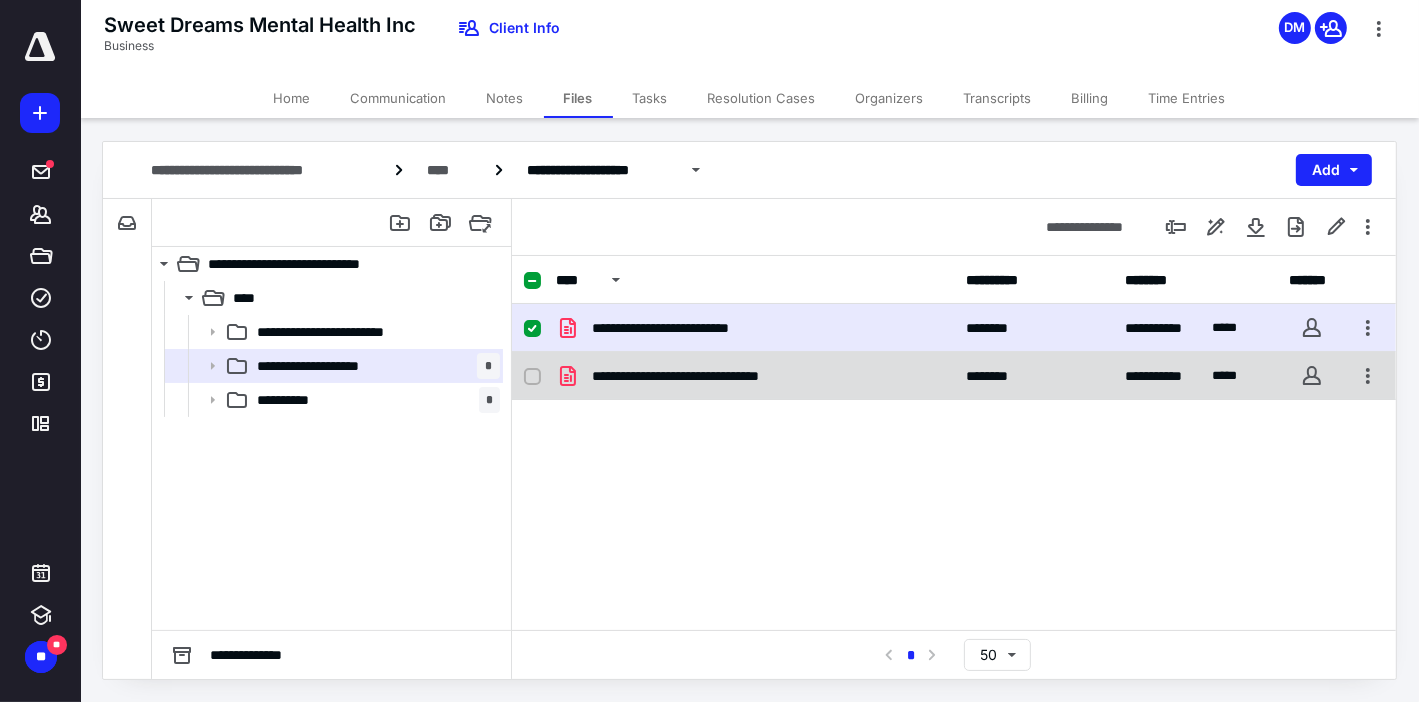 click 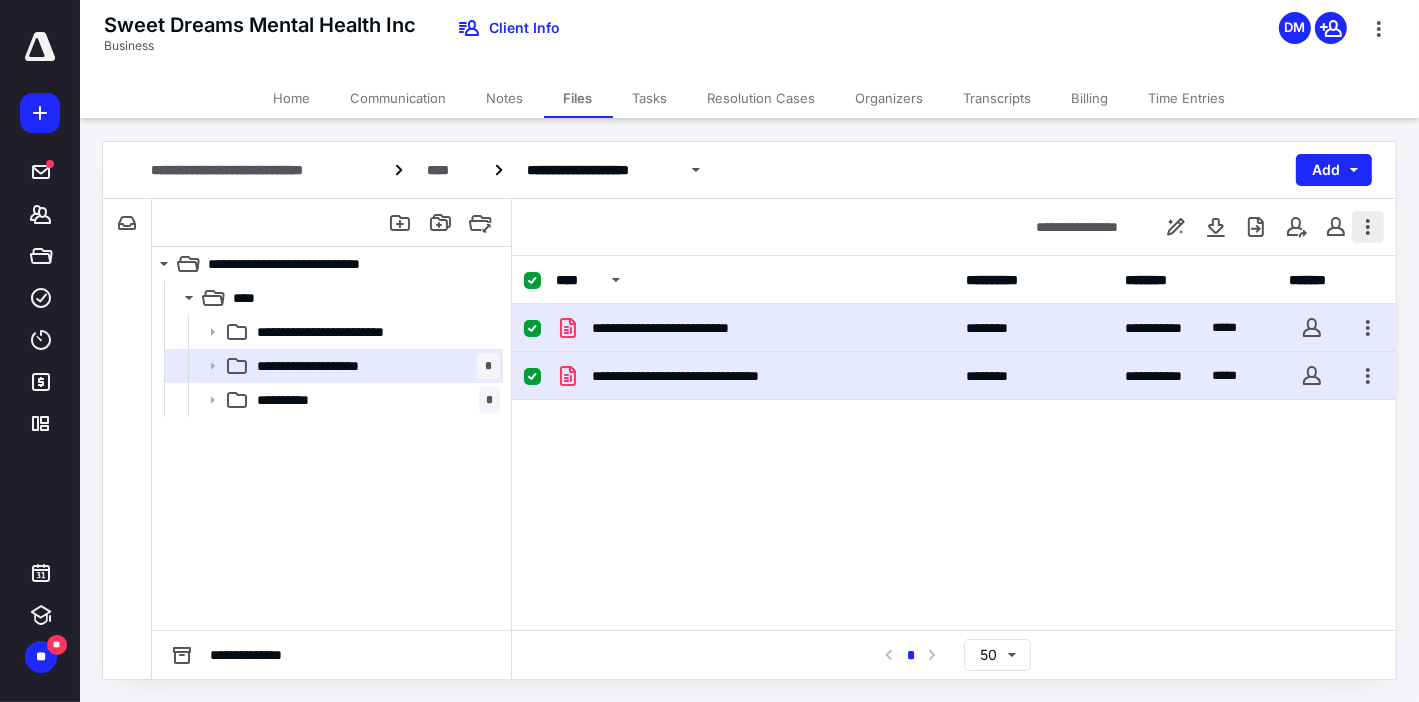 click at bounding box center [1368, 227] 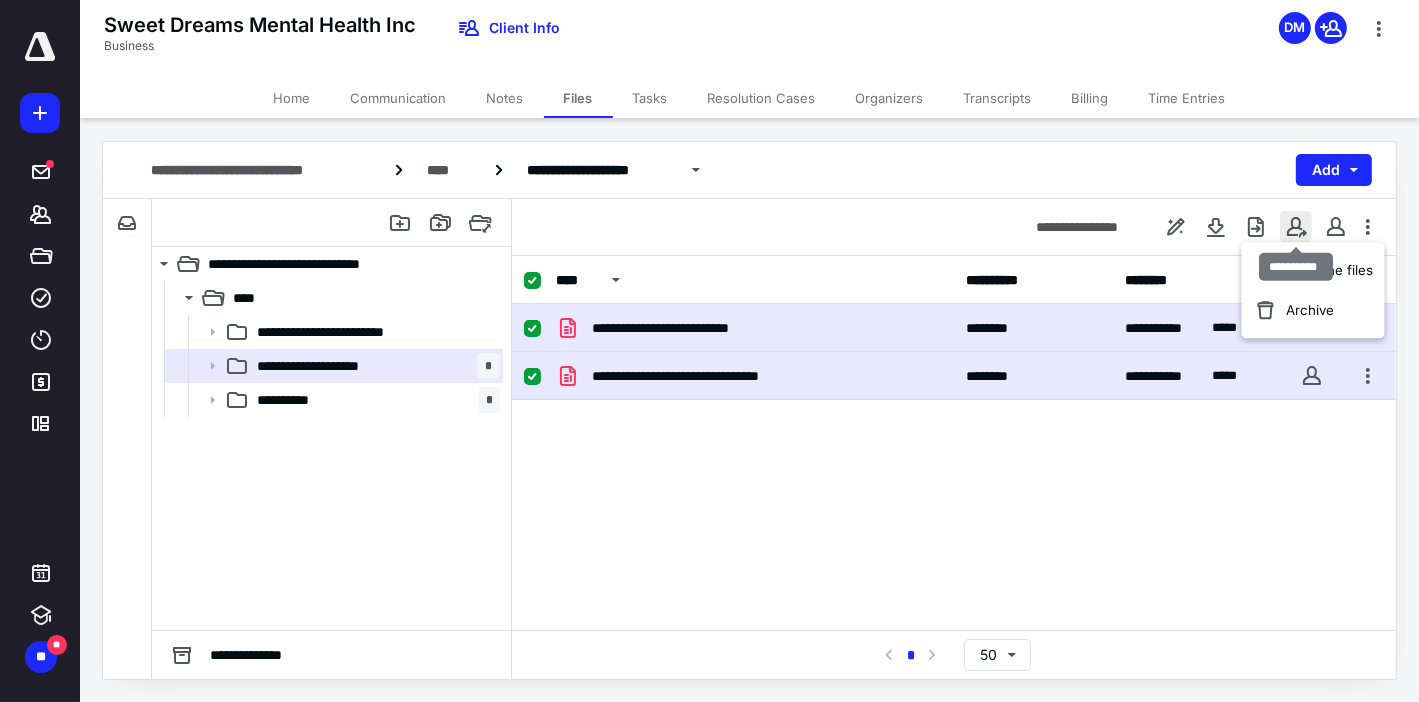 click at bounding box center [1296, 227] 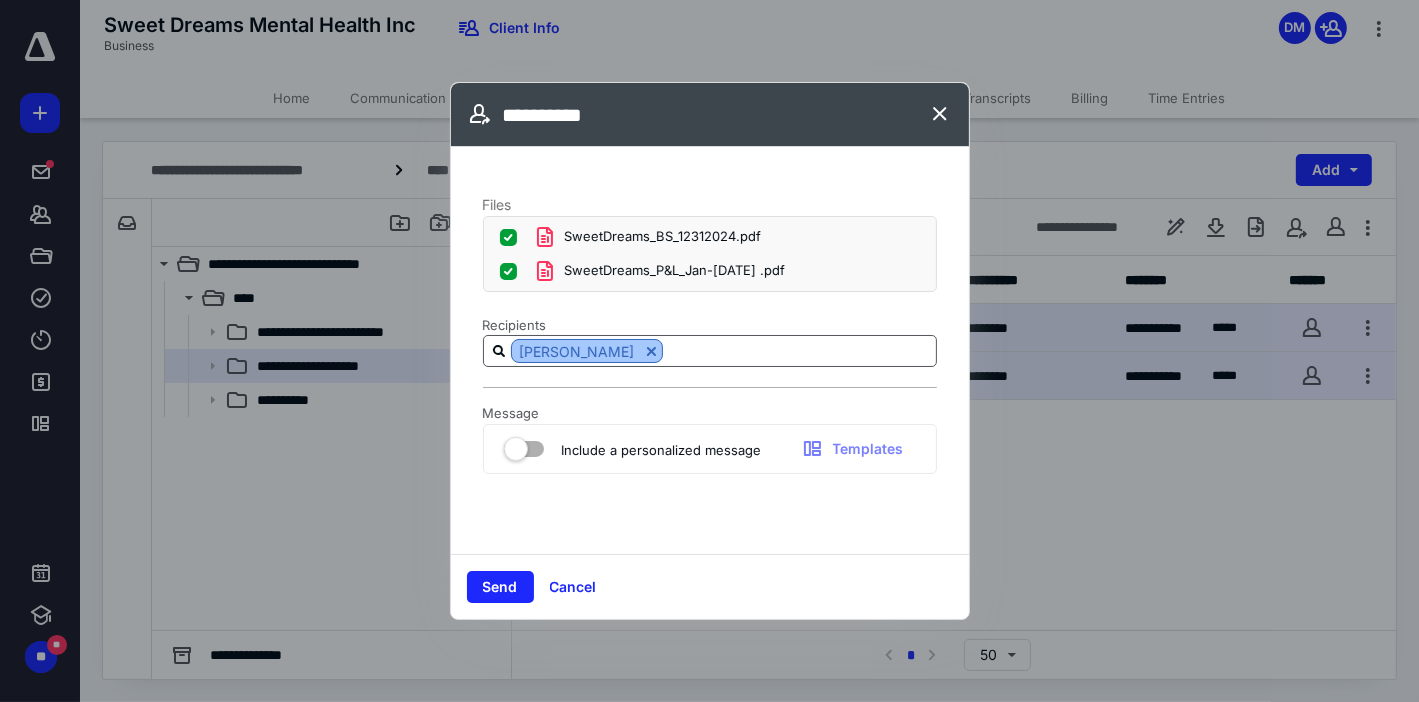 click at bounding box center (651, 351) 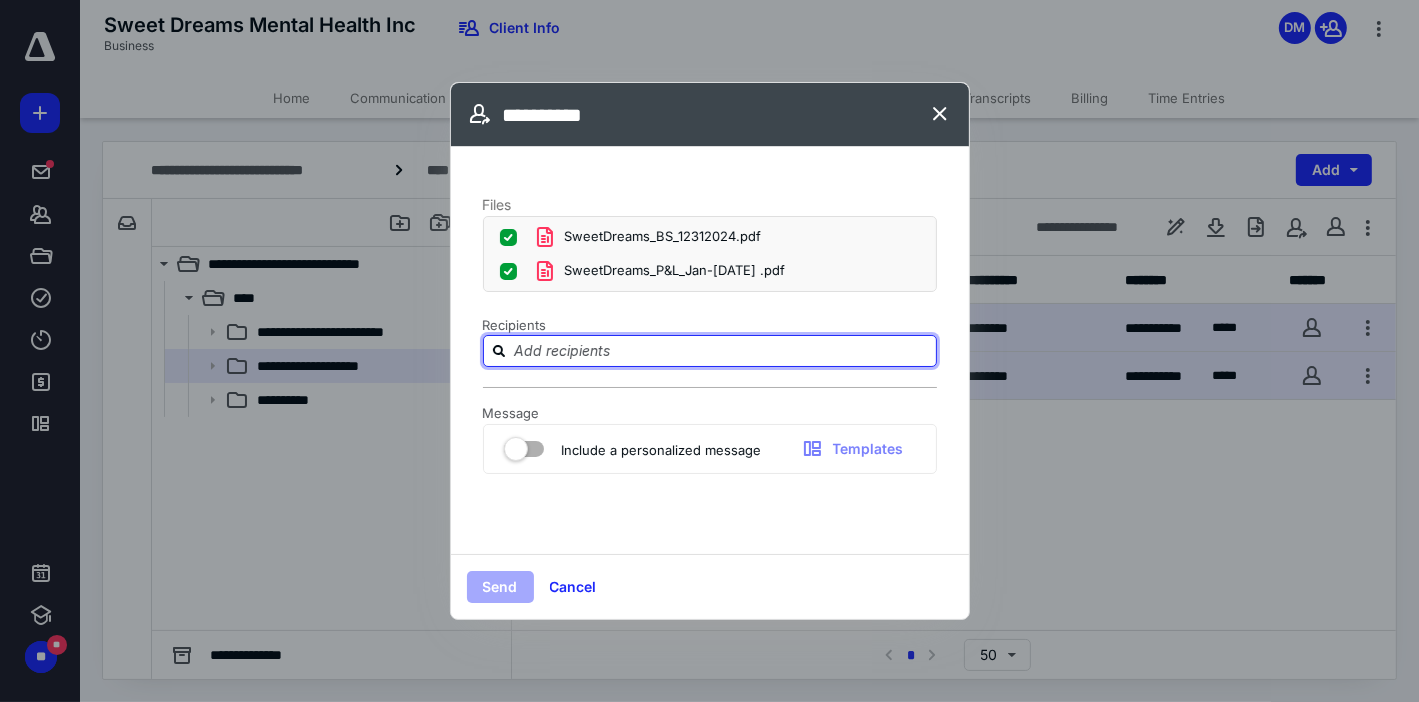 click at bounding box center [722, 350] 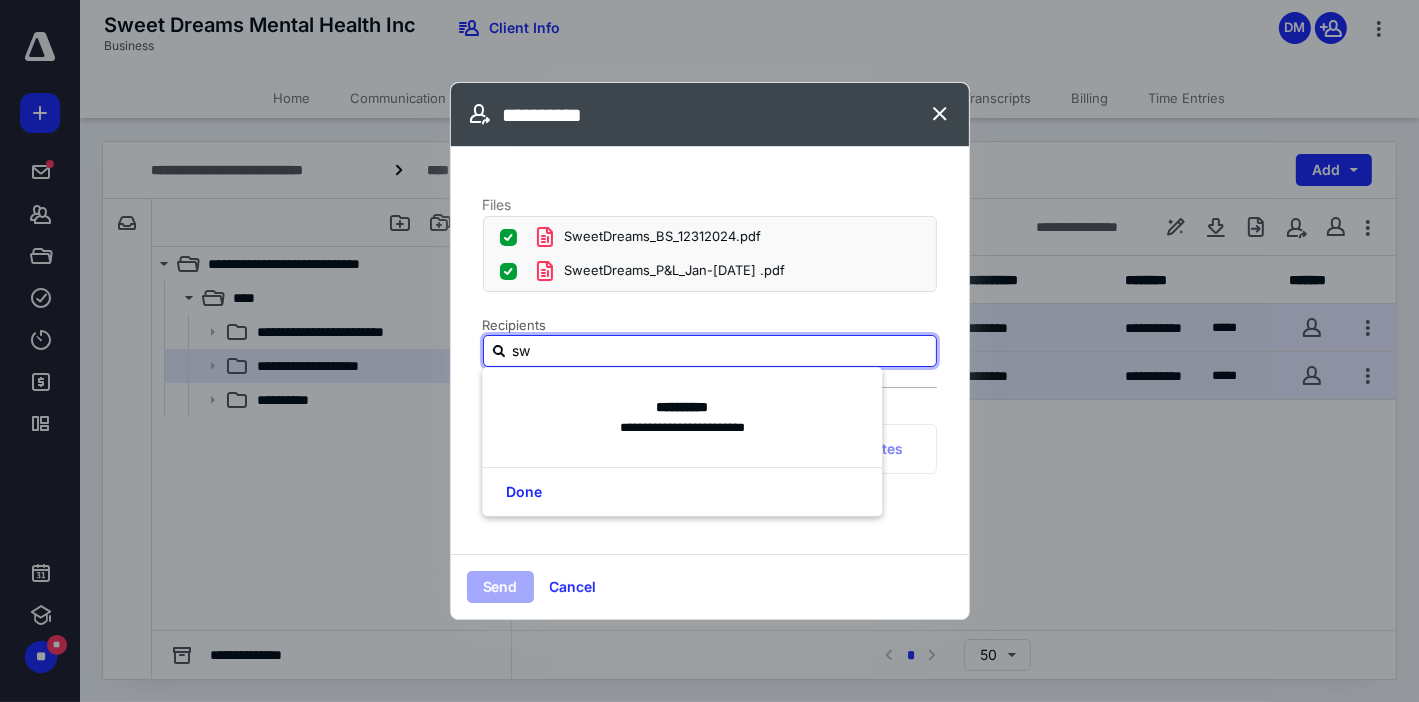 type on "s" 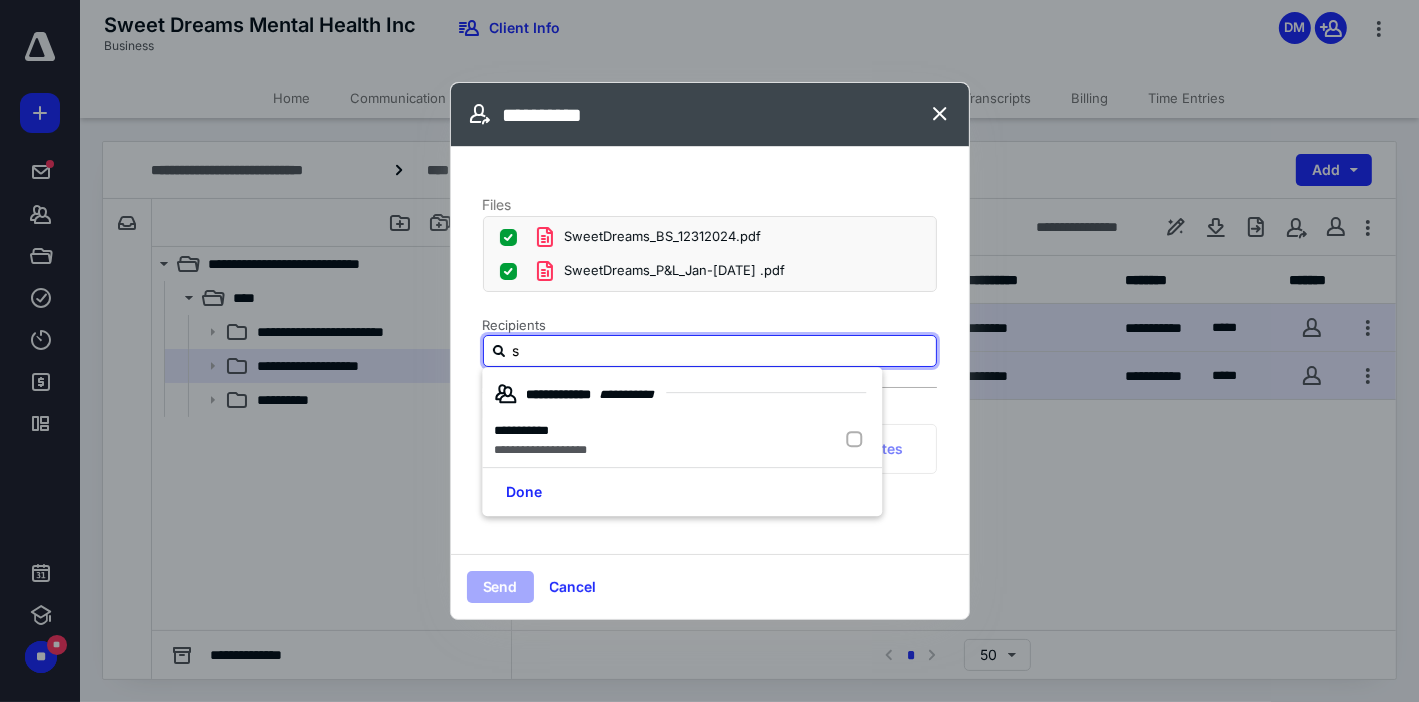 type 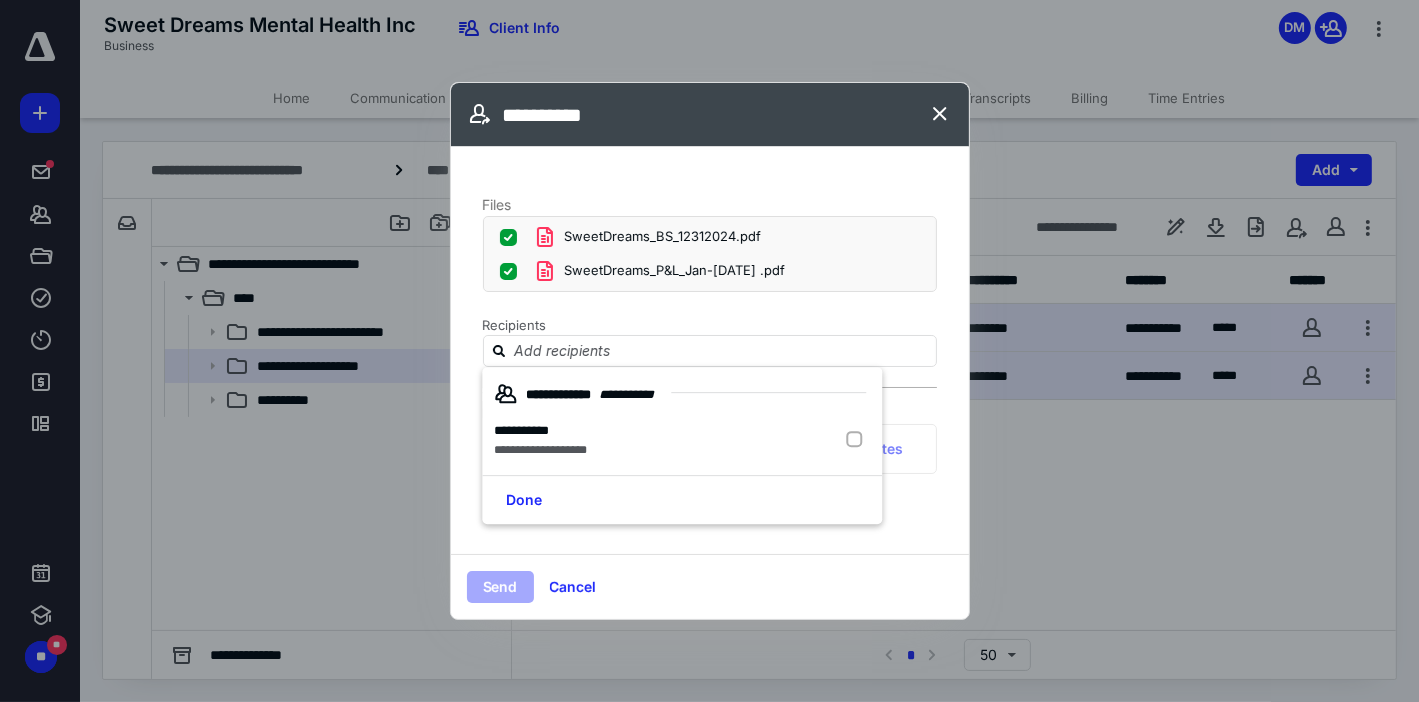 click on "Files SweetDreams_BS_12312024.pdf SweetDreams_P&L_Jan-Dec 2024 .pdf Recipients Message Include a personalized message Templates" at bounding box center (710, 350) 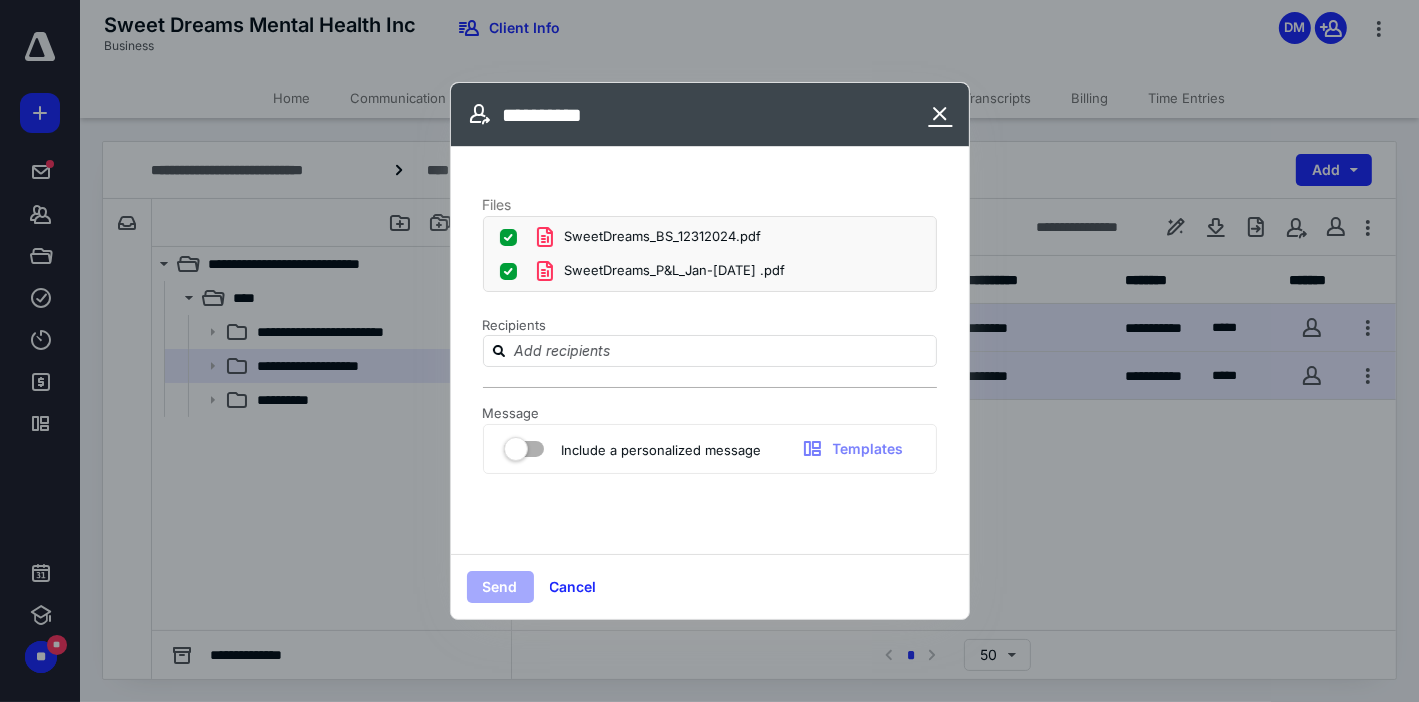 click at bounding box center [941, 115] 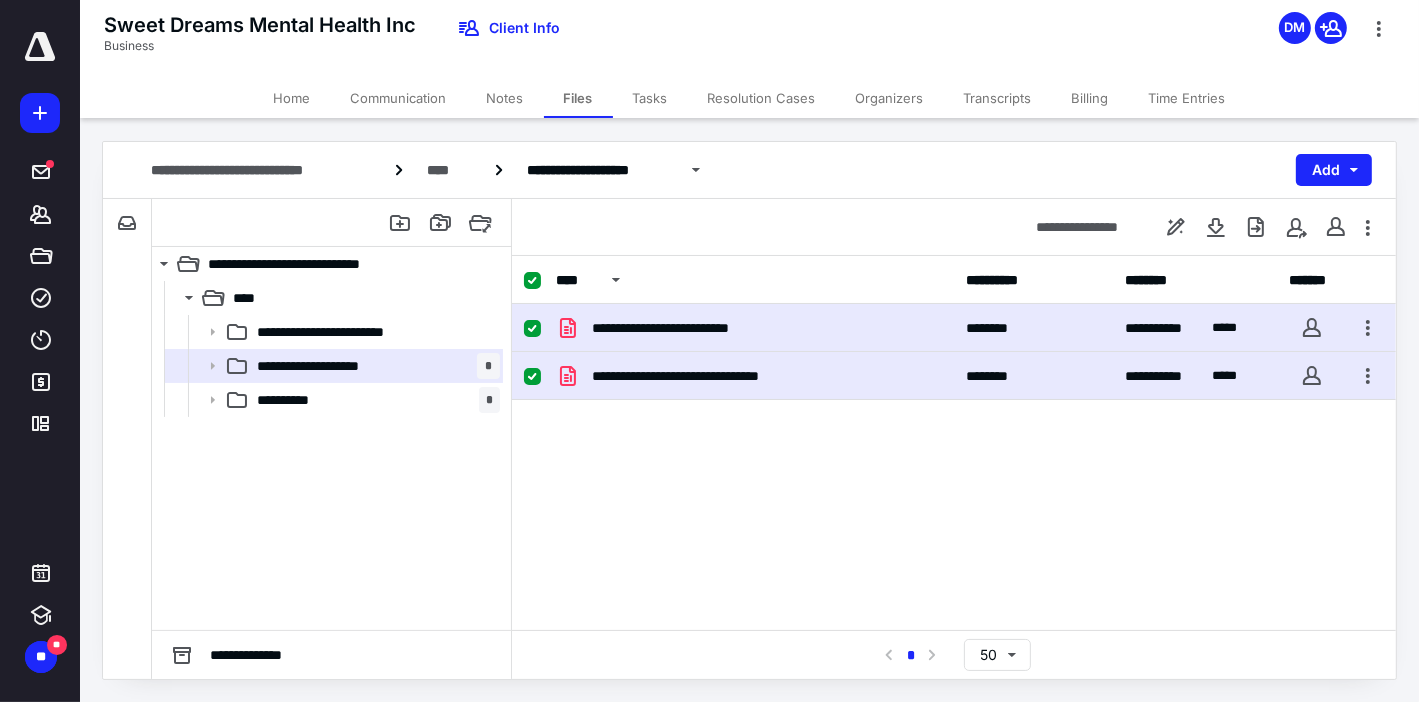 click on "**********" at bounding box center [954, 454] 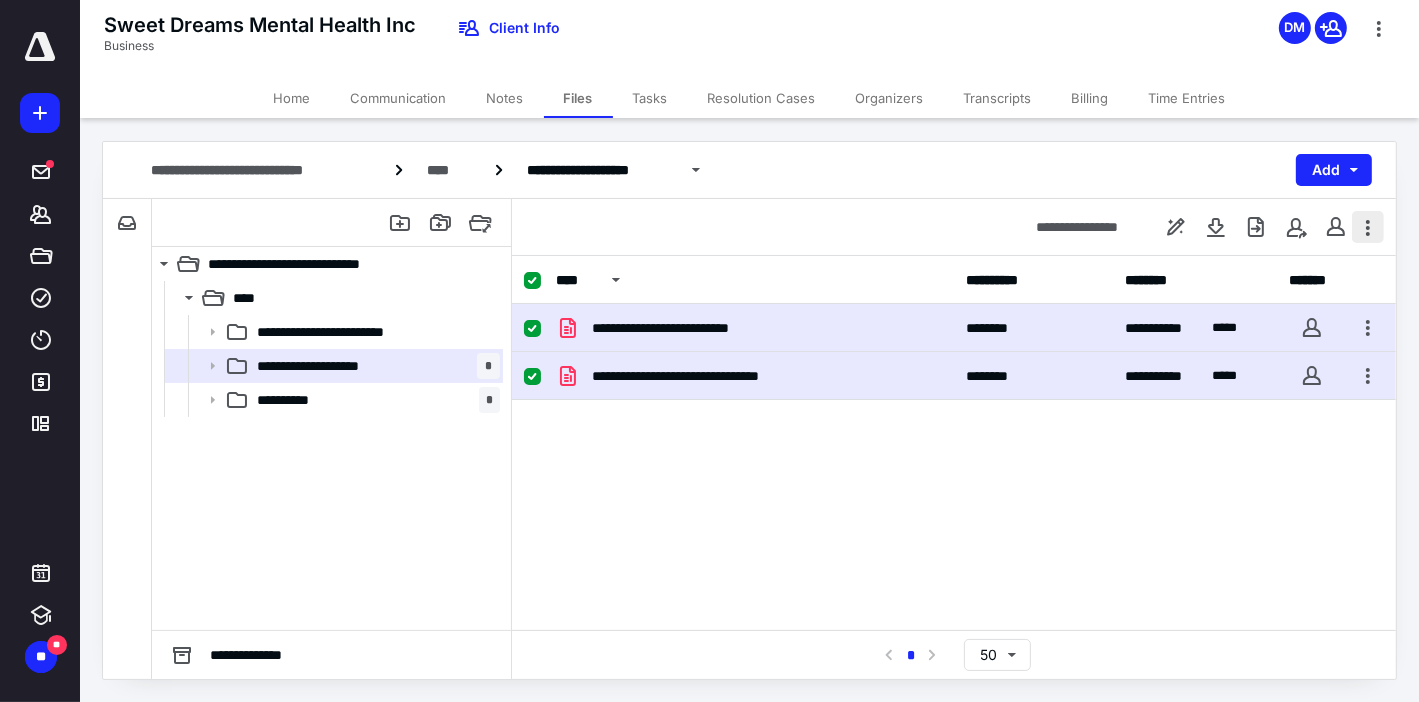 click at bounding box center (1368, 227) 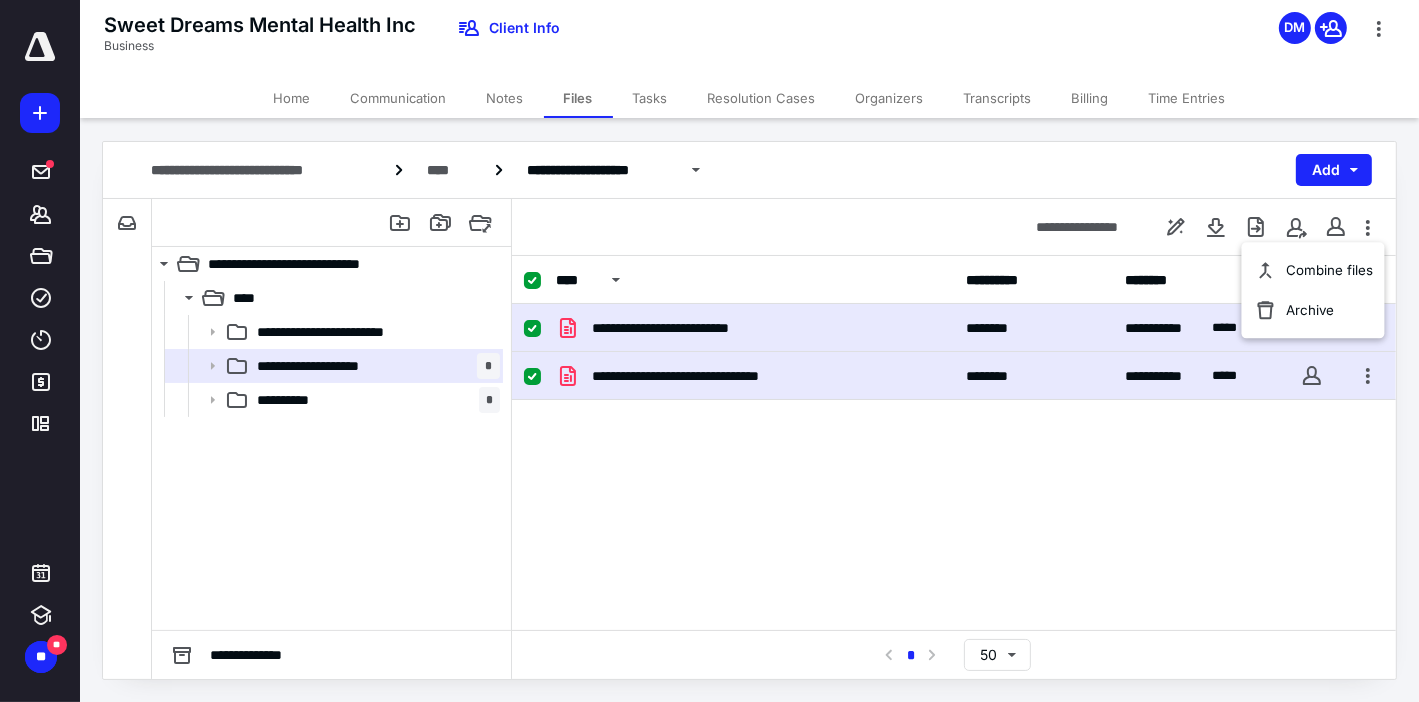 click on "**********" at bounding box center (954, 454) 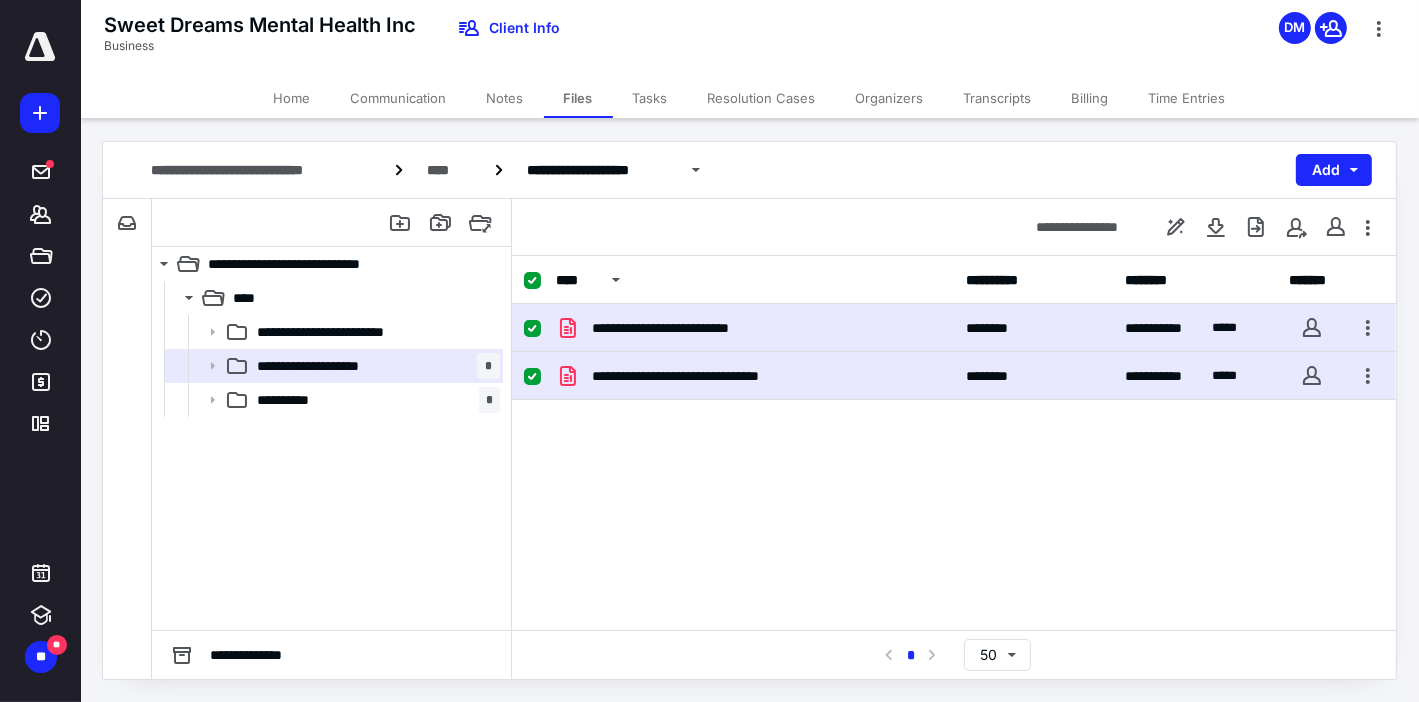 click on "**********" at bounding box center [954, 454] 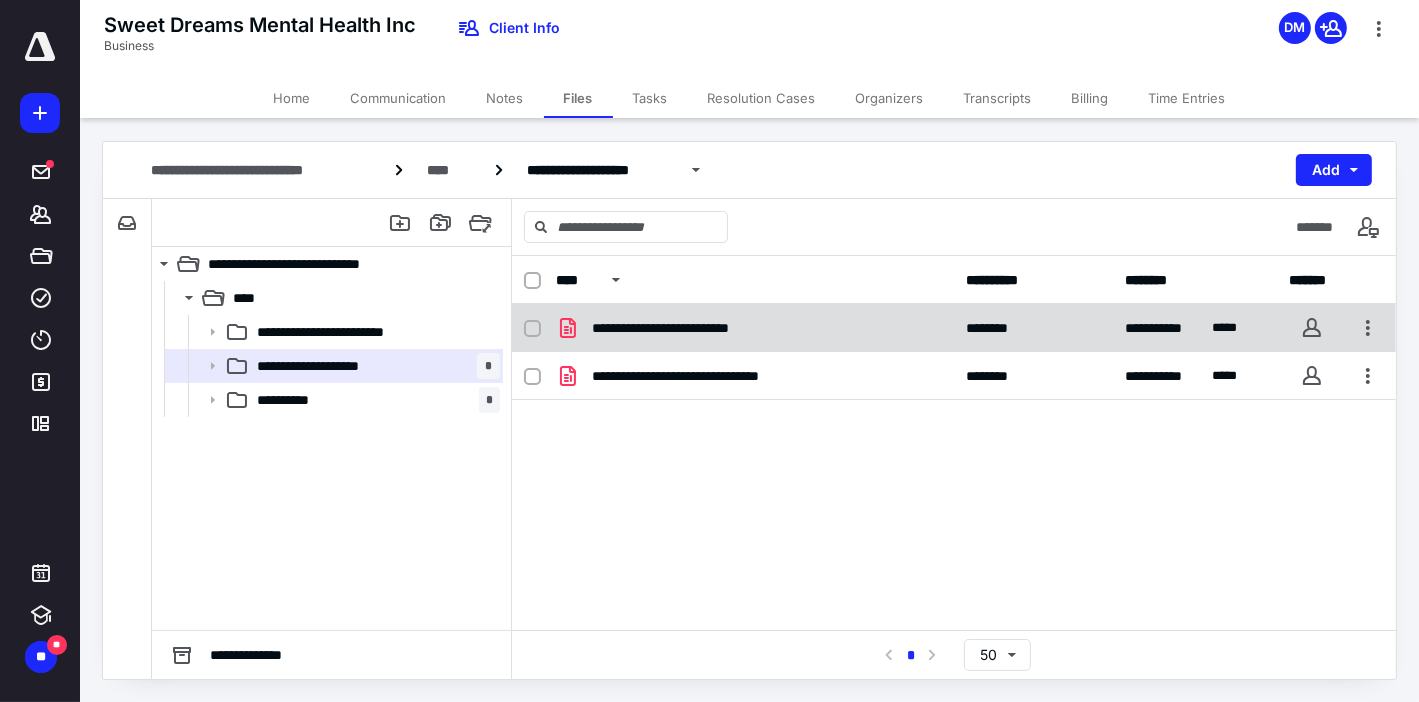 click at bounding box center [532, 329] 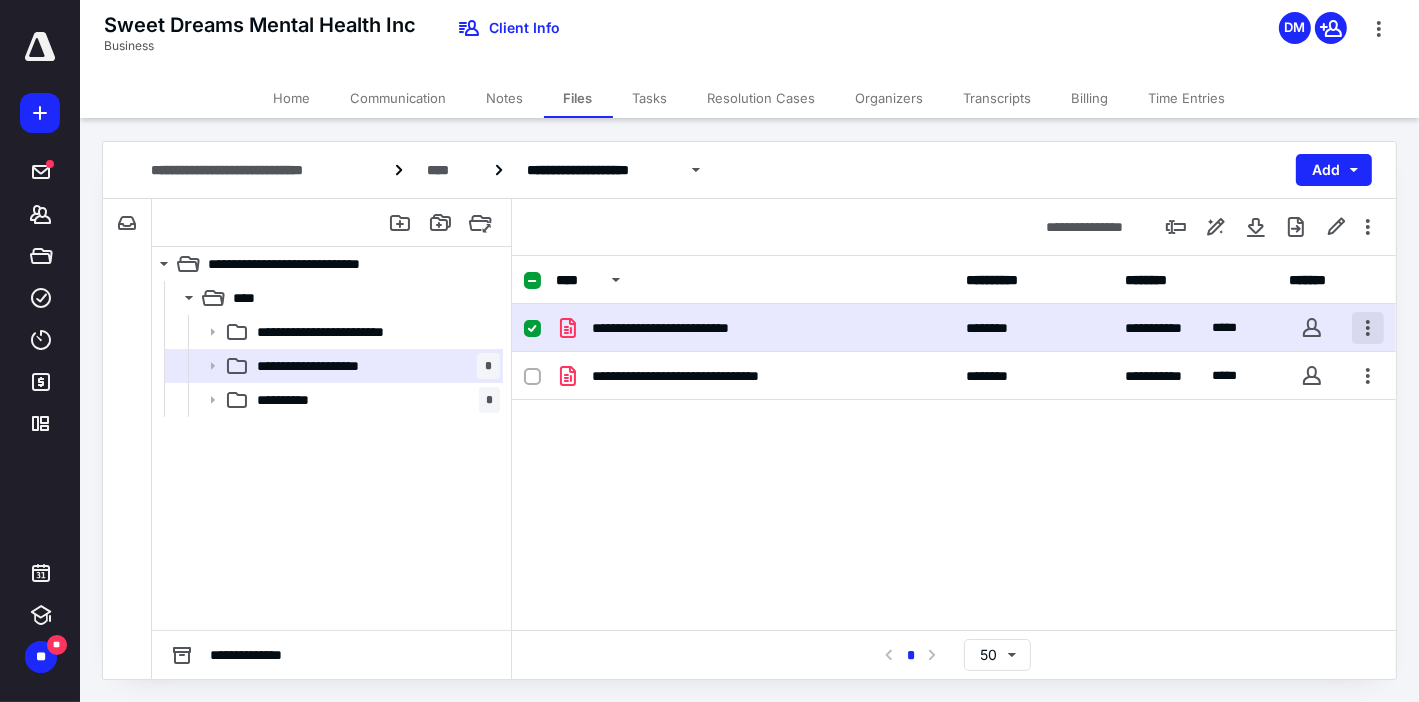 click at bounding box center [1368, 328] 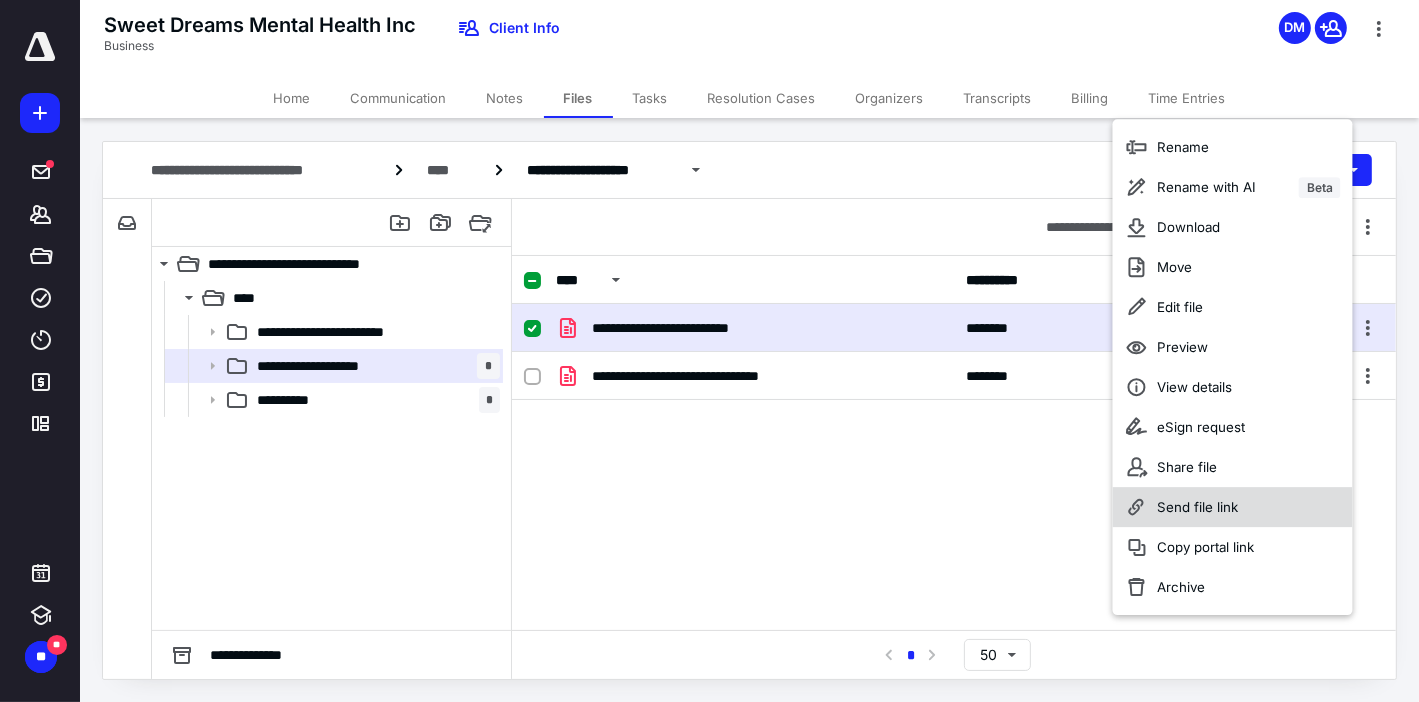 click on "Send file link" at bounding box center [1197, 507] 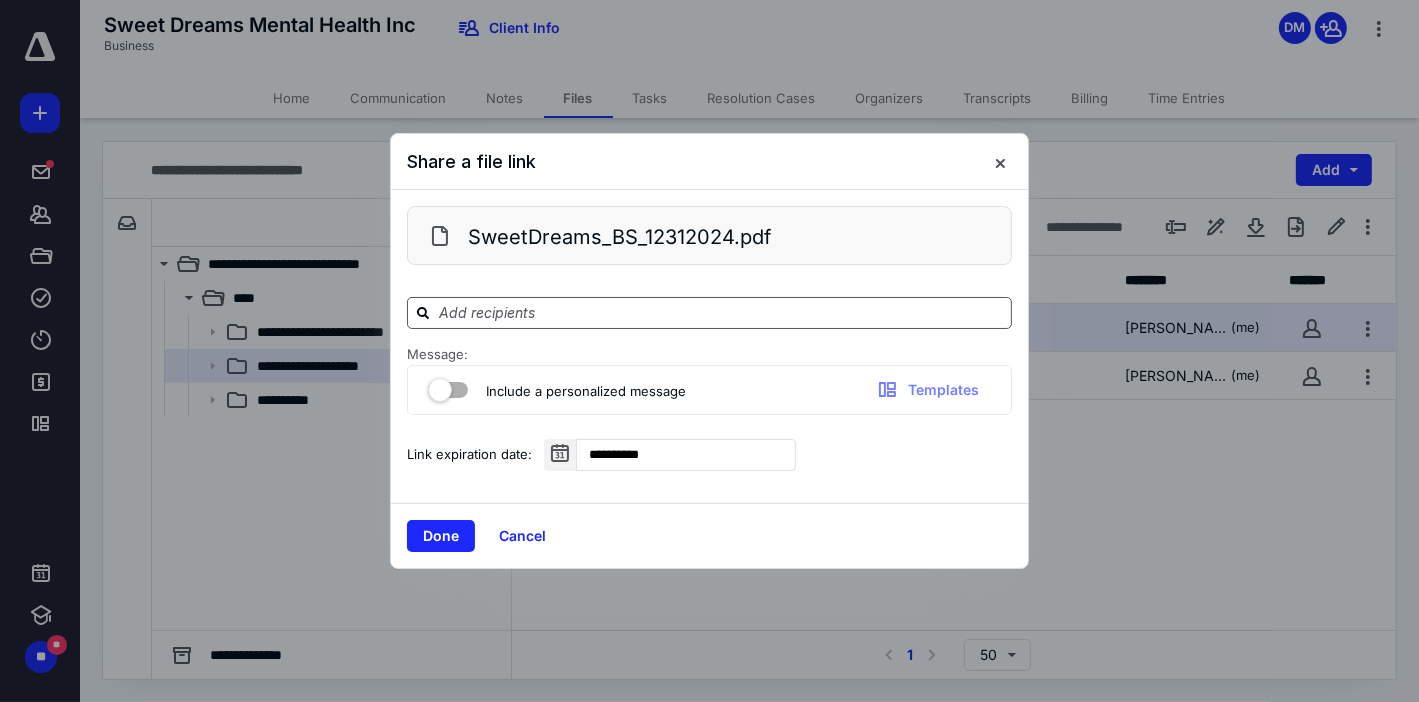 click at bounding box center (721, 312) 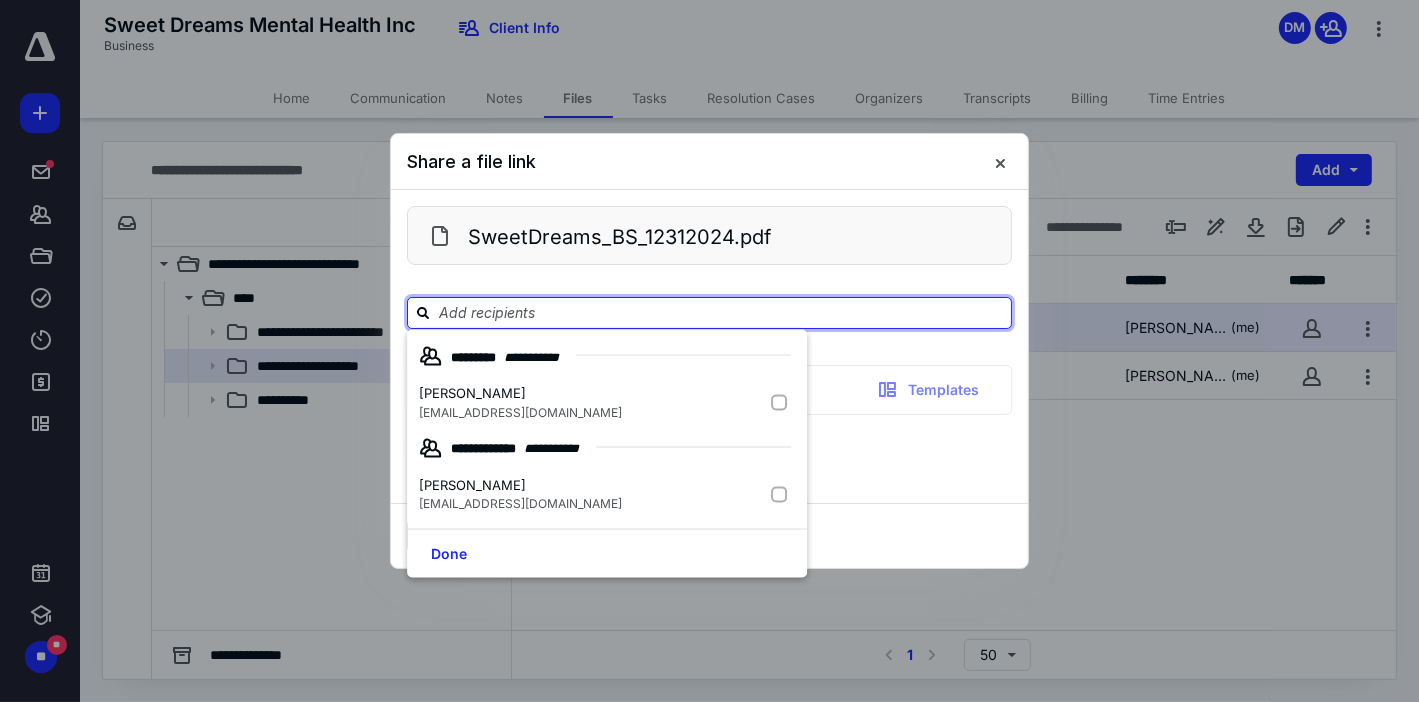click at bounding box center (709, 479) 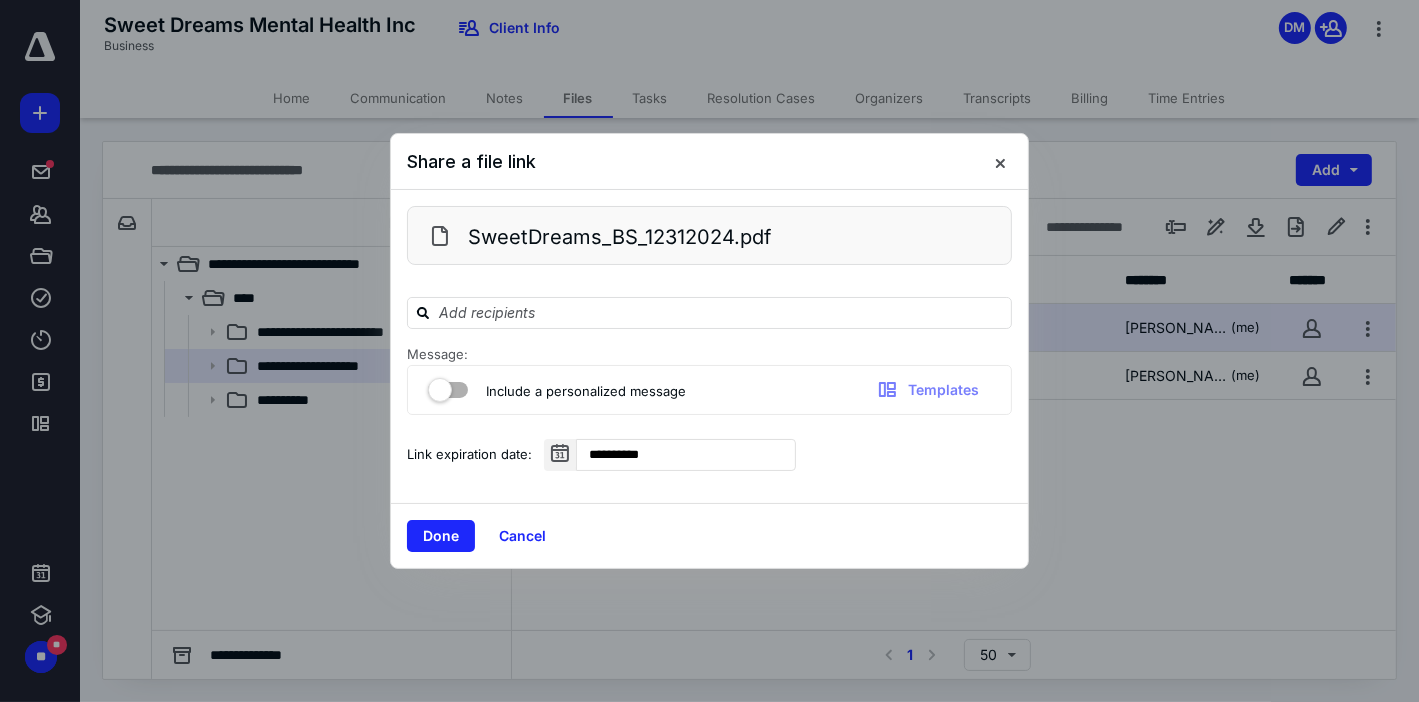 click on "Cancel" at bounding box center [522, 536] 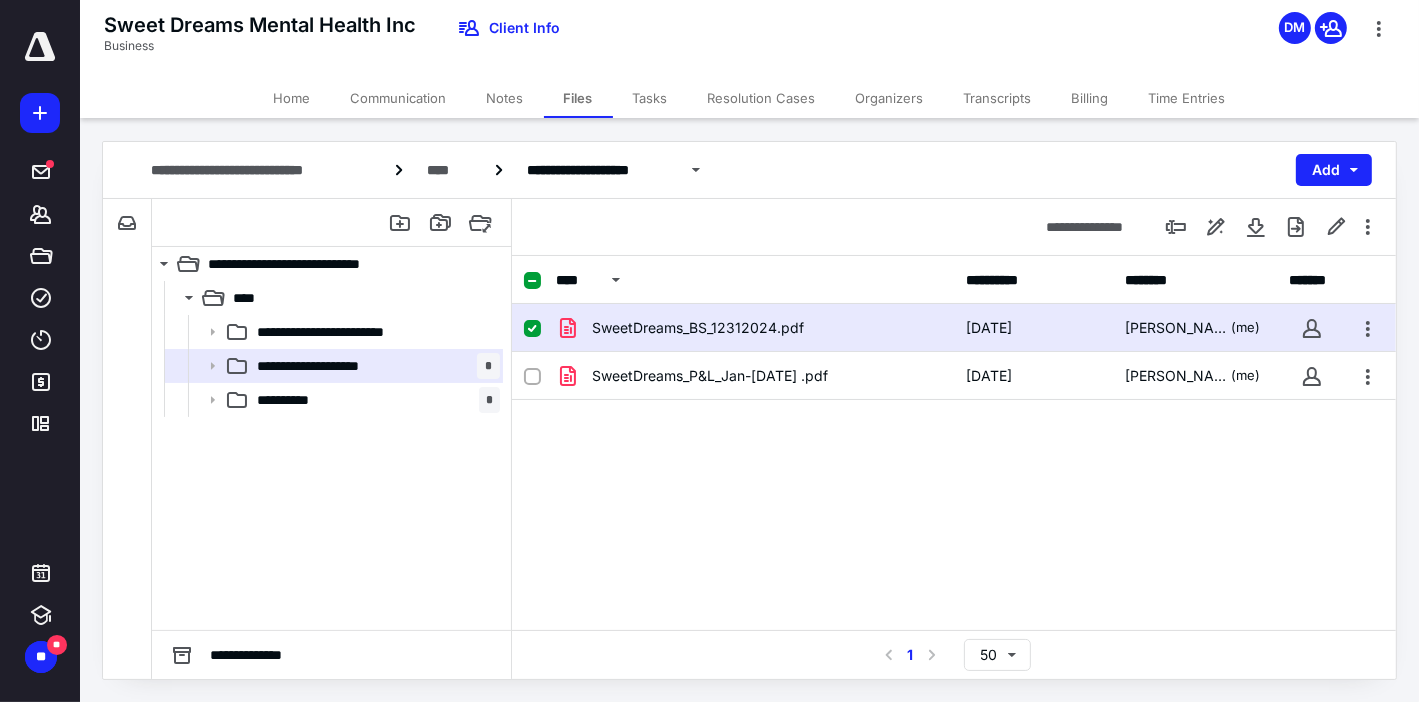 click on "SweetDreams_BS_12312024.pdf 7/9/2025 Dayana Mato  (me) SweetDreams_P&L_Jan-Dec 2024 .pdf 7/9/2025 Dayana Mato  (me)" at bounding box center (954, 454) 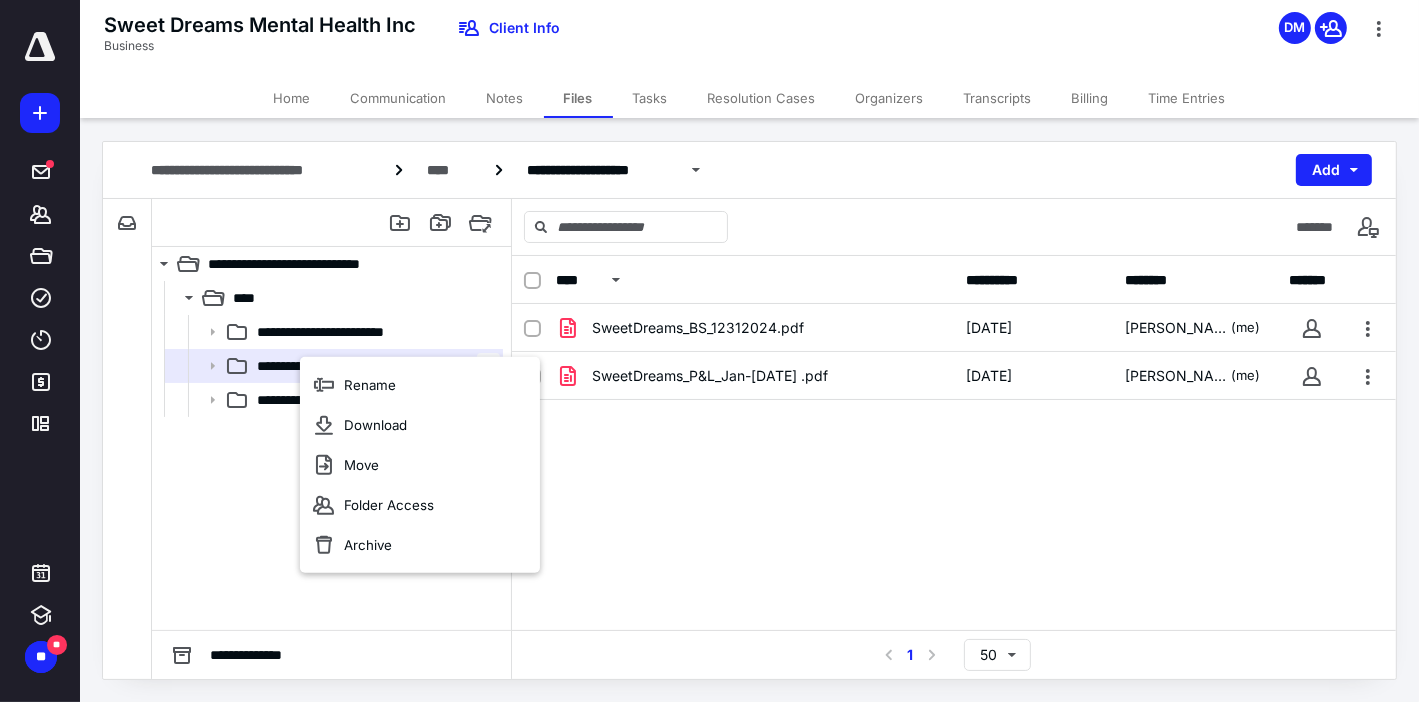 click on "SweetDreams_BS_12312024.pdf 7/9/2025 Dayana Mato  (me) SweetDreams_P&L_Jan-Dec 2024 .pdf 7/9/2025 Dayana Mato  (me)" at bounding box center [954, 454] 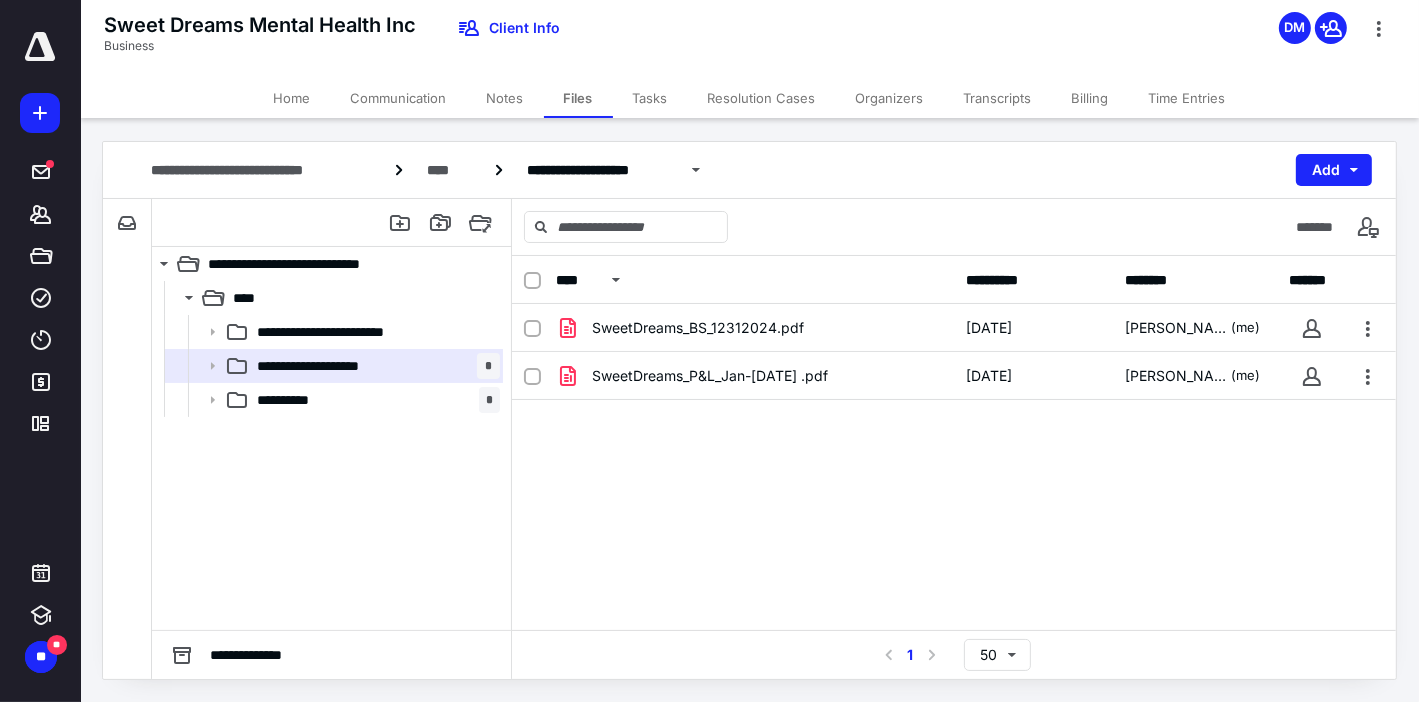 click on "SweetDreams_BS_12312024.pdf 7/9/2025 Dayana Mato  (me) SweetDreams_P&L_Jan-Dec 2024 .pdf 7/9/2025 Dayana Mato  (me)" at bounding box center [954, 454] 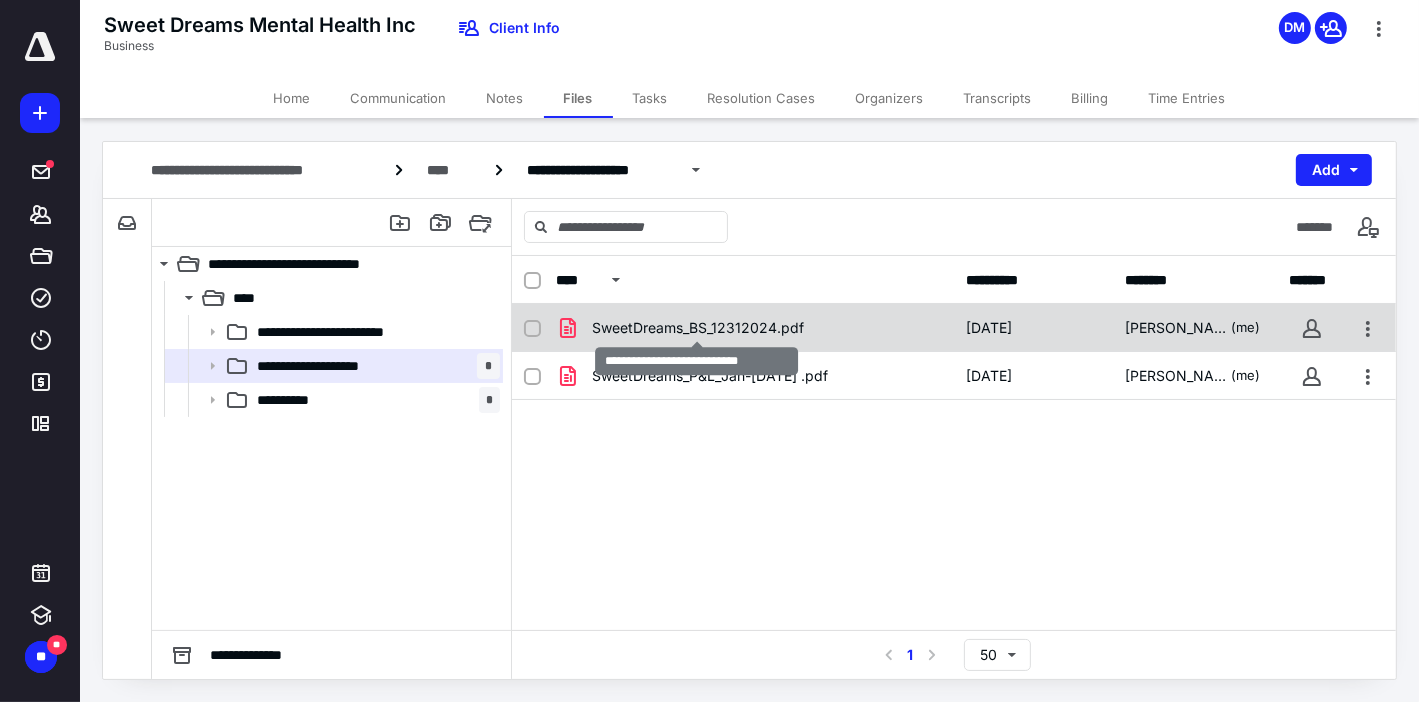 drag, startPoint x: 691, startPoint y: 442, endPoint x: 676, endPoint y: 321, distance: 121.92621 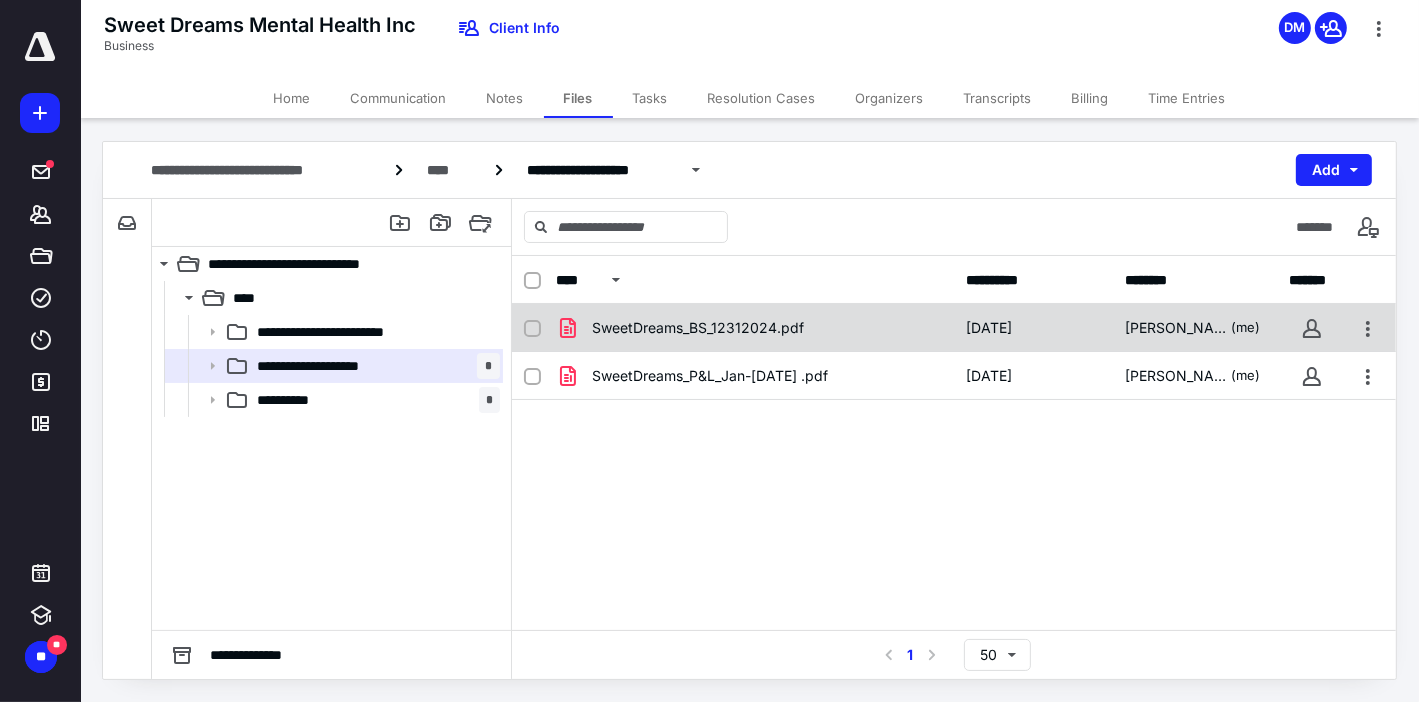 click 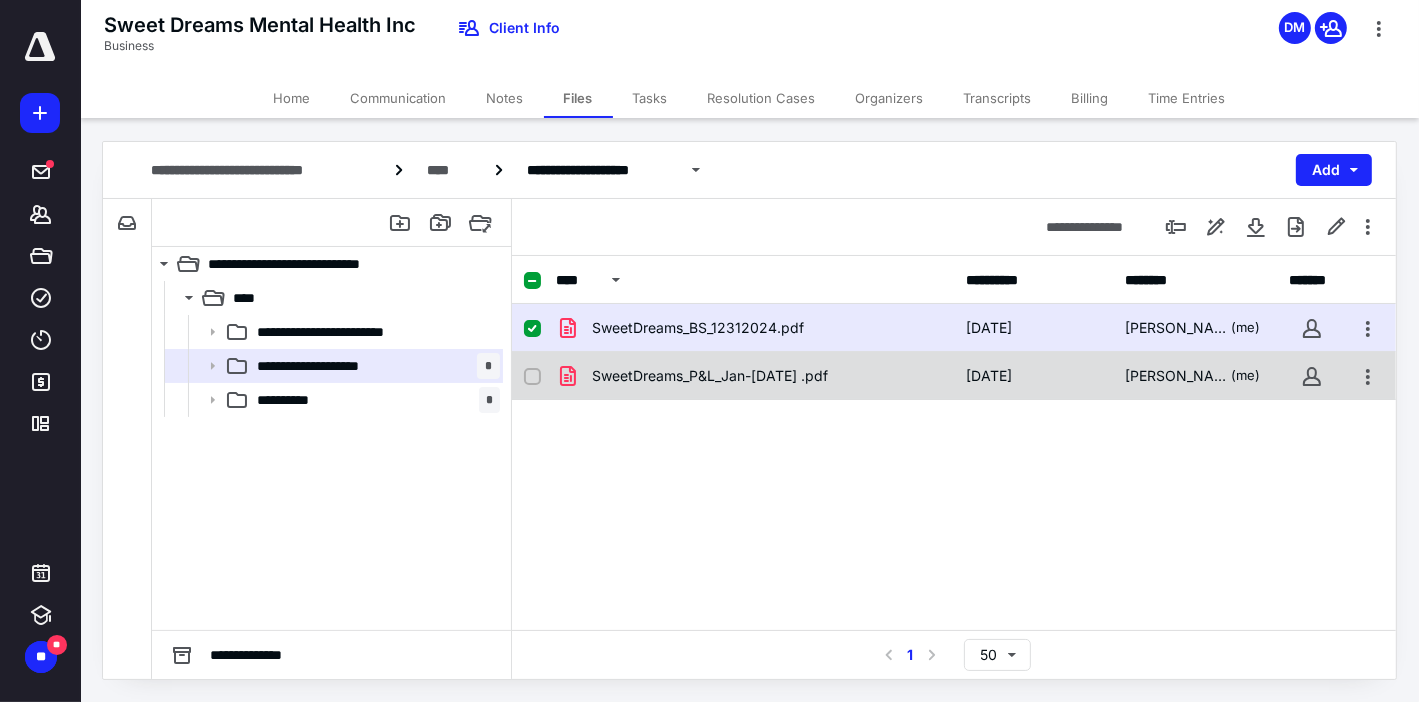 click at bounding box center (532, 377) 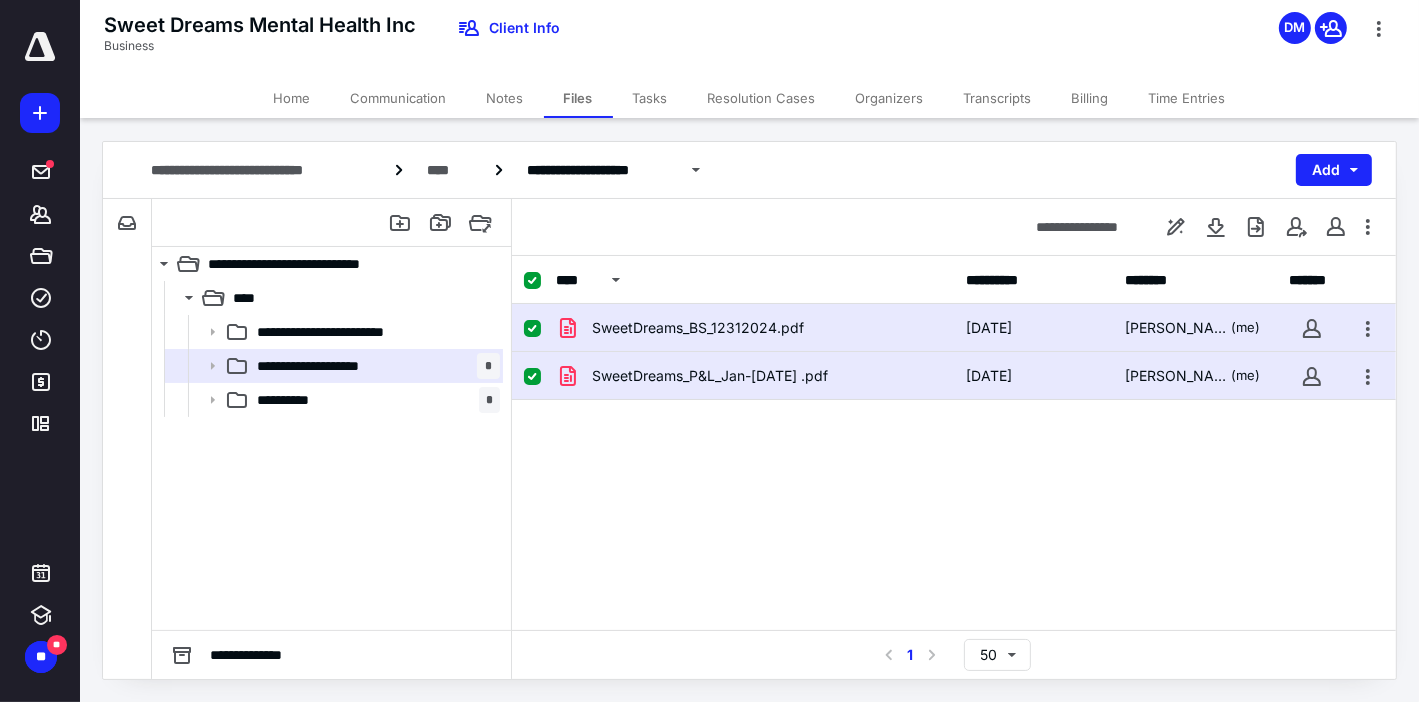click on "SweetDreams_BS_12312024.pdf 7/9/2025 Dayana Mato  (me) SweetDreams_P&L_Jan-Dec 2024 .pdf 7/9/2025 Dayana Mato  (me)" at bounding box center (954, 454) 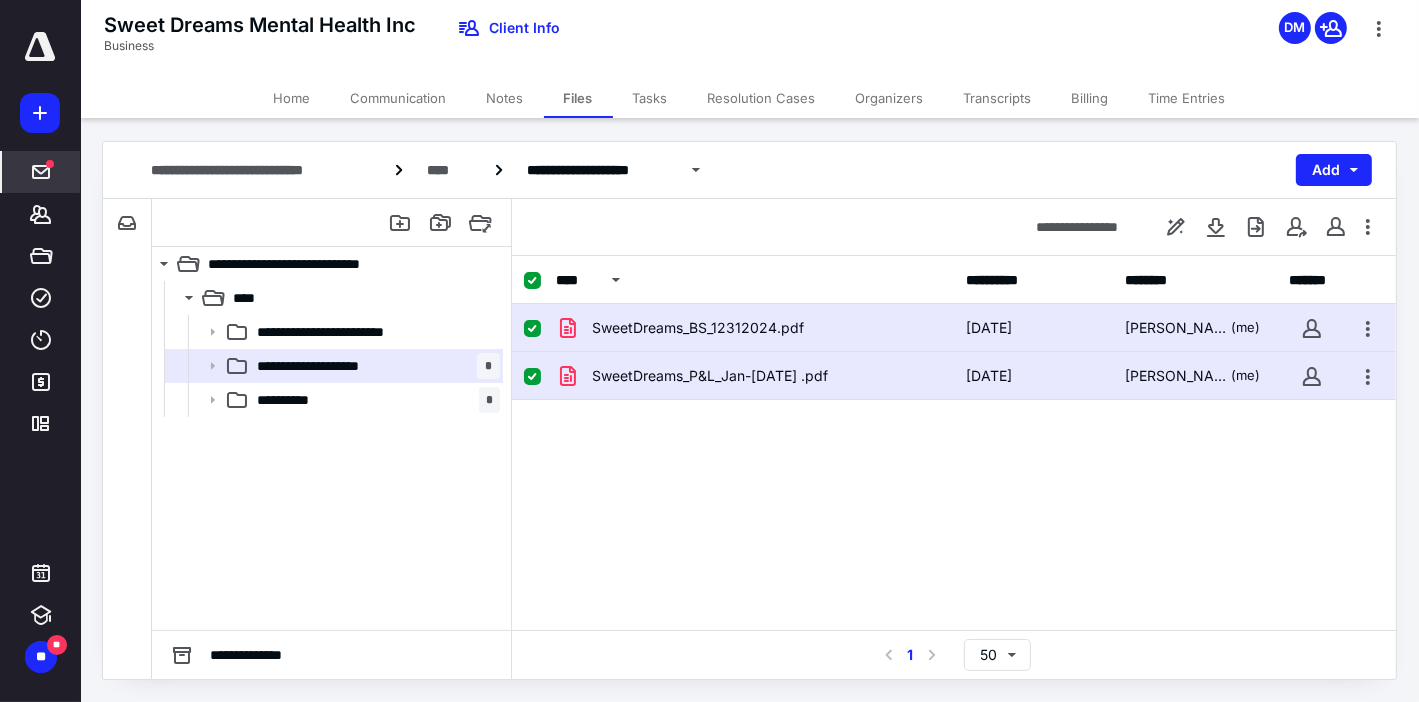 checkbox on "true" 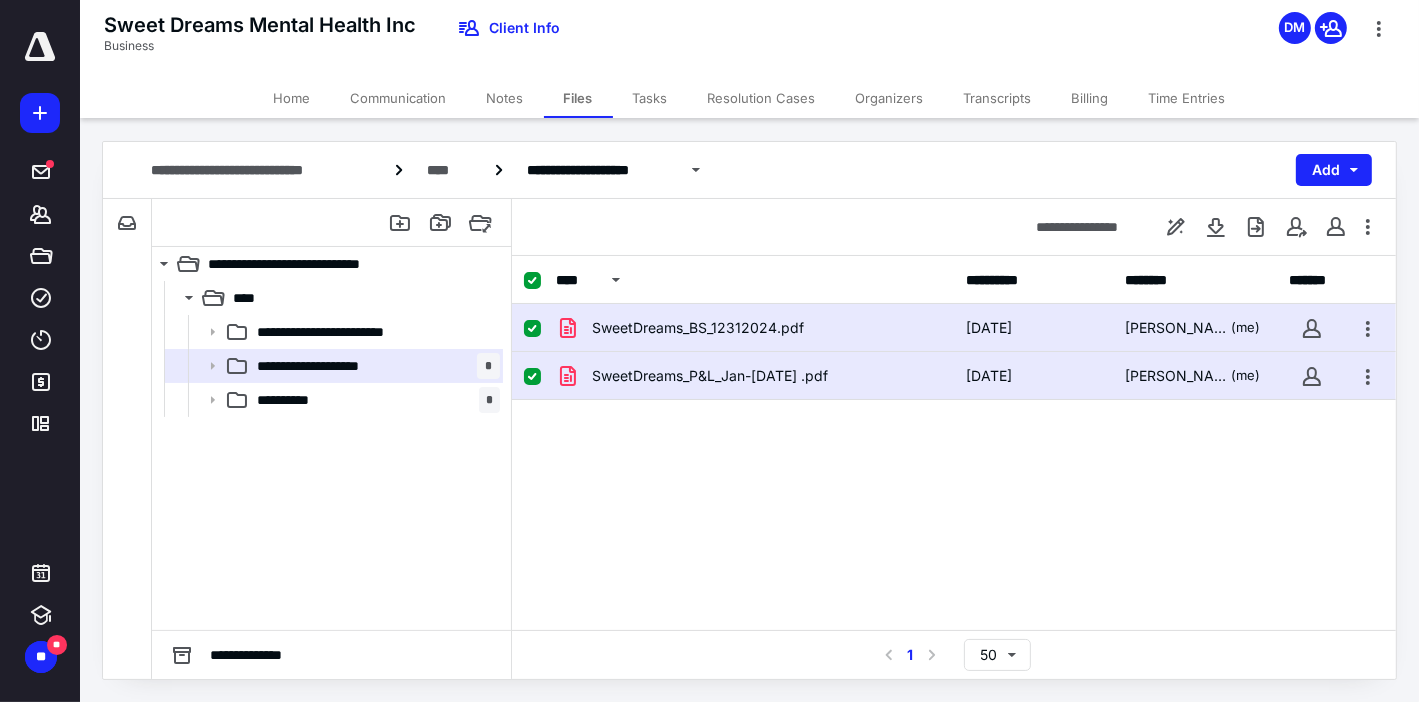 click on "SweetDreams_BS_12312024.pdf 7/9/2025 Dayana Mato  (me) SweetDreams_P&L_Jan-Dec 2024 .pdf 7/9/2025 Dayana Mato  (me)" at bounding box center [954, 454] 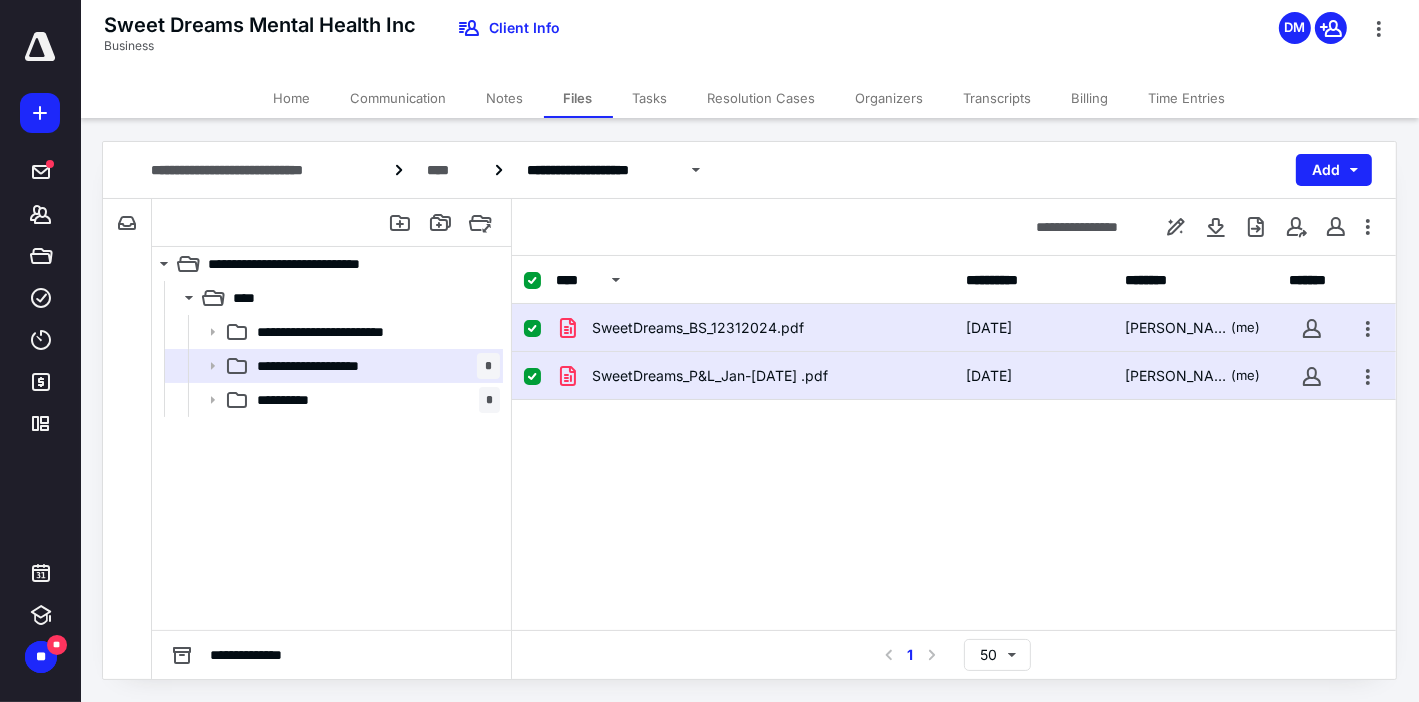 click on "SweetDreams_BS_12312024.pdf 7/9/2025 Dayana Mato  (me) SweetDreams_P&L_Jan-Dec 2024 .pdf 7/9/2025 Dayana Mato  (me)" at bounding box center [954, 454] 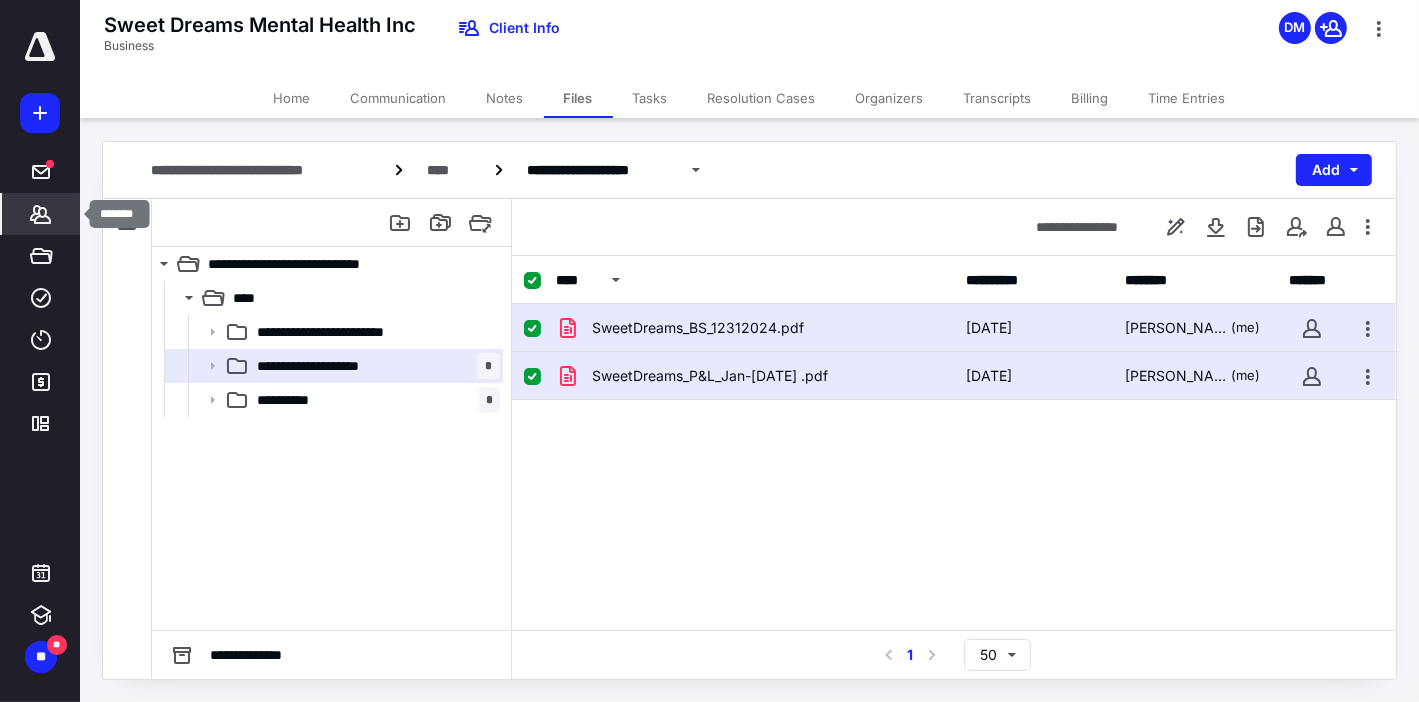 click 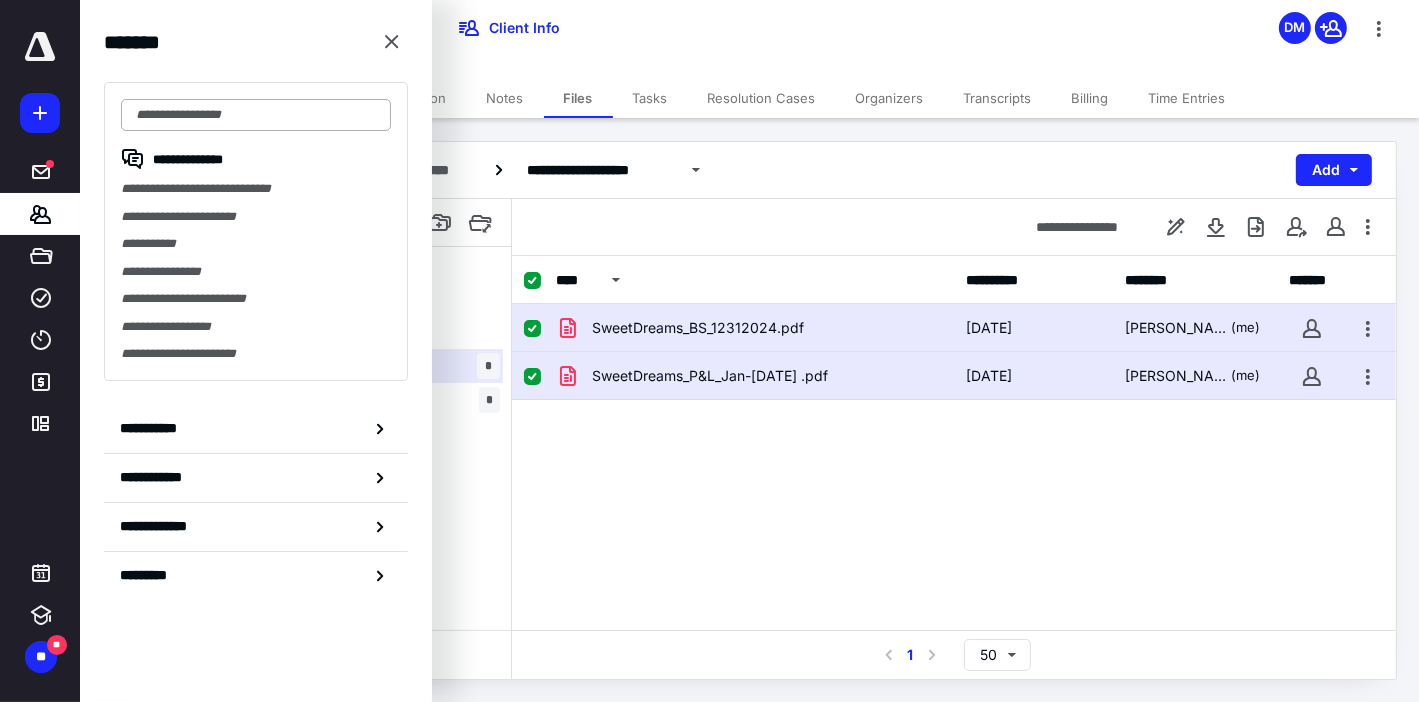 click at bounding box center [256, 115] 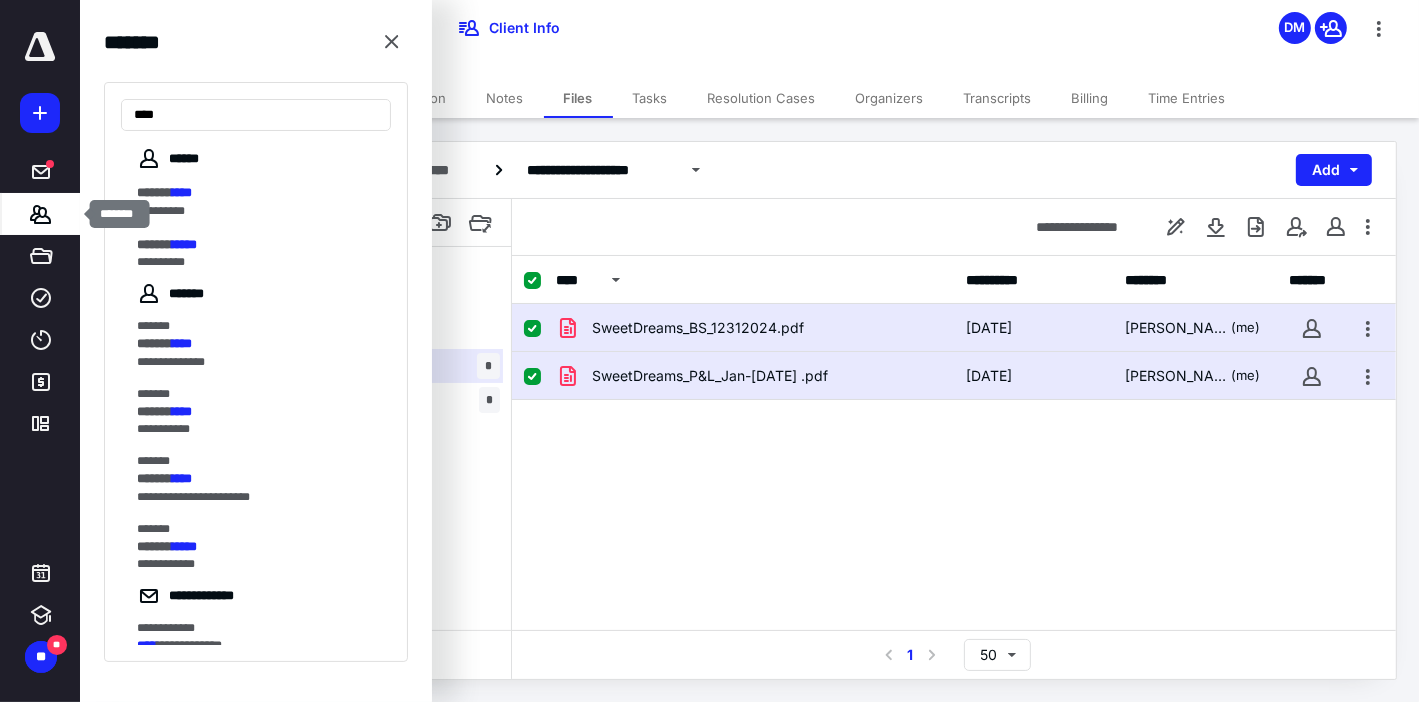 type on "****" 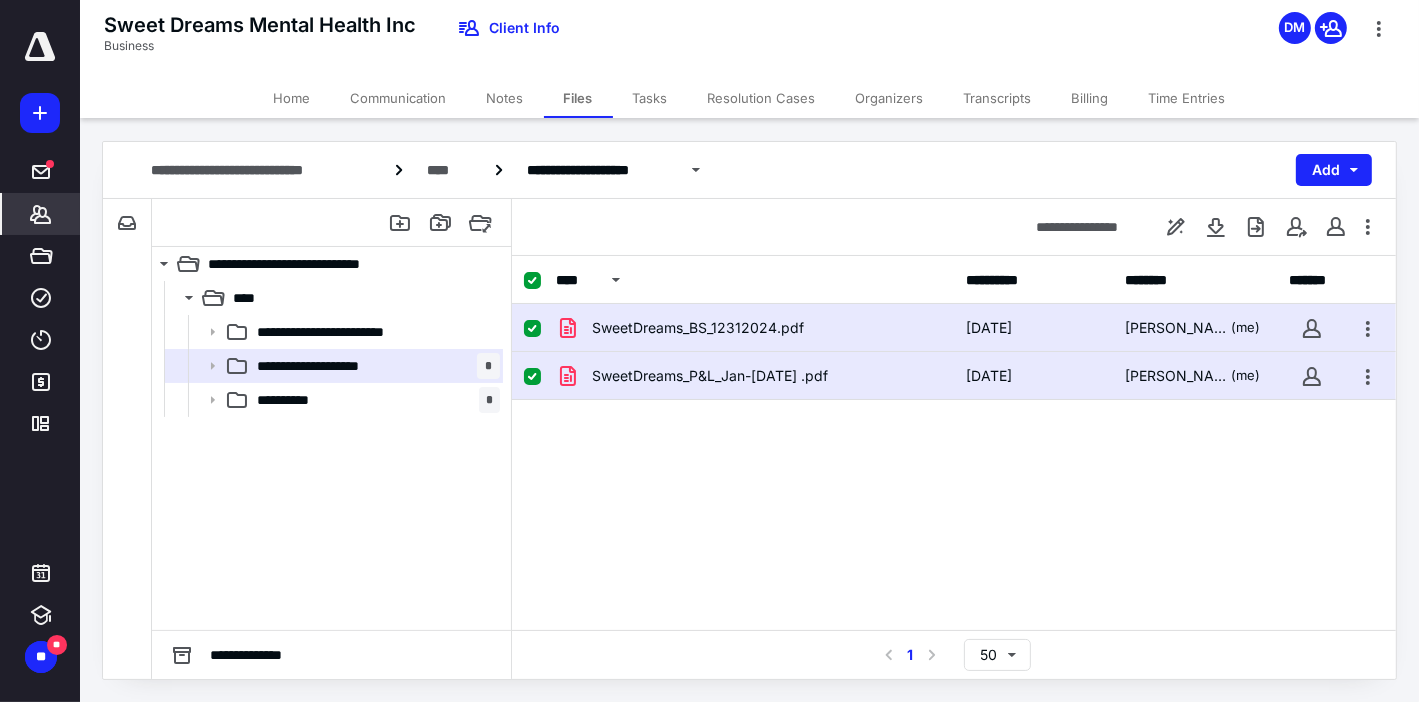 click 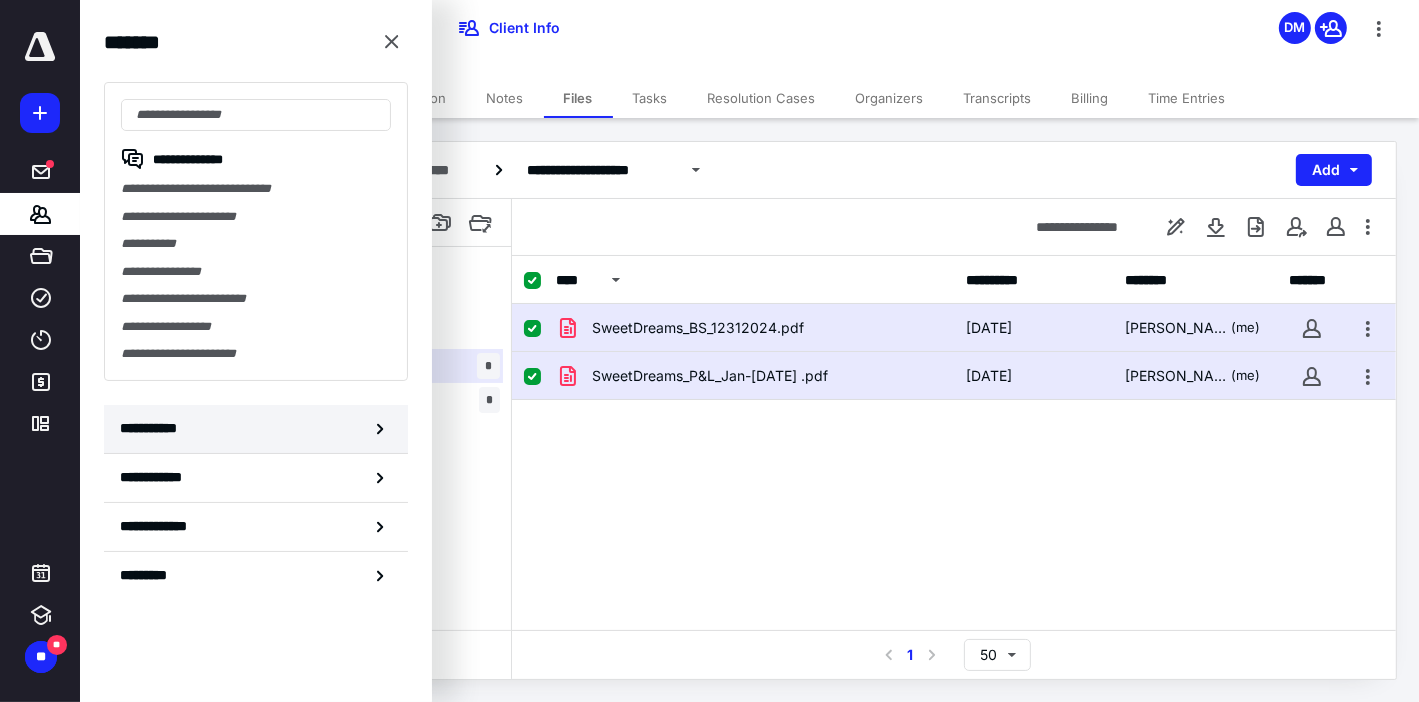 click on "**********" at bounding box center (256, 429) 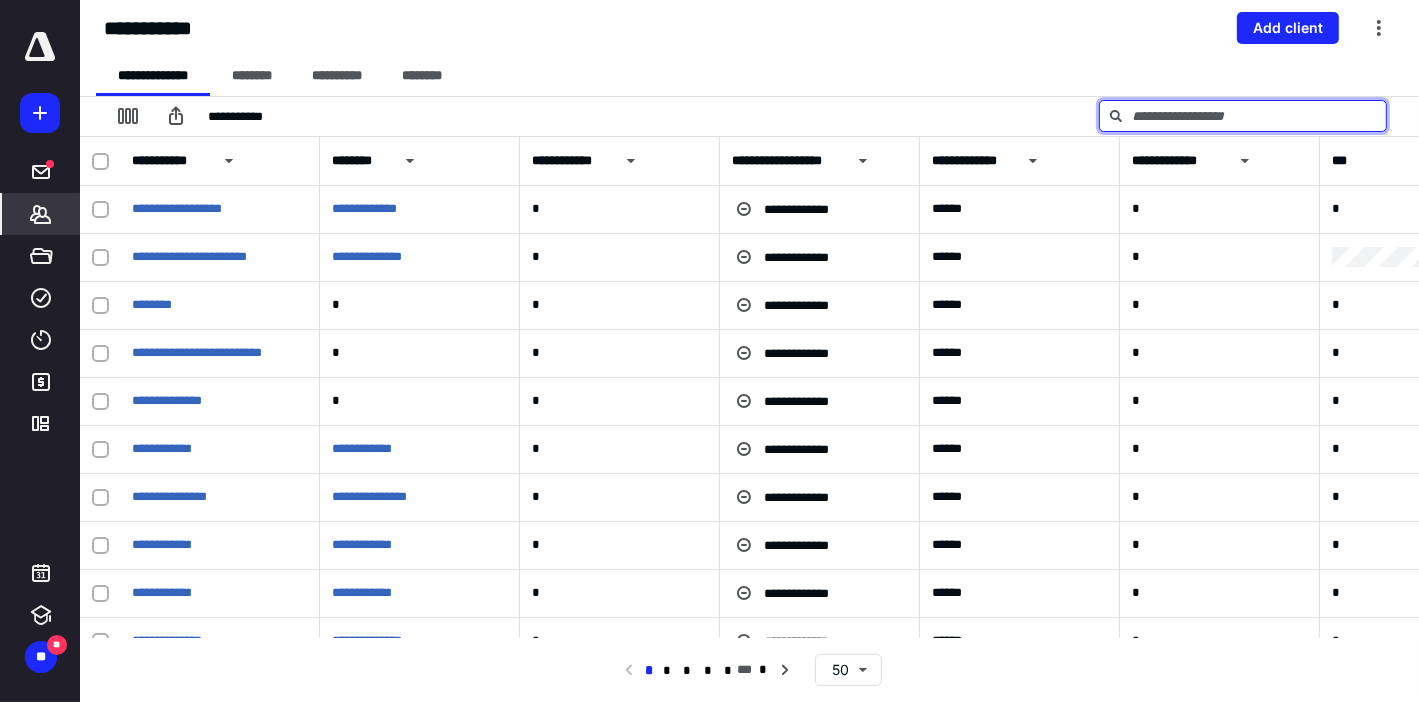 click at bounding box center [1243, 116] 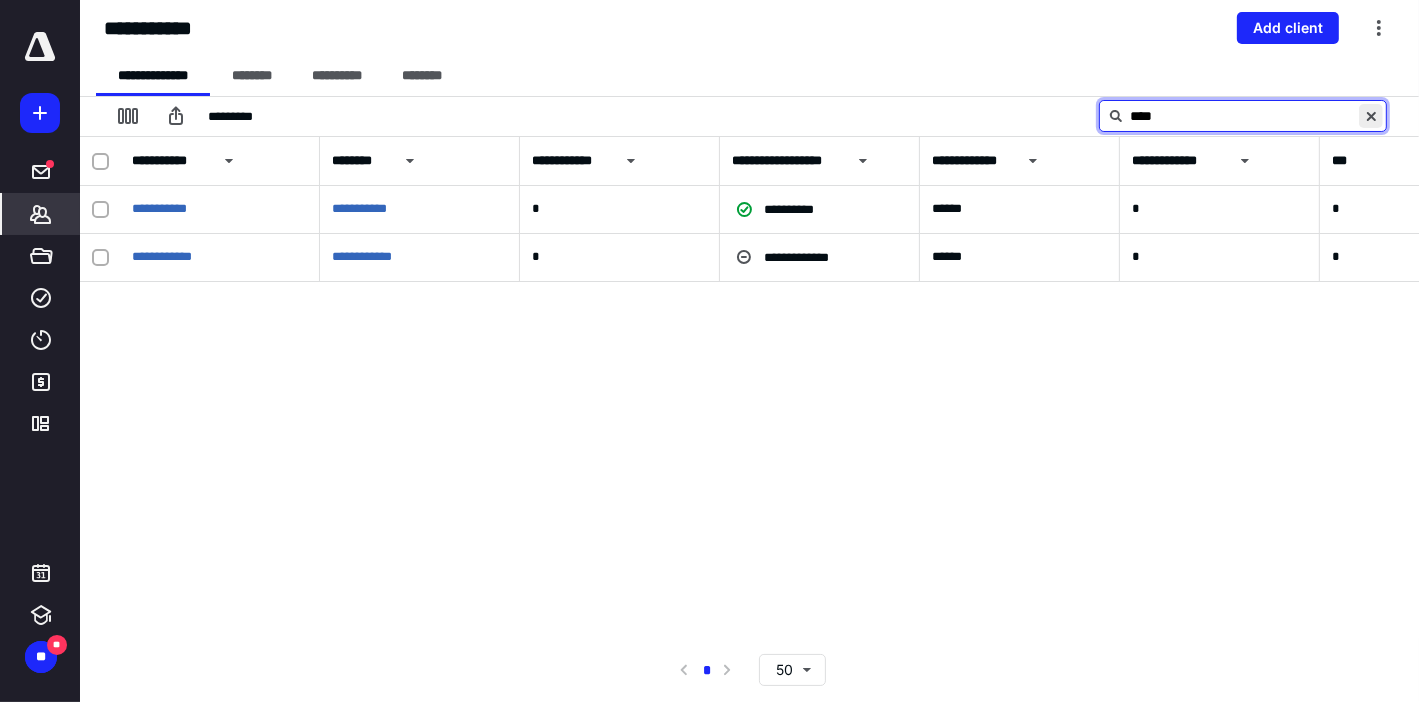 type on "****" 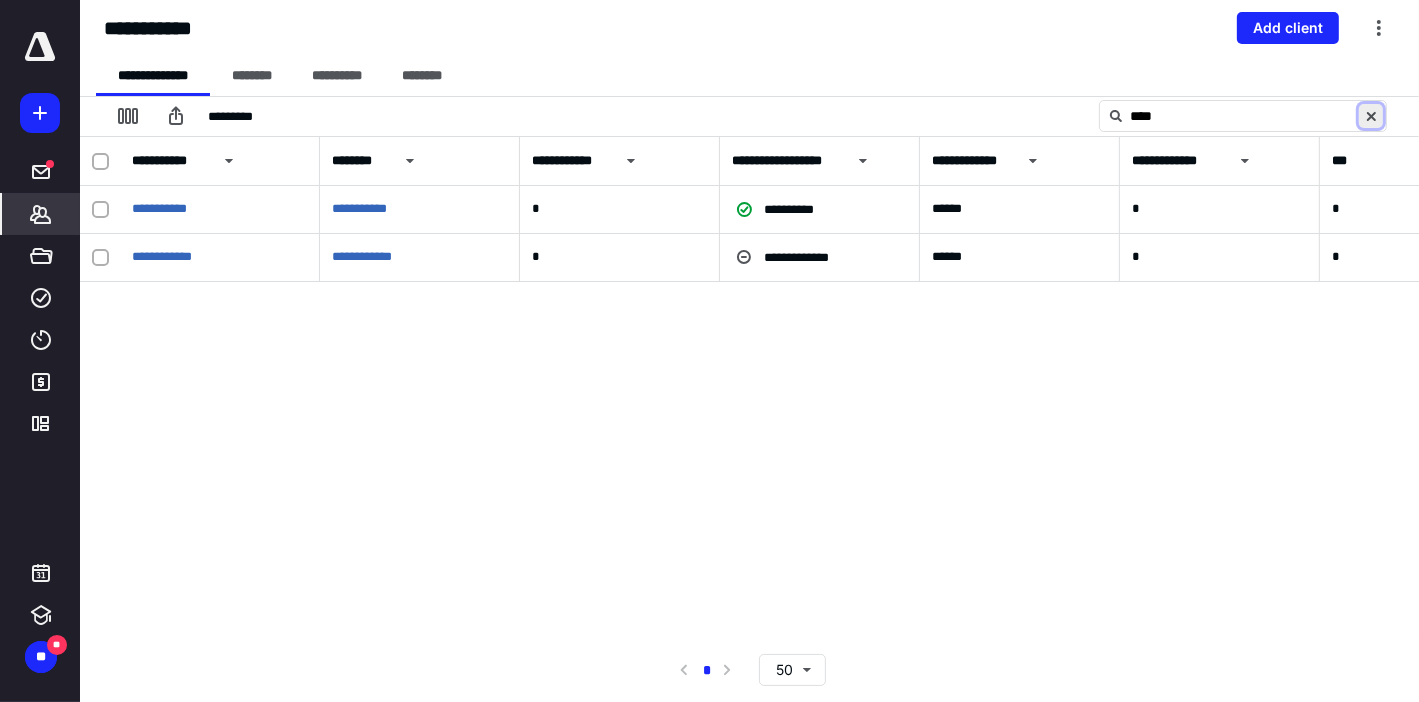 click at bounding box center [1371, 116] 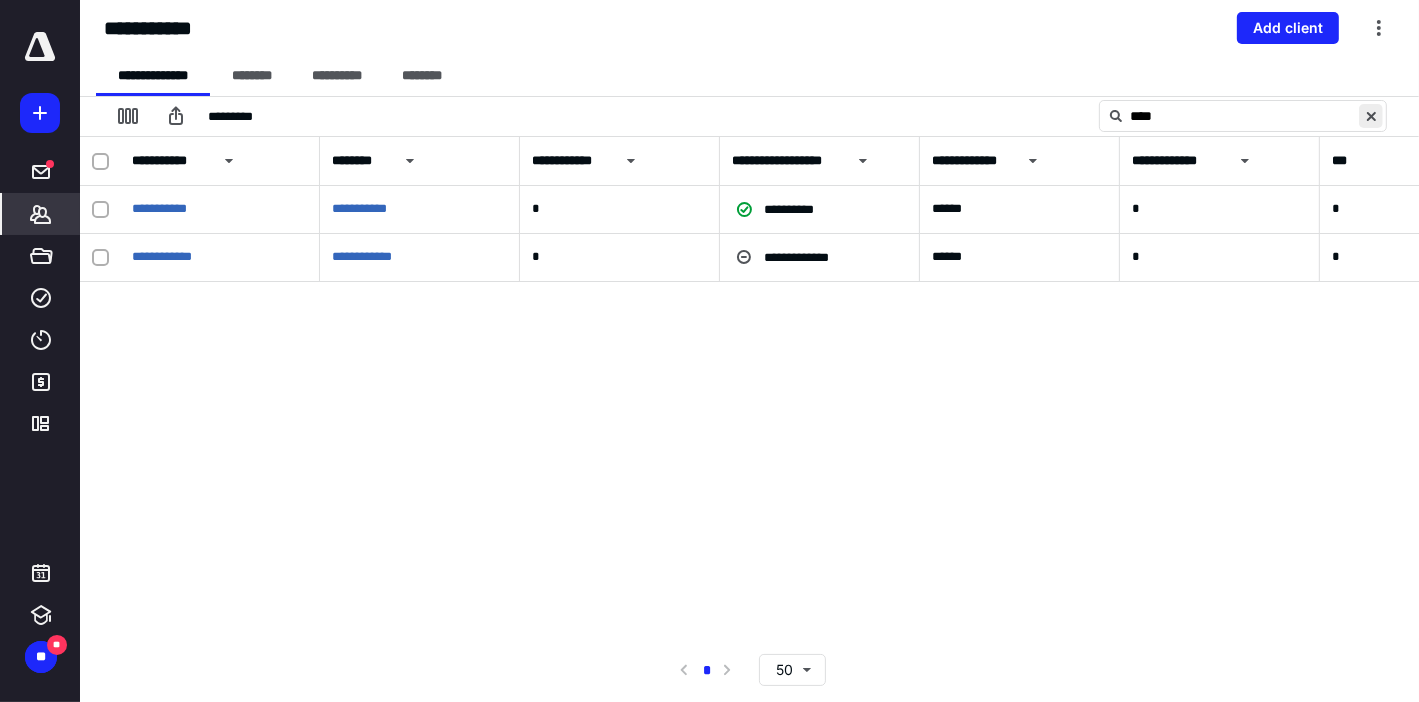type 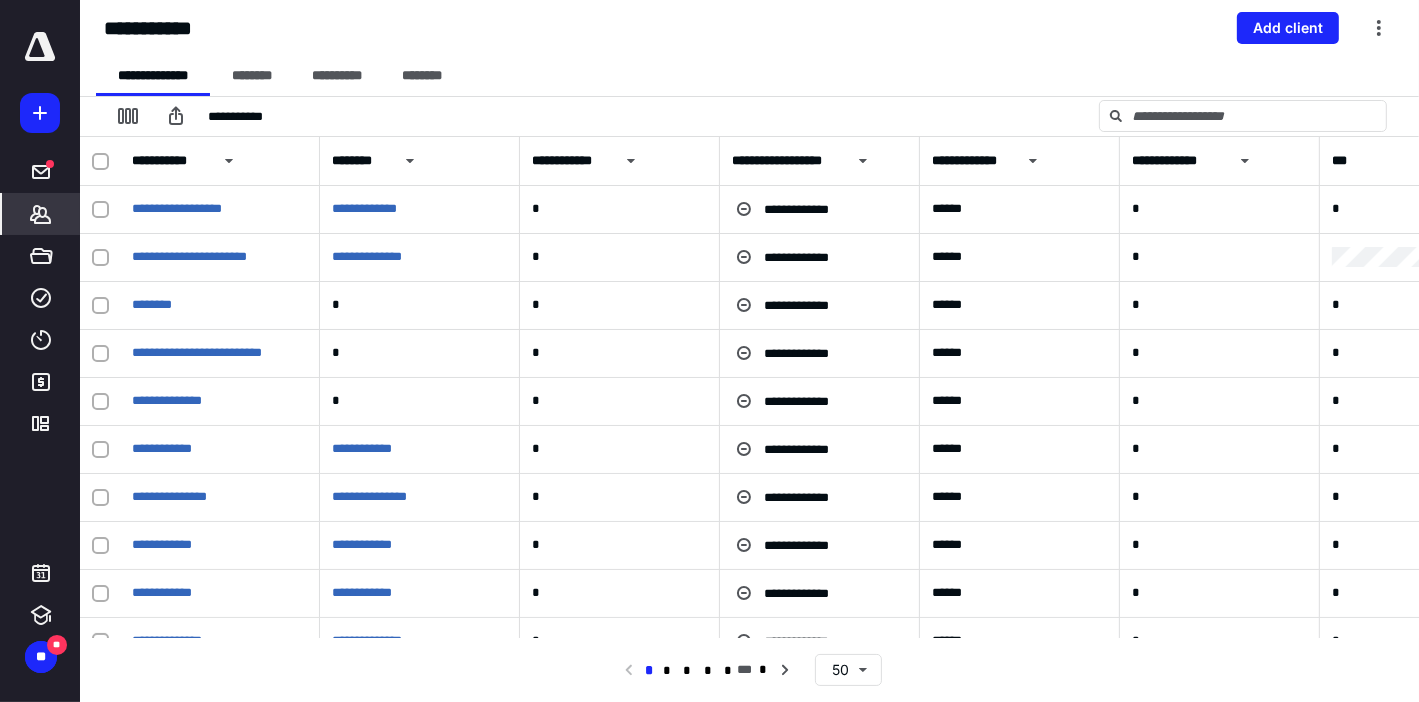 click on "**********" at bounding box center (749, 28) 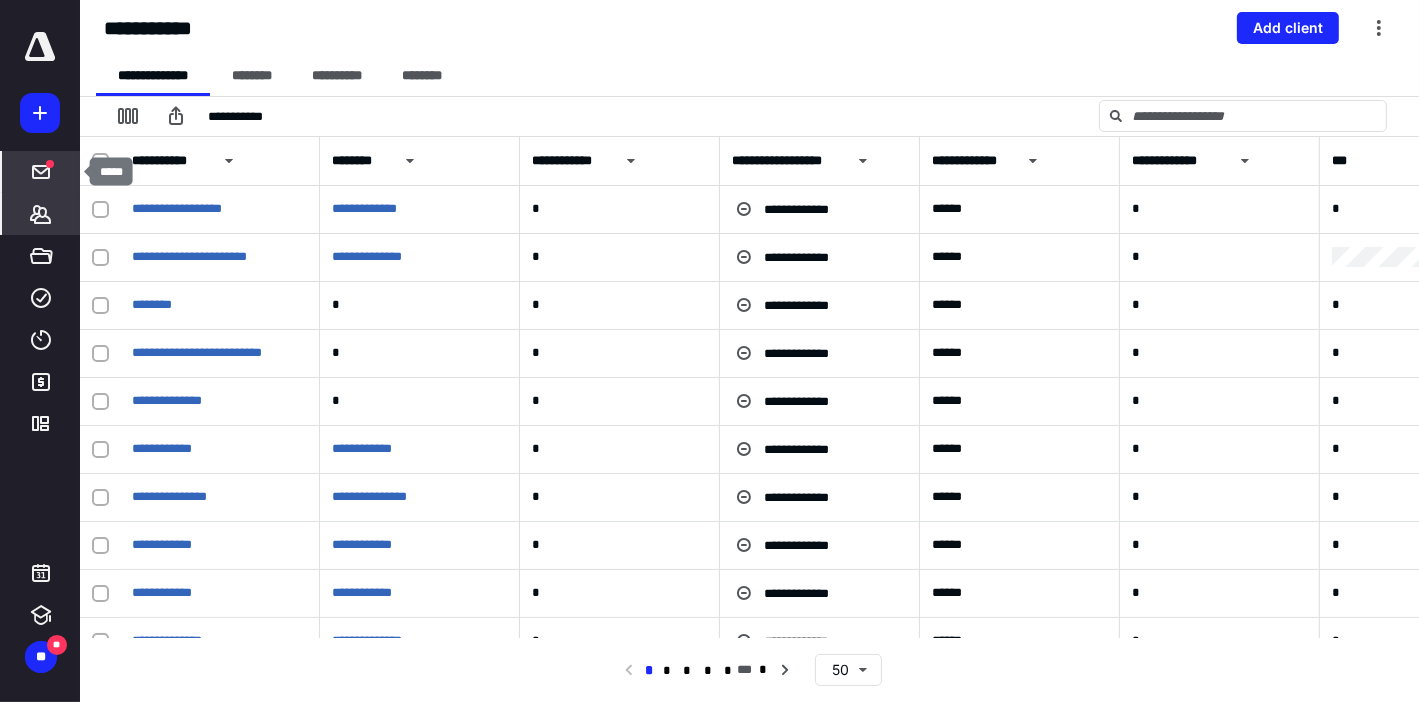 click 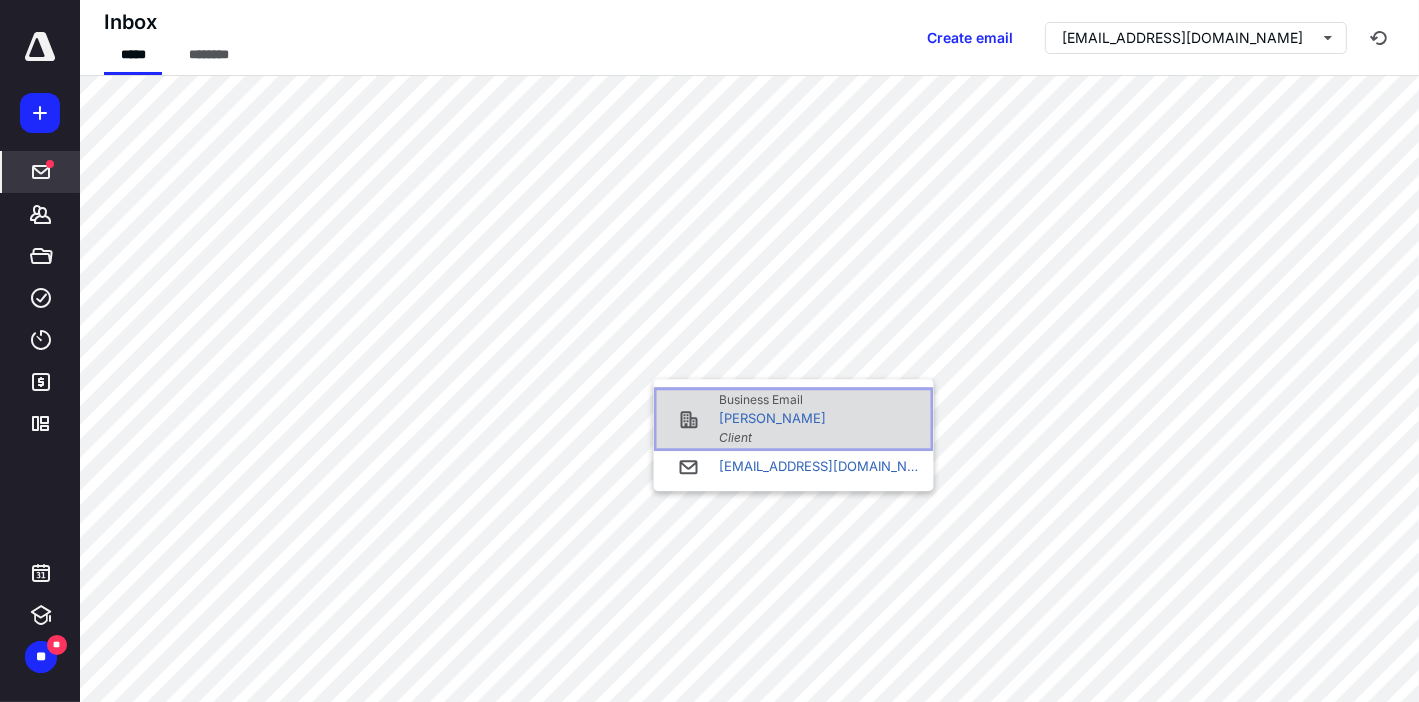 click on "[PERSON_NAME]" at bounding box center (773, 419) 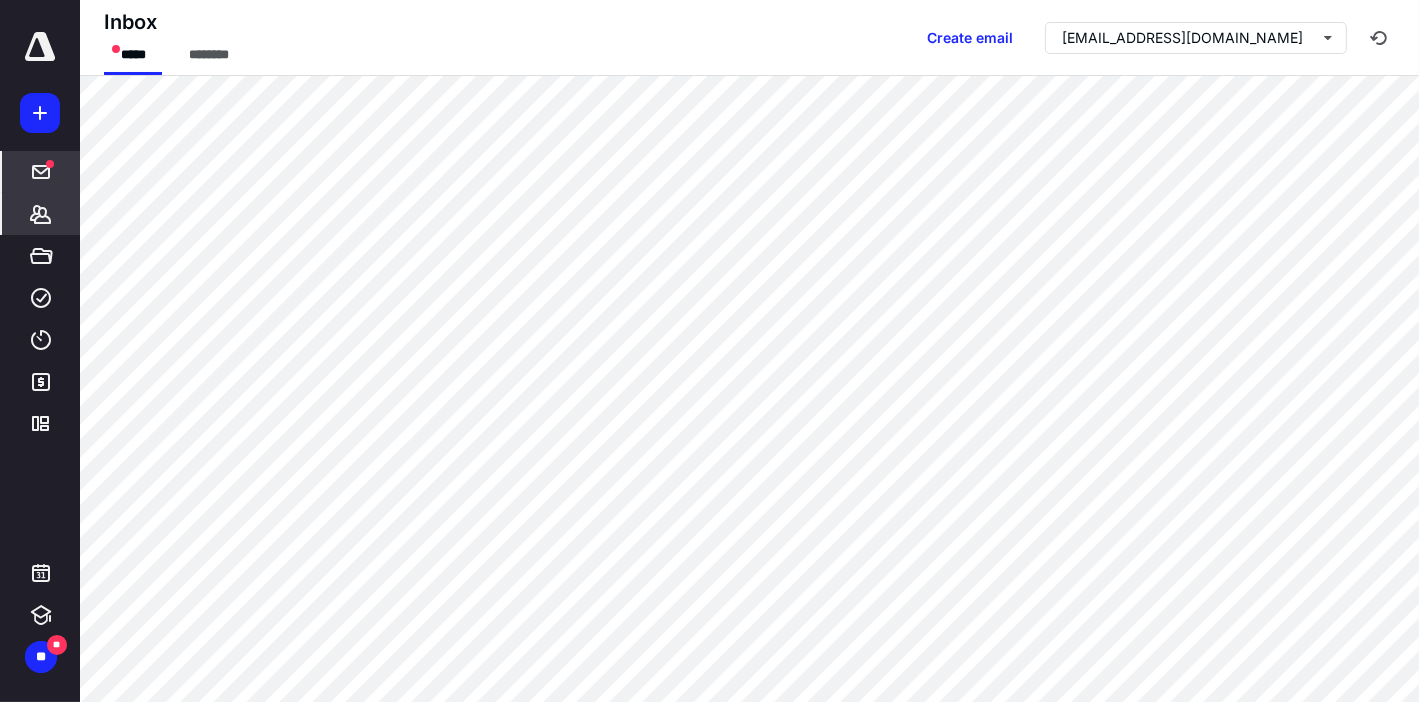 click 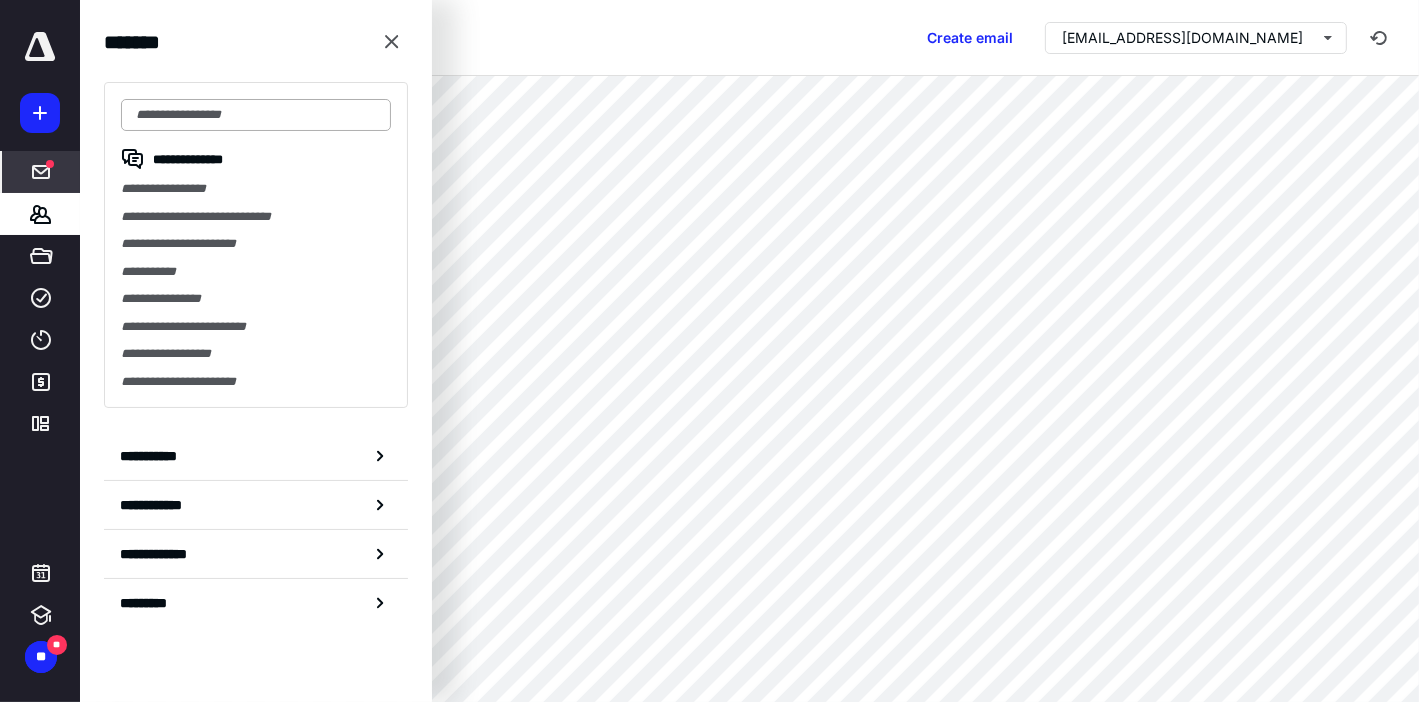 click at bounding box center [256, 115] 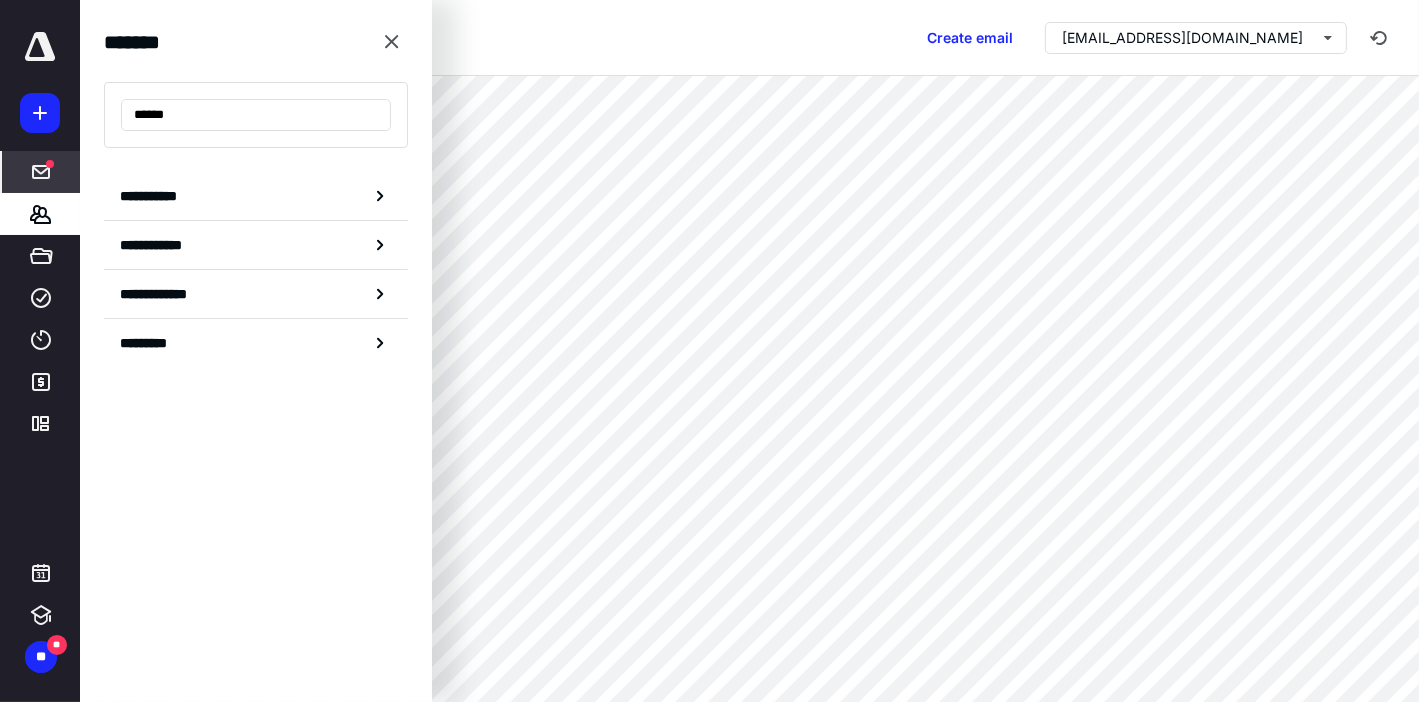 type on "******" 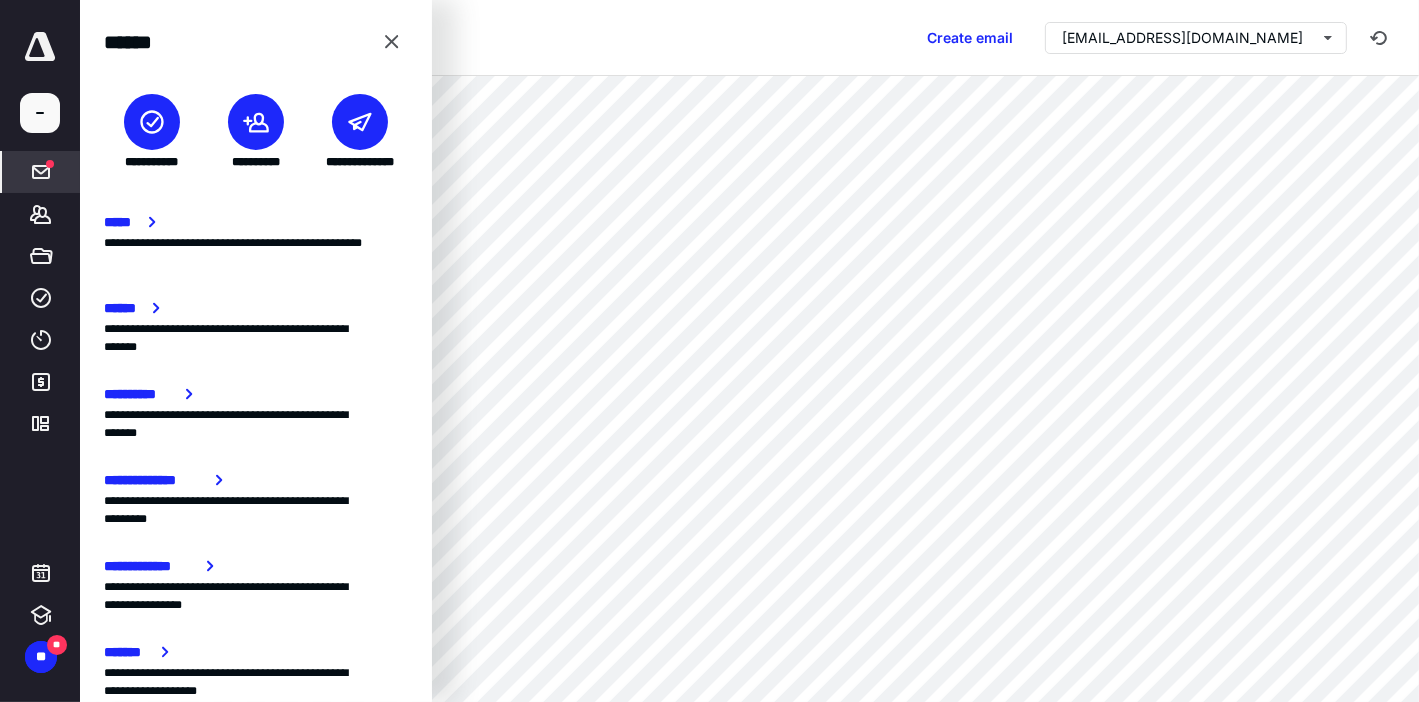 click 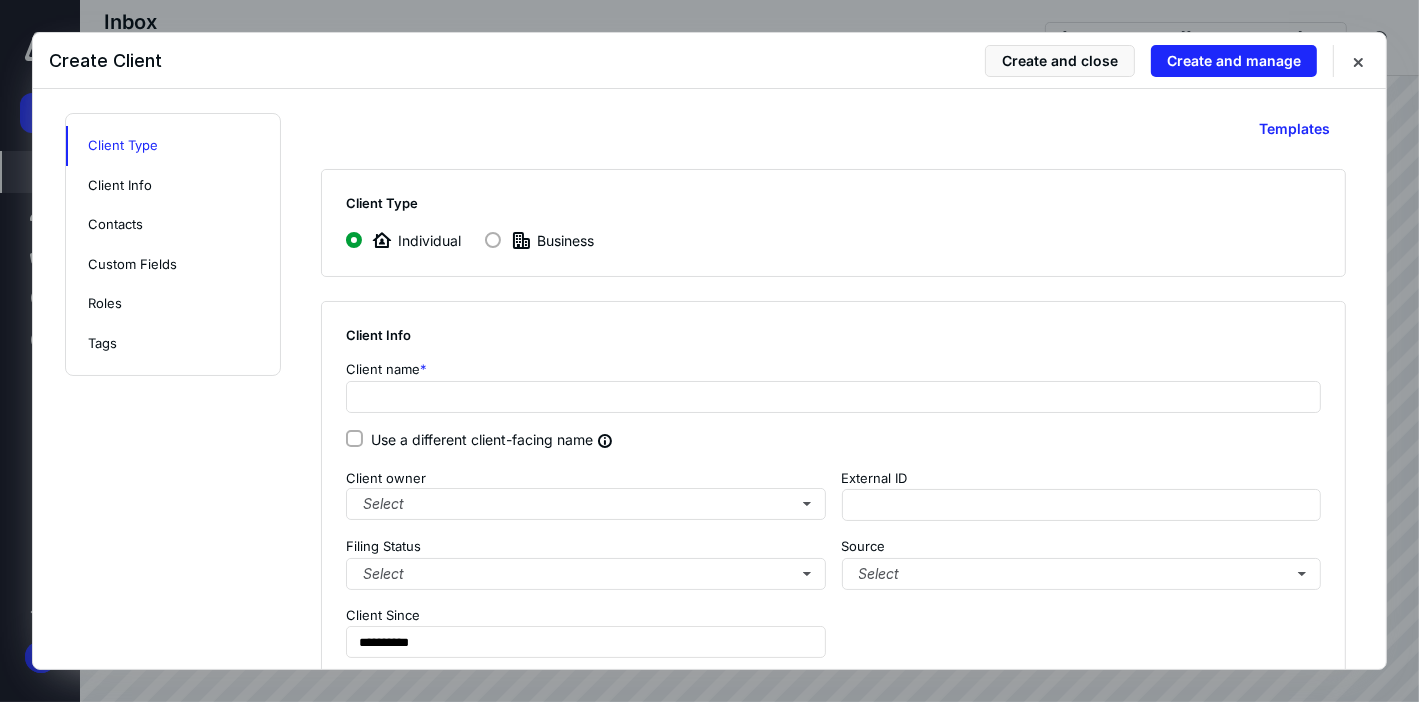 drag, startPoint x: 547, startPoint y: 43, endPoint x: 579, endPoint y: 39, distance: 32.24903 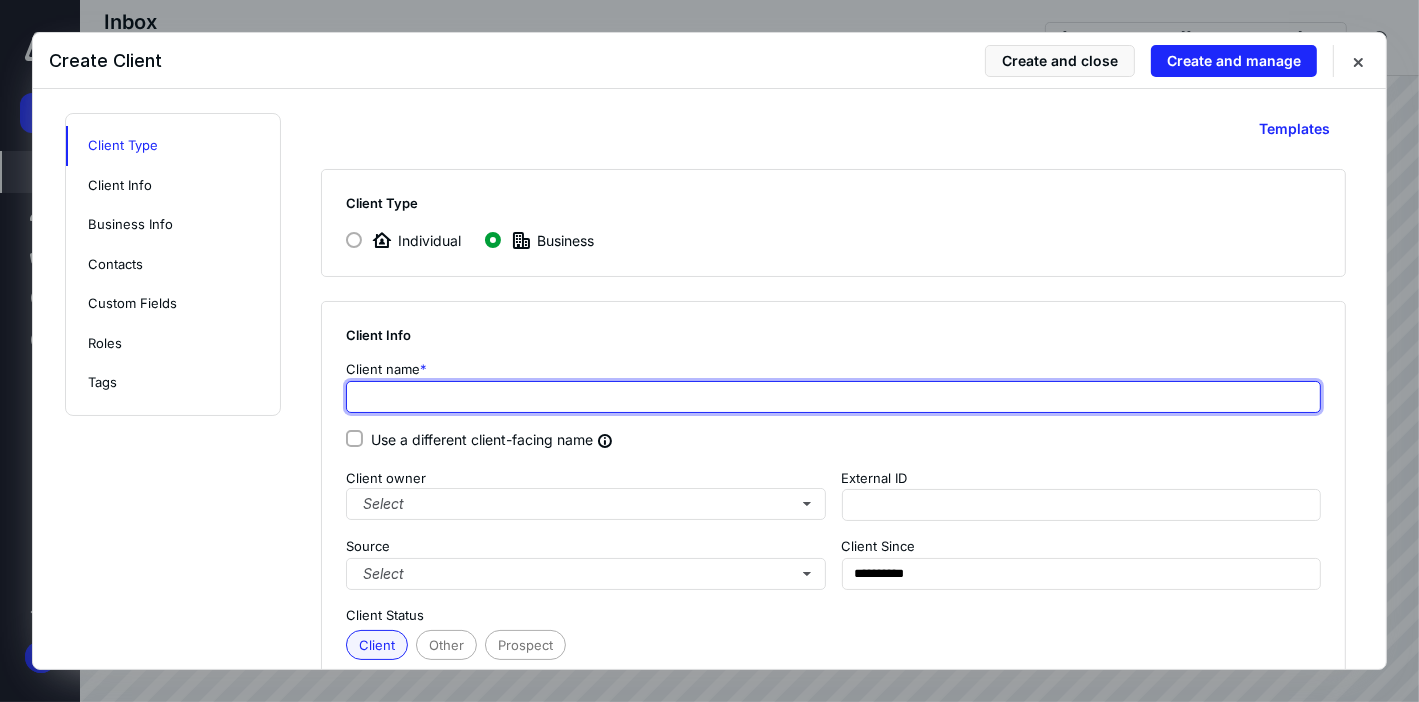 click at bounding box center (833, 397) 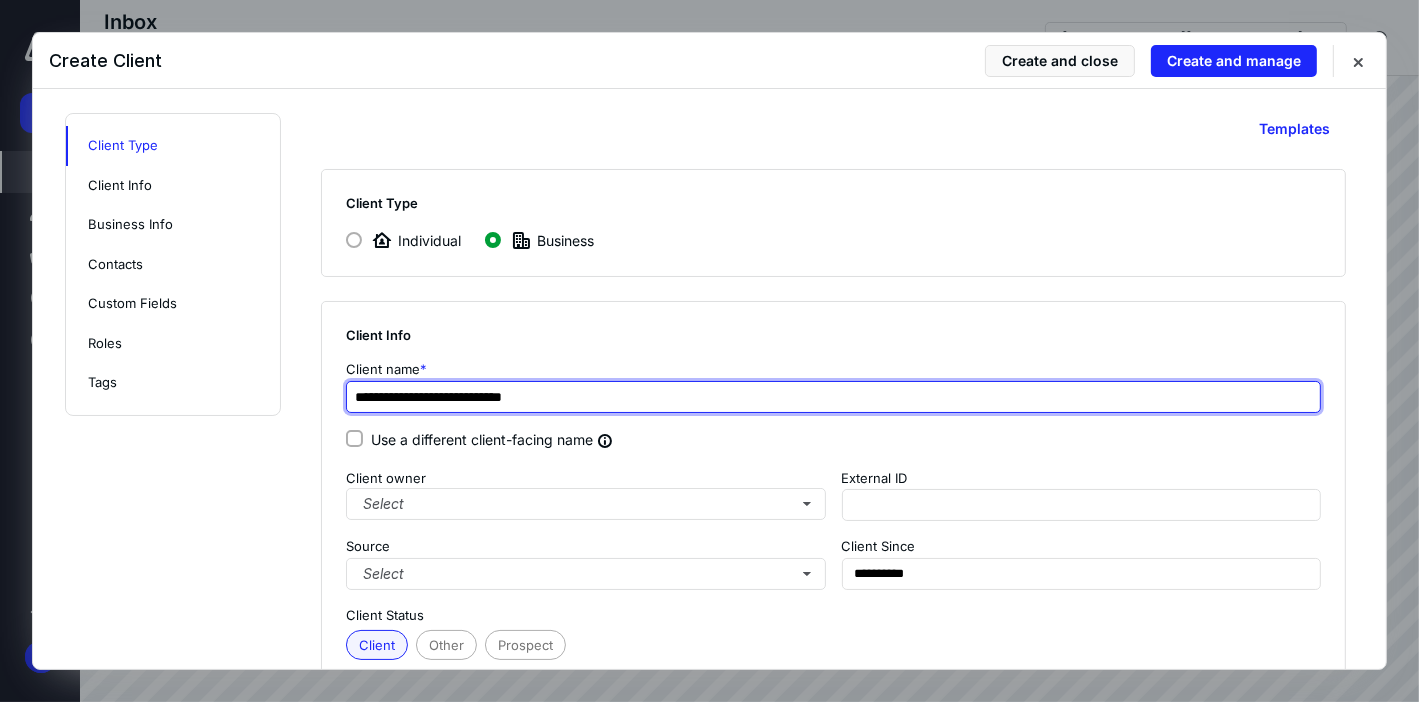 type on "**********" 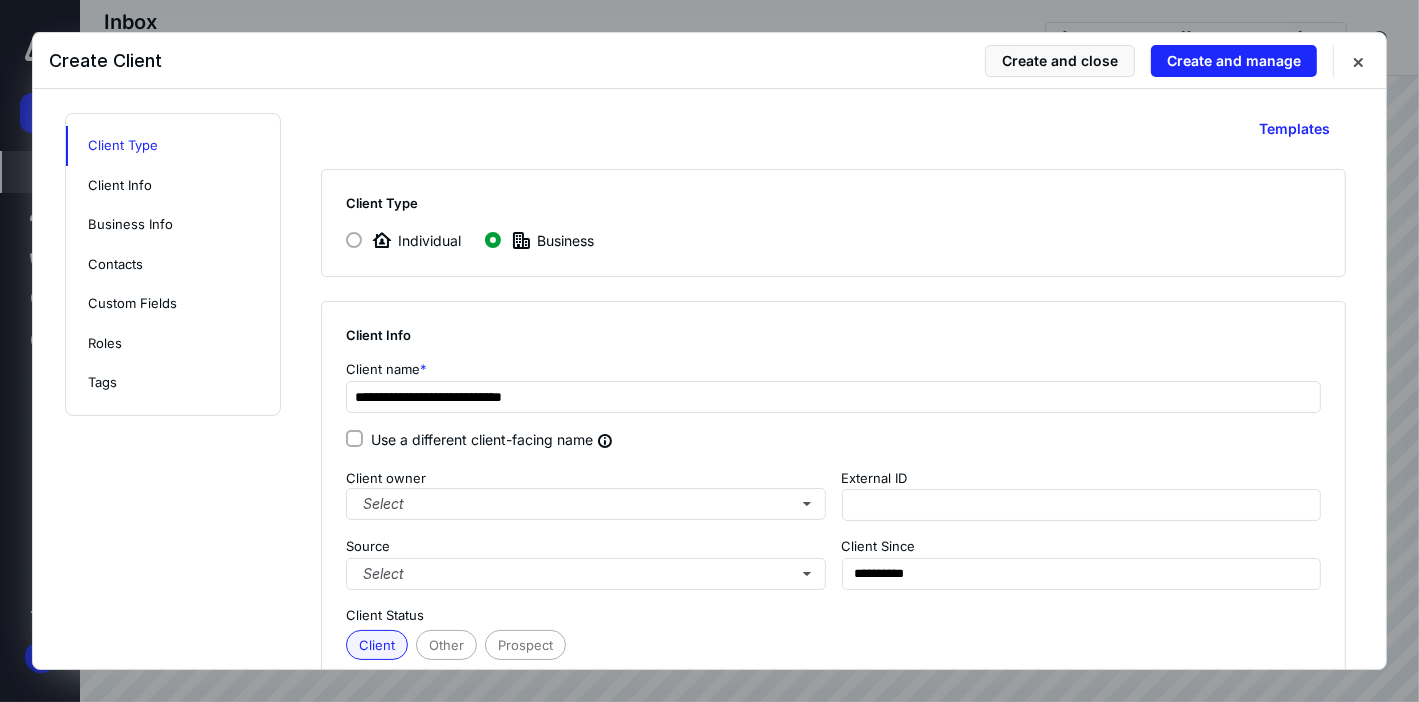 type on "**********" 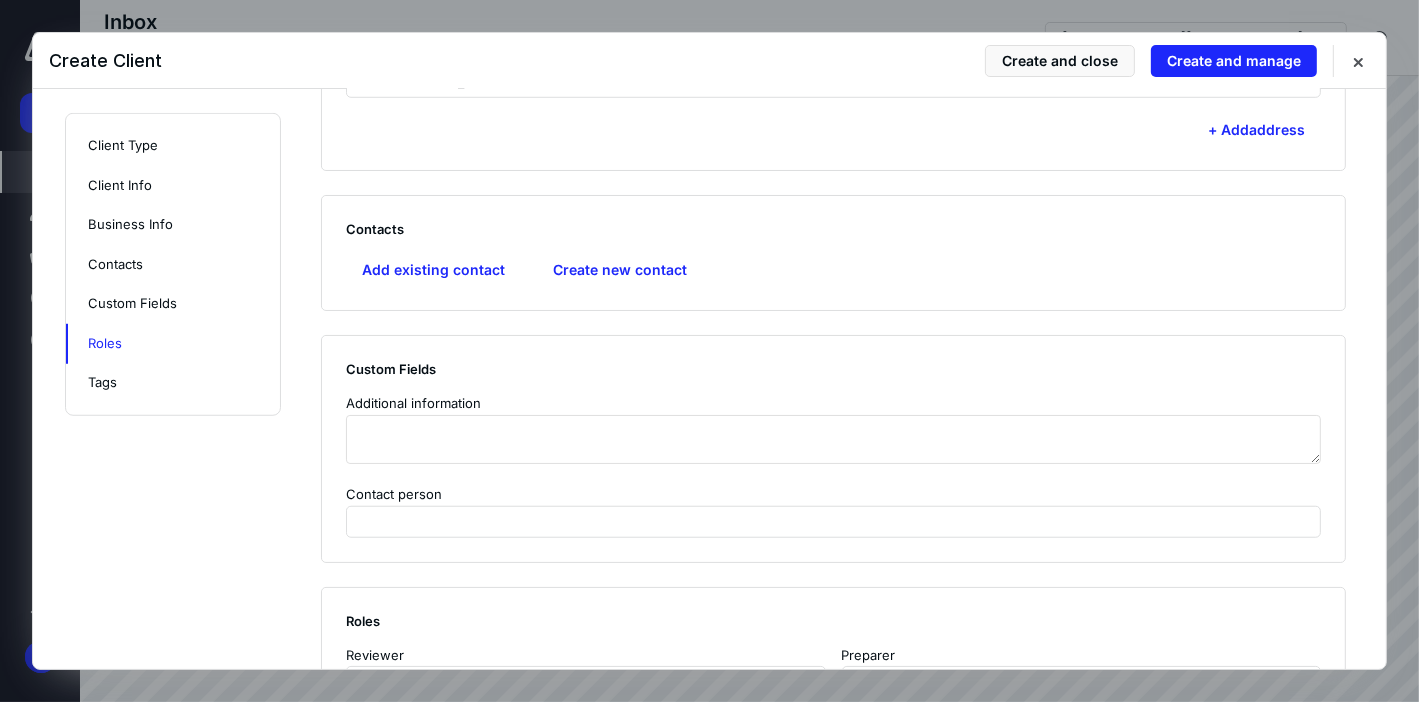 scroll, scrollTop: 1440, scrollLeft: 0, axis: vertical 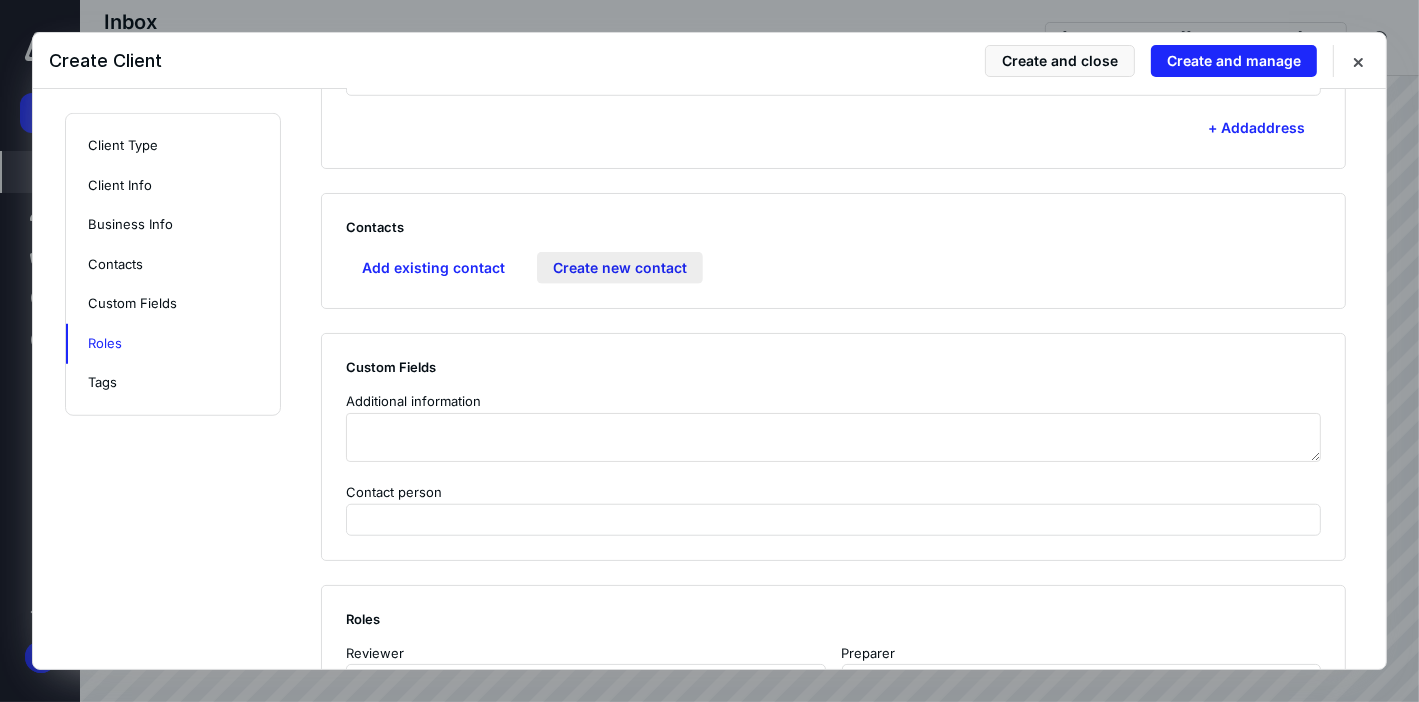 click on "Create new contact" at bounding box center (620, 268) 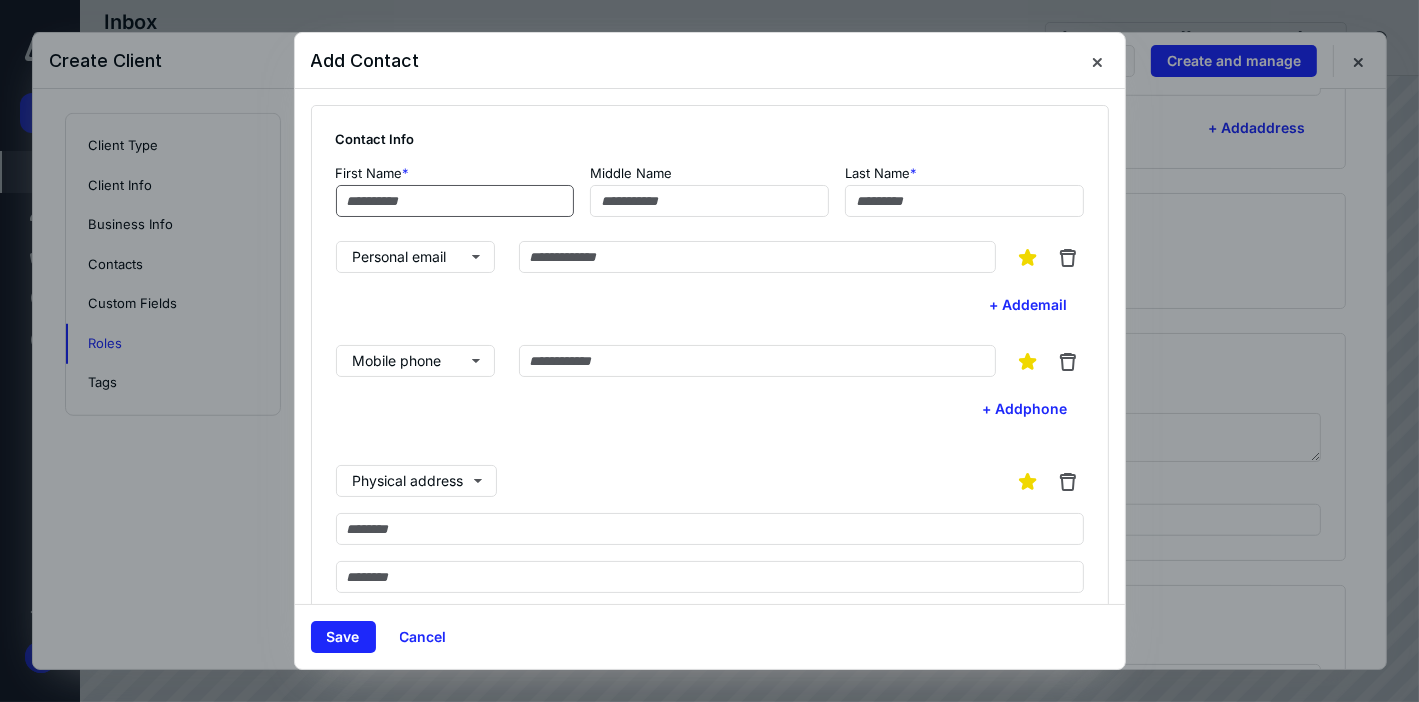 click at bounding box center (455, 201) 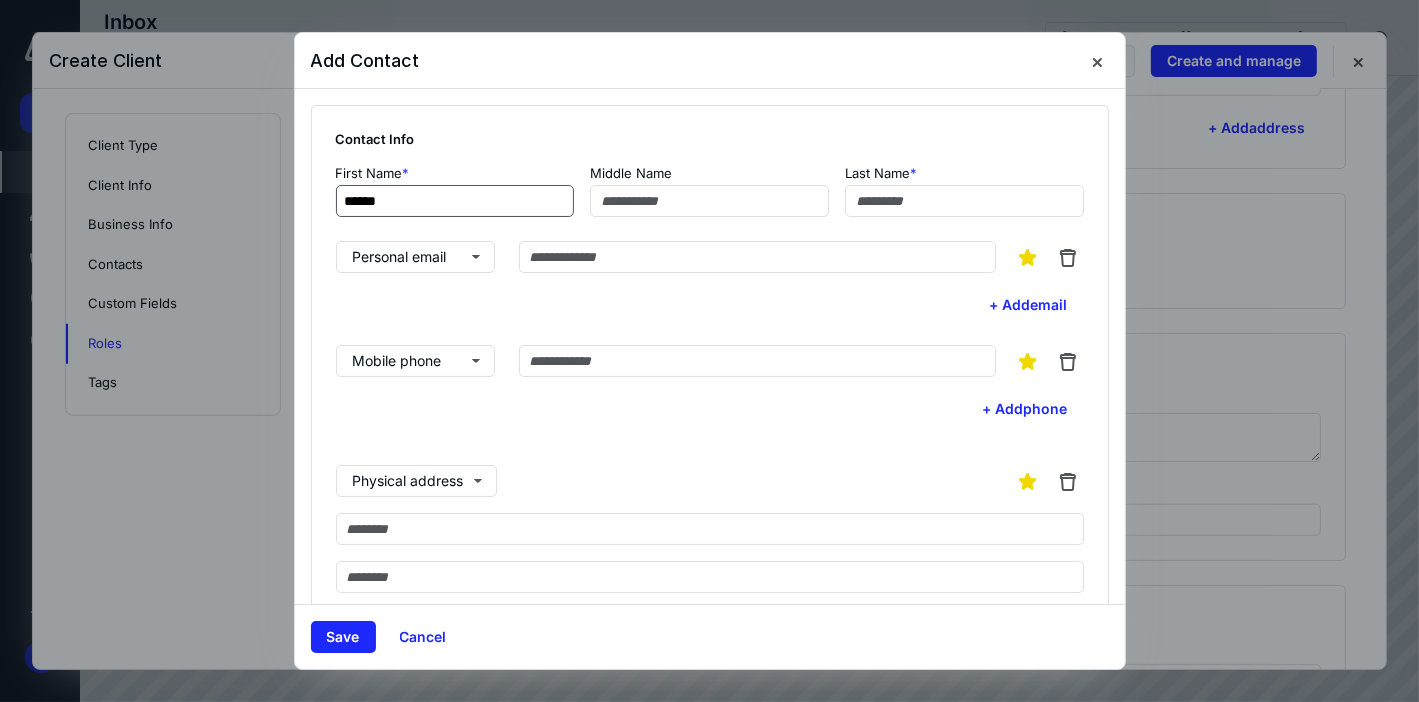 type on "******" 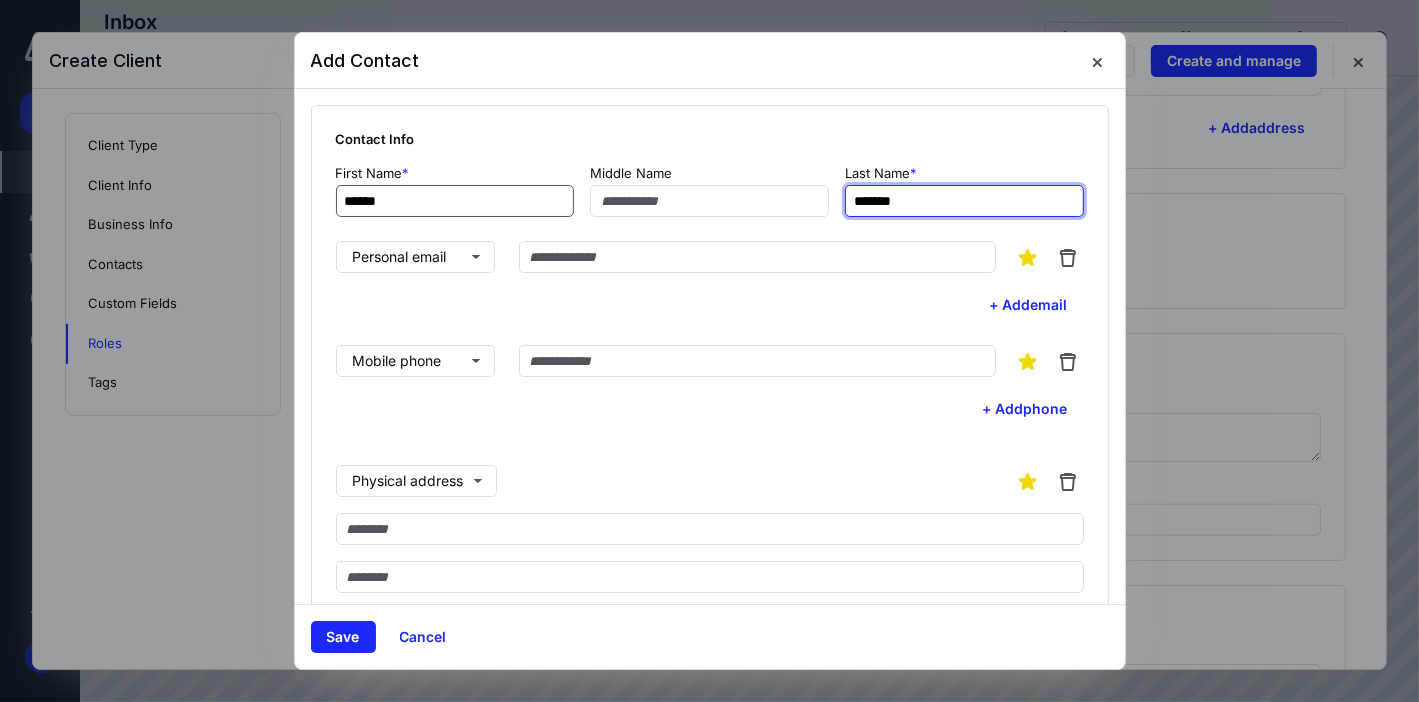 type on "*******" 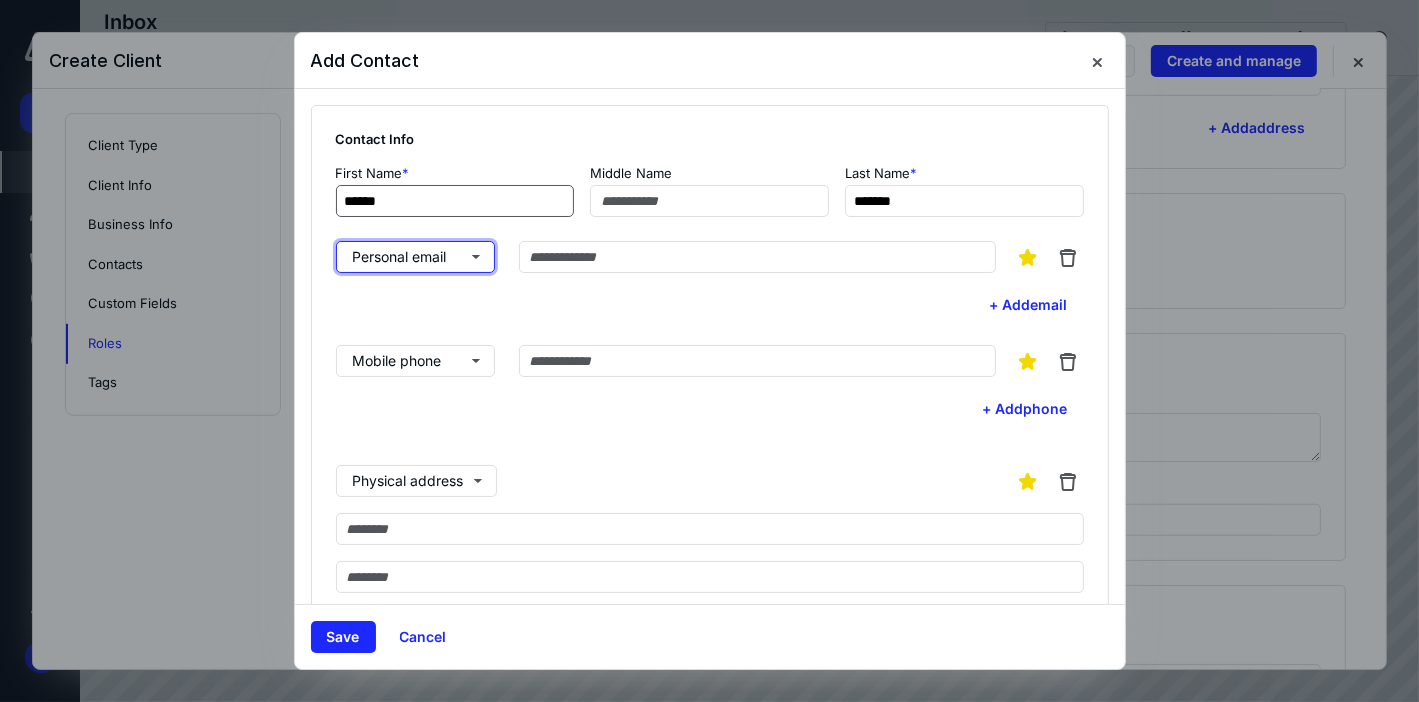 type 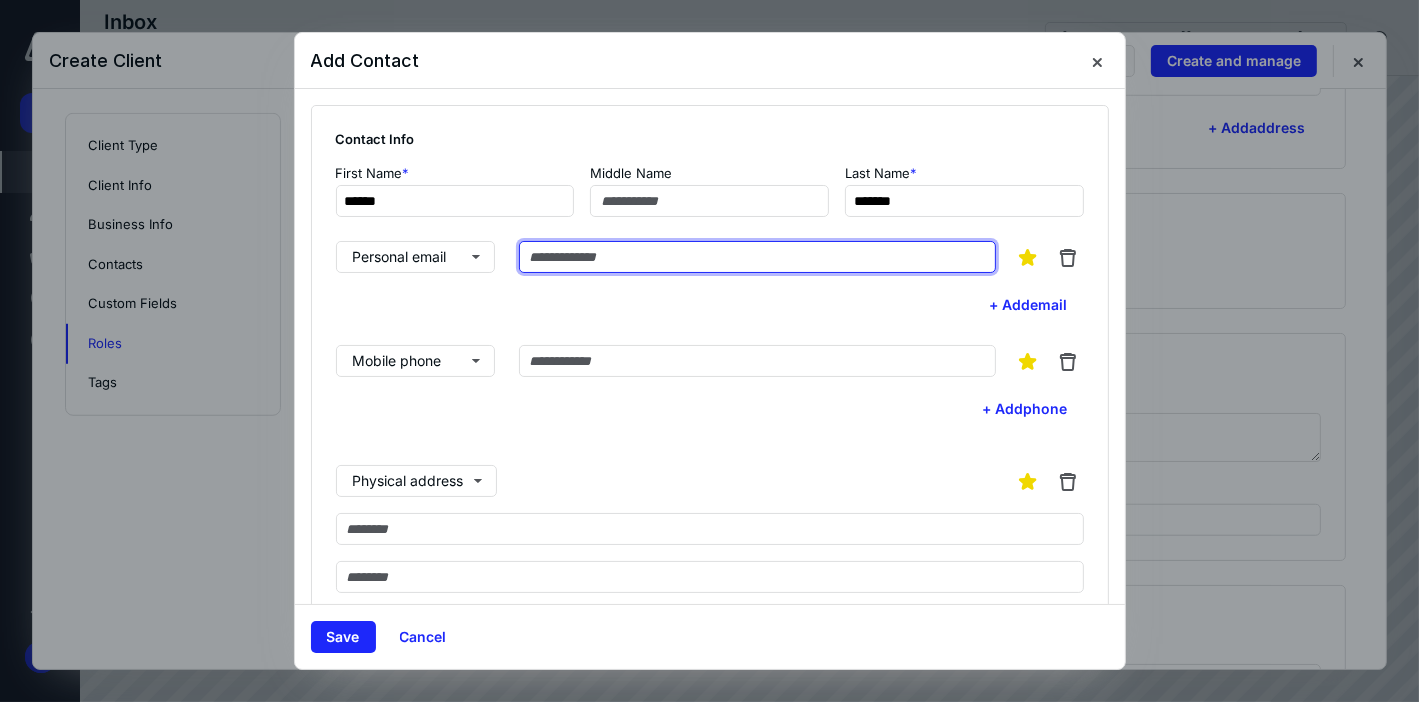 click at bounding box center (757, 257) 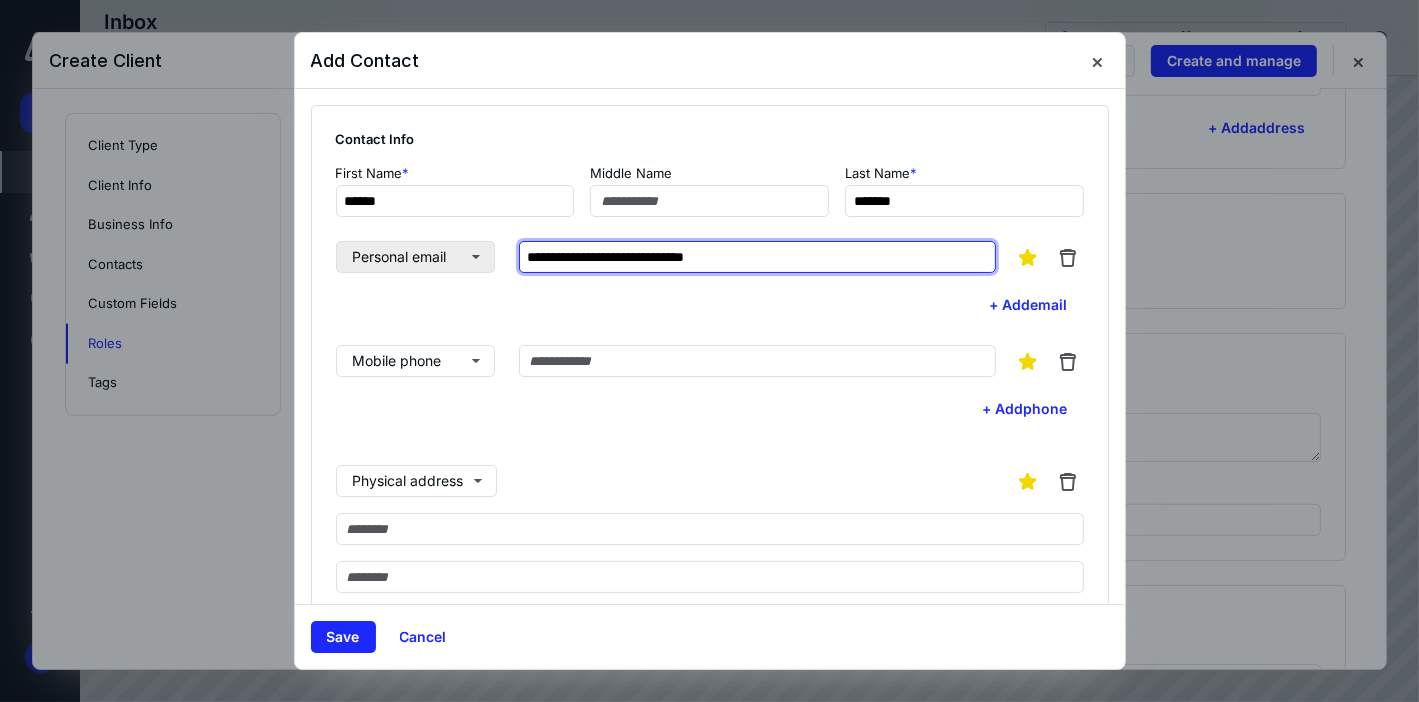 type on "**********" 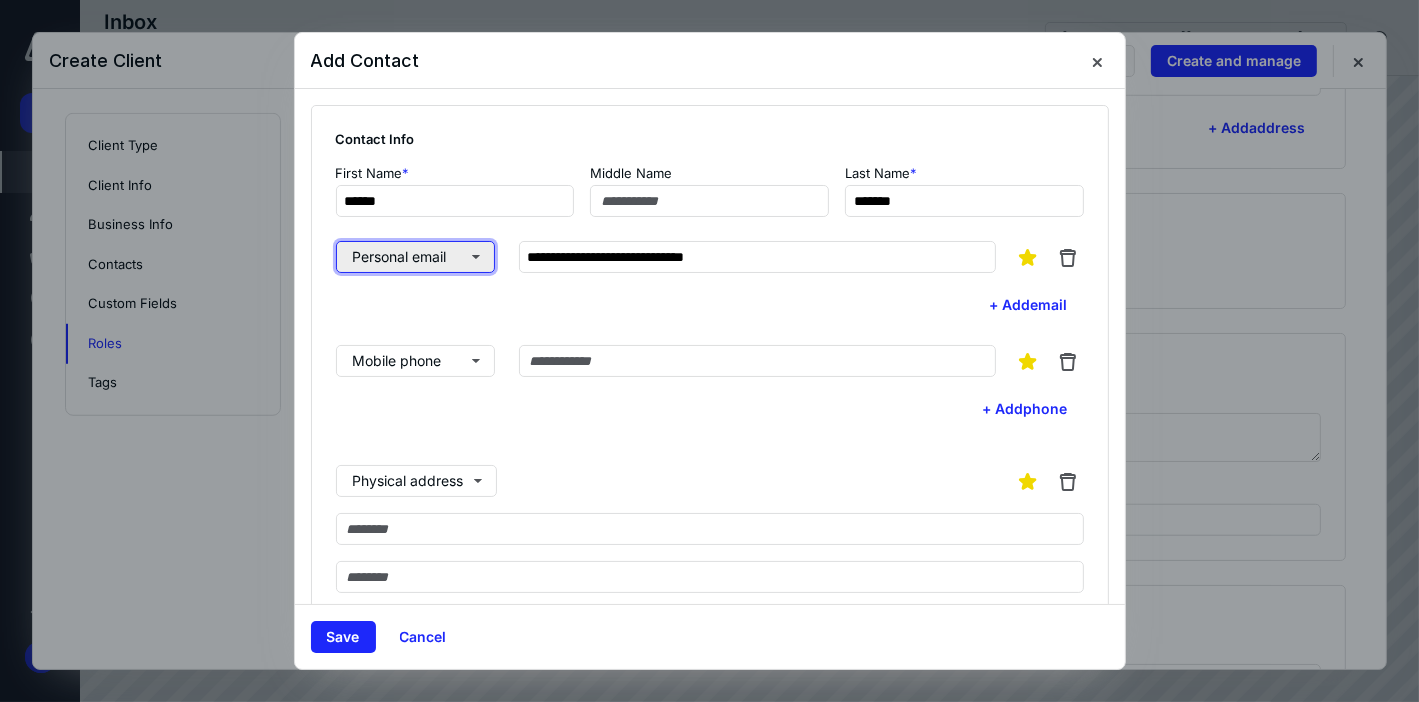 click on "Personal email" at bounding box center (415, 257) 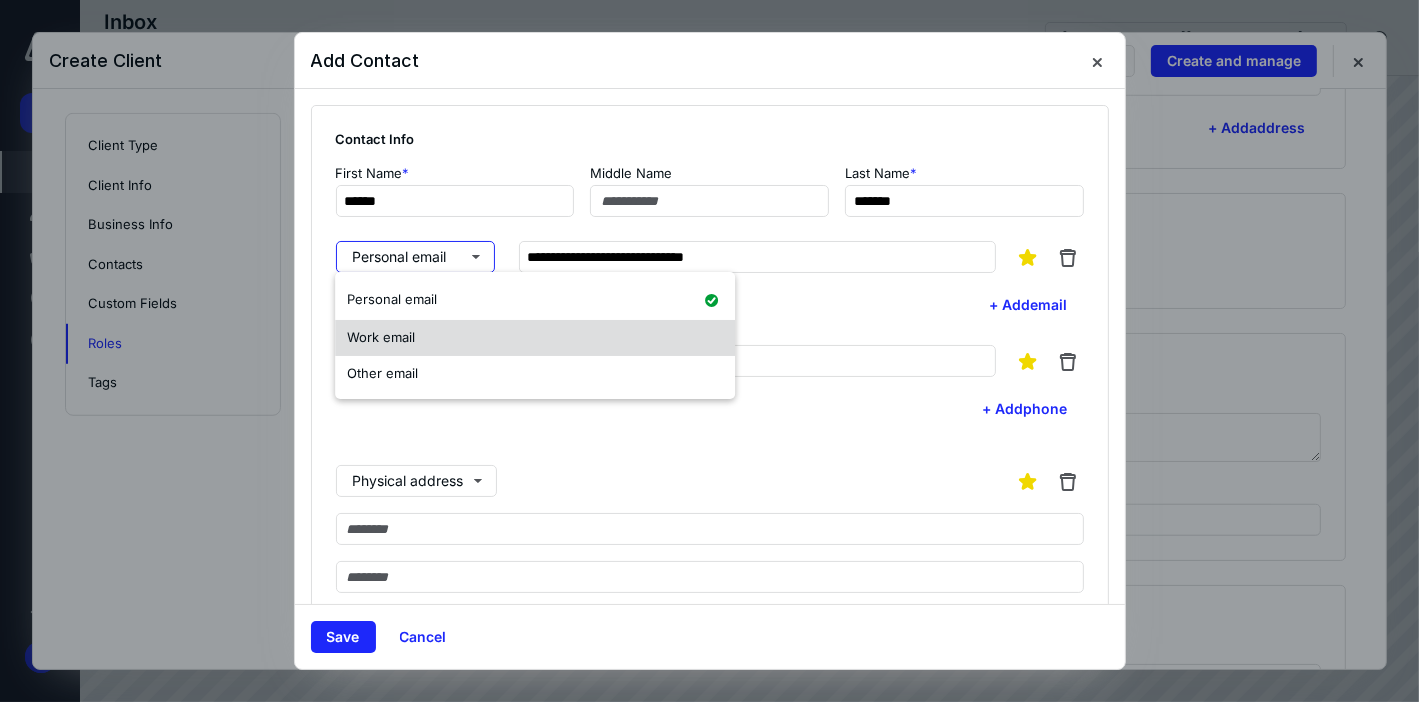 click on "Work email" at bounding box center [381, 337] 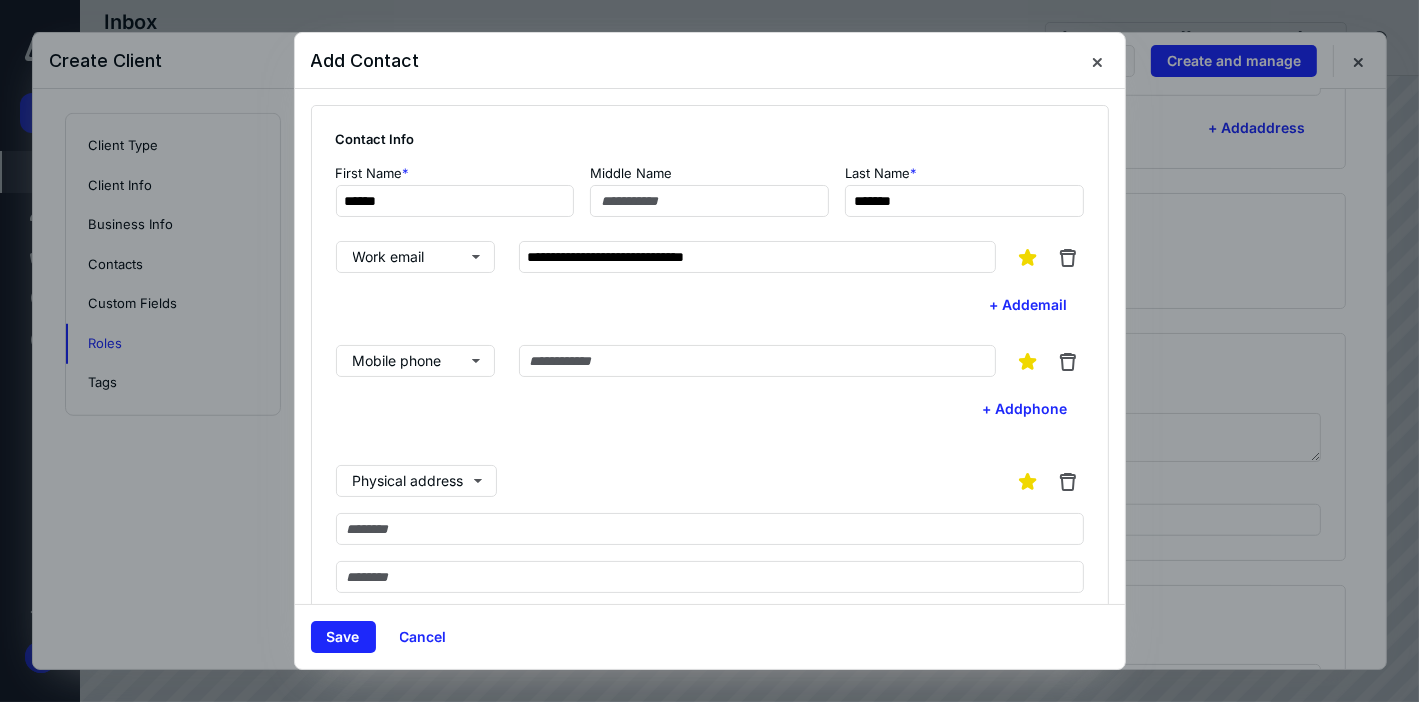 click on "**********" at bounding box center [710, 281] 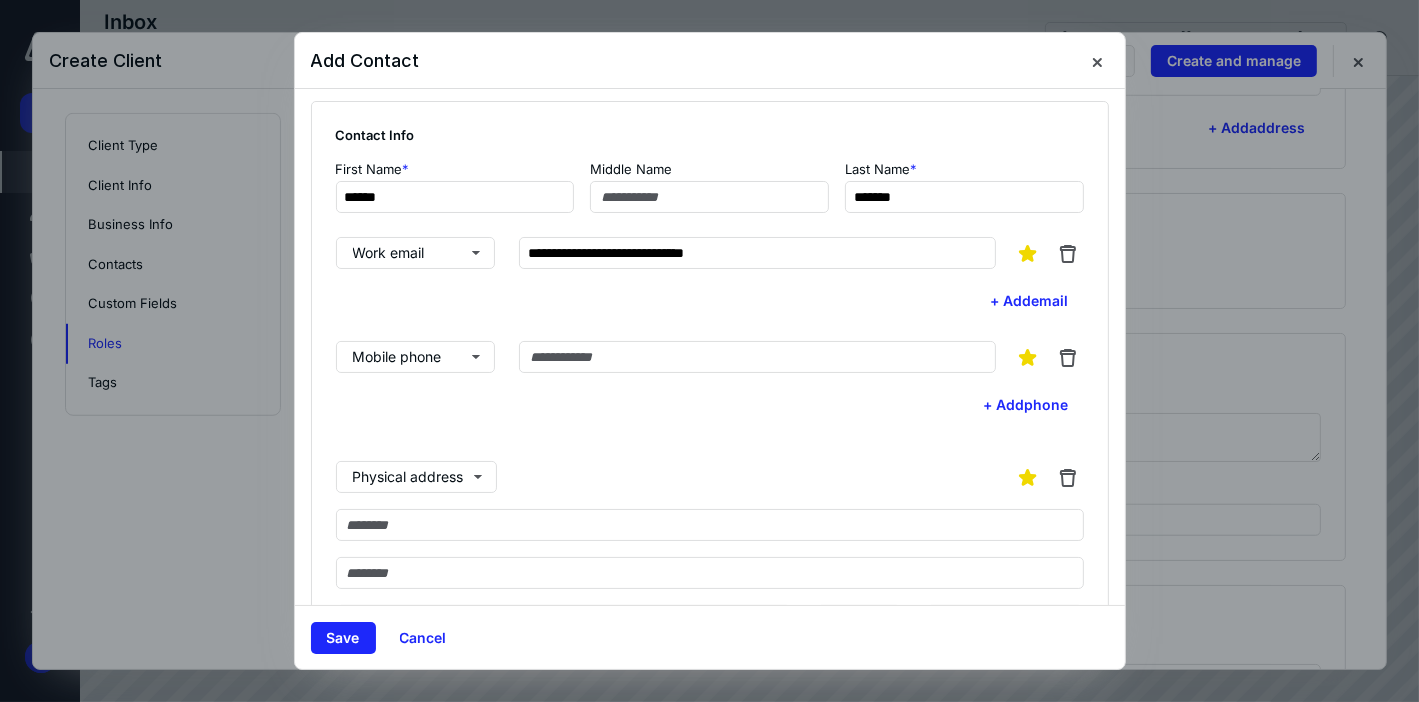 scroll, scrollTop: 0, scrollLeft: 0, axis: both 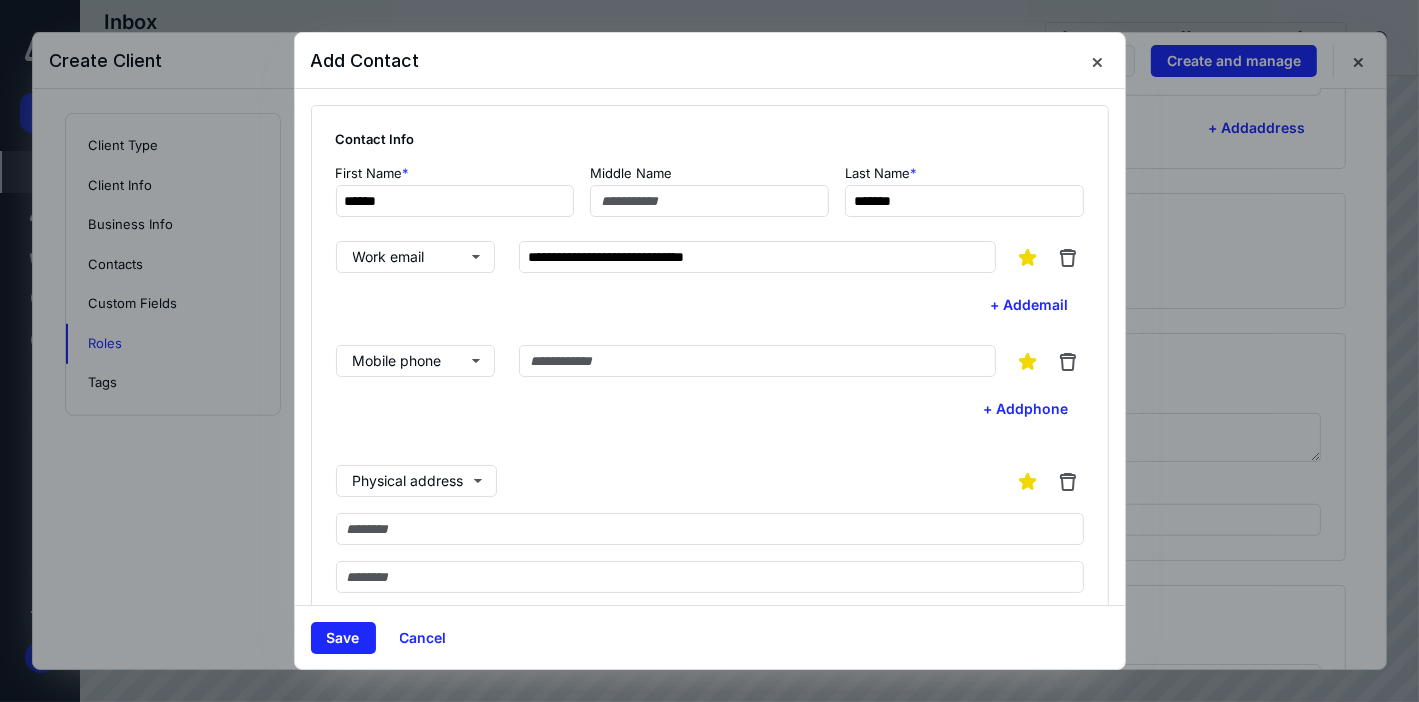 click on "Save Cancel" at bounding box center (710, 637) 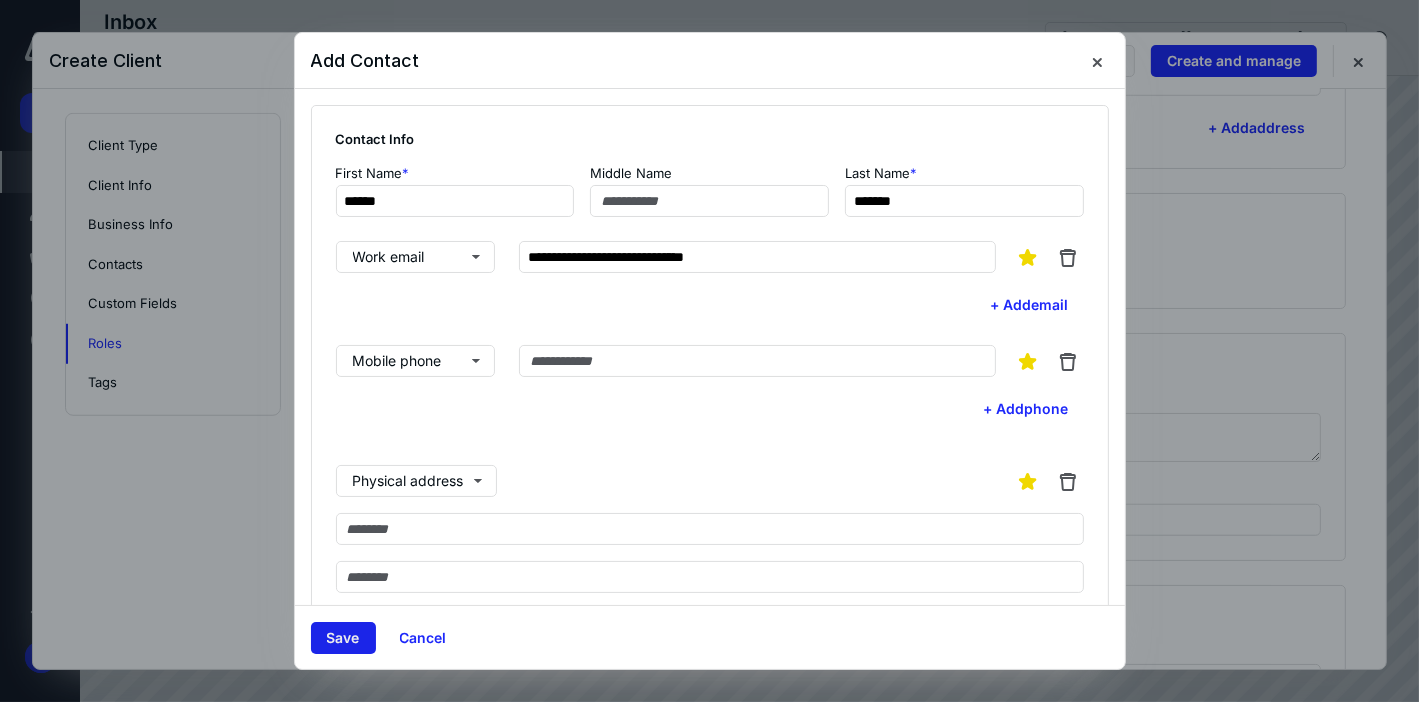 click on "Save" at bounding box center [343, 638] 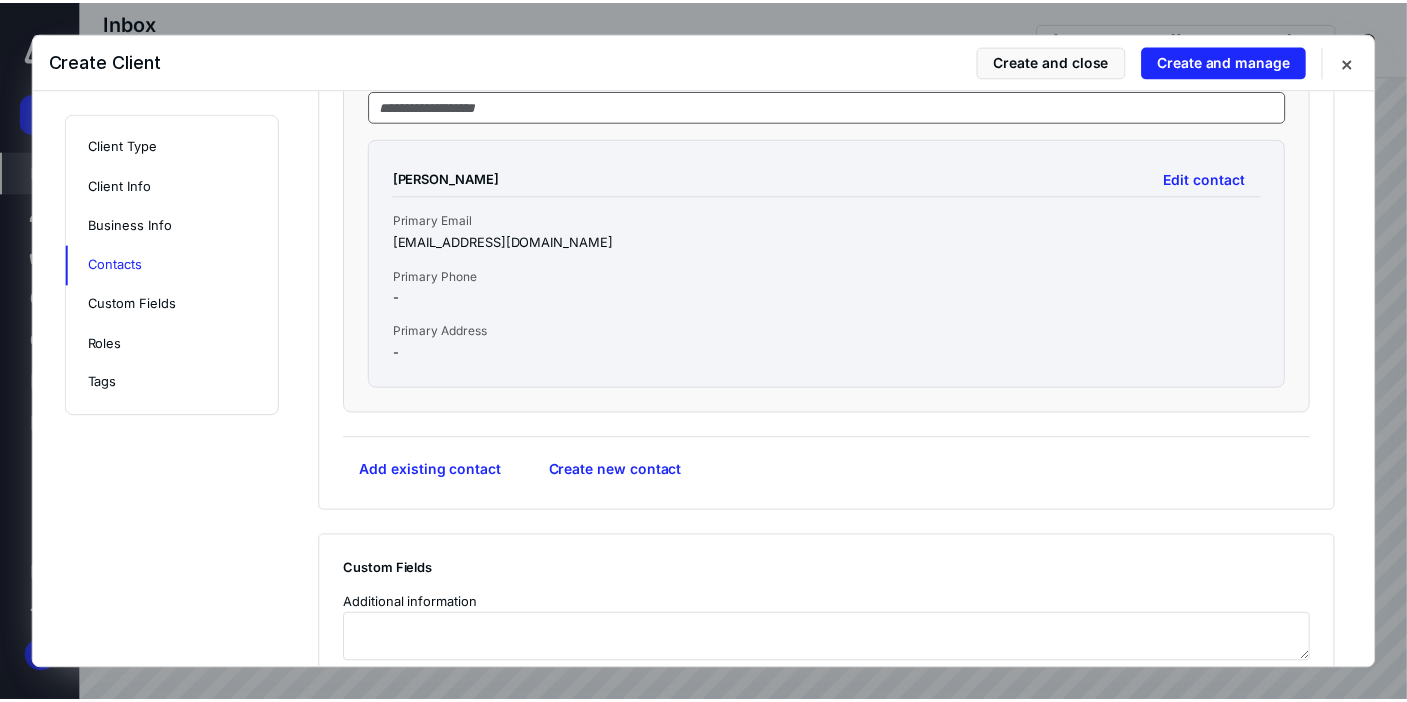 scroll, scrollTop: 1520, scrollLeft: 0, axis: vertical 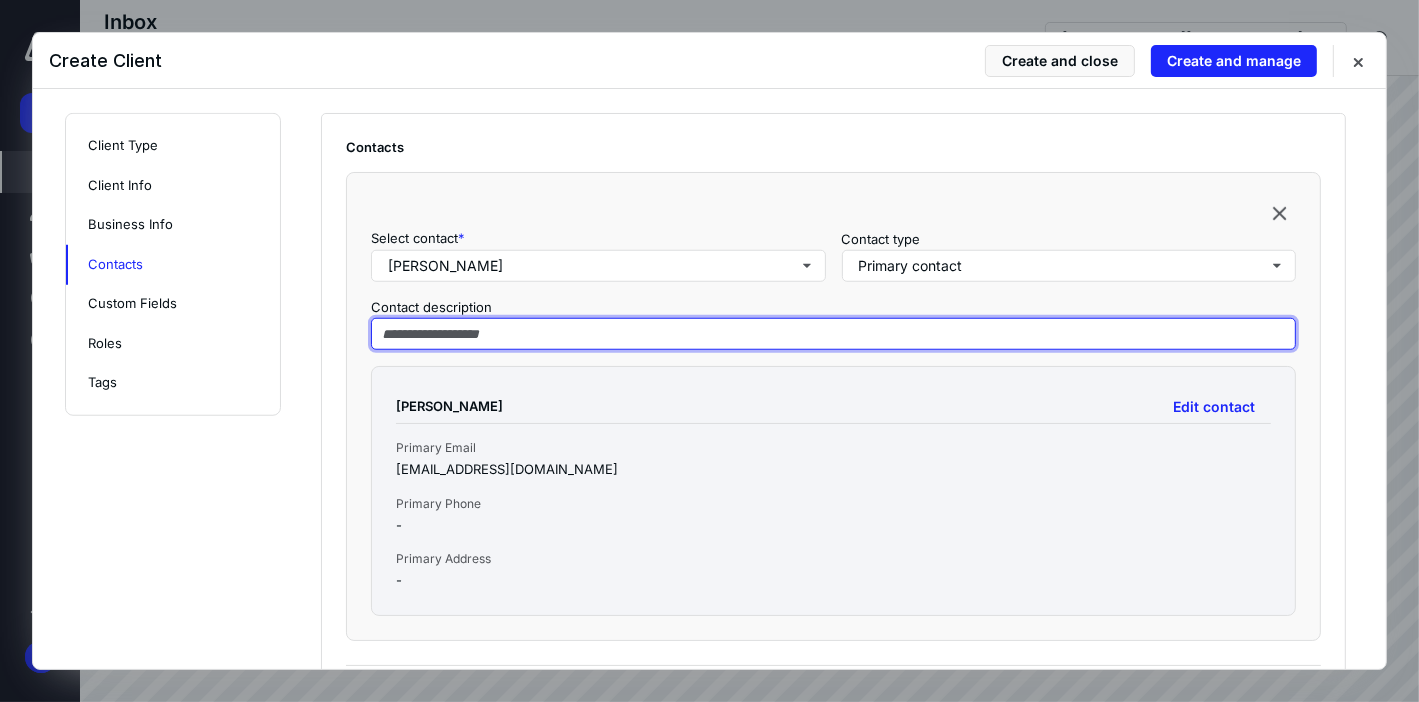 click at bounding box center [833, 334] 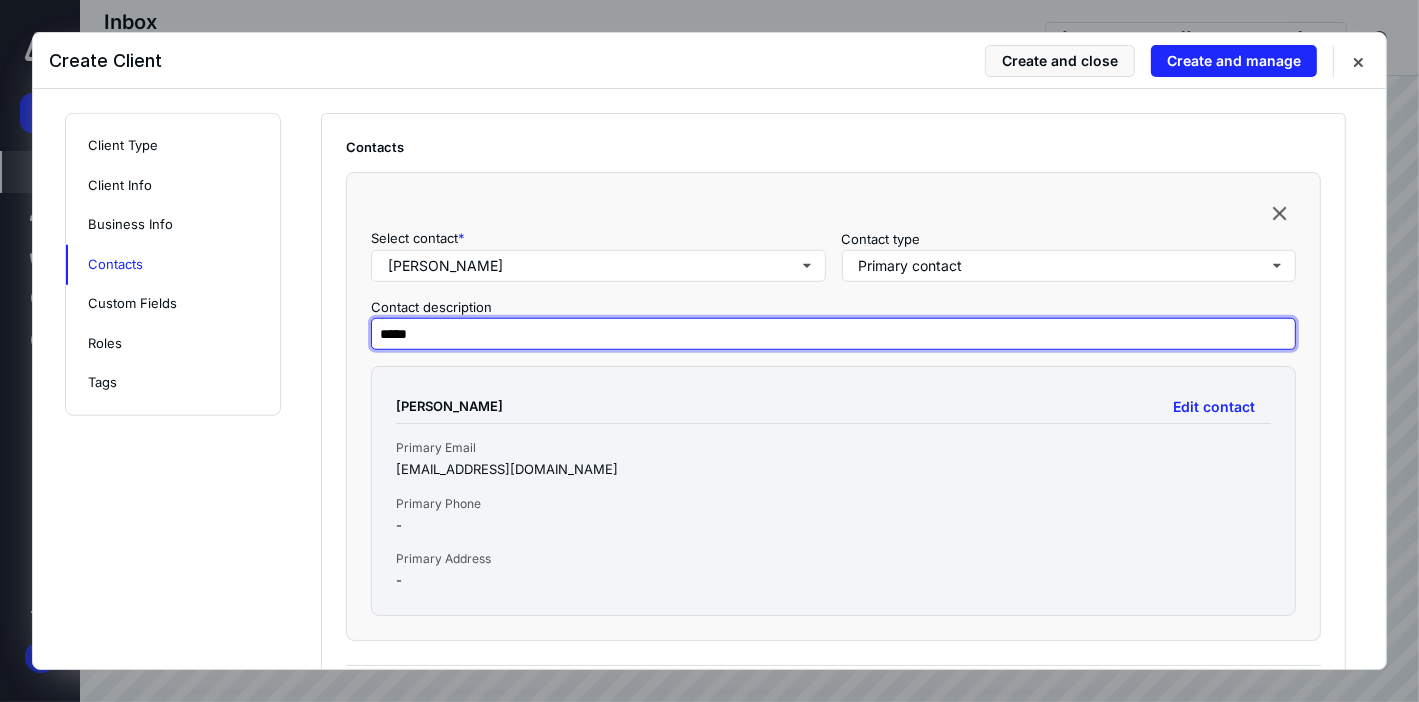 type on "*****" 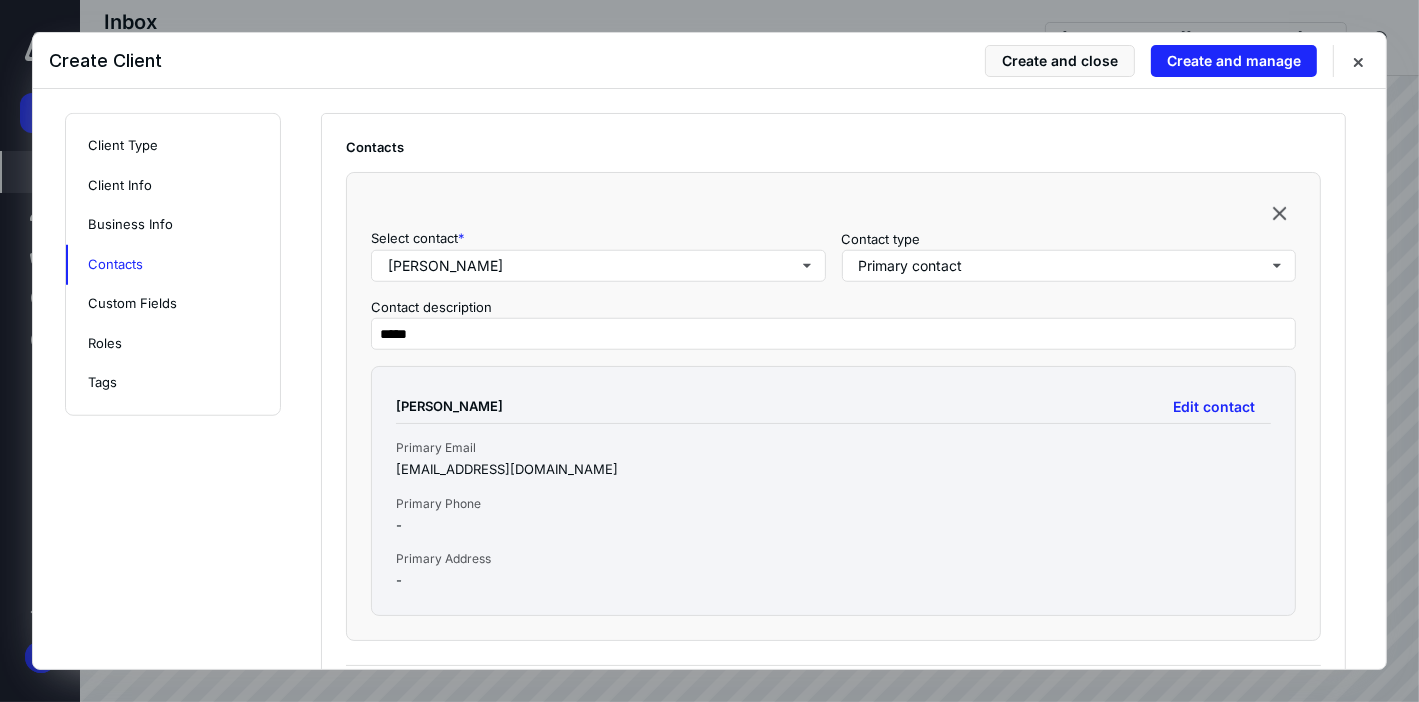 drag, startPoint x: 1090, startPoint y: 508, endPoint x: 1248, endPoint y: 77, distance: 459.0479 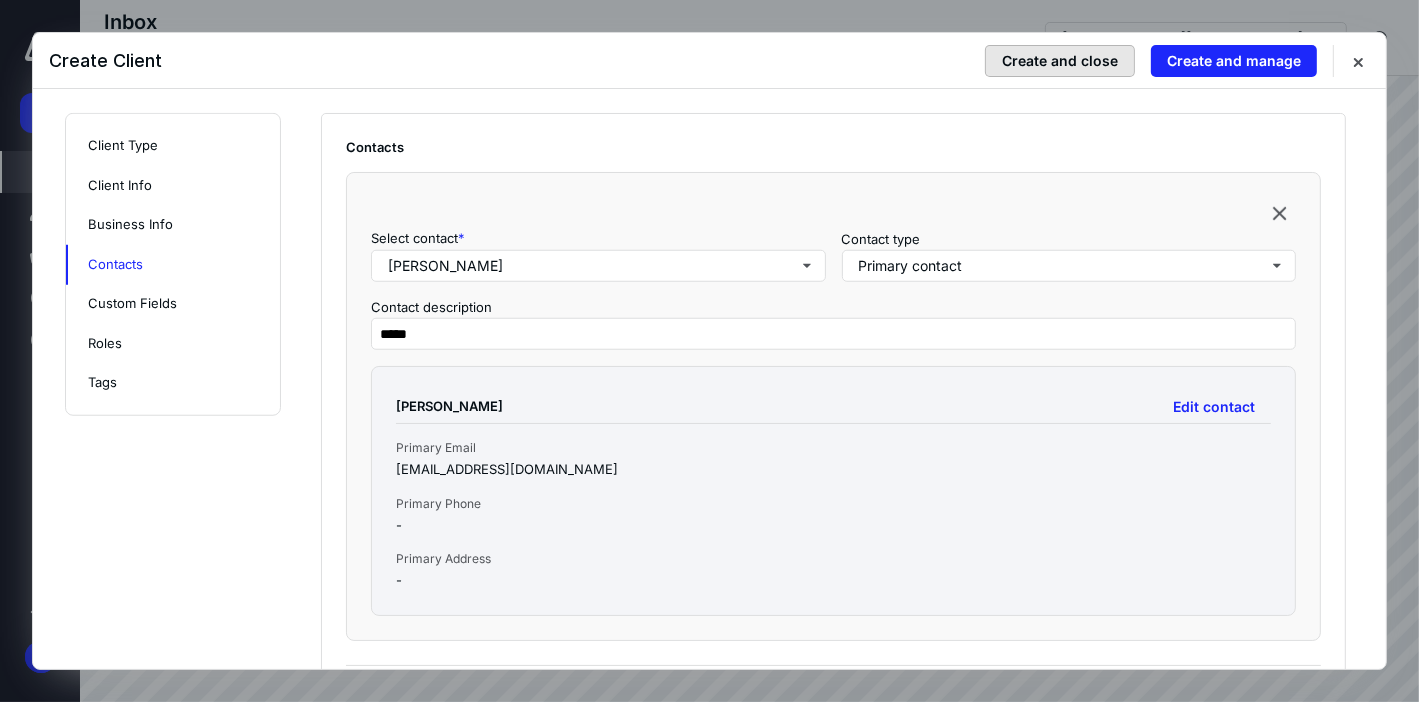 click on "Create and close" at bounding box center [1060, 61] 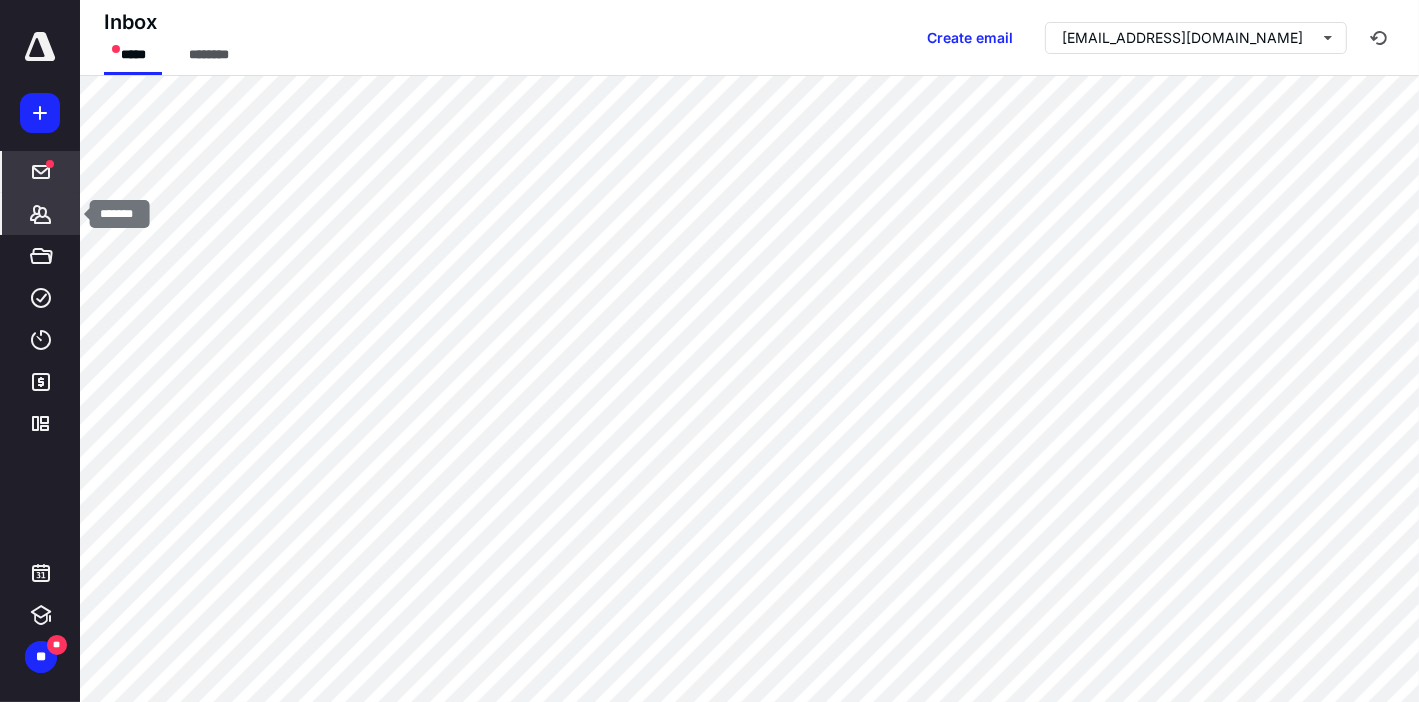 click 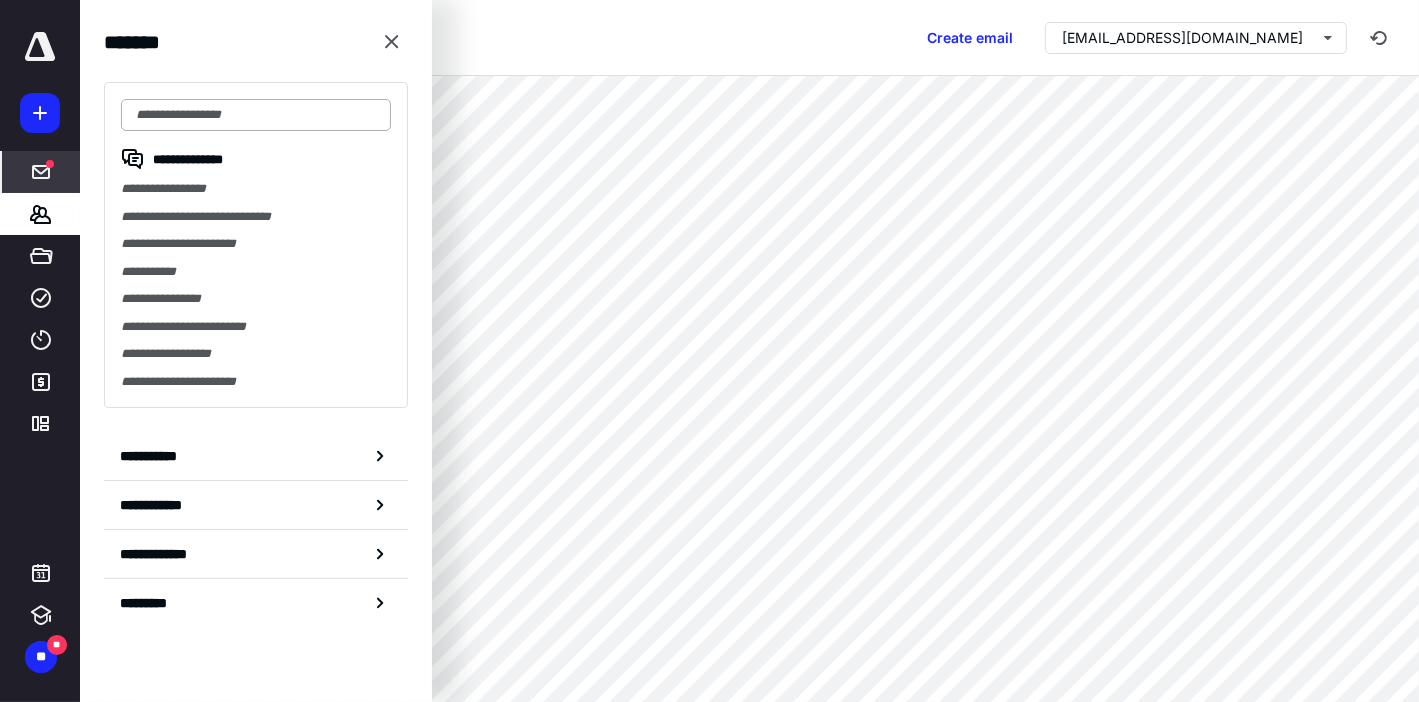 click at bounding box center [256, 115] 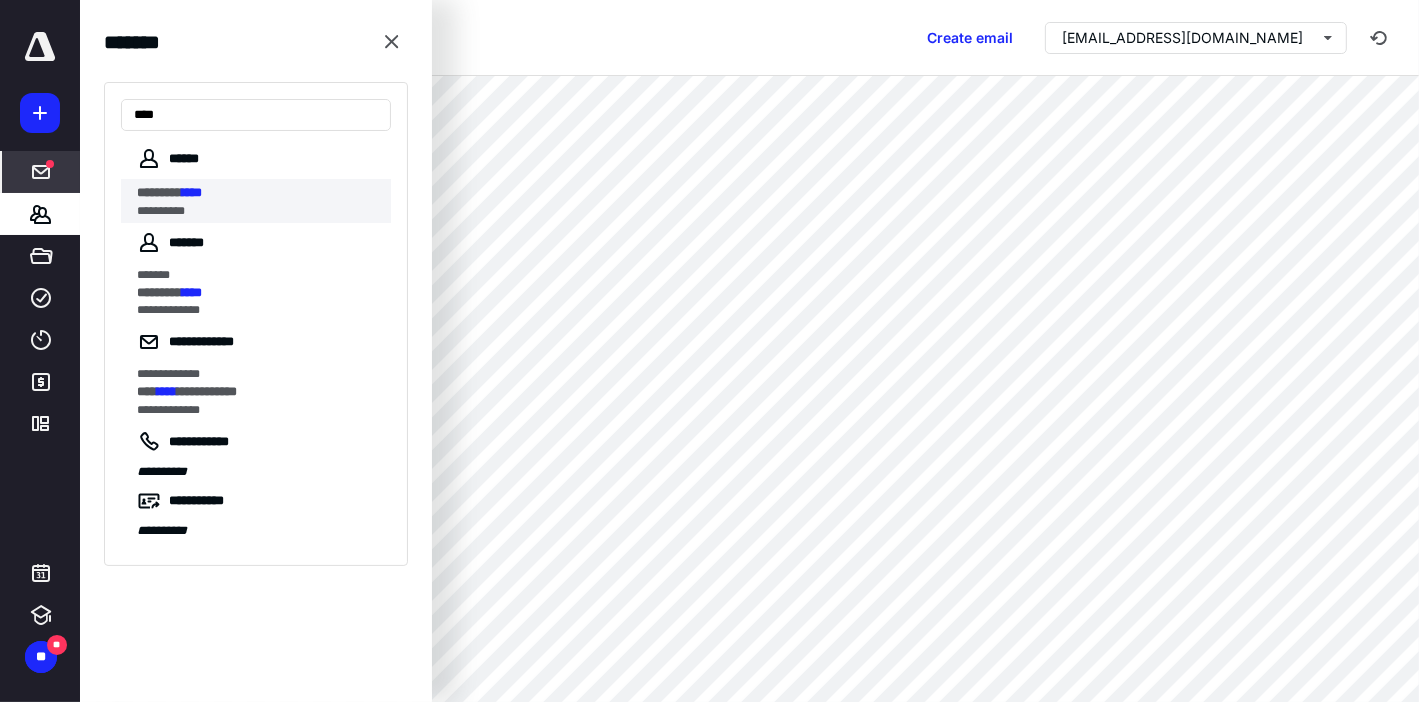 type on "****" 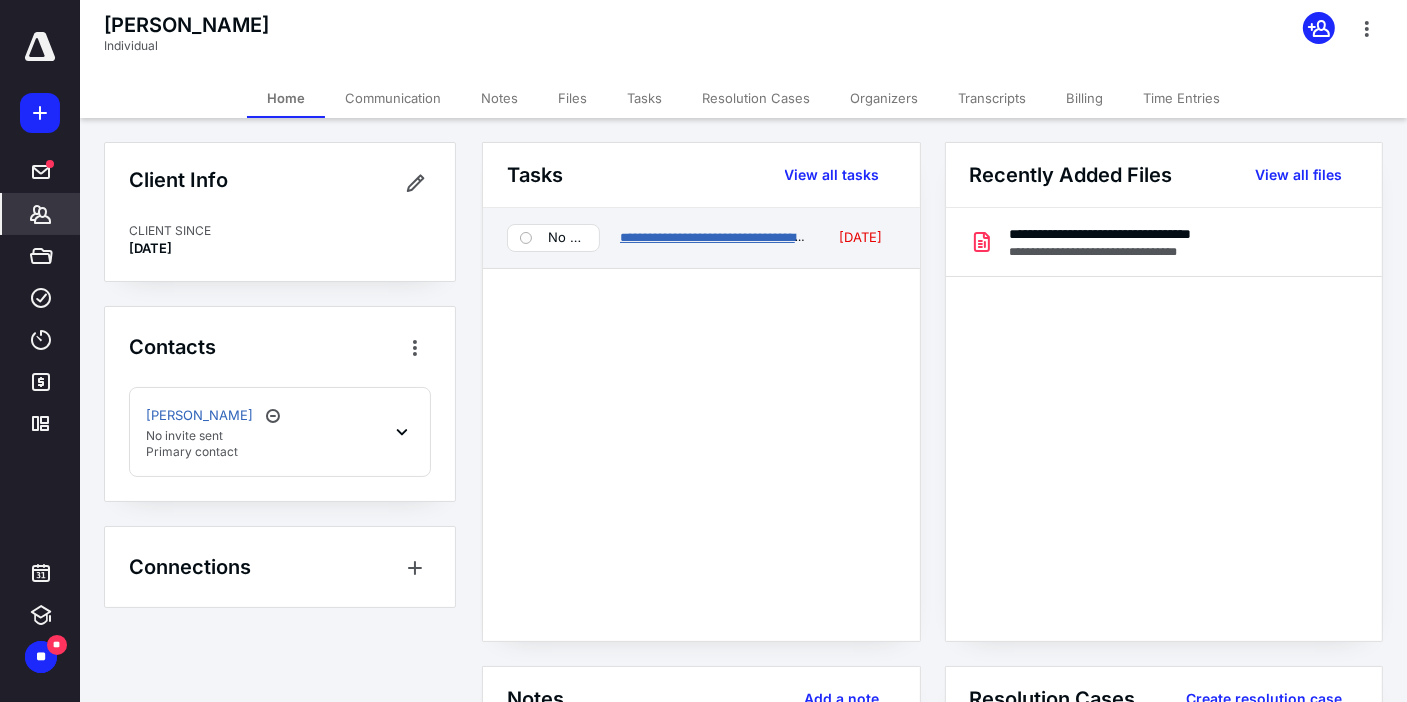 click on "**********" at bounding box center (727, 237) 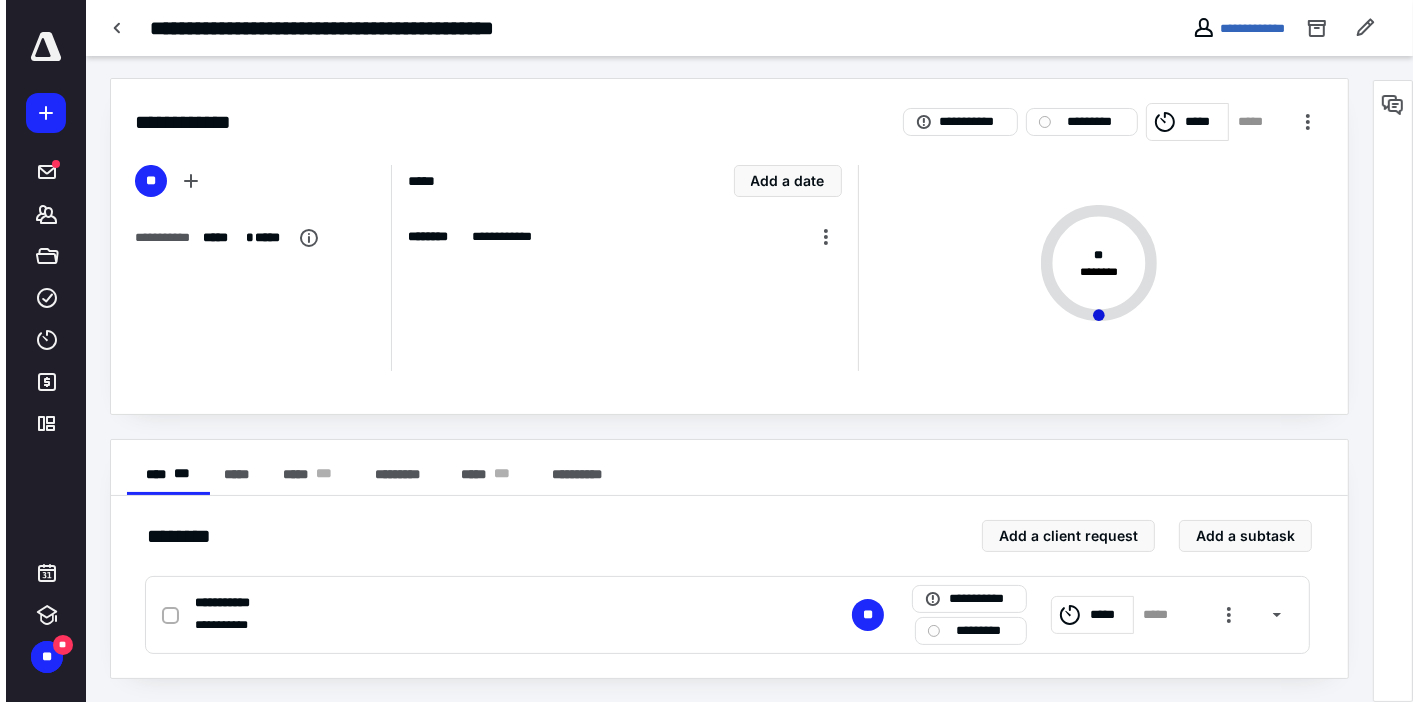 scroll, scrollTop: 0, scrollLeft: 0, axis: both 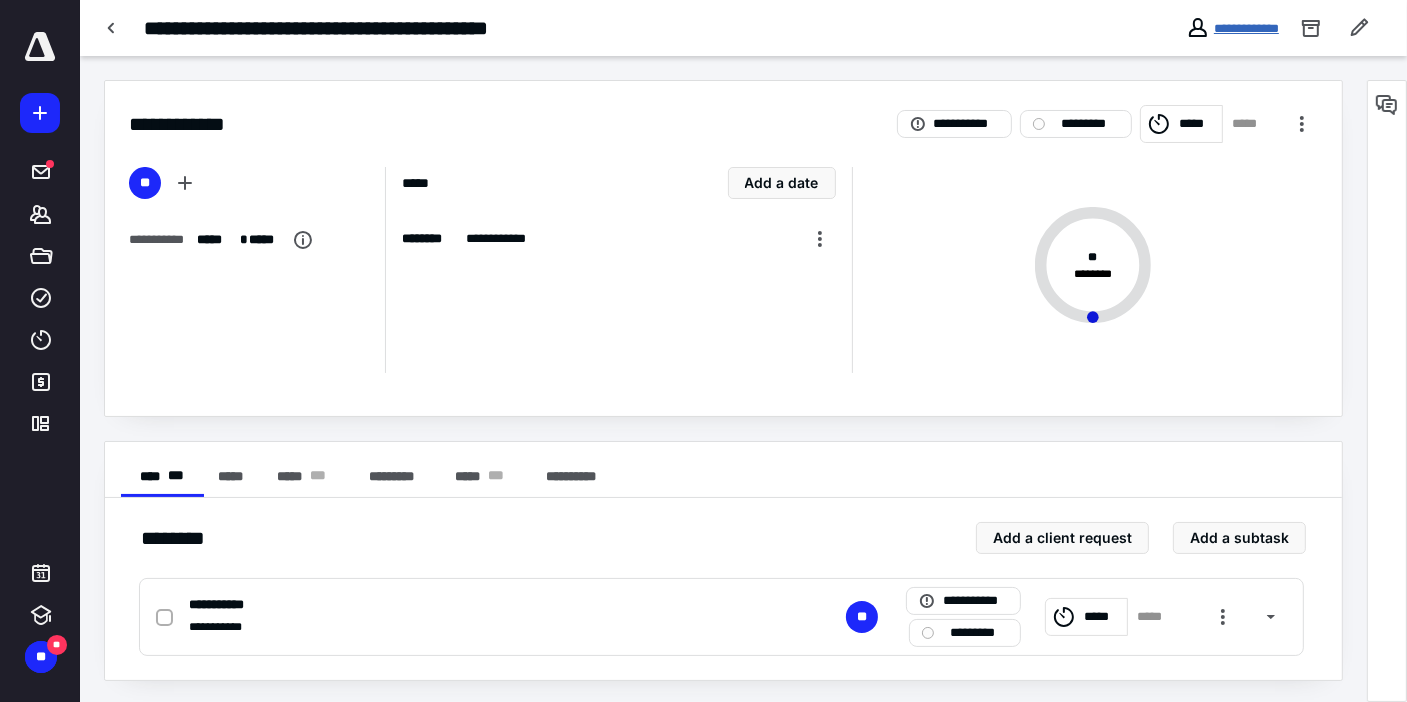 click on "**********" at bounding box center [1246, 28] 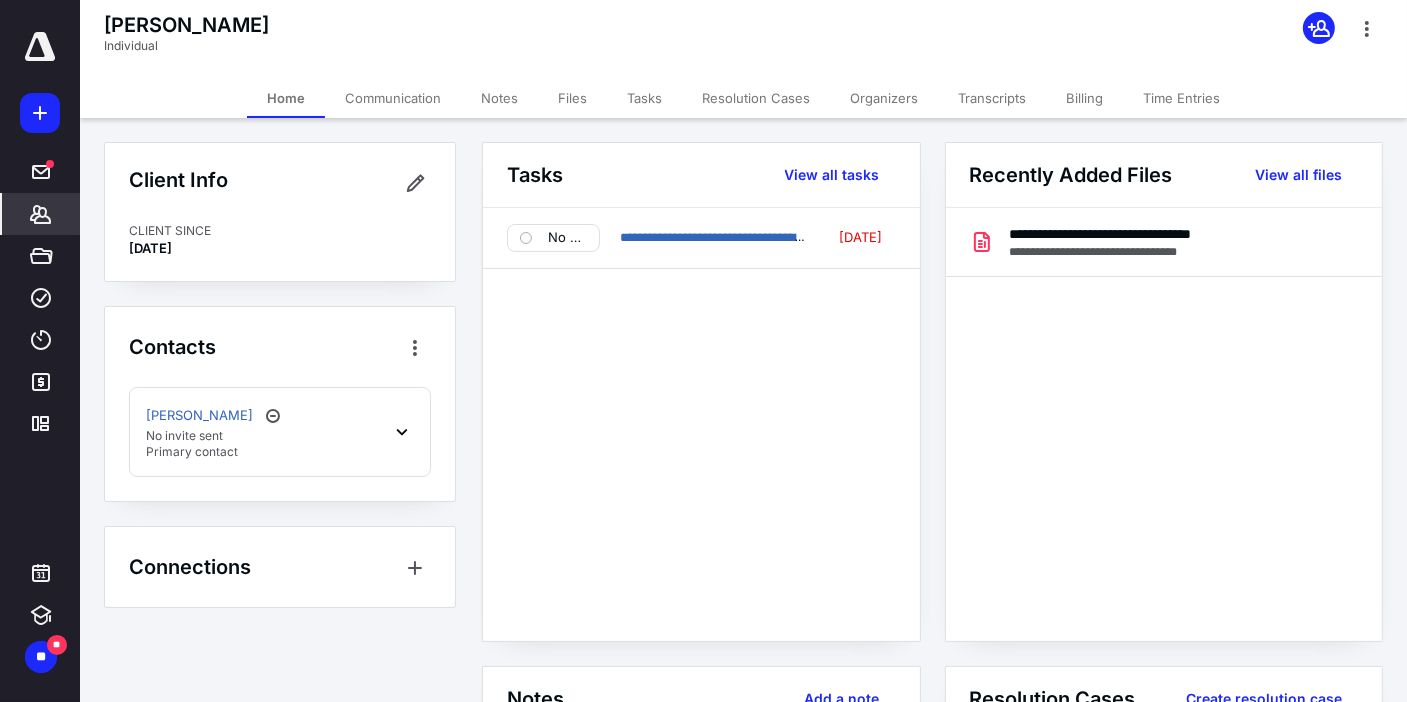 click on "Files" at bounding box center [572, 98] 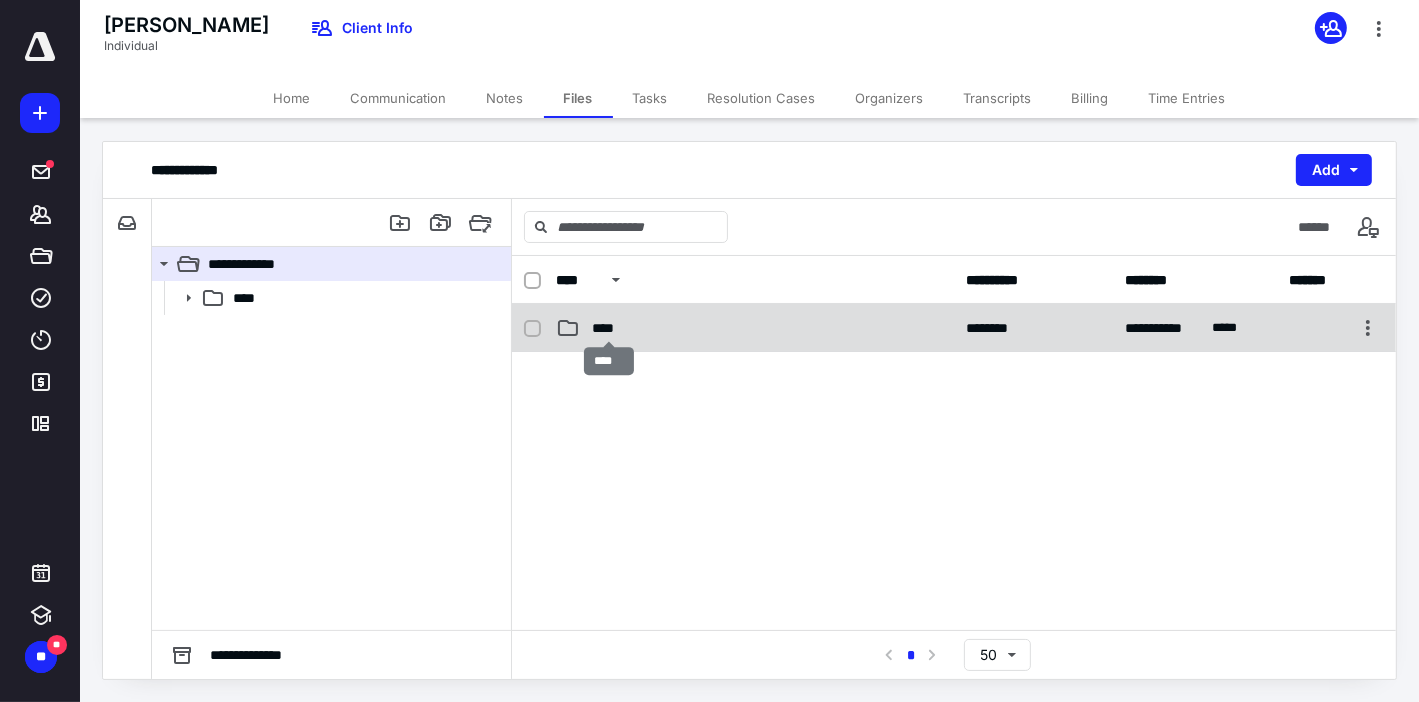 click on "****" at bounding box center [609, 328] 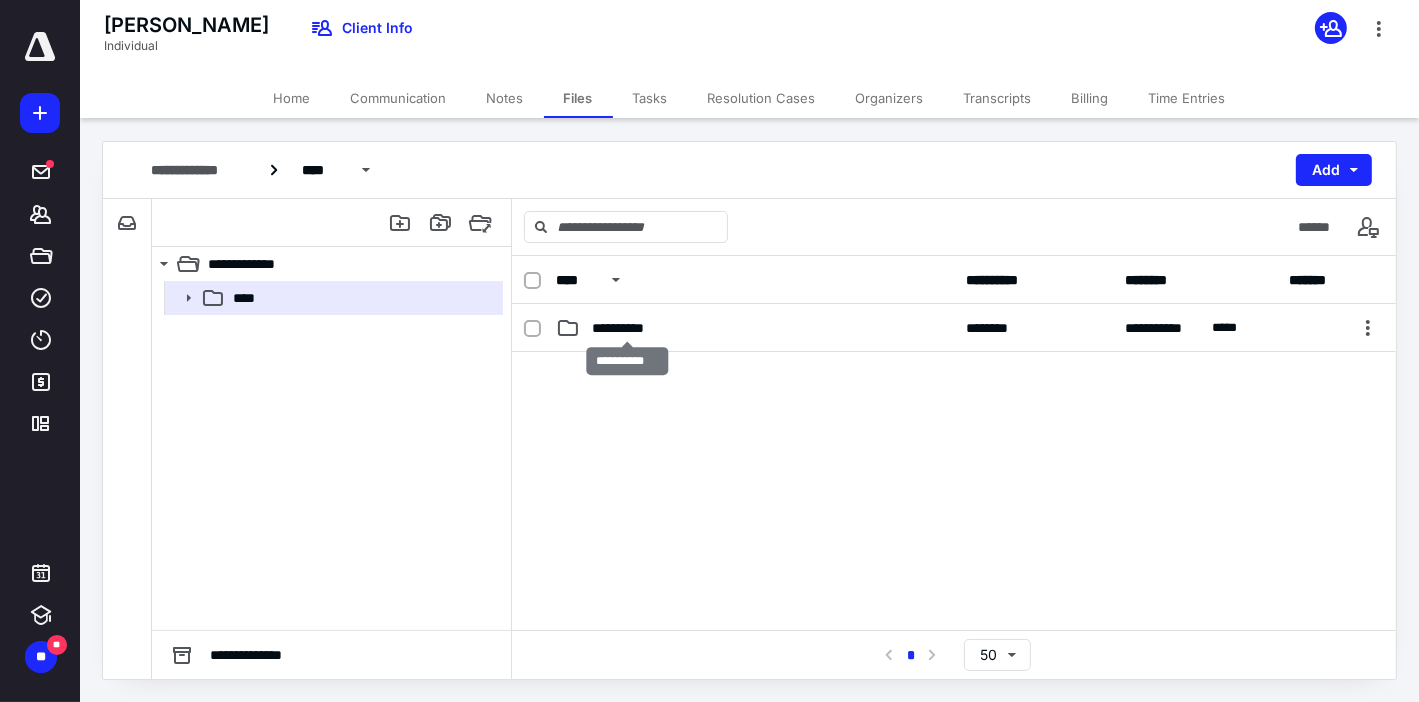 click on "**********" at bounding box center (627, 328) 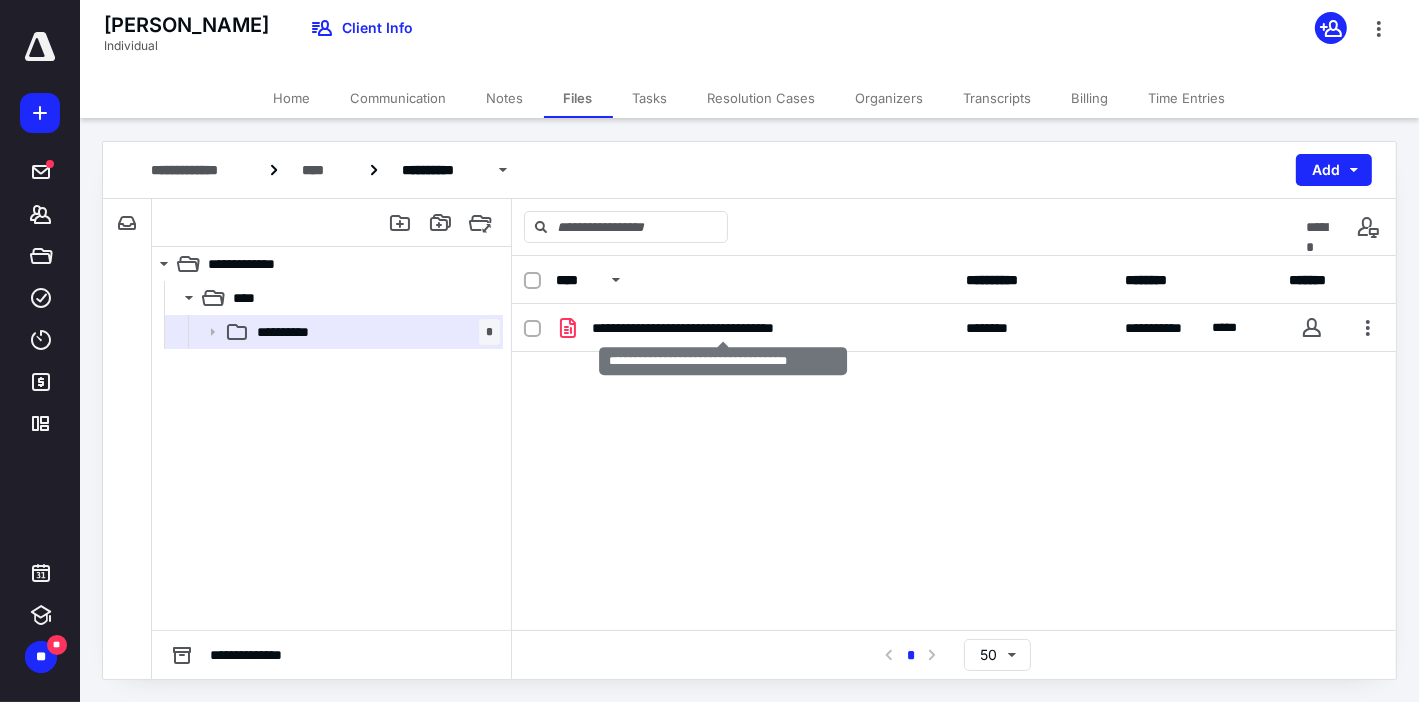 click on "**********" at bounding box center [724, 328] 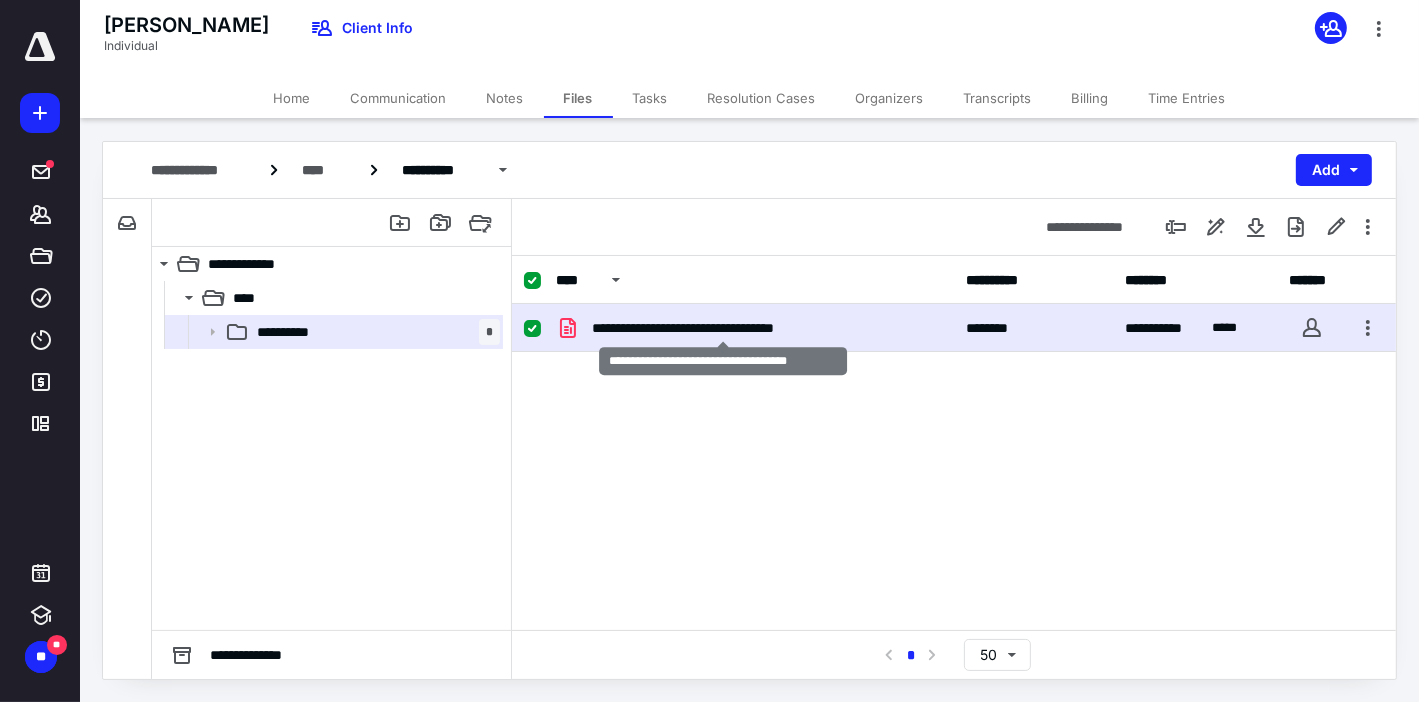 click on "**********" at bounding box center (724, 328) 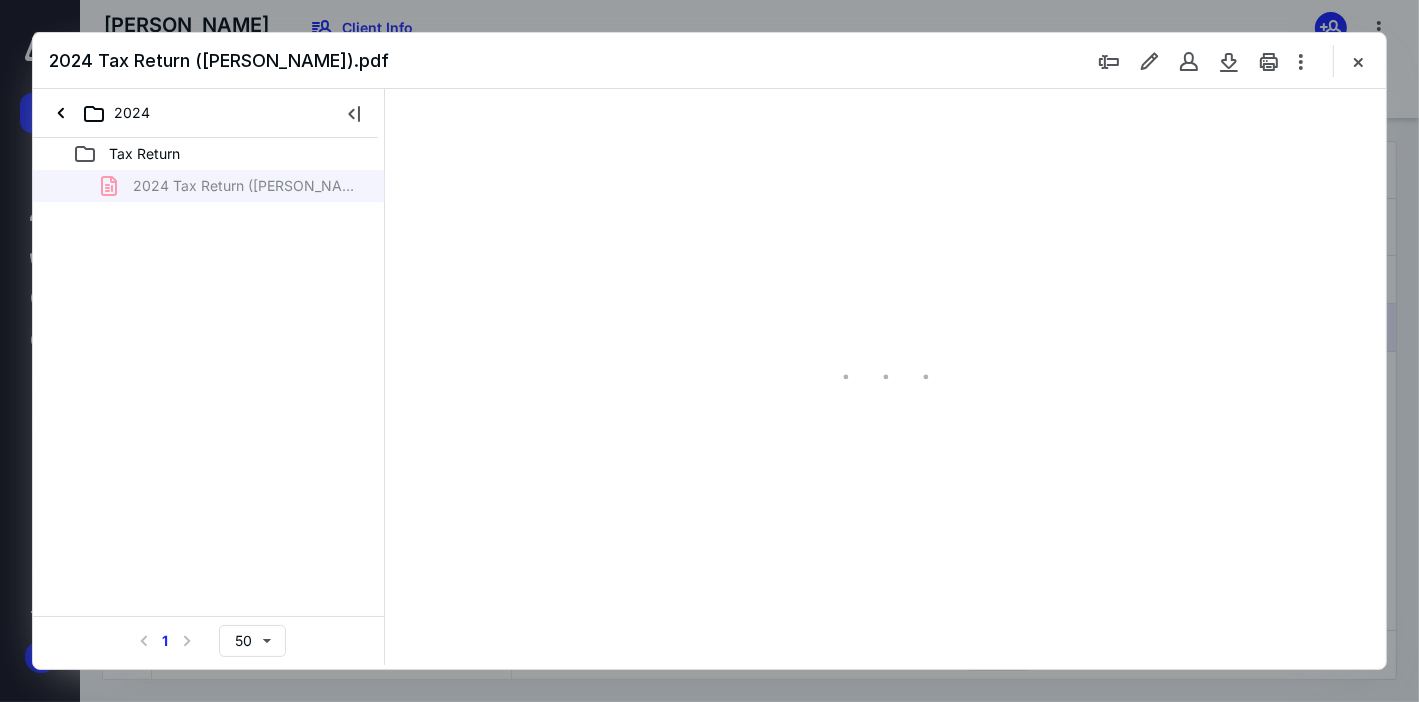 scroll, scrollTop: 0, scrollLeft: 0, axis: both 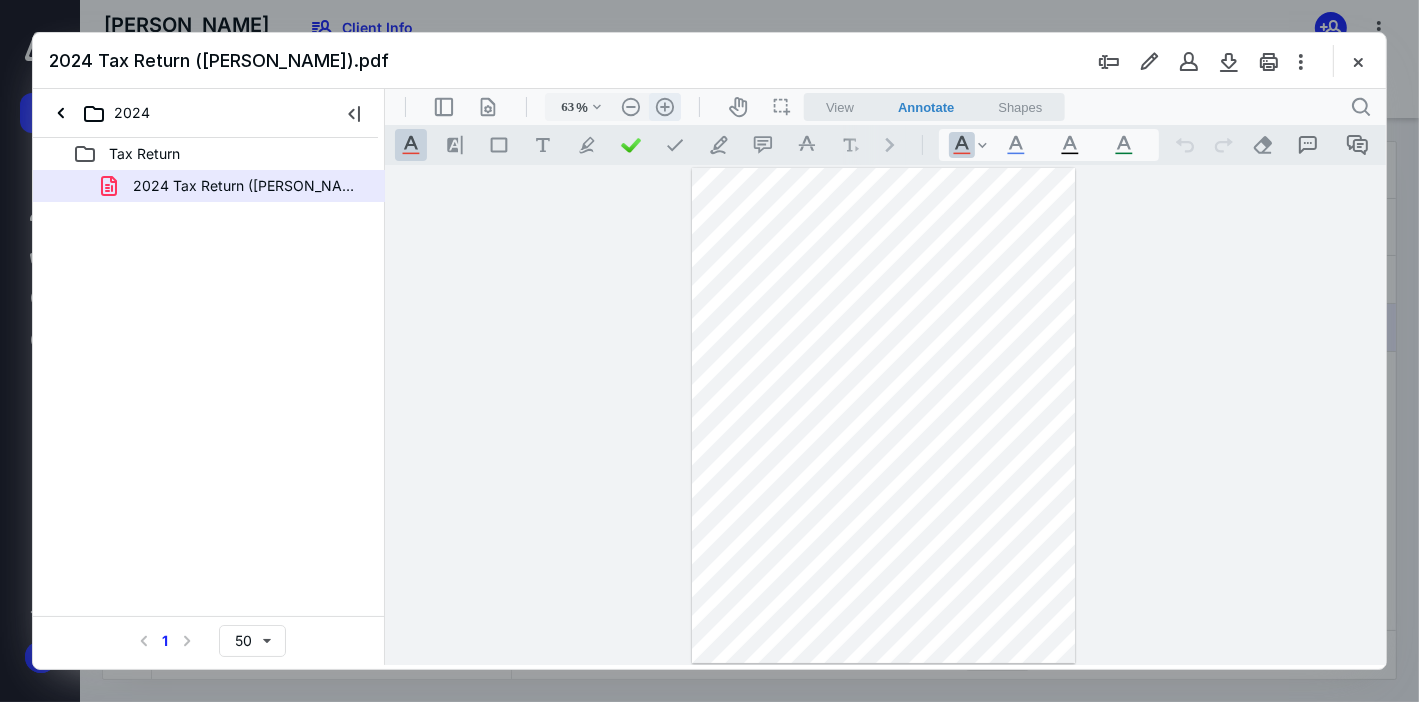 click on ".cls-1{fill:#abb0c4;} icon - header - zoom - in - line" at bounding box center [664, 106] 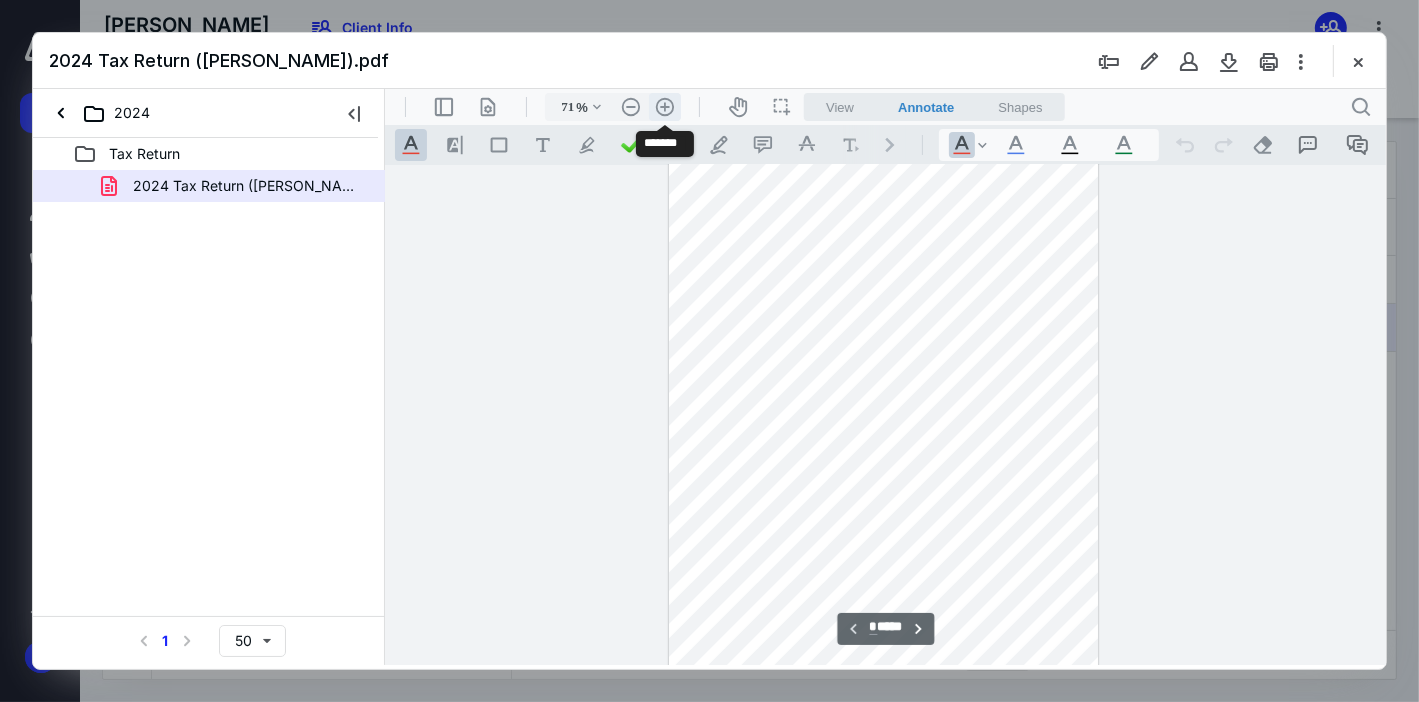 click on ".cls-1{fill:#abb0c4;} icon - header - zoom - in - line" at bounding box center (664, 106) 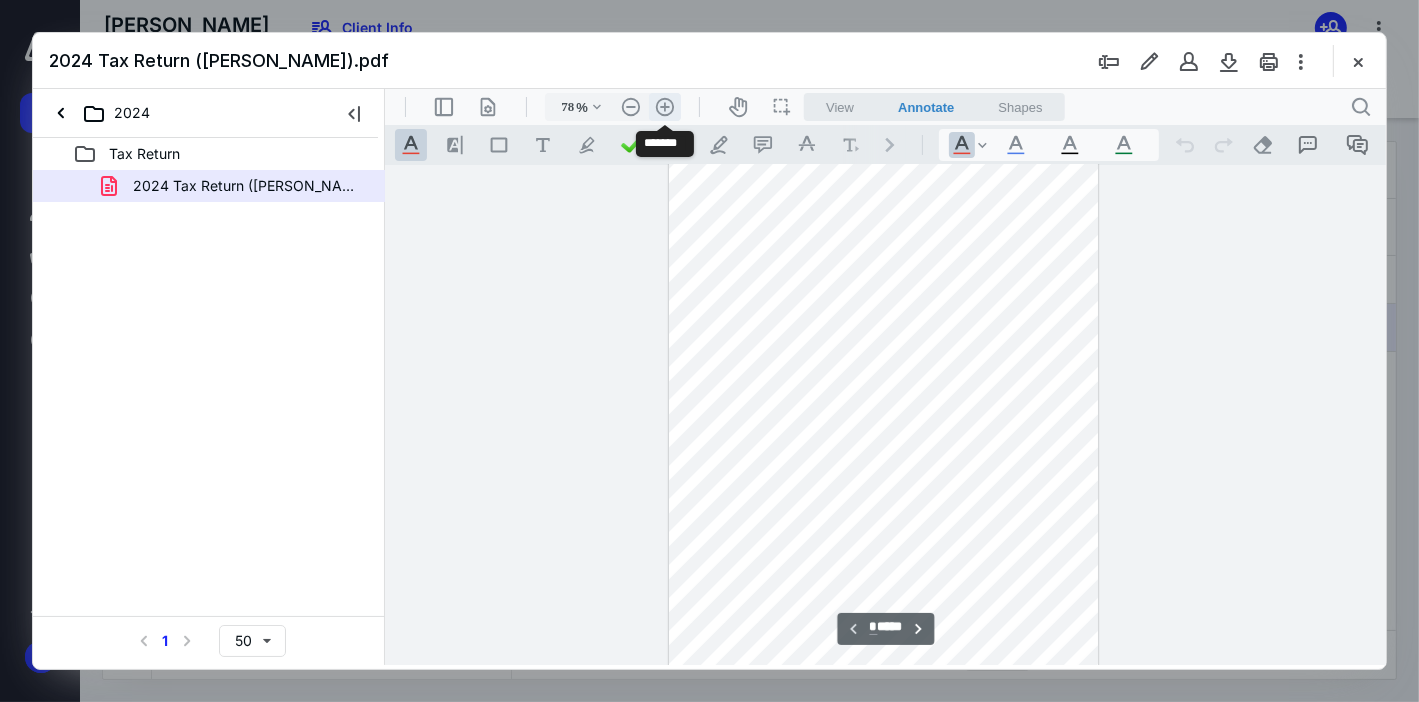 click on ".cls-1{fill:#abb0c4;} icon - header - zoom - in - line" at bounding box center [664, 106] 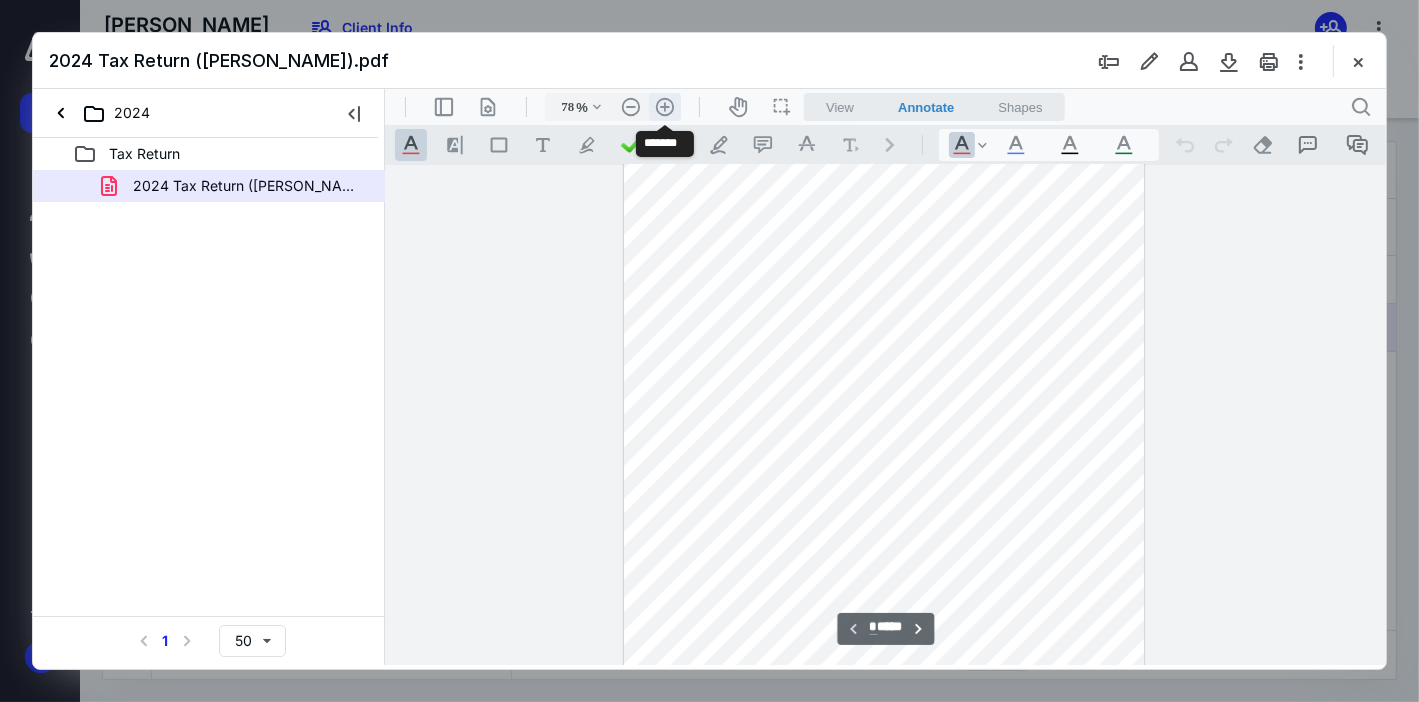 type on "86" 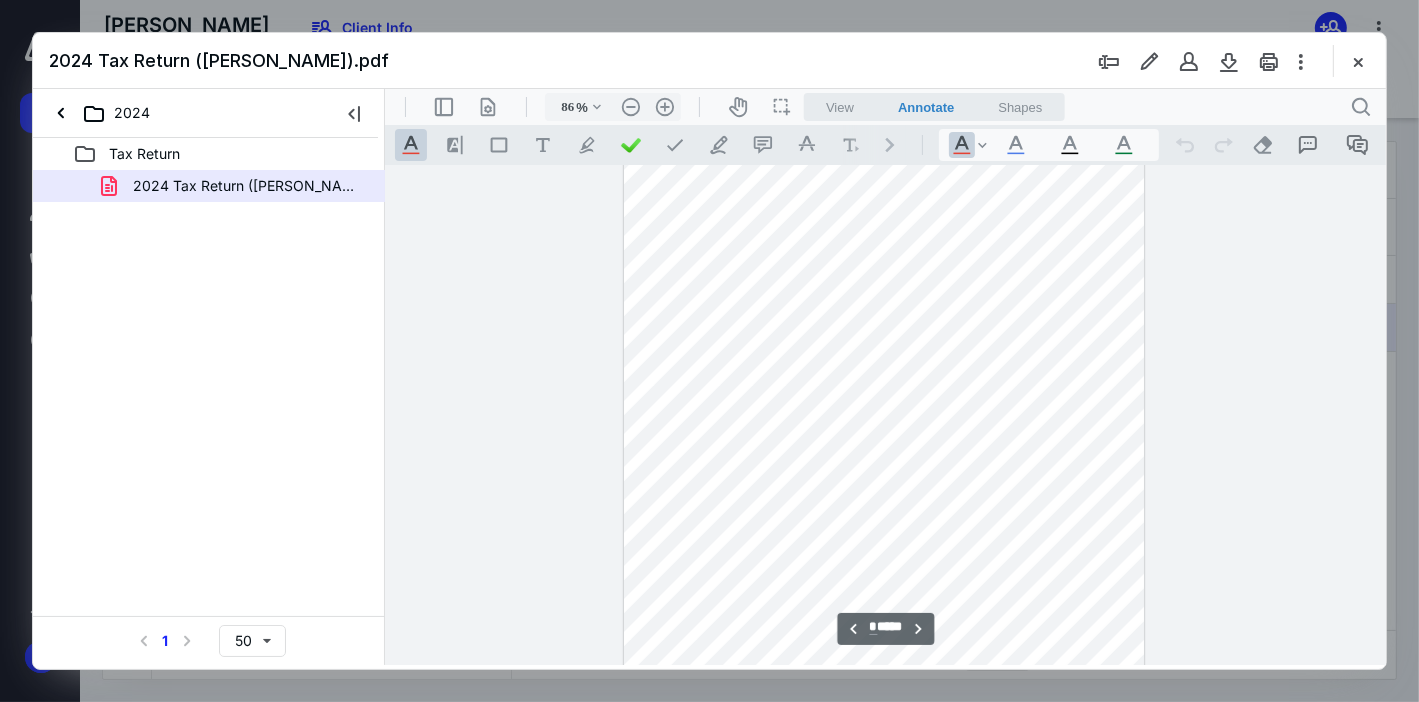 scroll, scrollTop: 960, scrollLeft: 0, axis: vertical 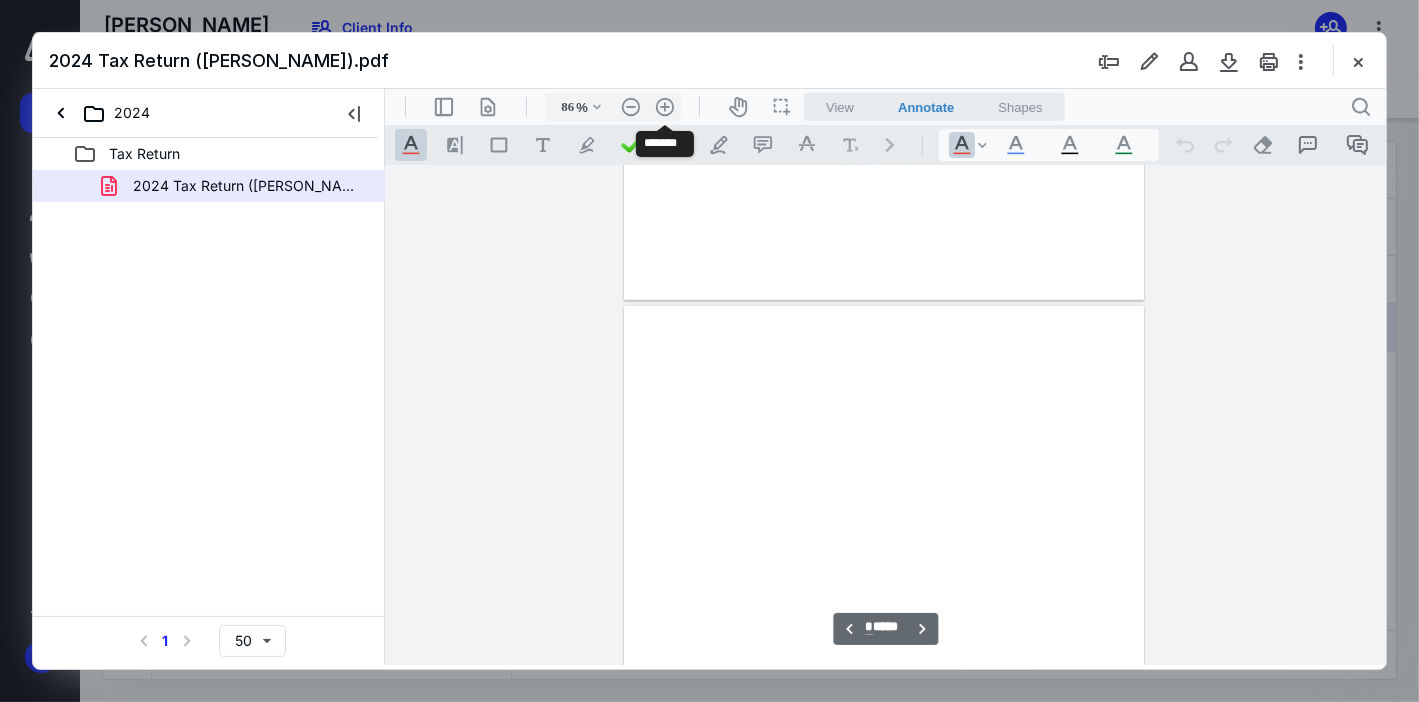type on "*" 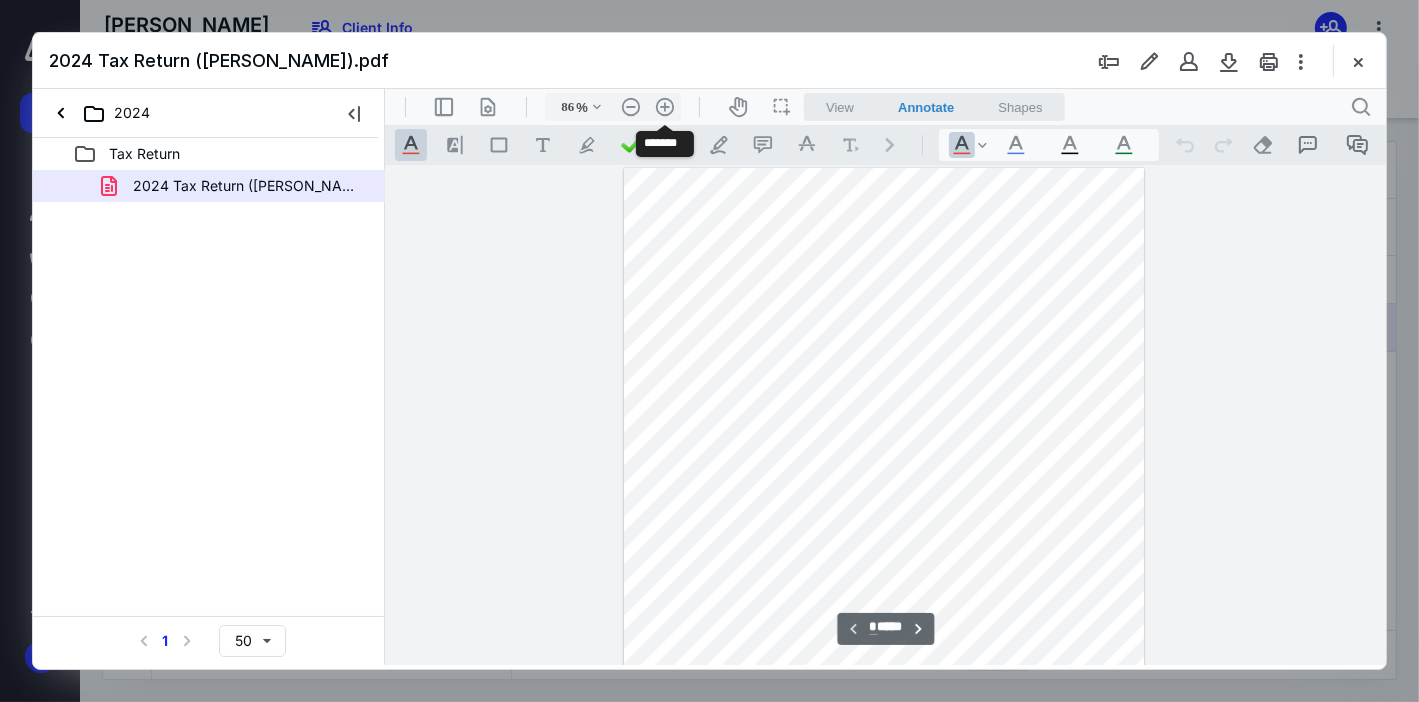 drag, startPoint x: 1381, startPoint y: 216, endPoint x: 1723, endPoint y: 160, distance: 346.55447 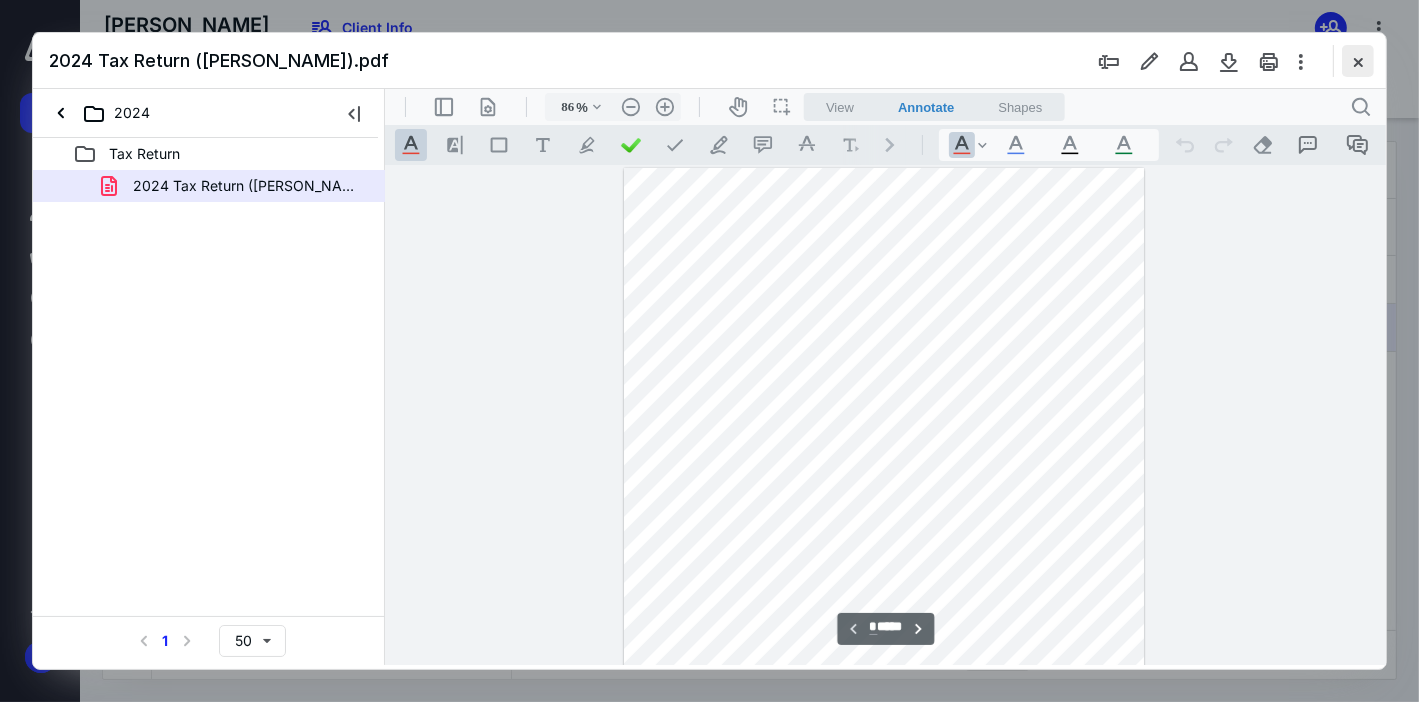 click at bounding box center [1358, 61] 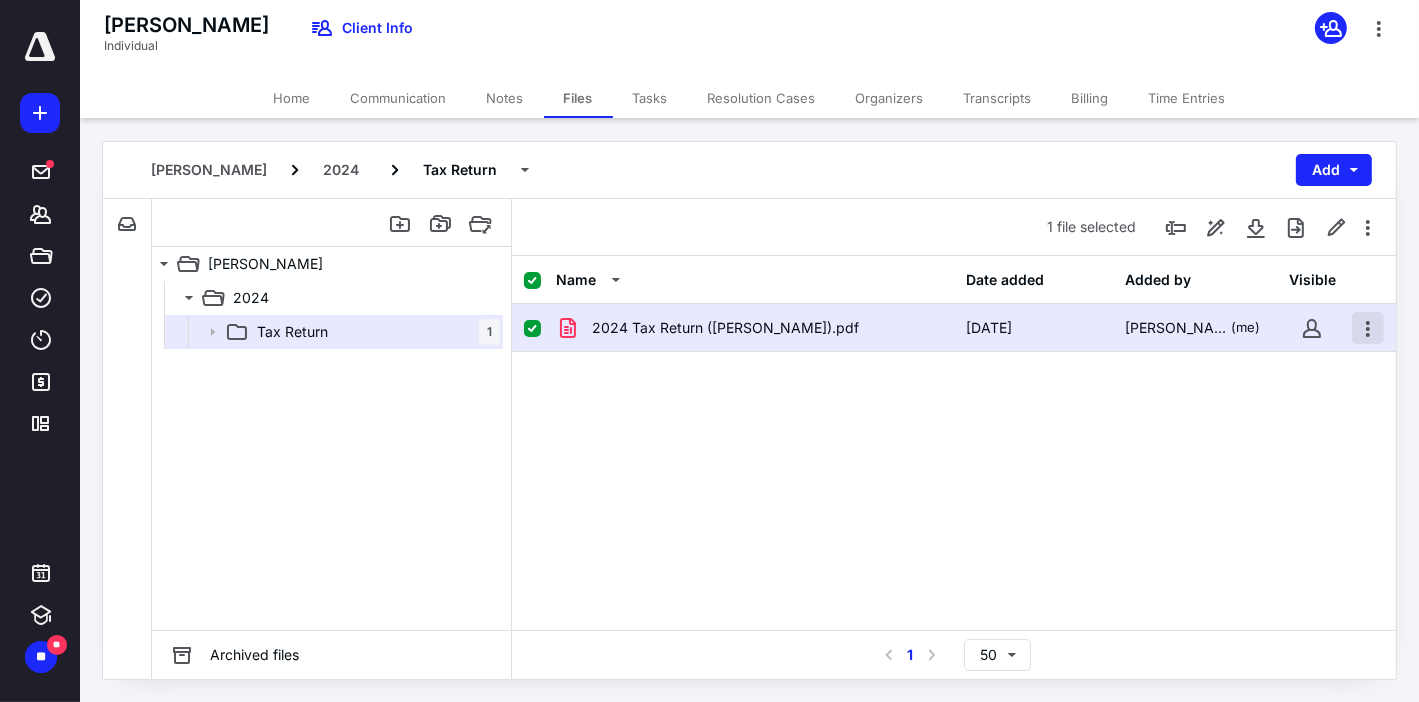 click at bounding box center (1368, 328) 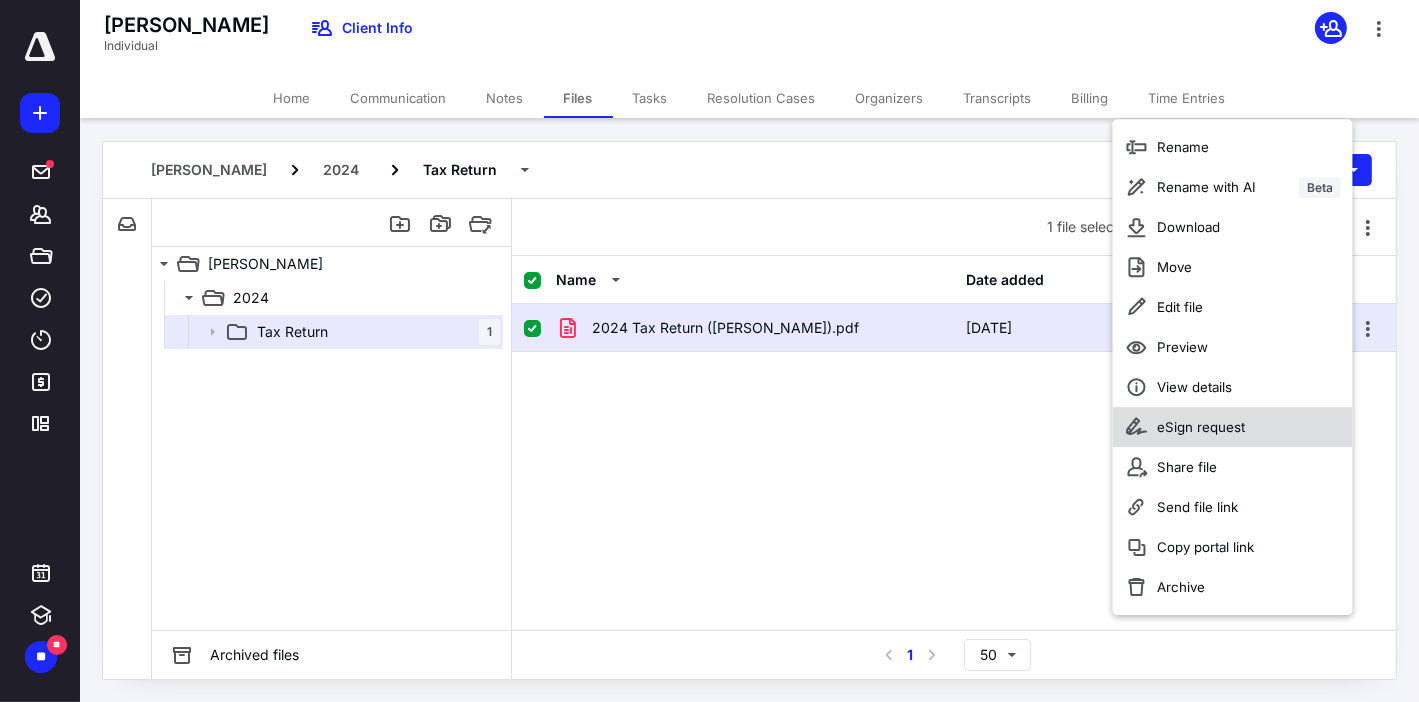 click on "eSign request" at bounding box center [1201, 427] 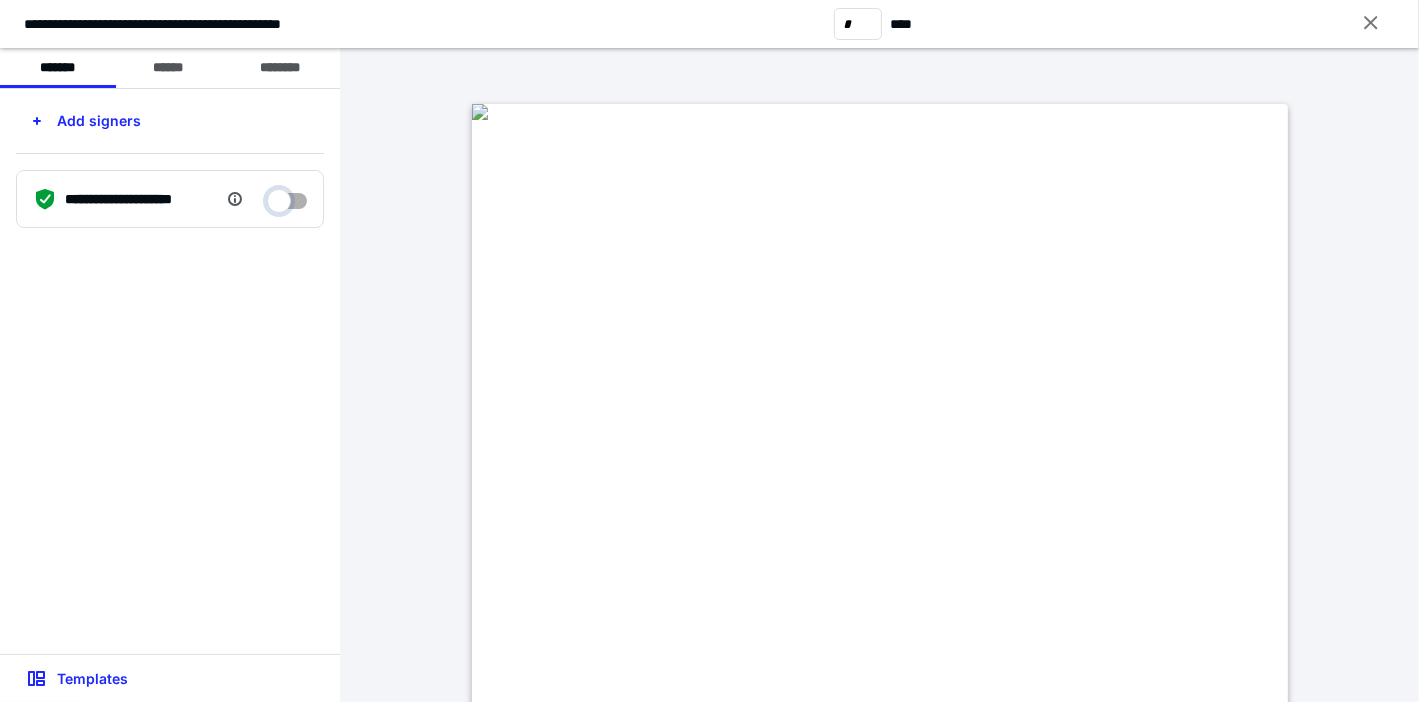 click at bounding box center (287, 196) 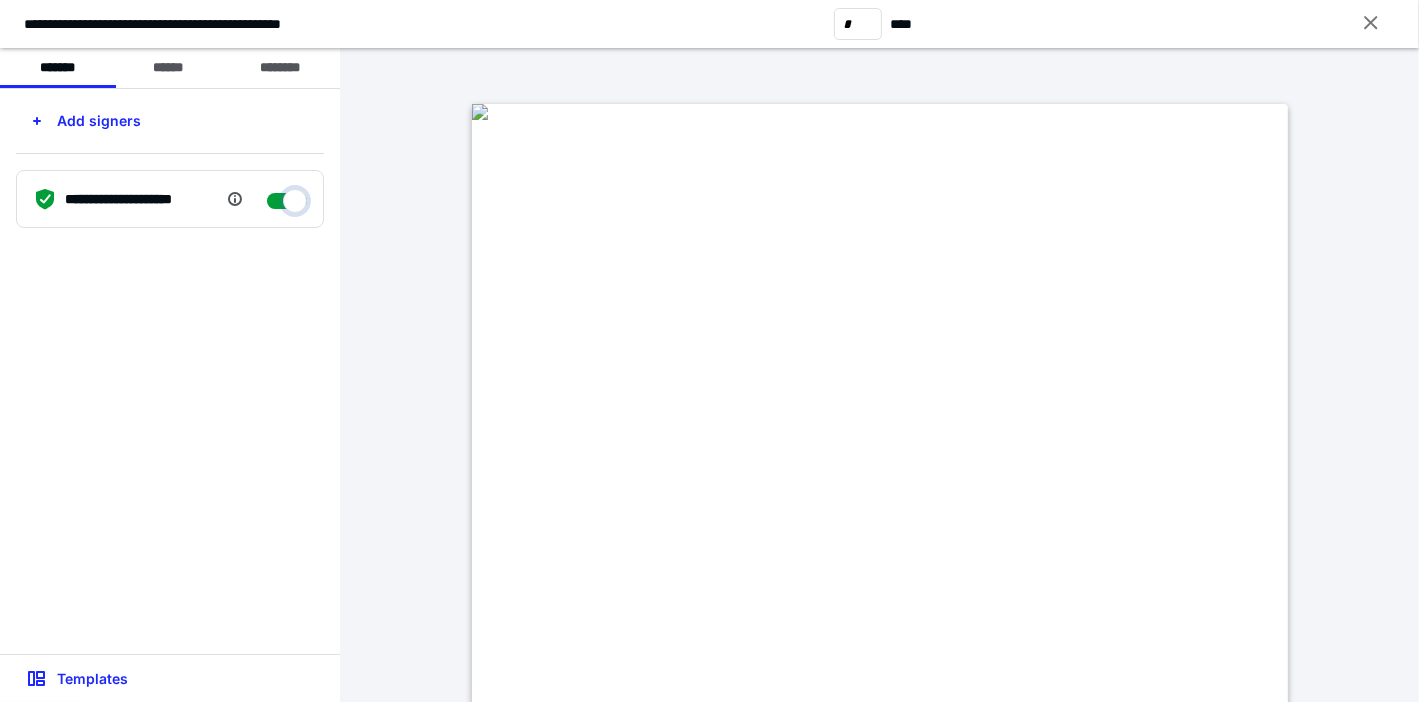 checkbox on "****" 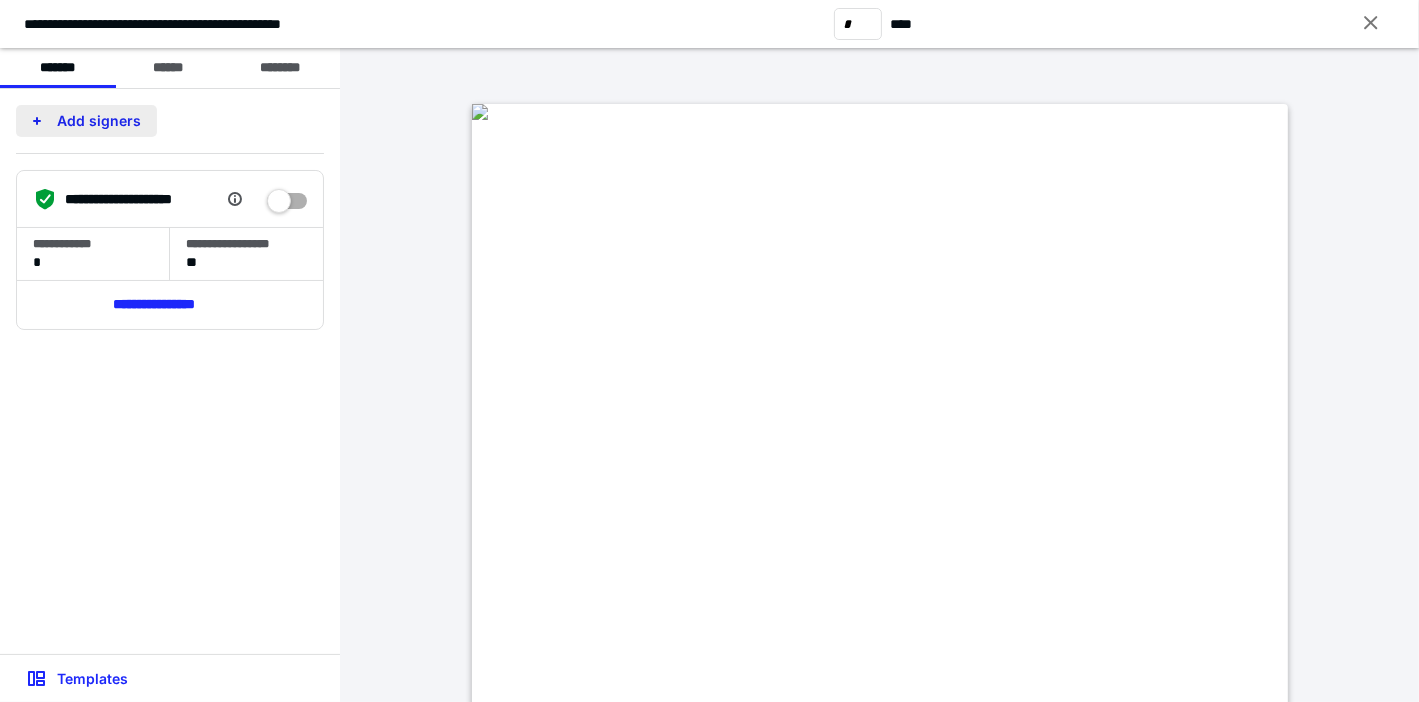 click on "Add signers" at bounding box center (86, 121) 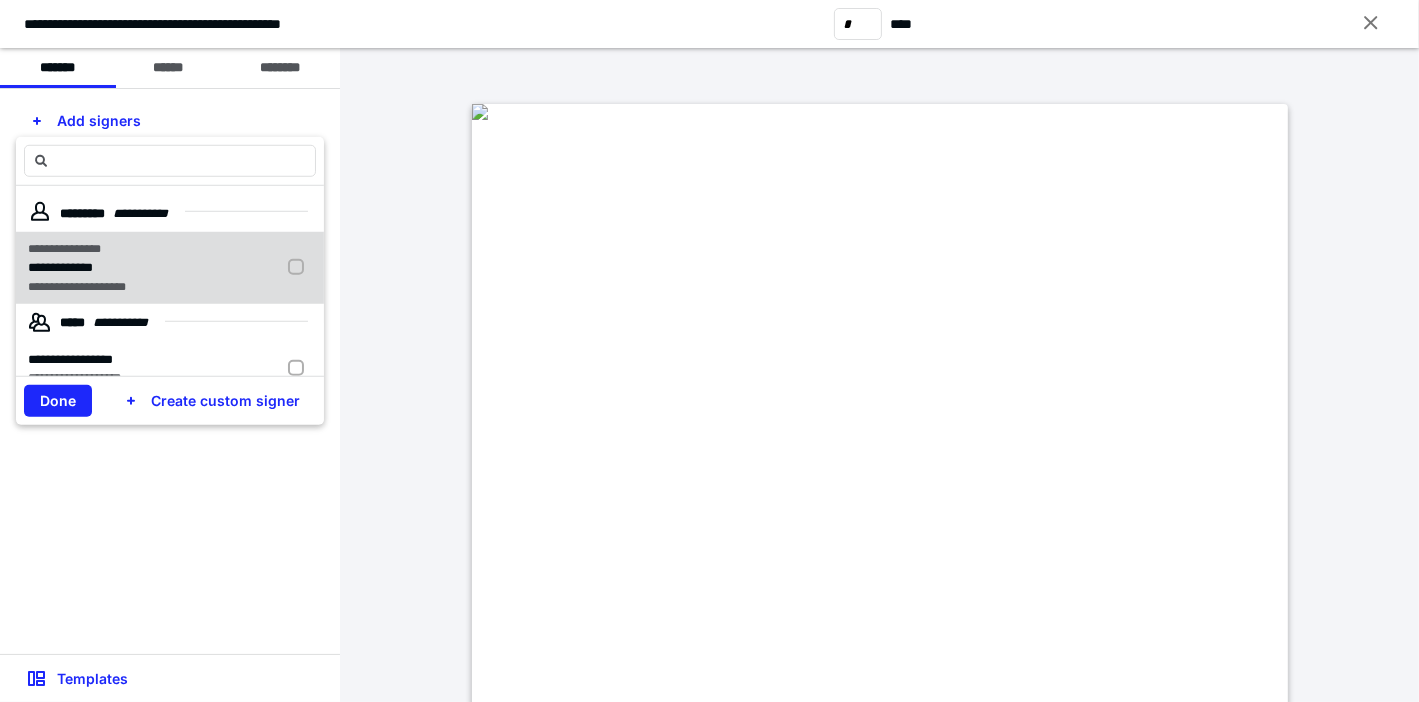 click at bounding box center (300, 268) 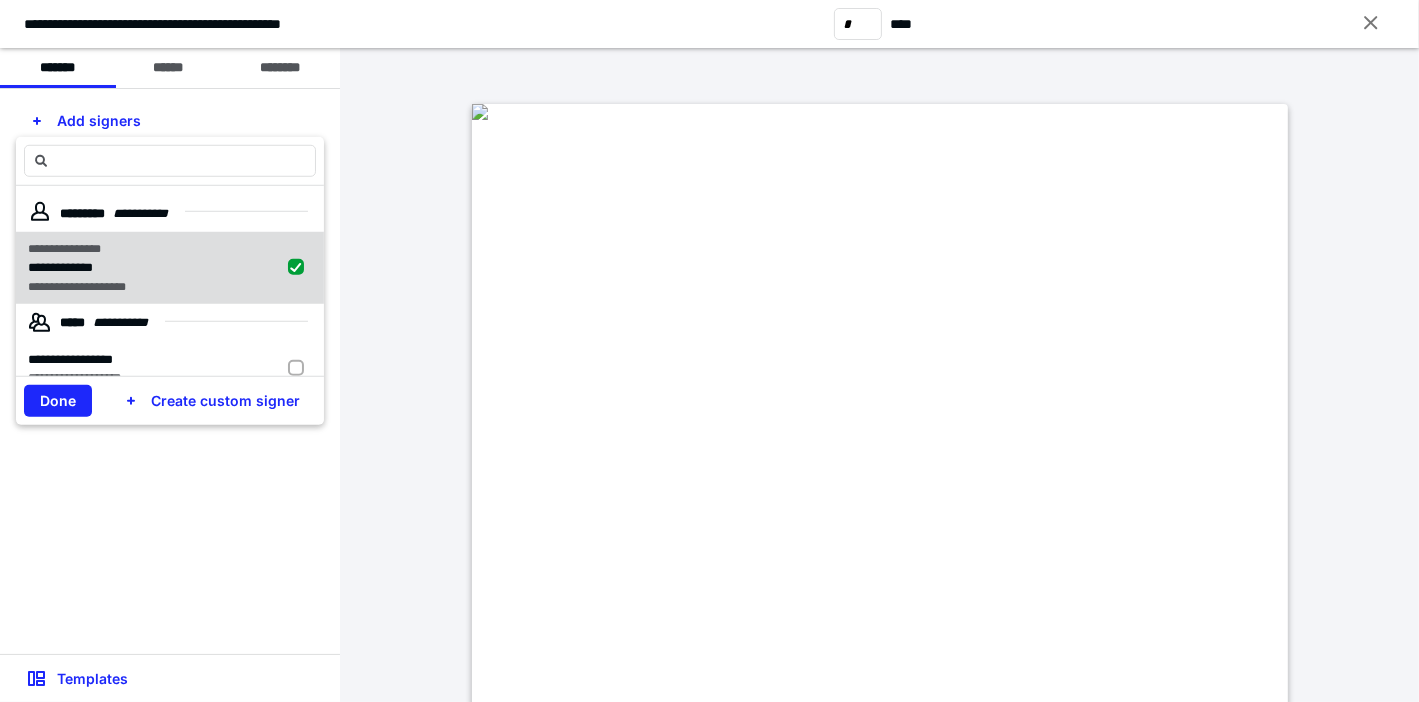 checkbox on "true" 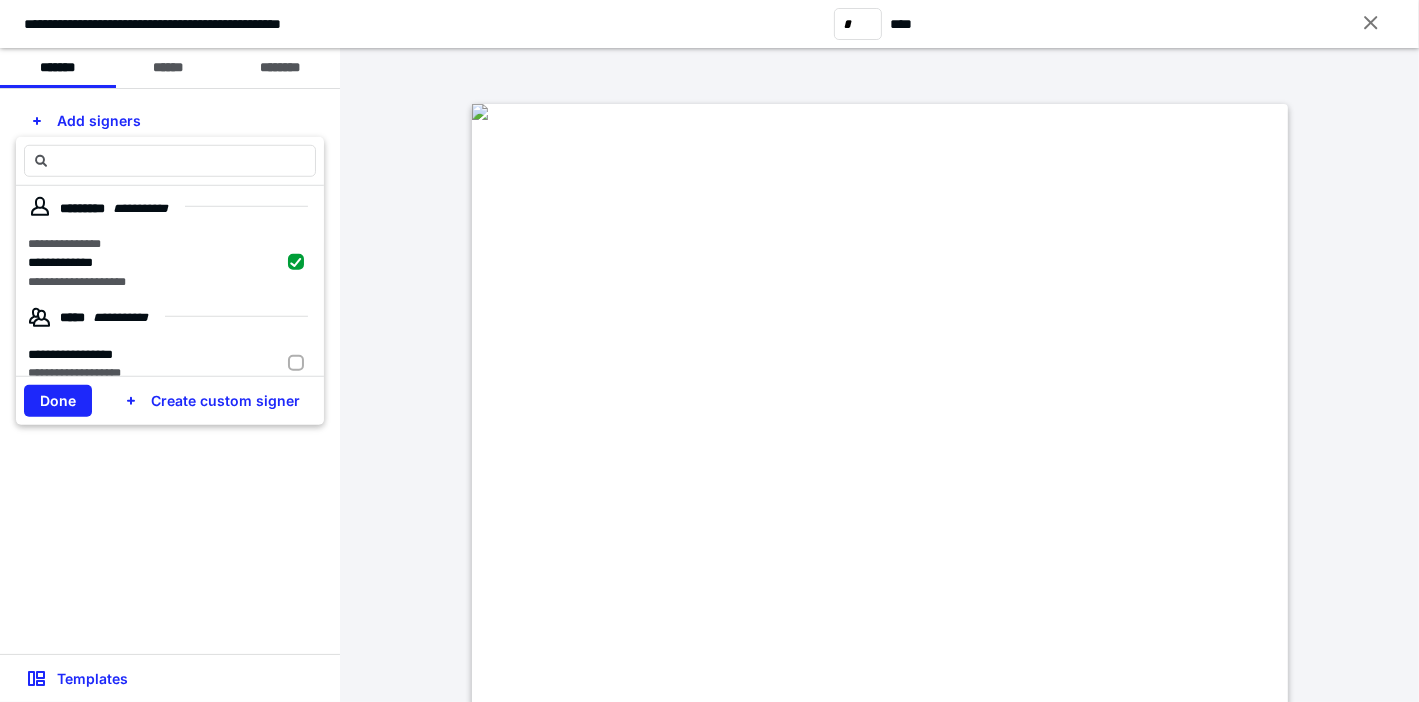 scroll, scrollTop: 0, scrollLeft: 0, axis: both 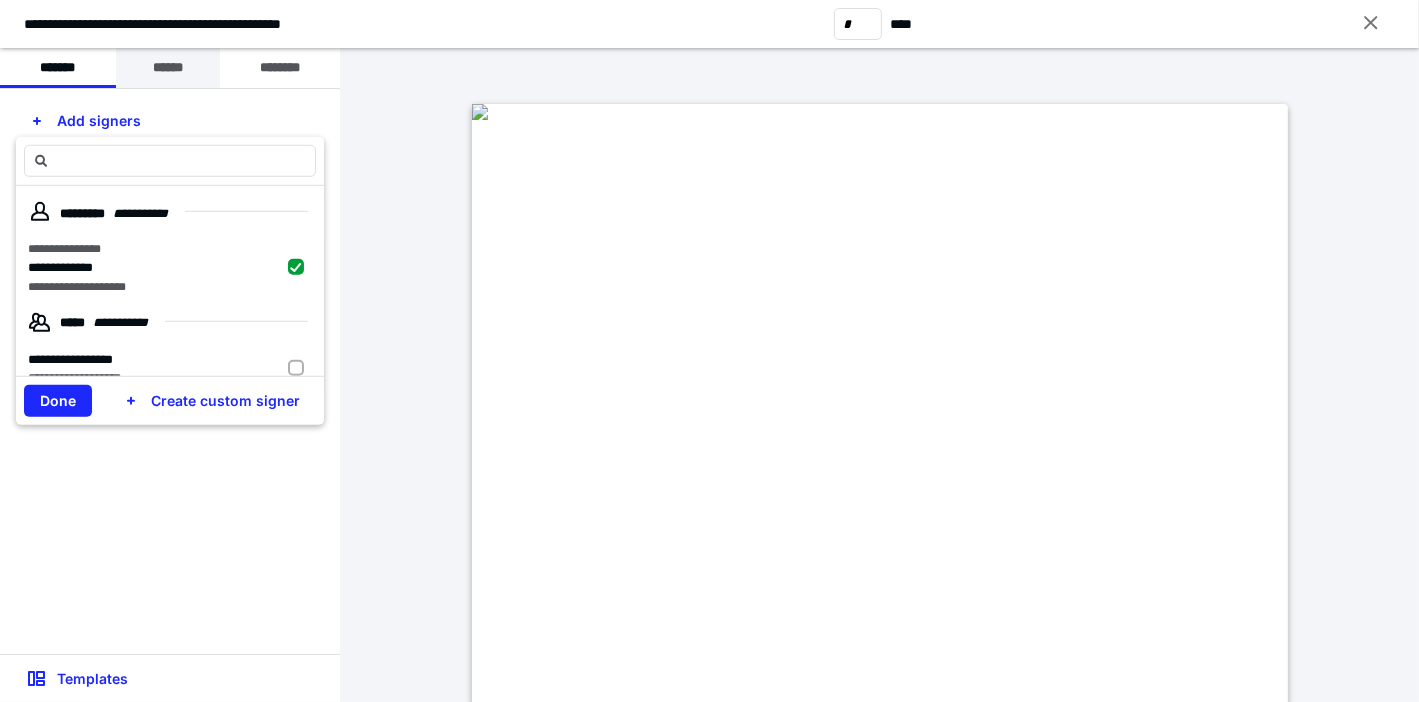 click on "******" at bounding box center [168, 68] 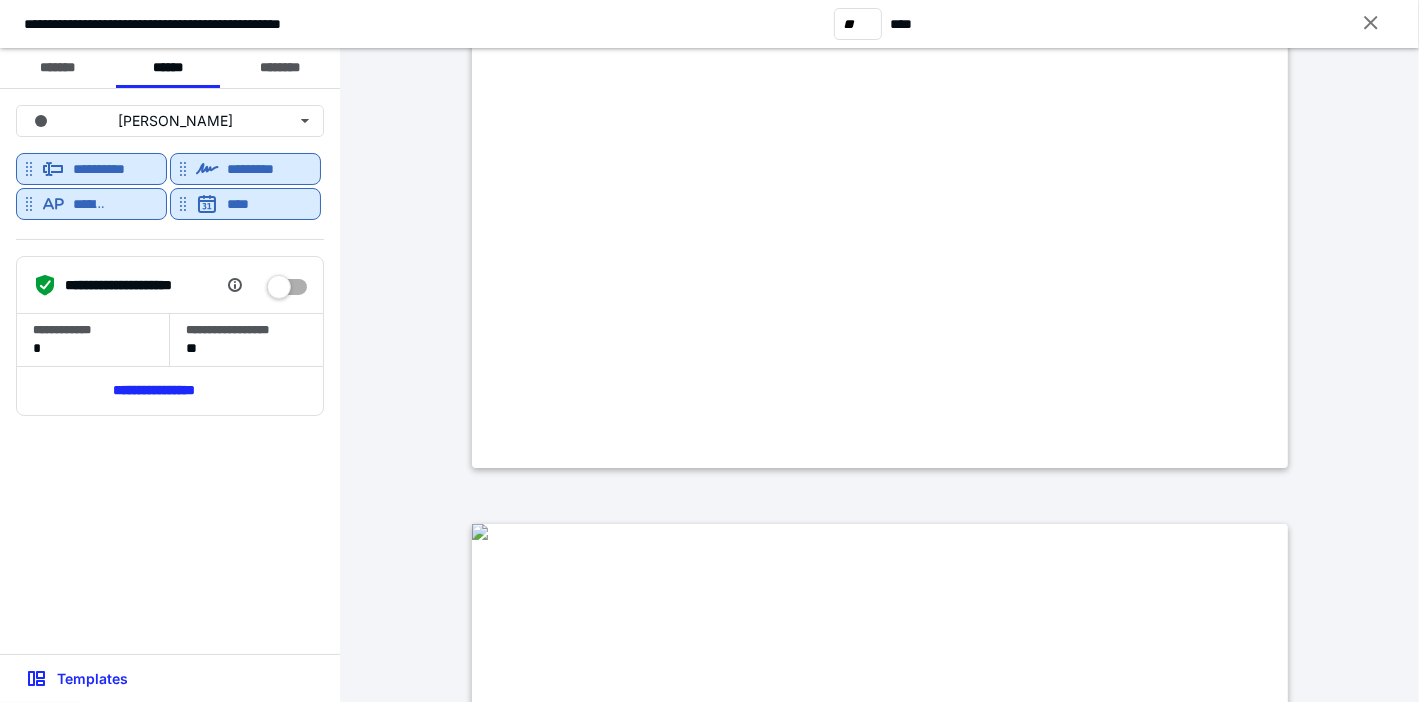 scroll, scrollTop: 10720, scrollLeft: 0, axis: vertical 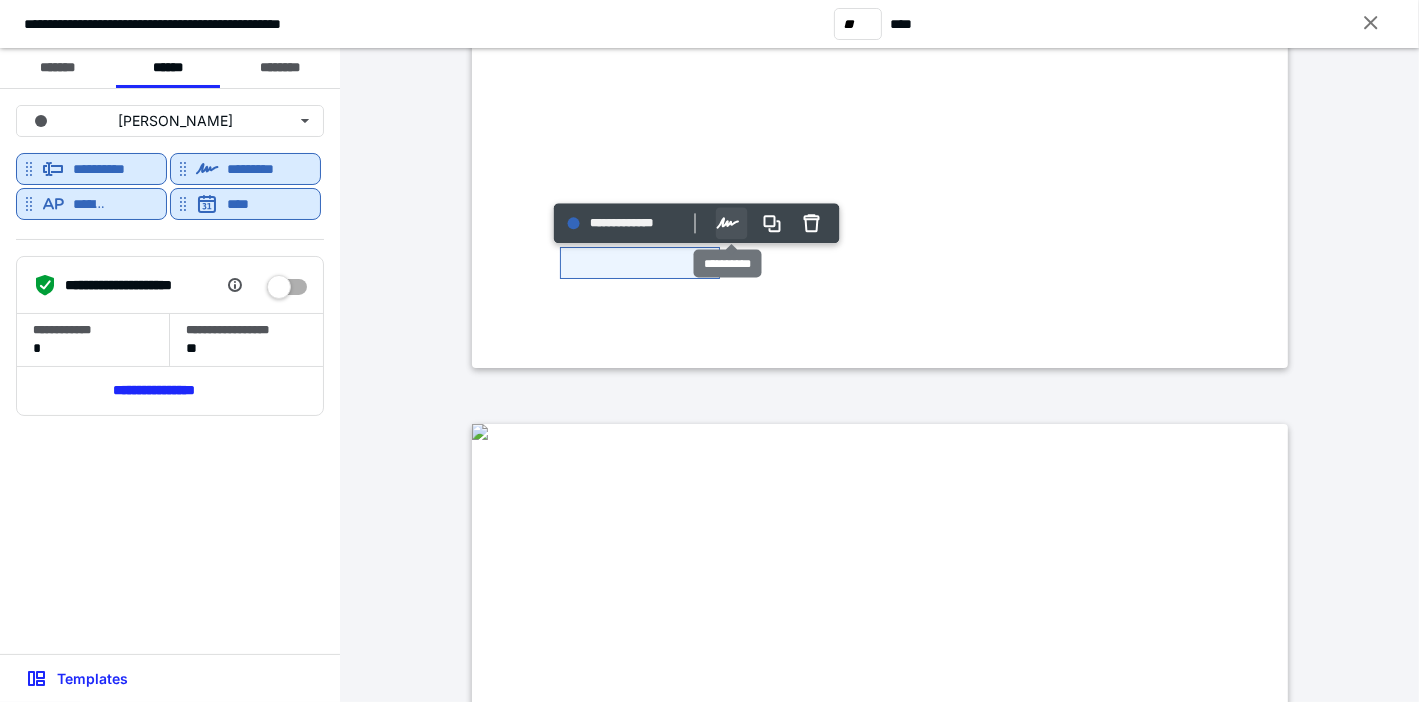 click on "Options" at bounding box center (732, 224) 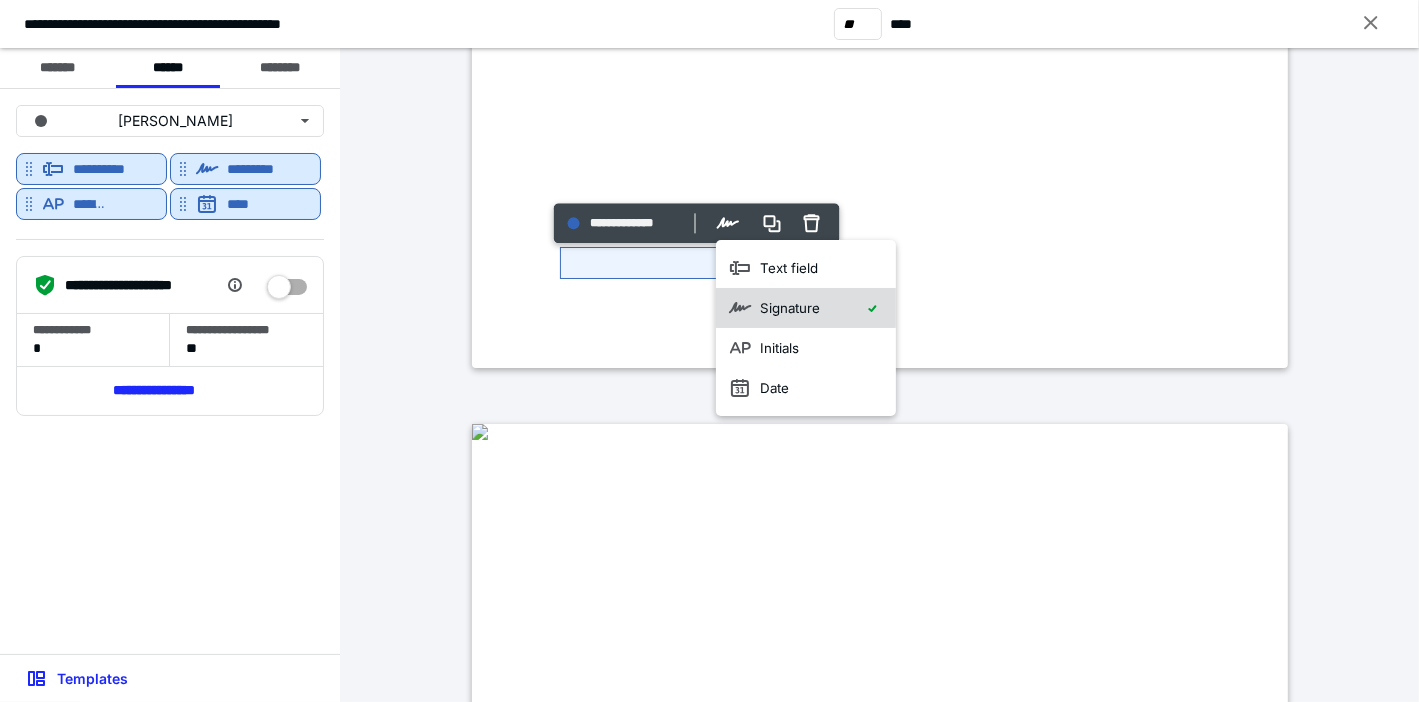 click on "Signature" at bounding box center (790, 308) 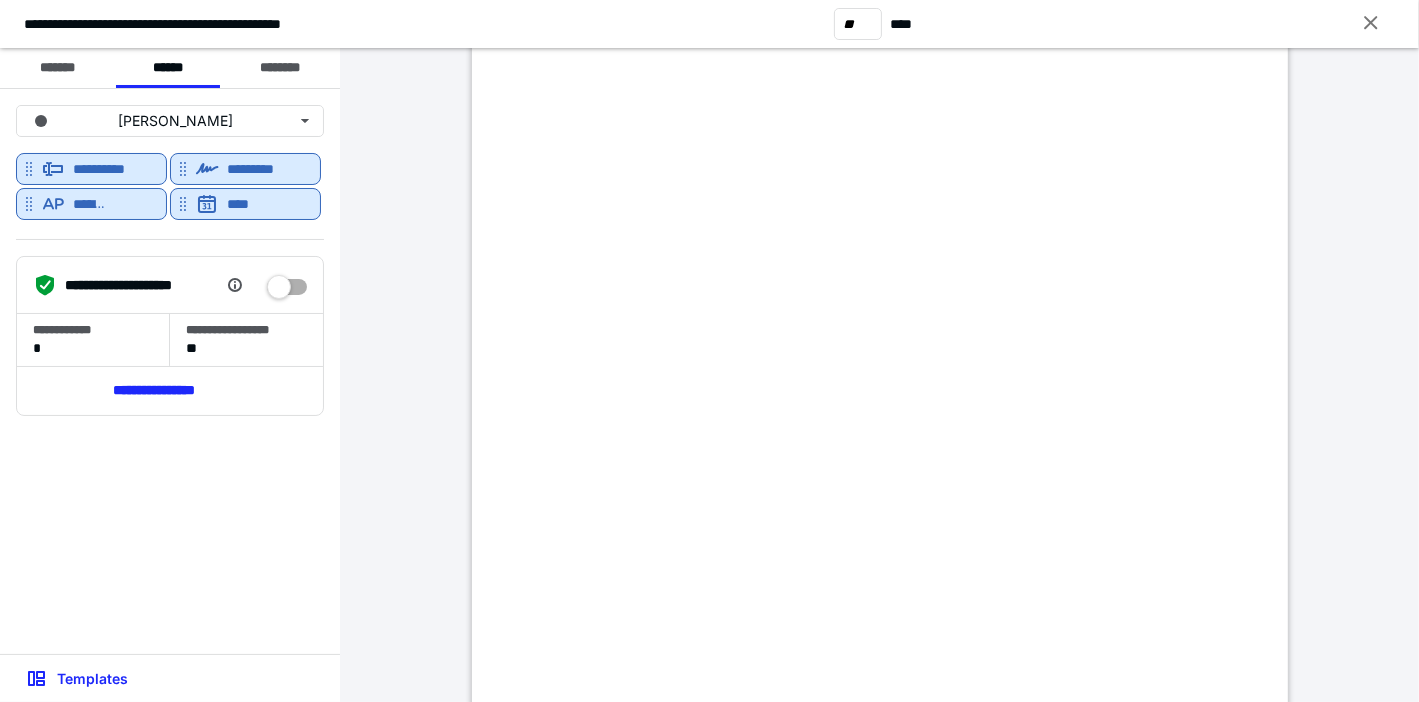 scroll, scrollTop: 11520, scrollLeft: 0, axis: vertical 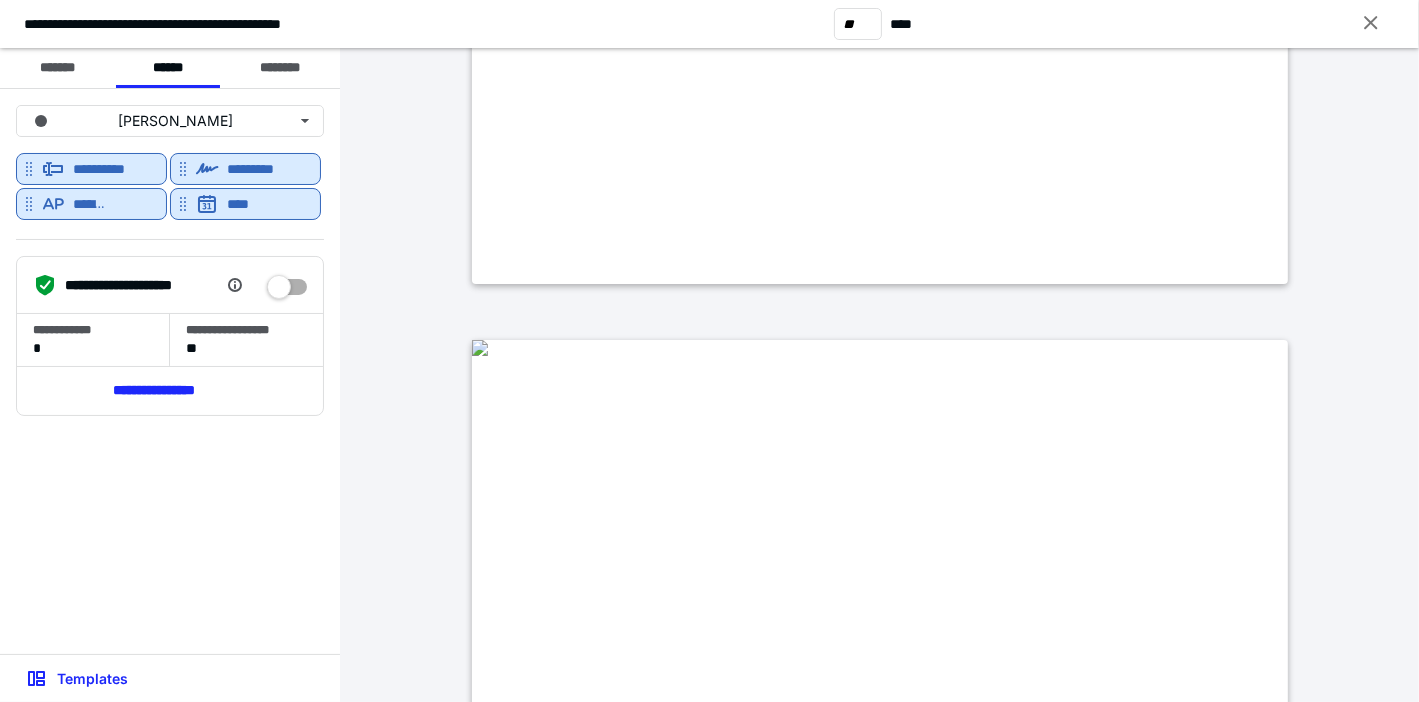 type on "**" 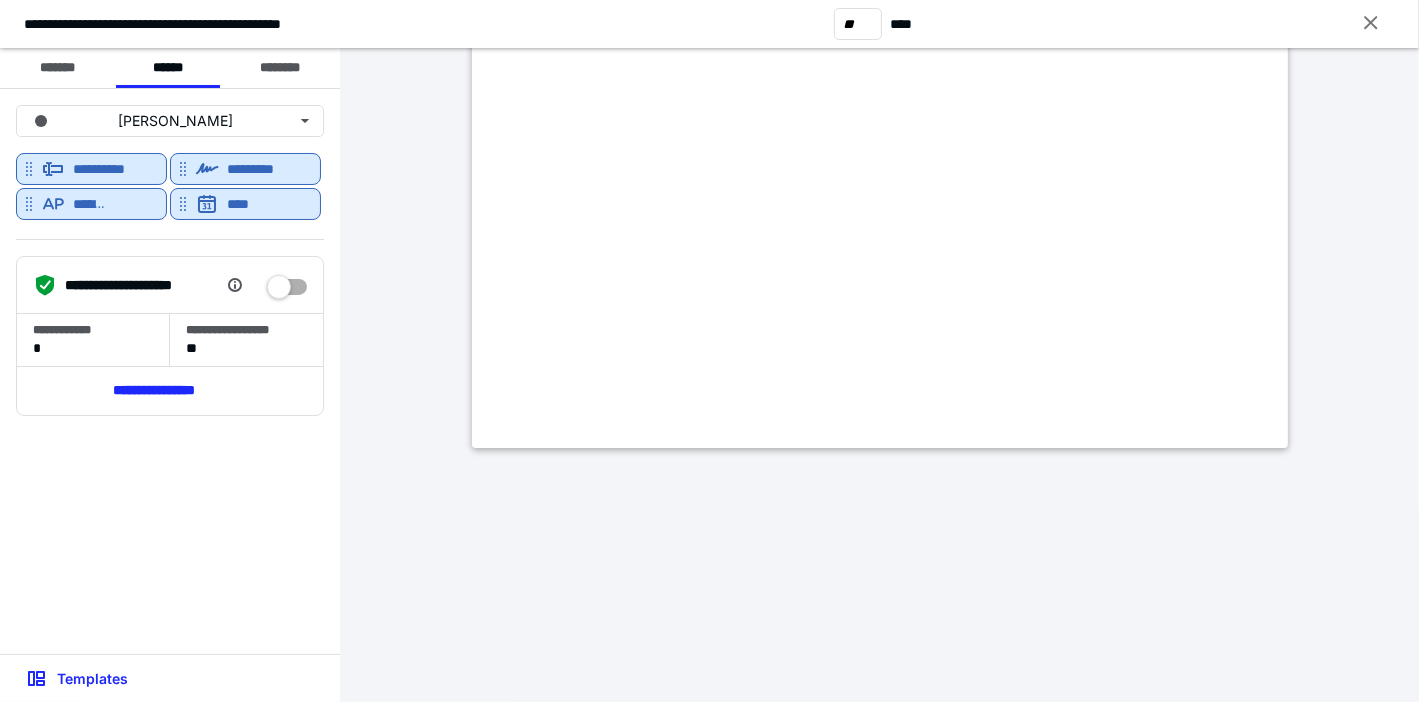 scroll, scrollTop: 16281, scrollLeft: 0, axis: vertical 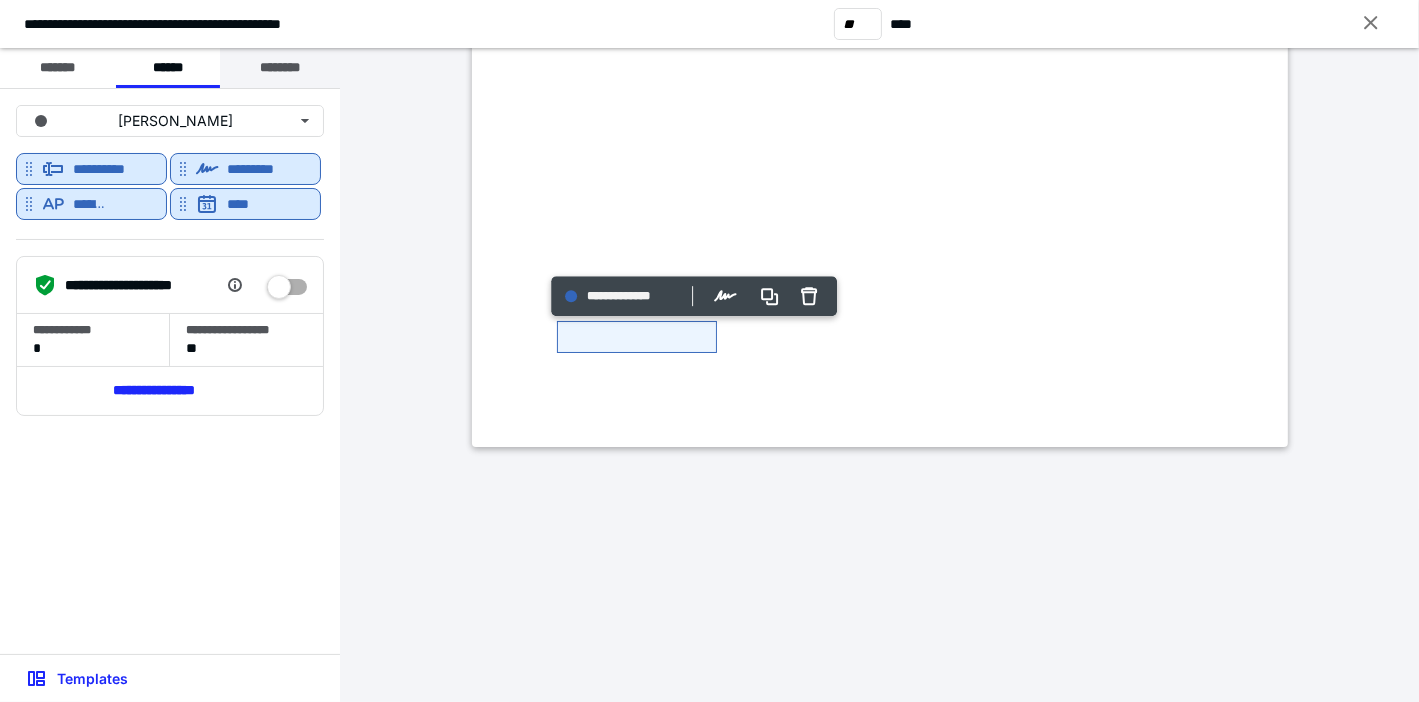 click on "********" at bounding box center [280, 68] 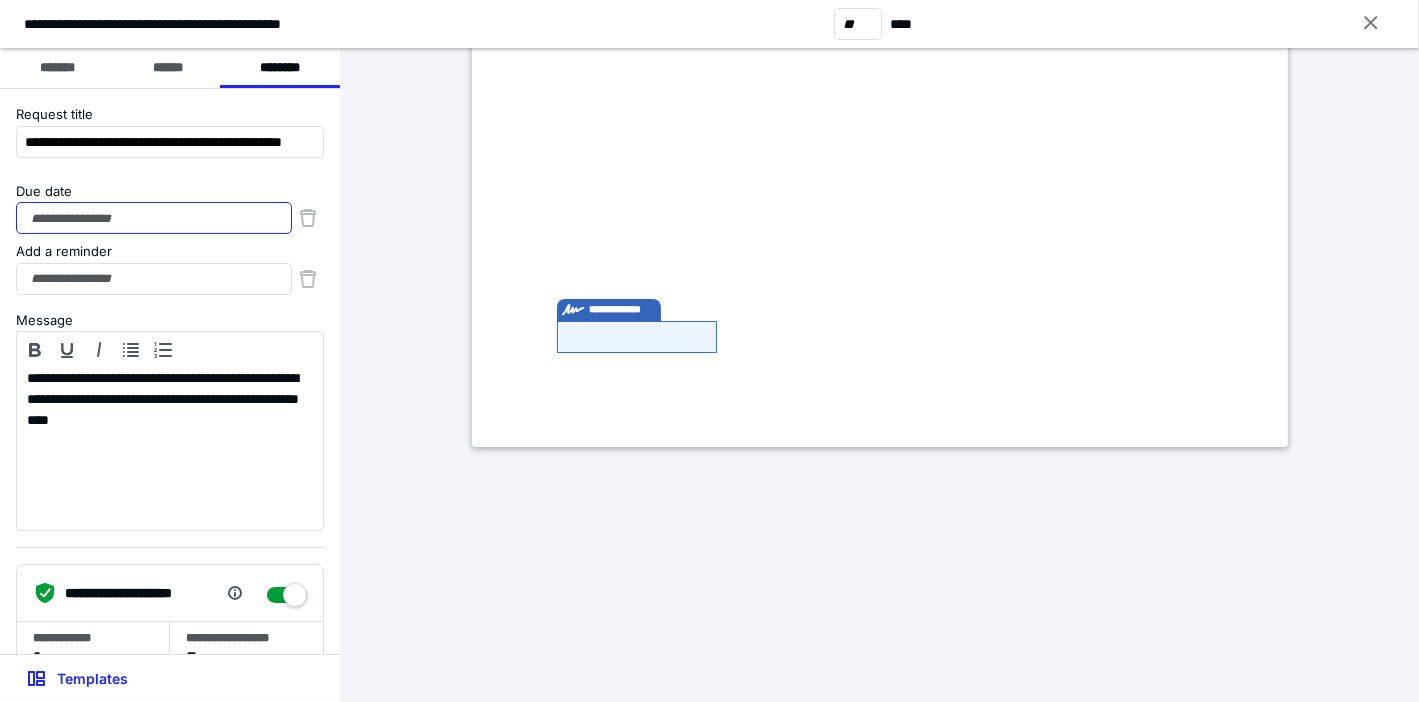 click on "Due date" at bounding box center [154, 218] 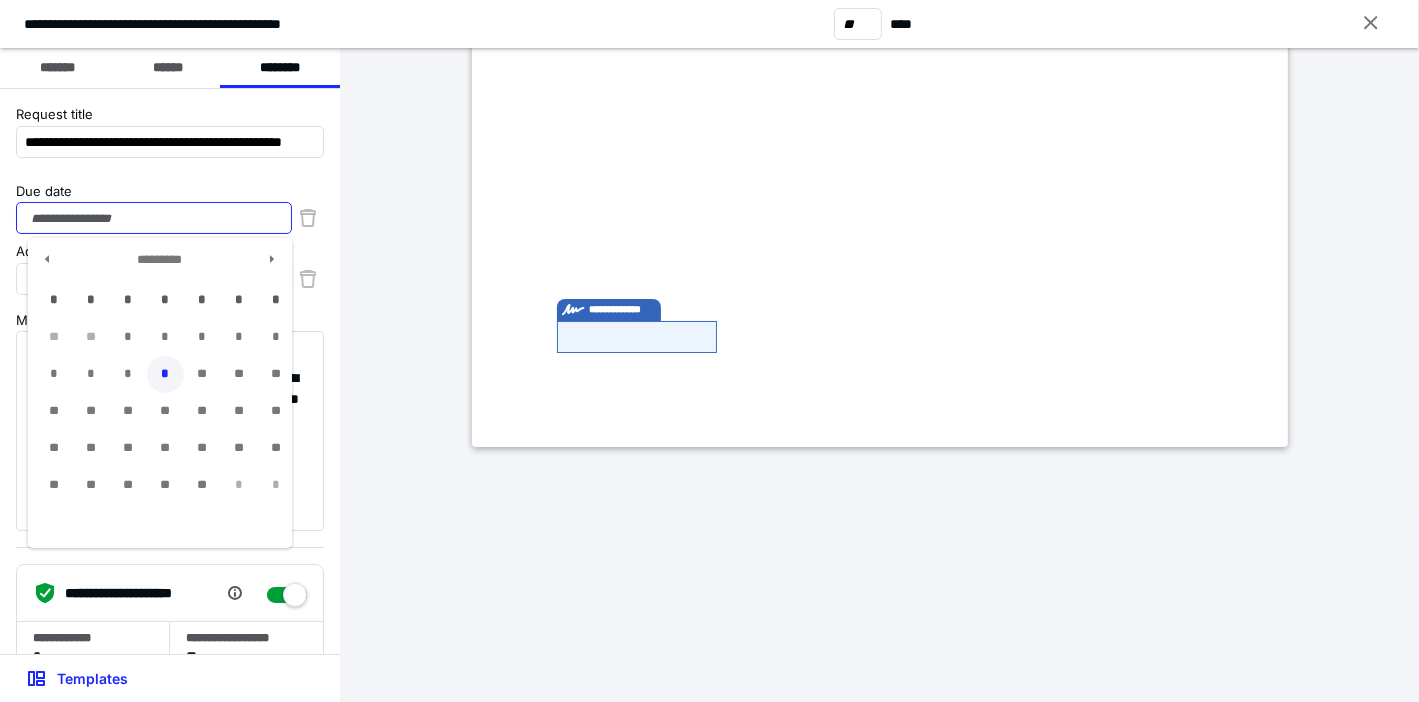 click on "*" at bounding box center [165, 374] 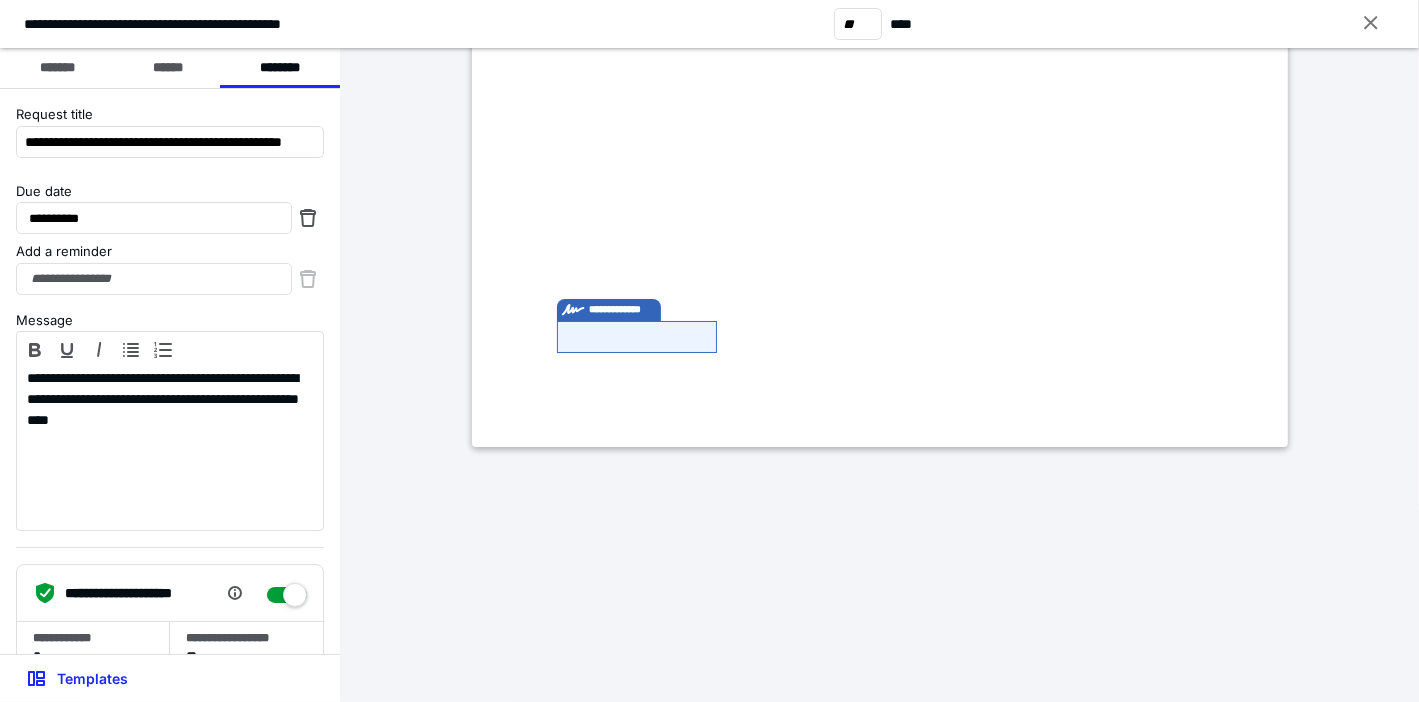 type on "**********" 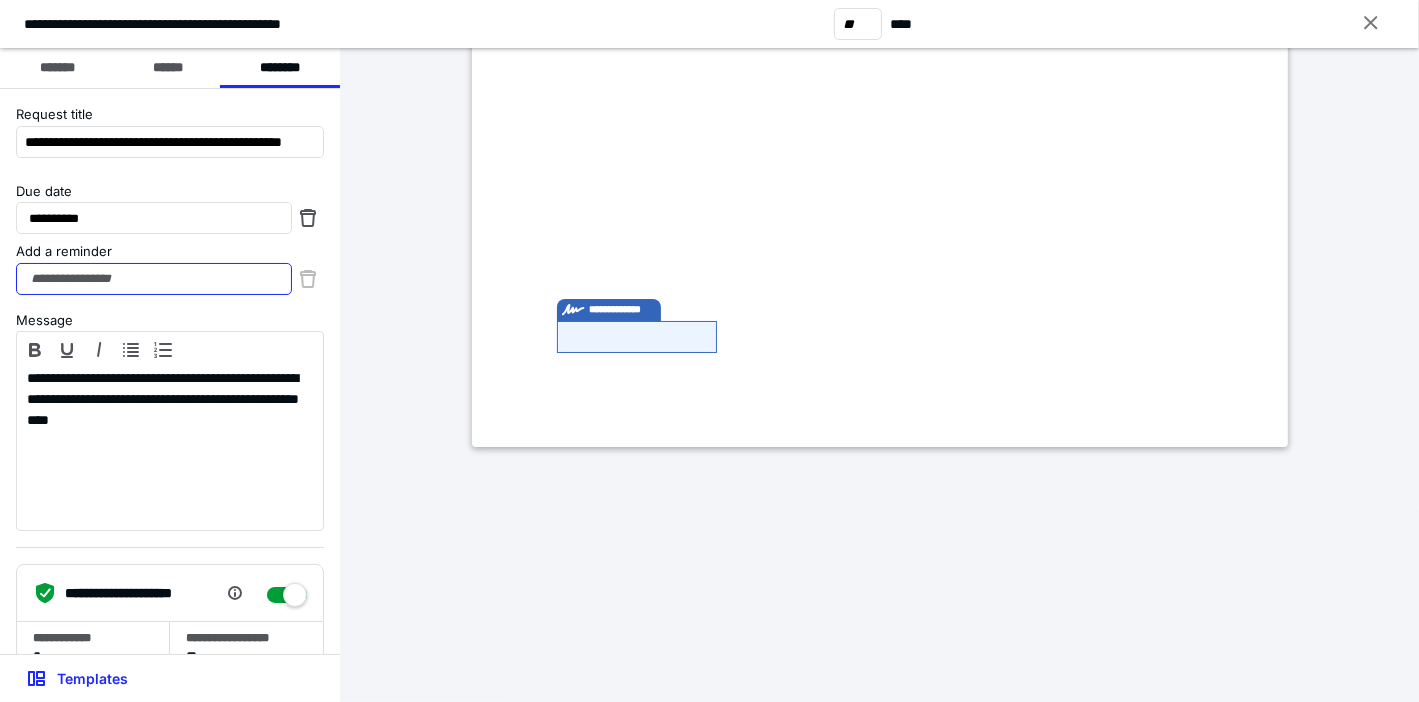 click on "Add a reminder" at bounding box center (154, 279) 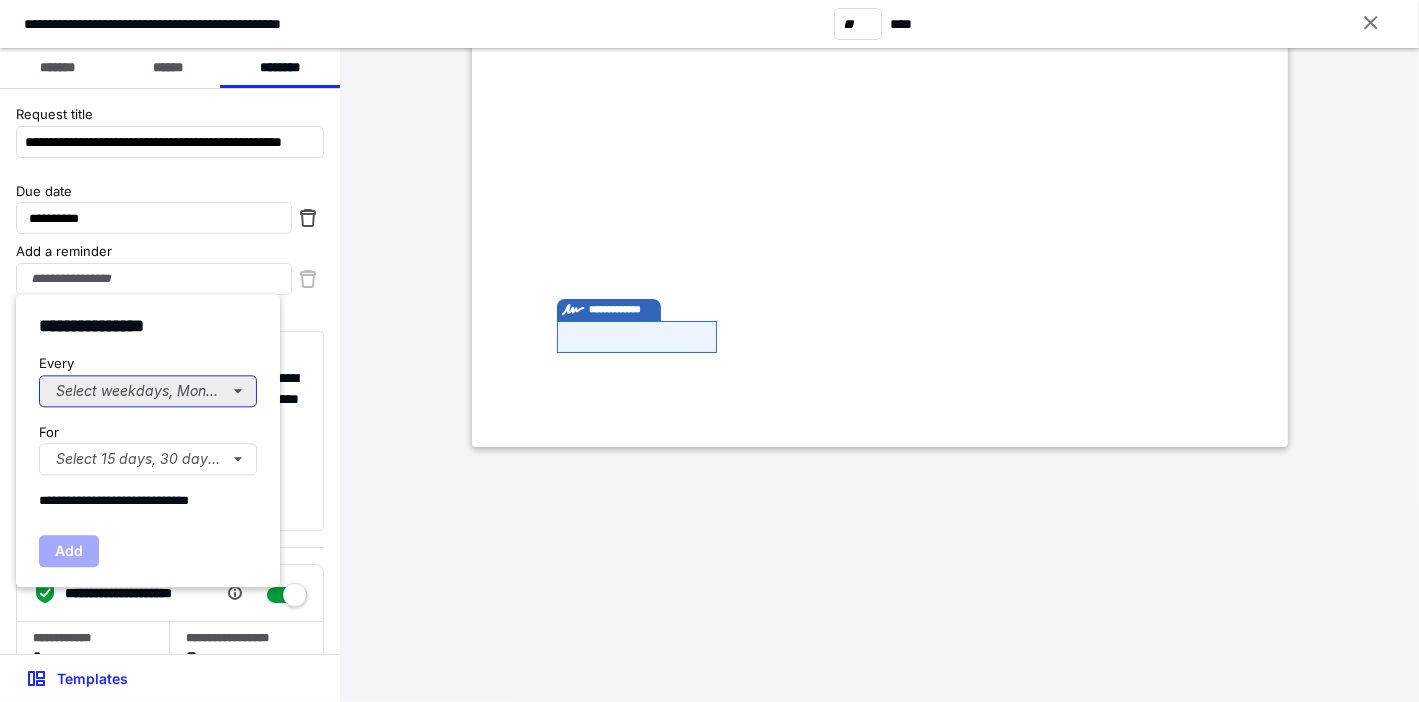 click on "Select weekdays, Mondays, or Tues..." at bounding box center (148, 391) 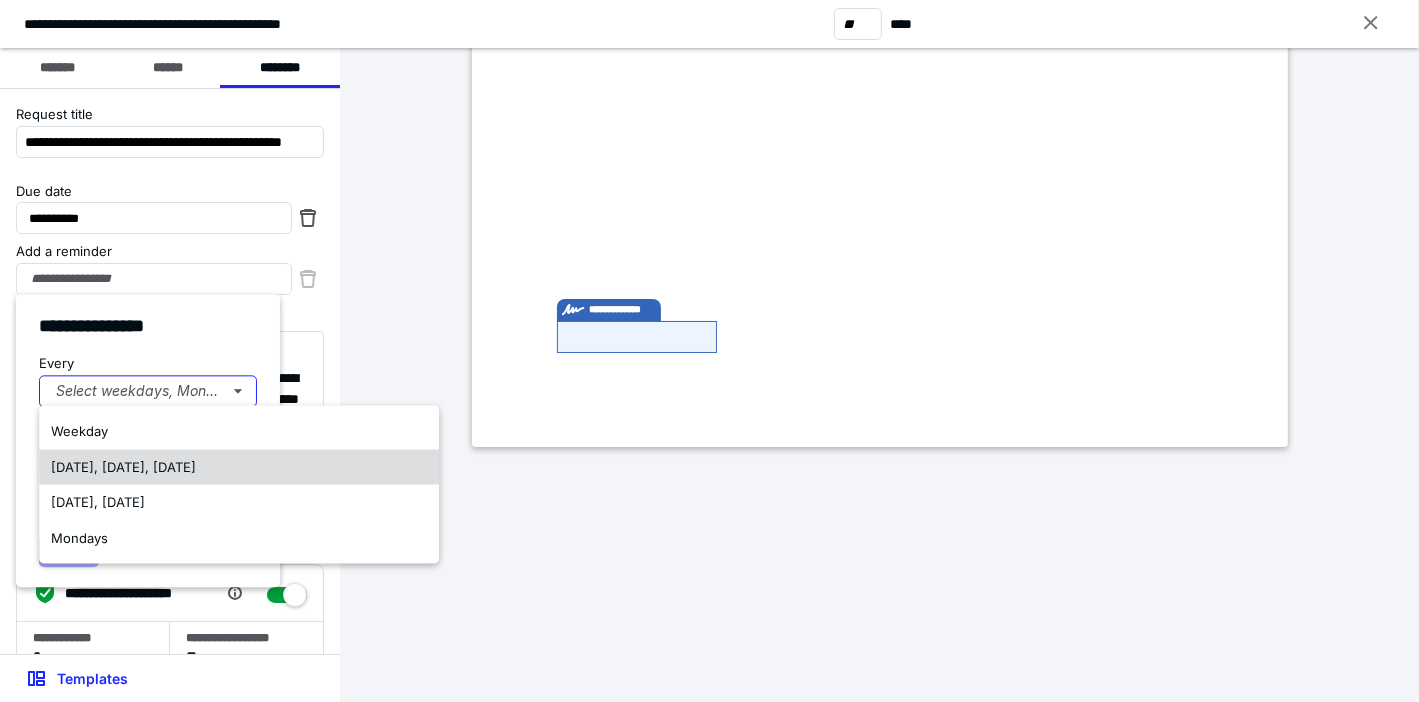 click on "Monday, Wednesday, Friday" at bounding box center [123, 466] 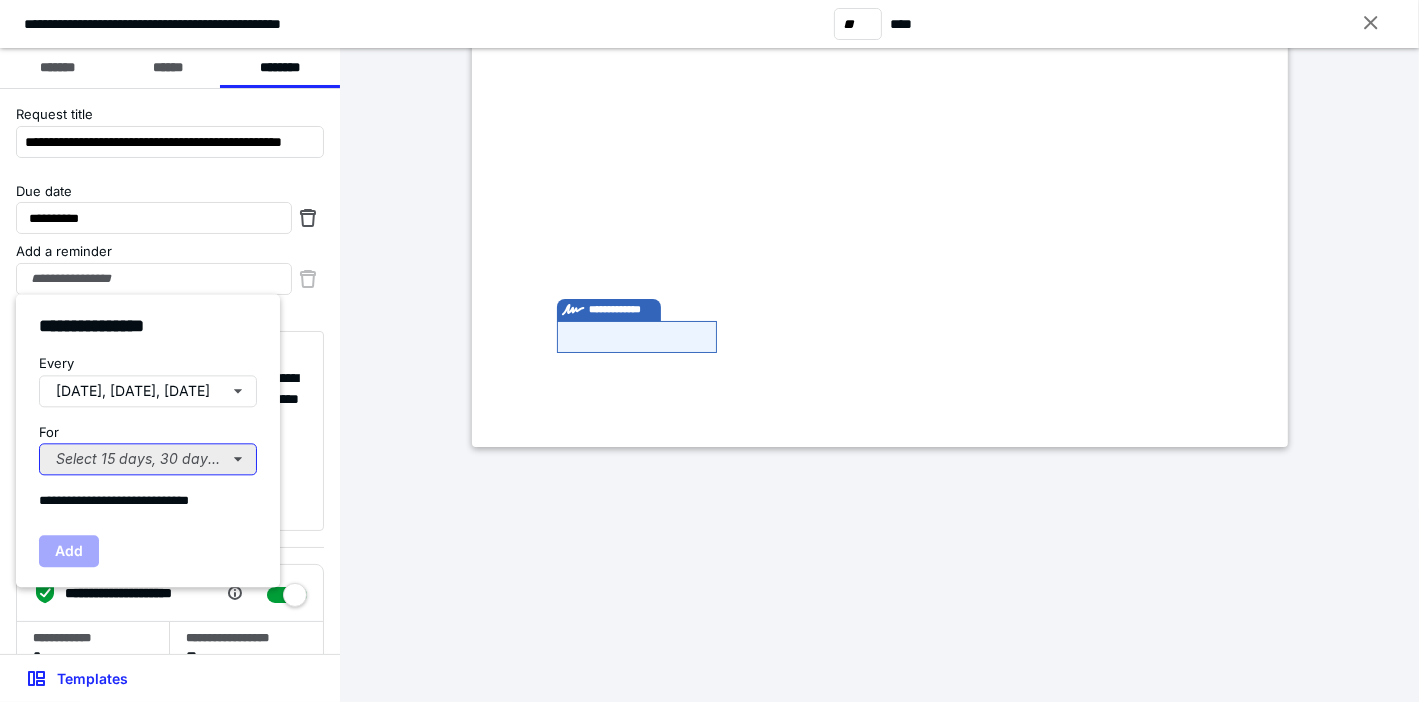 click on "Select 15 days, 30 days, or 45 days..." at bounding box center (148, 459) 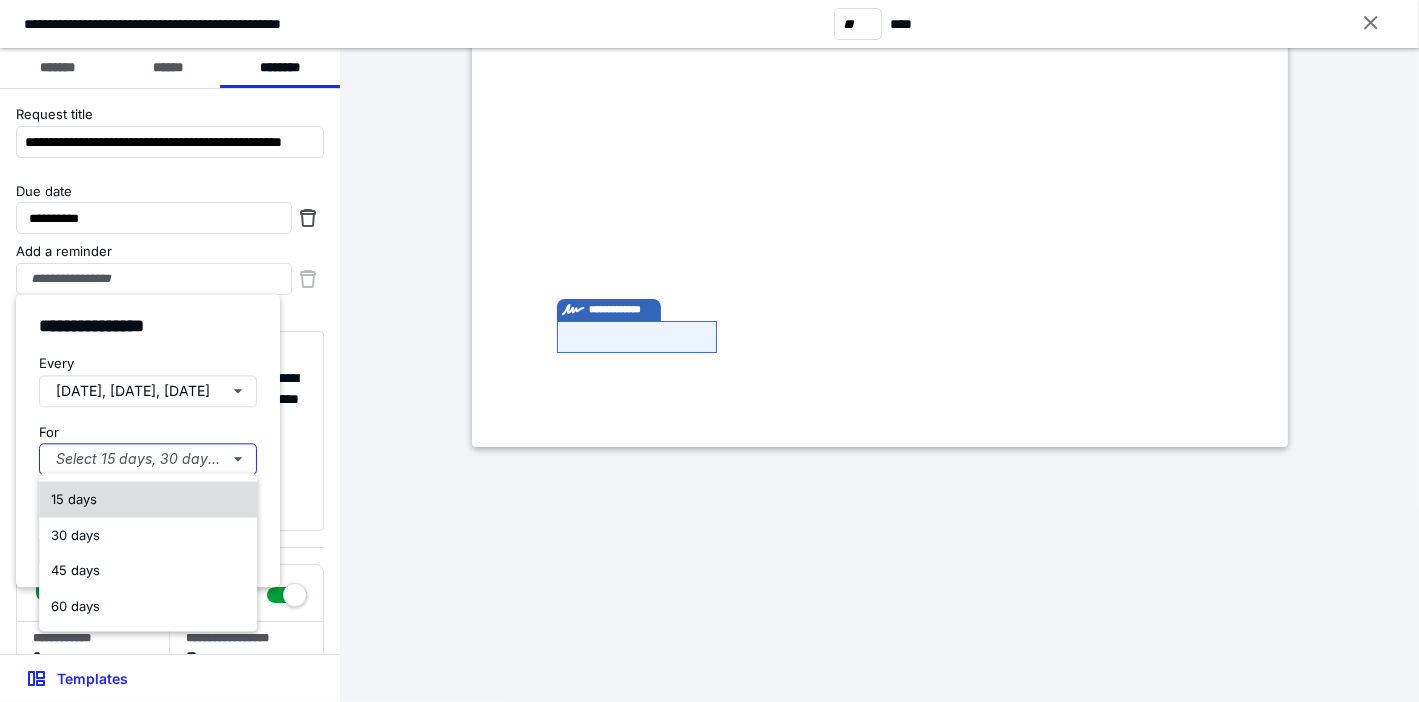 click on "15 days" at bounding box center (74, 499) 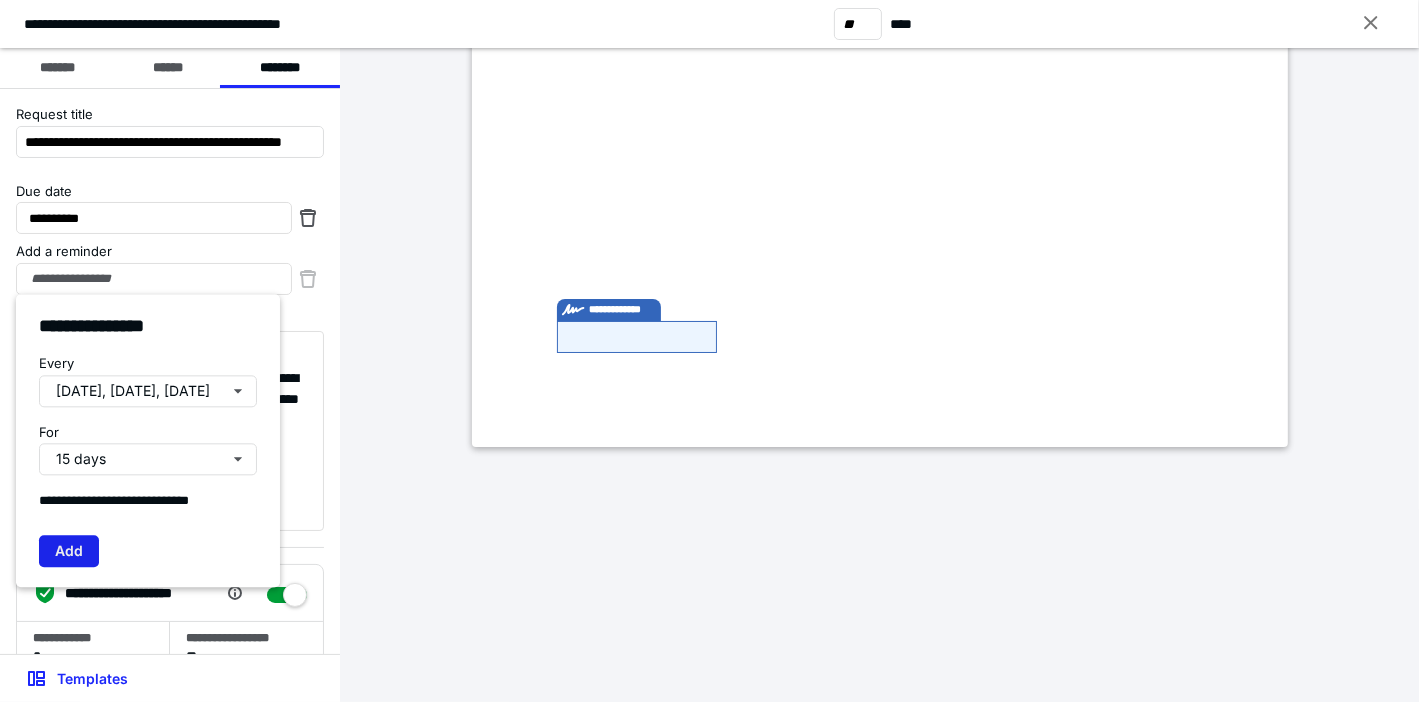 click on "Add" at bounding box center (69, 551) 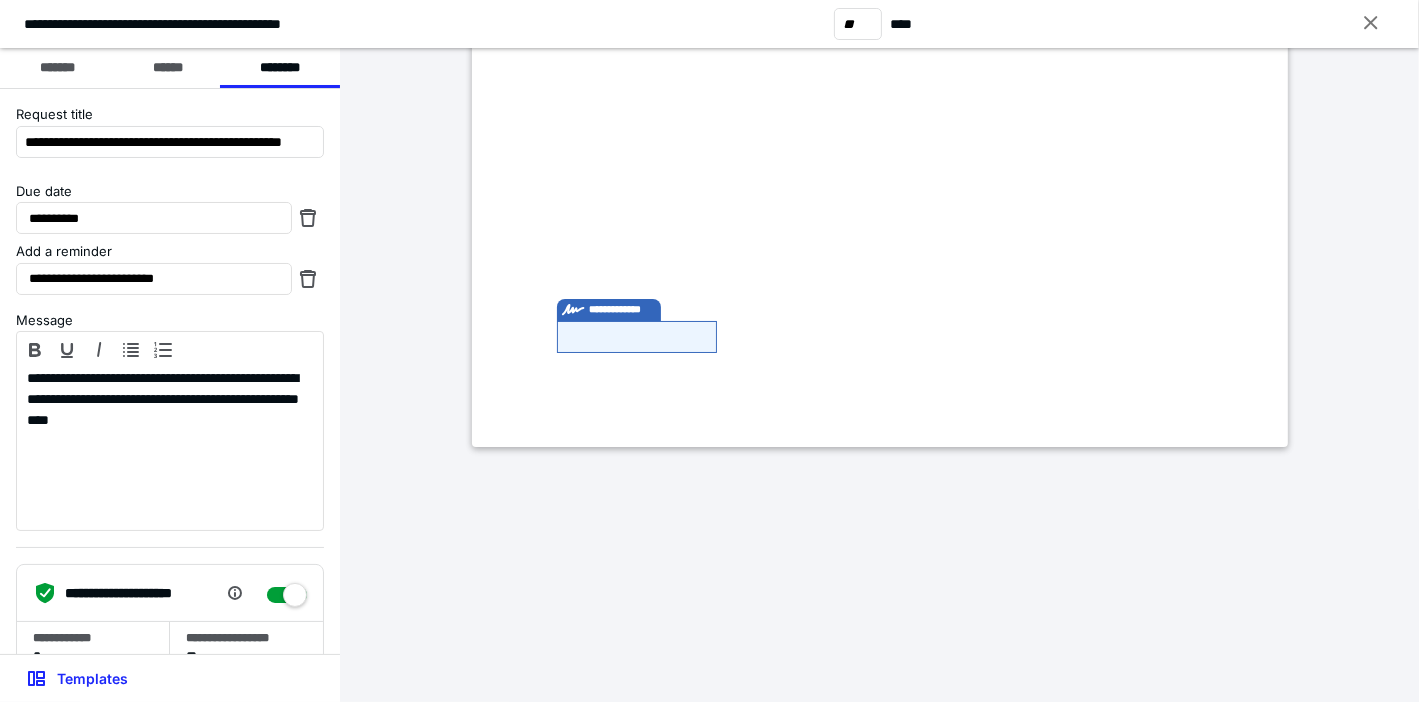 scroll, scrollTop: 124, scrollLeft: 0, axis: vertical 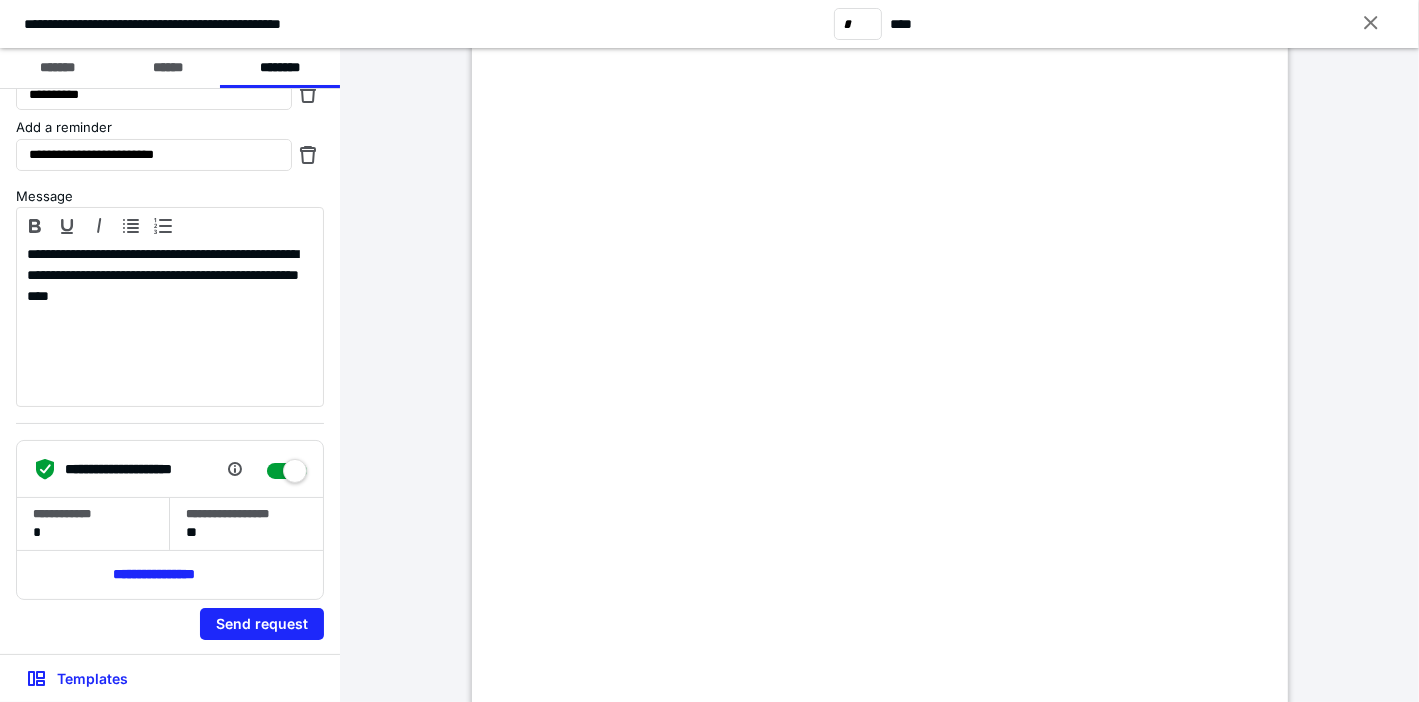 type on "*" 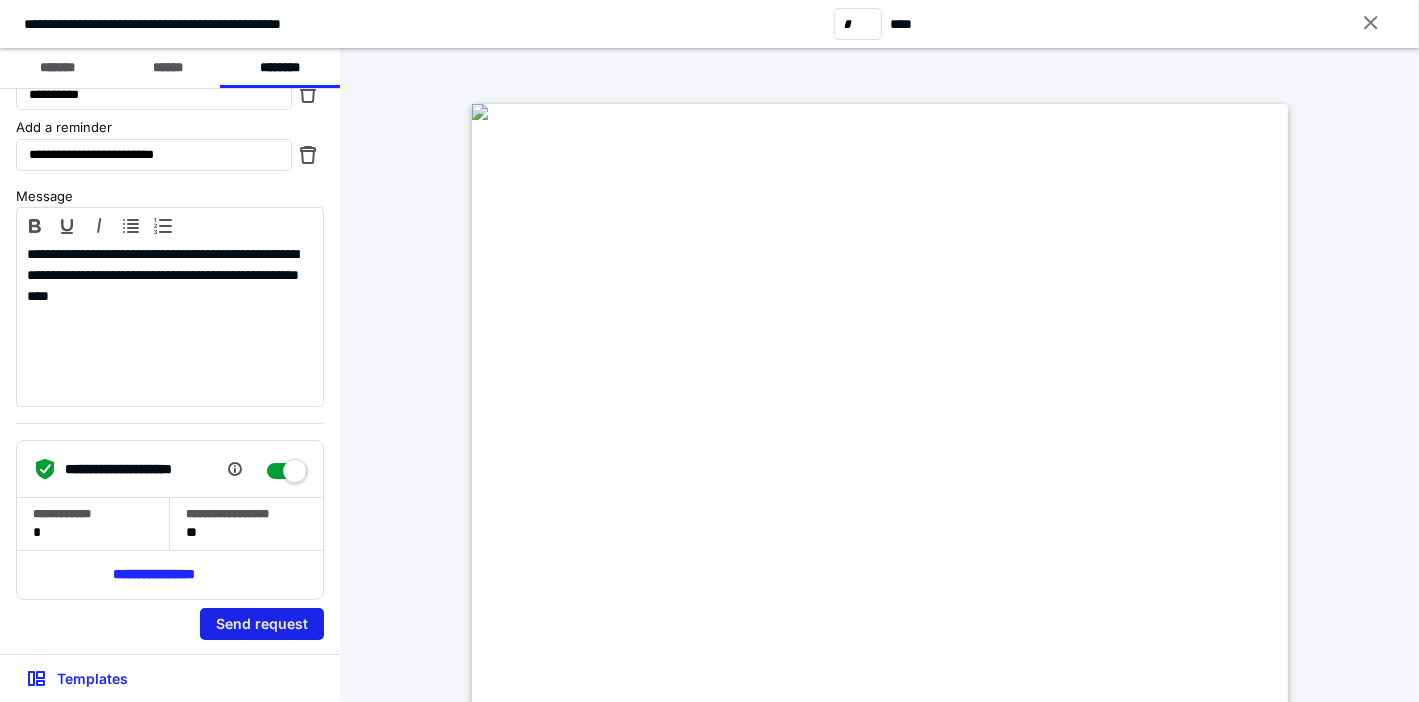 click on "Send request" at bounding box center [262, 624] 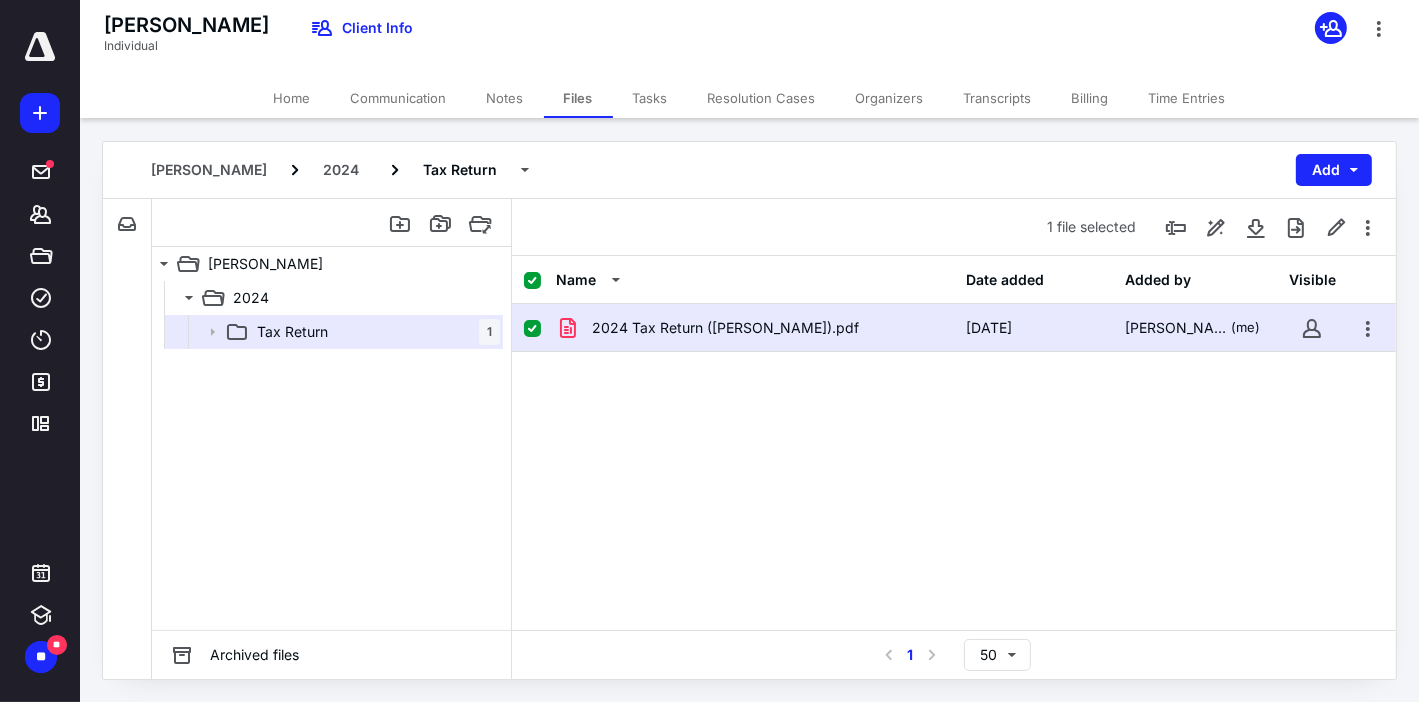 click on "Notes" at bounding box center [505, 98] 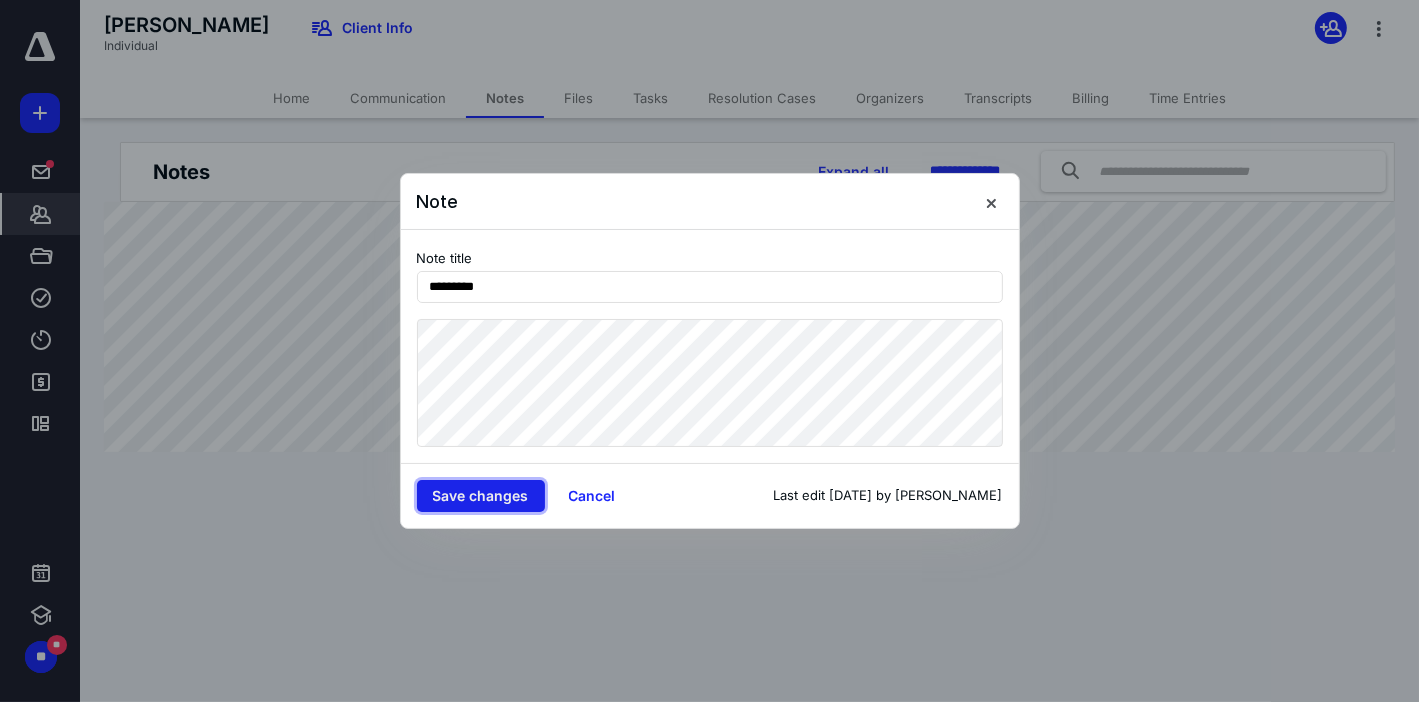 click on "Save changes" at bounding box center (481, 496) 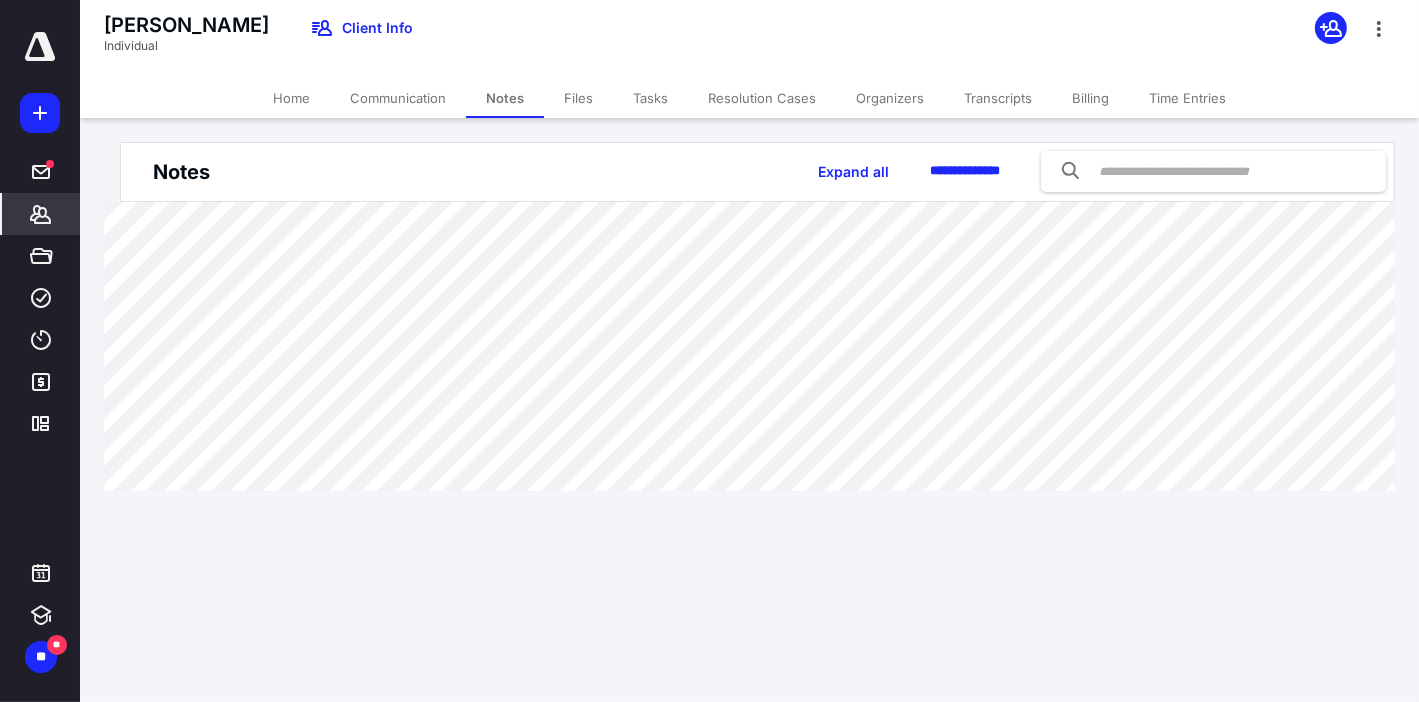click on "Tasks" at bounding box center [650, 98] 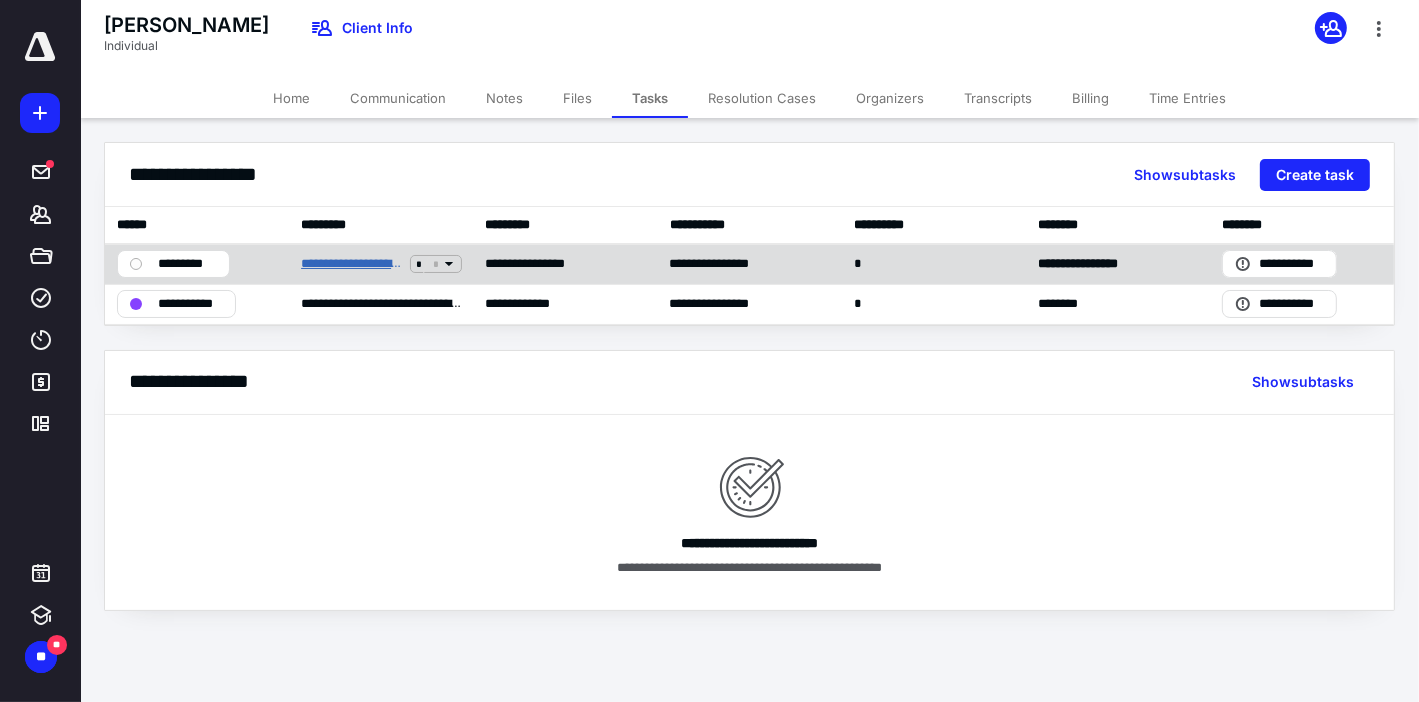 click on "**********" at bounding box center (351, 264) 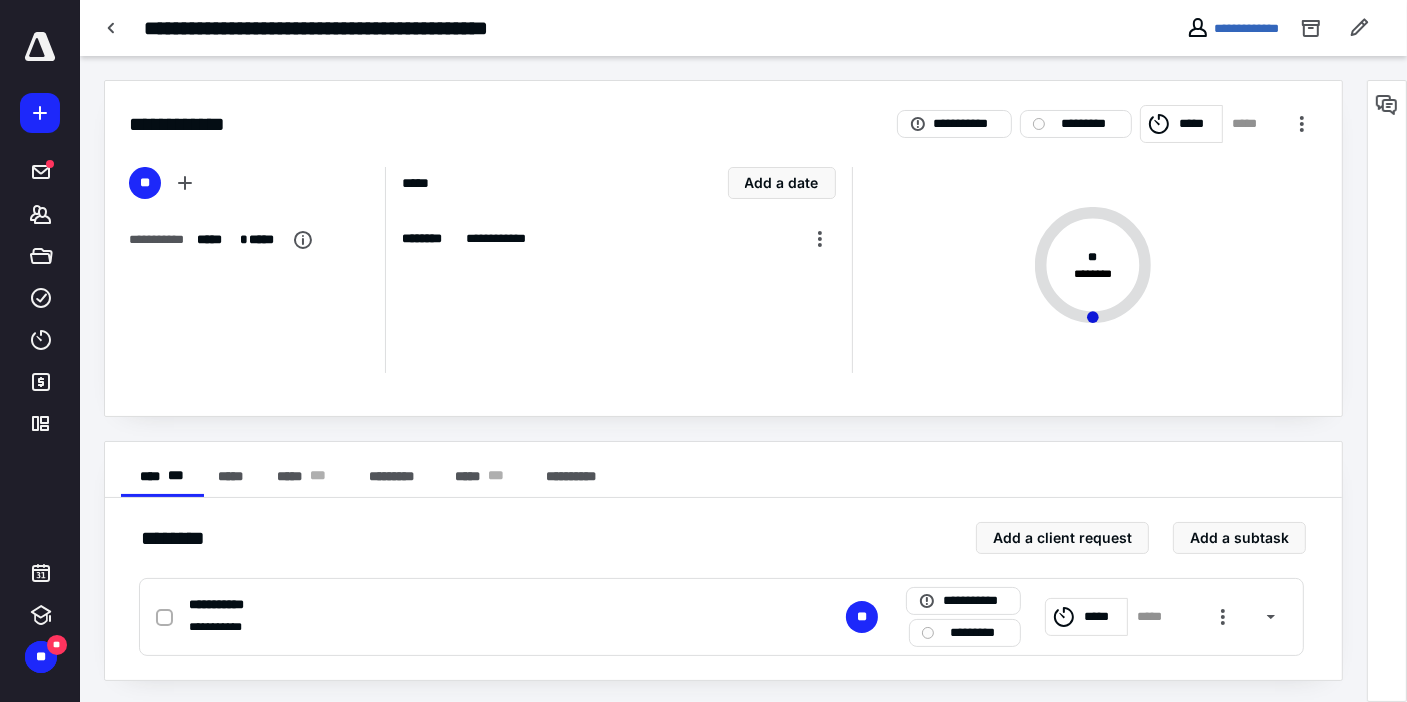 scroll, scrollTop: 2, scrollLeft: 0, axis: vertical 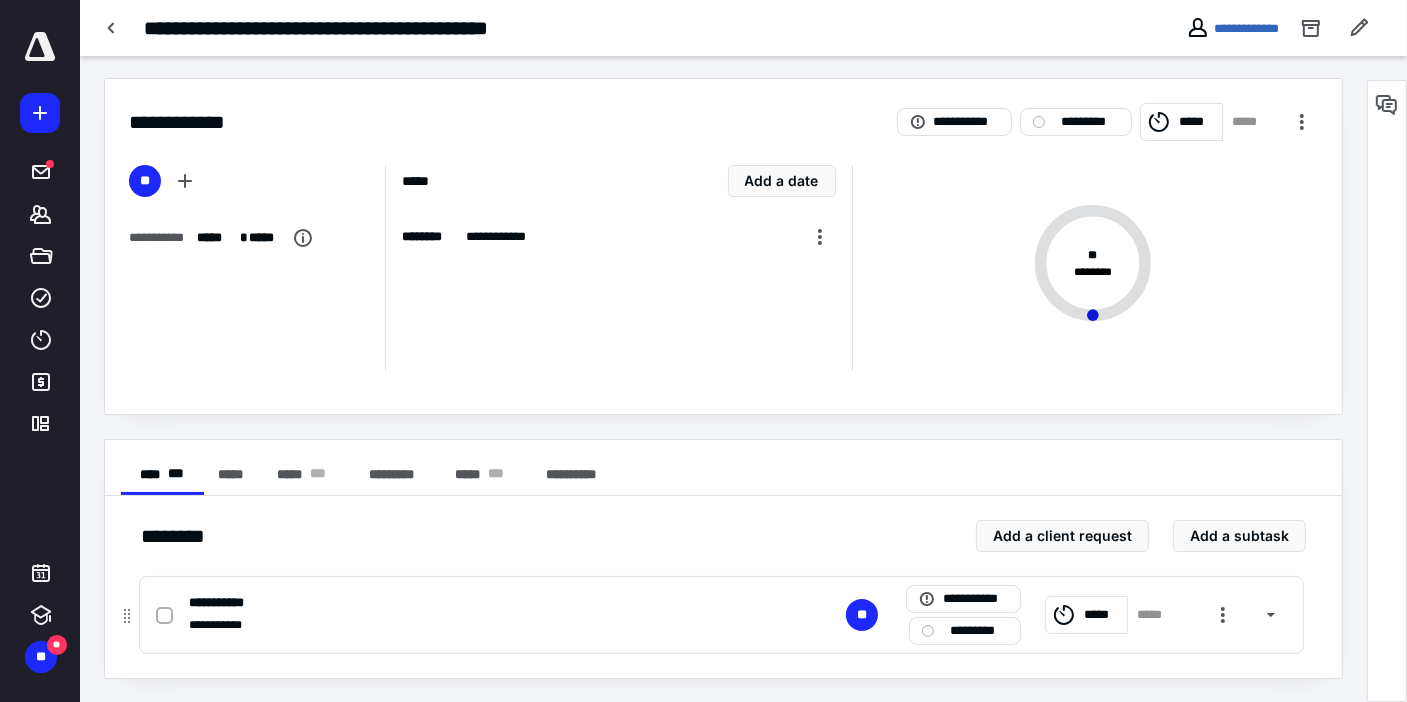click at bounding box center (164, 616) 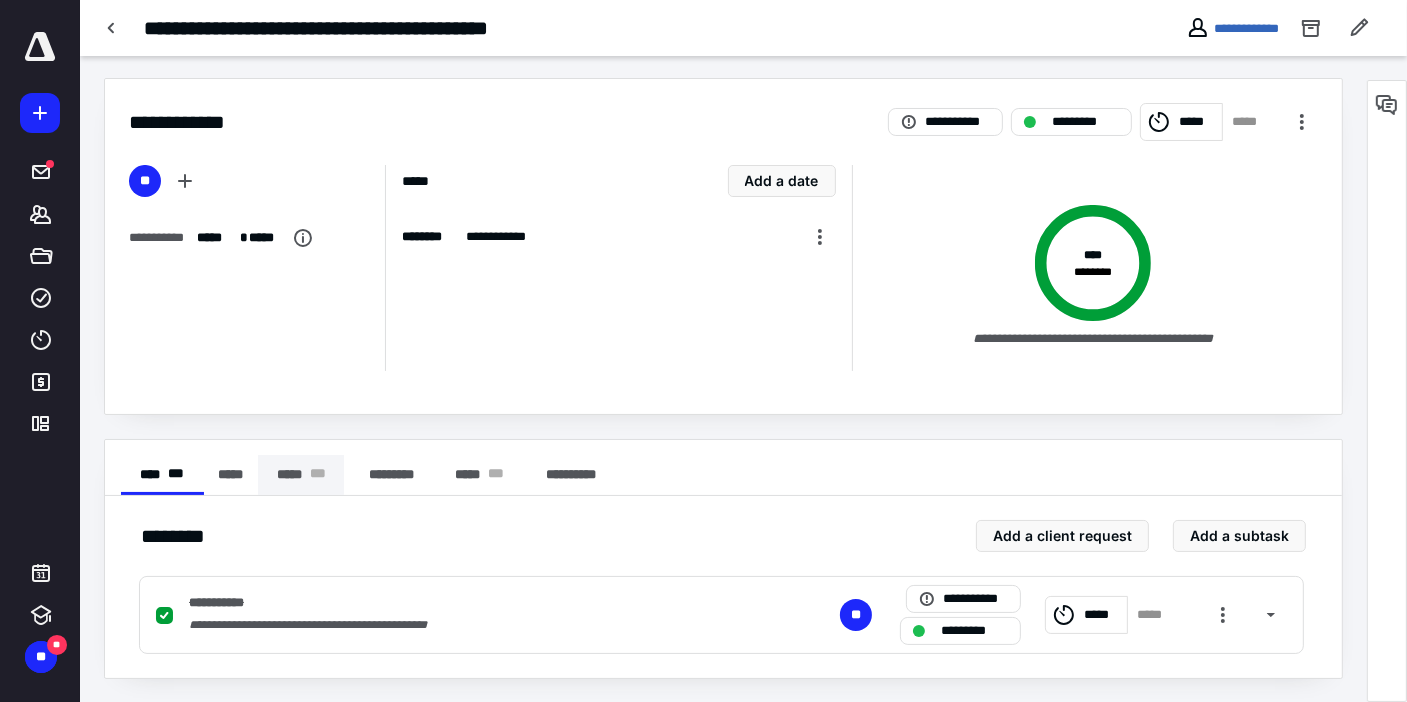 click on "***** * * *" at bounding box center [301, 475] 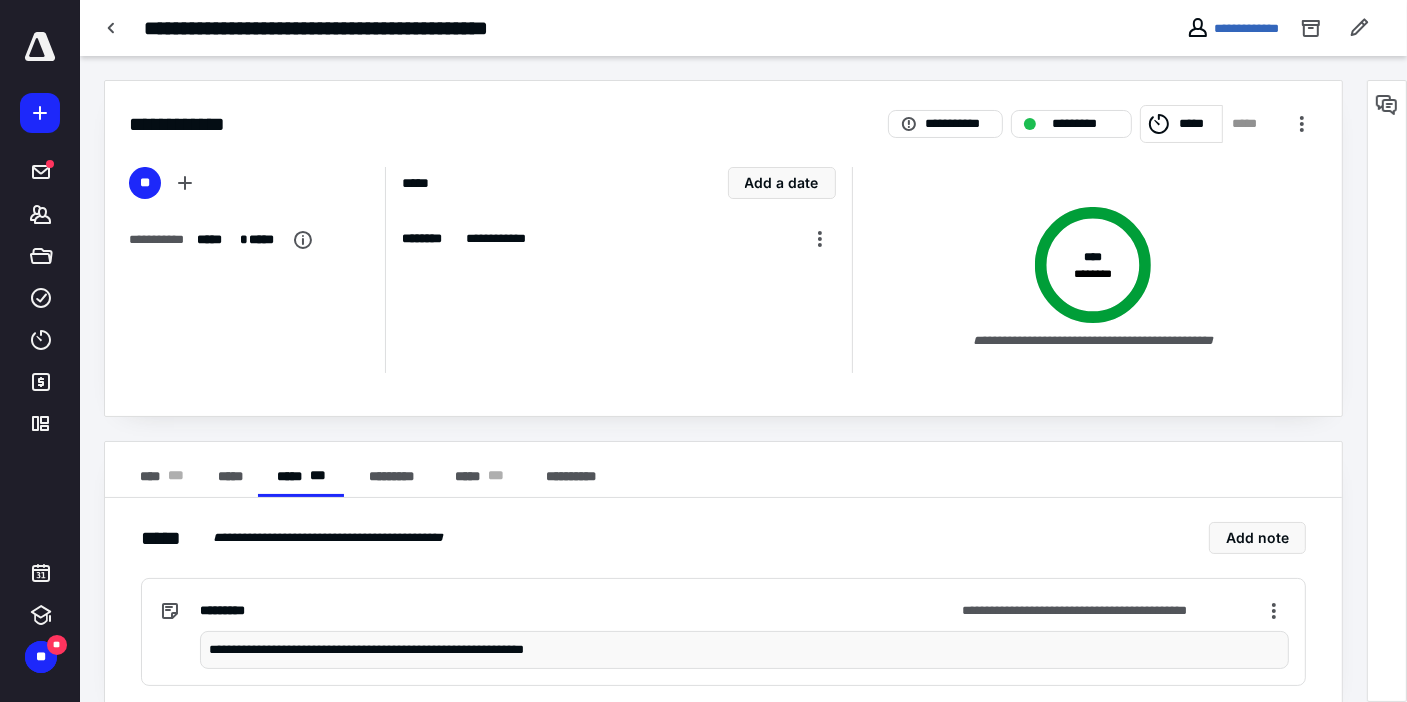 scroll, scrollTop: 31, scrollLeft: 0, axis: vertical 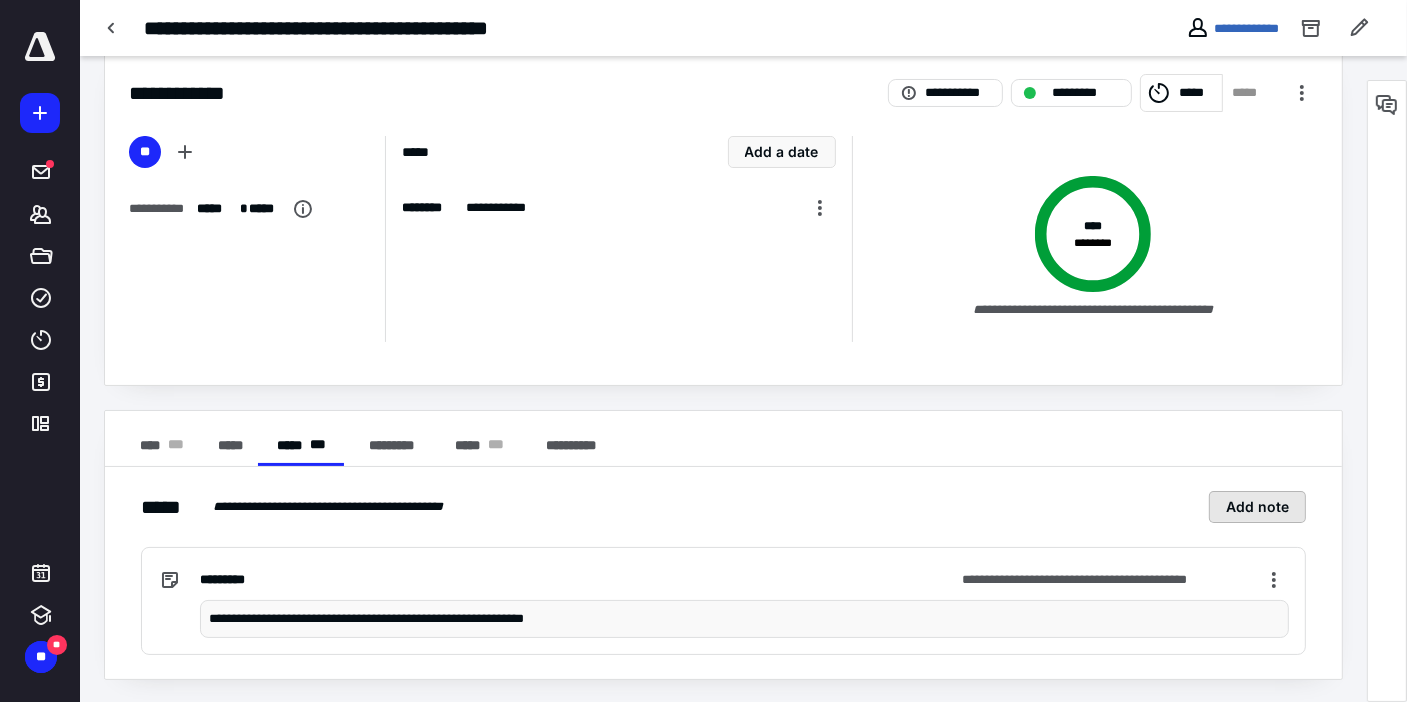 click on "Add note" at bounding box center [1257, 507] 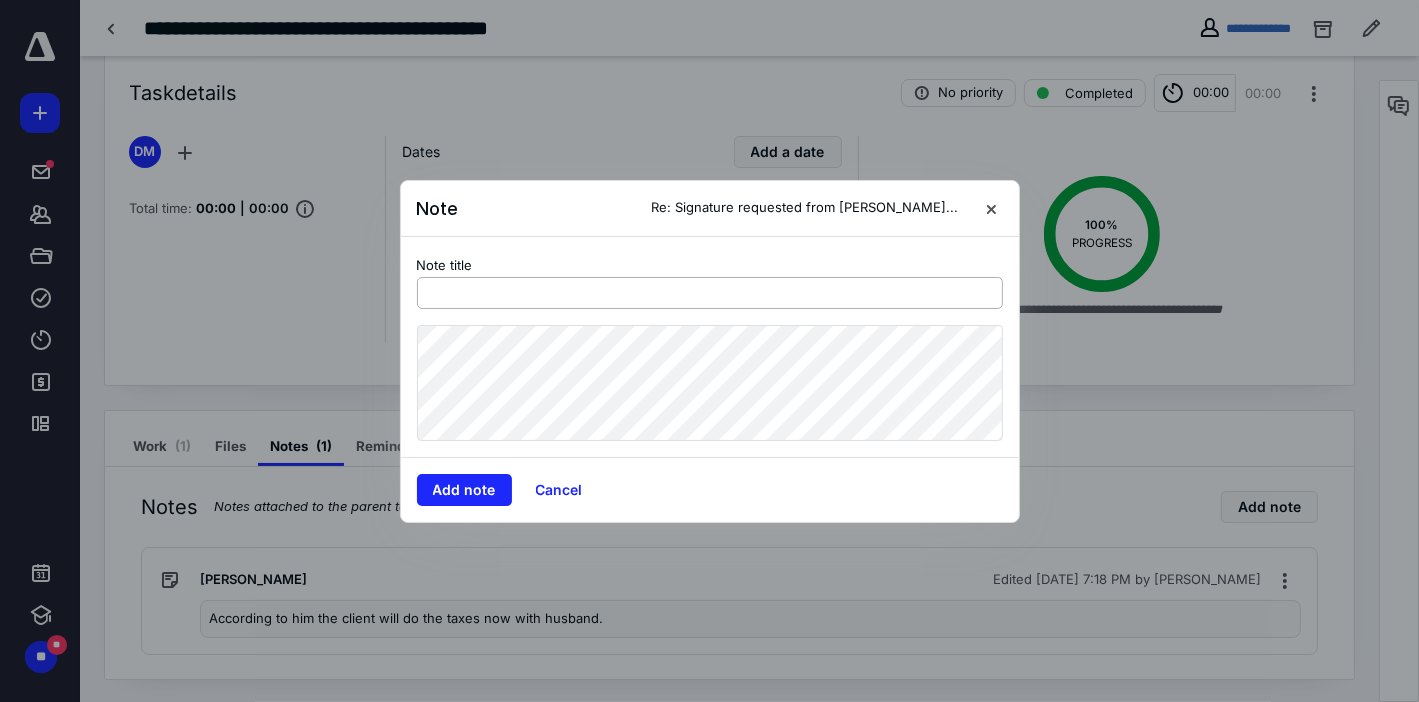 click at bounding box center [710, 293] 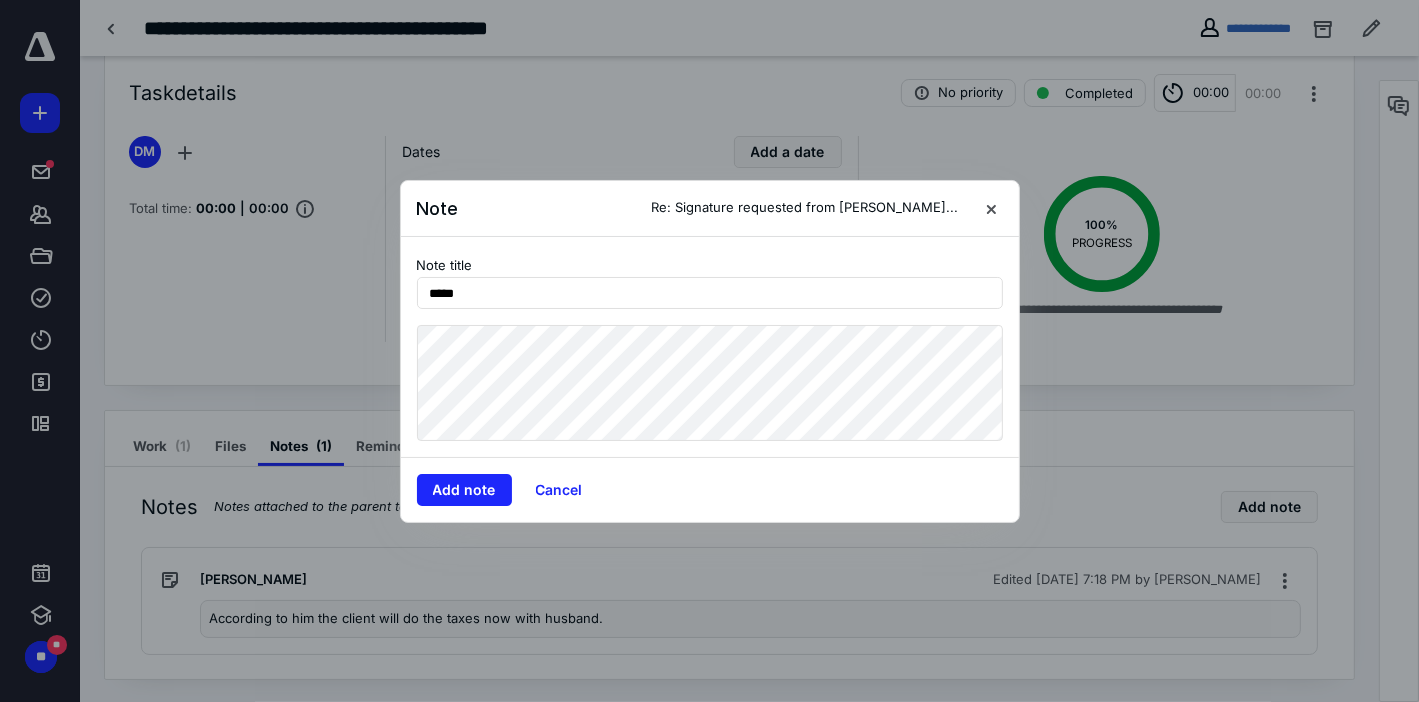 type on "*****" 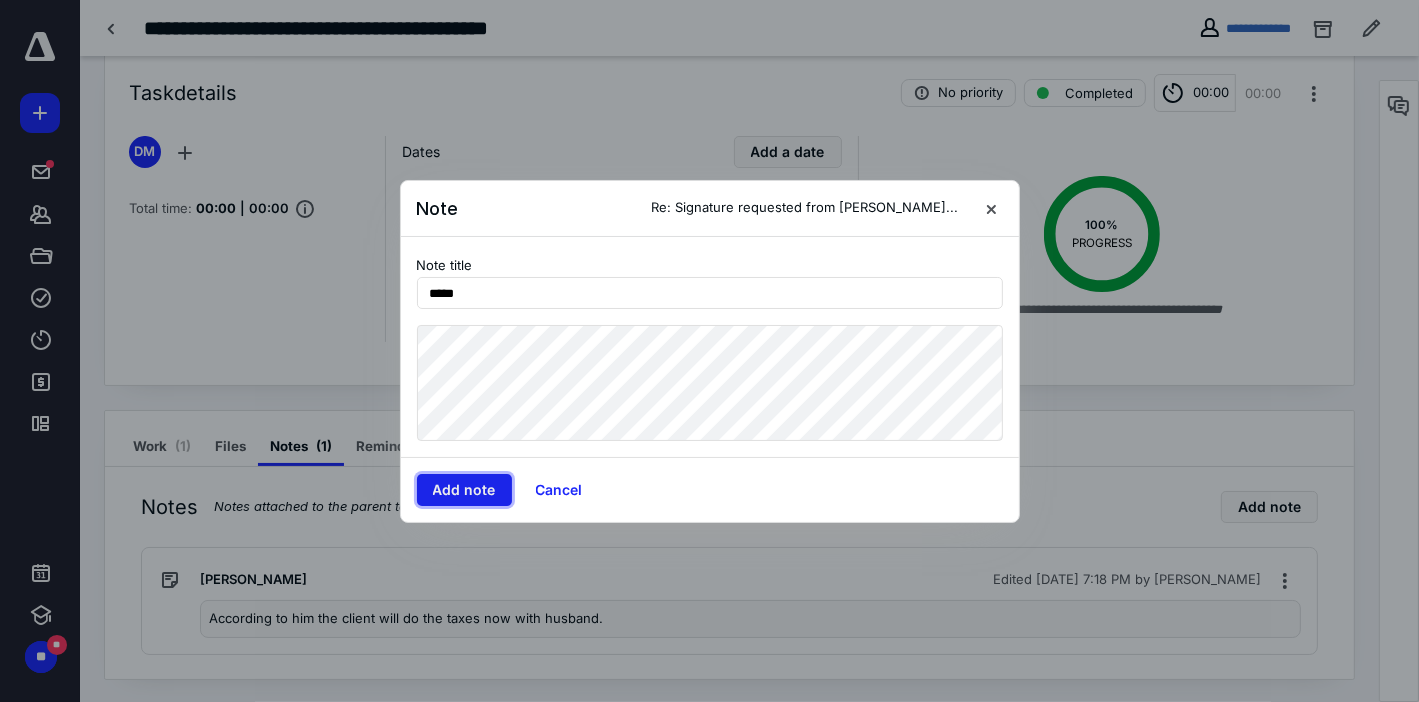 click on "Add note" at bounding box center [464, 490] 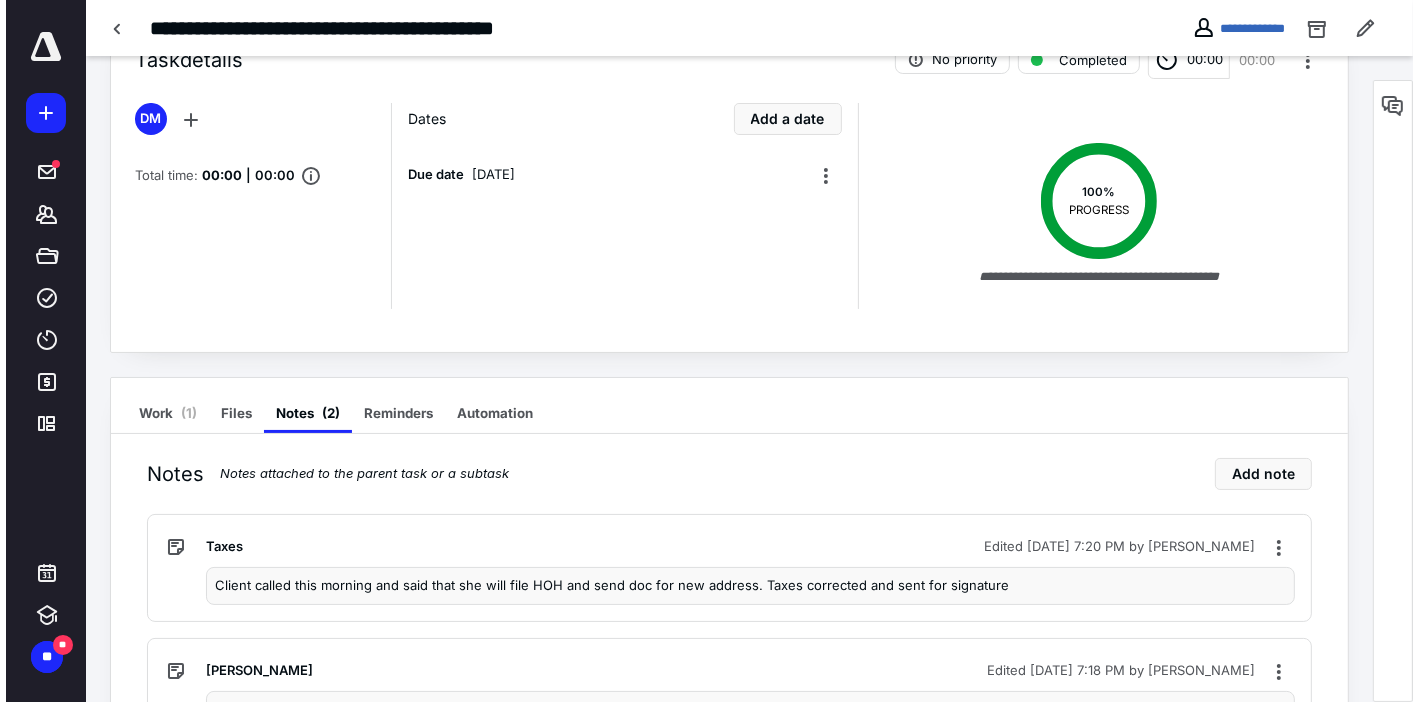 scroll, scrollTop: 0, scrollLeft: 0, axis: both 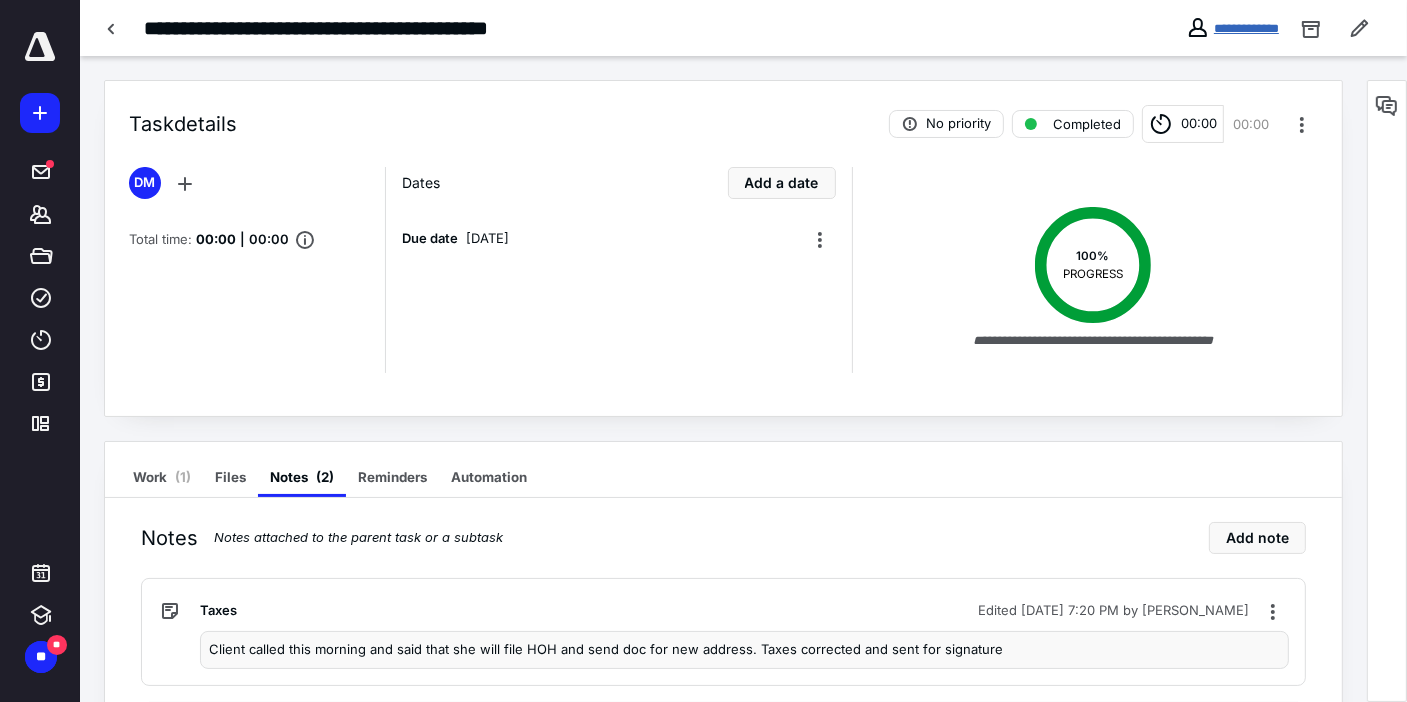 click on "**********" at bounding box center (1246, 28) 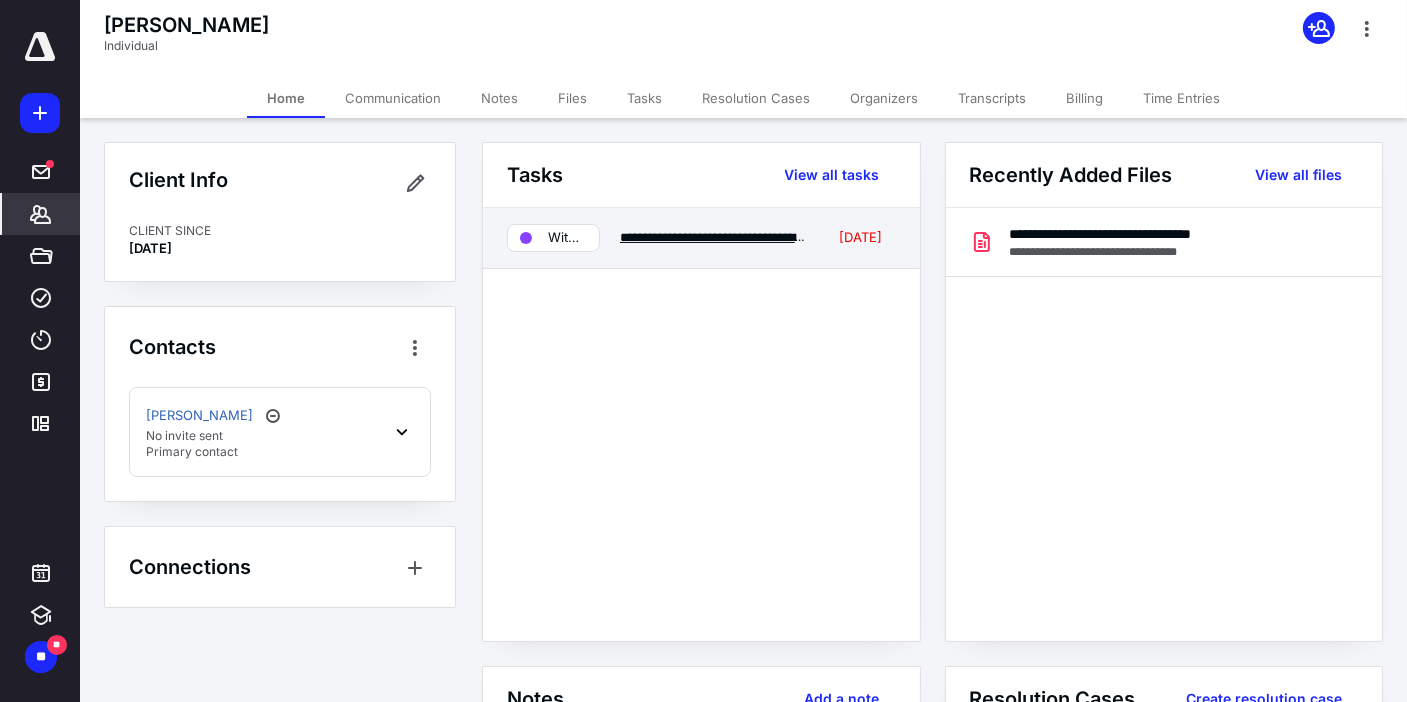 click on "**********" at bounding box center (747, 237) 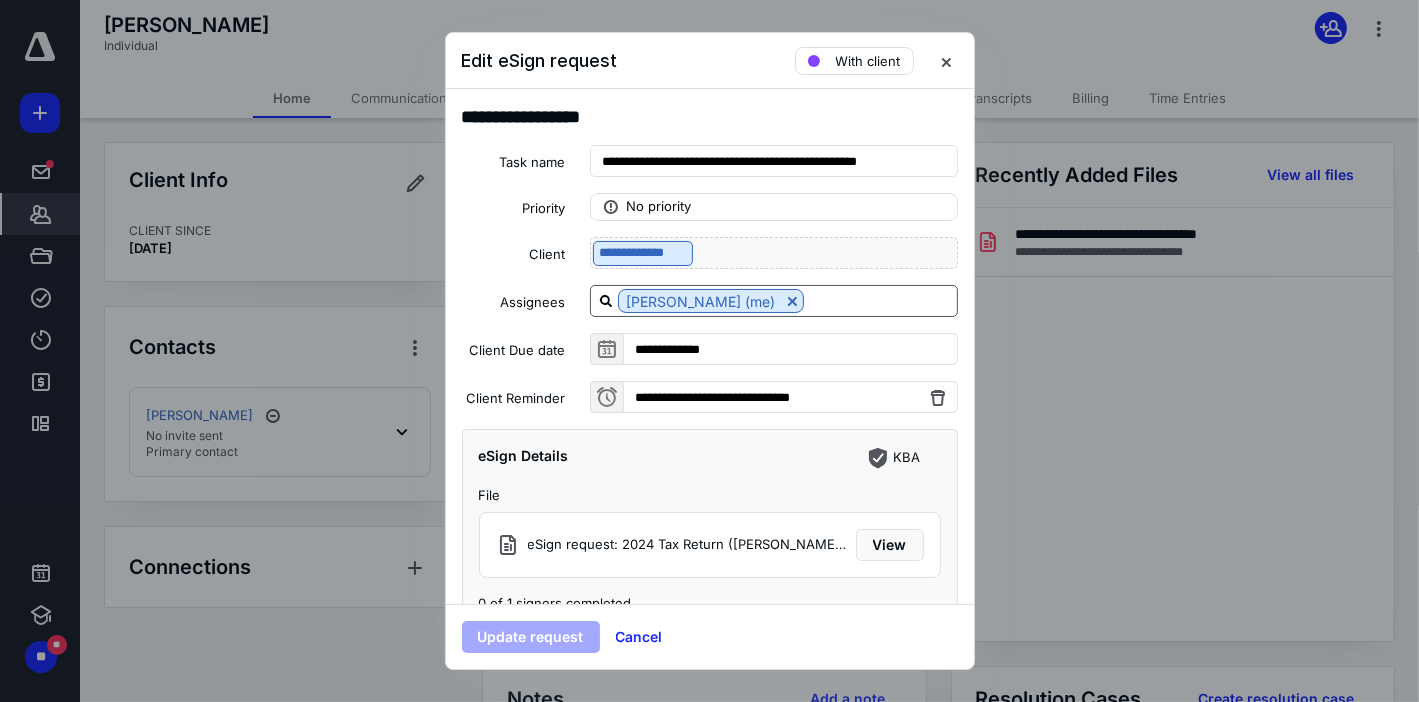 click at bounding box center (880, 300) 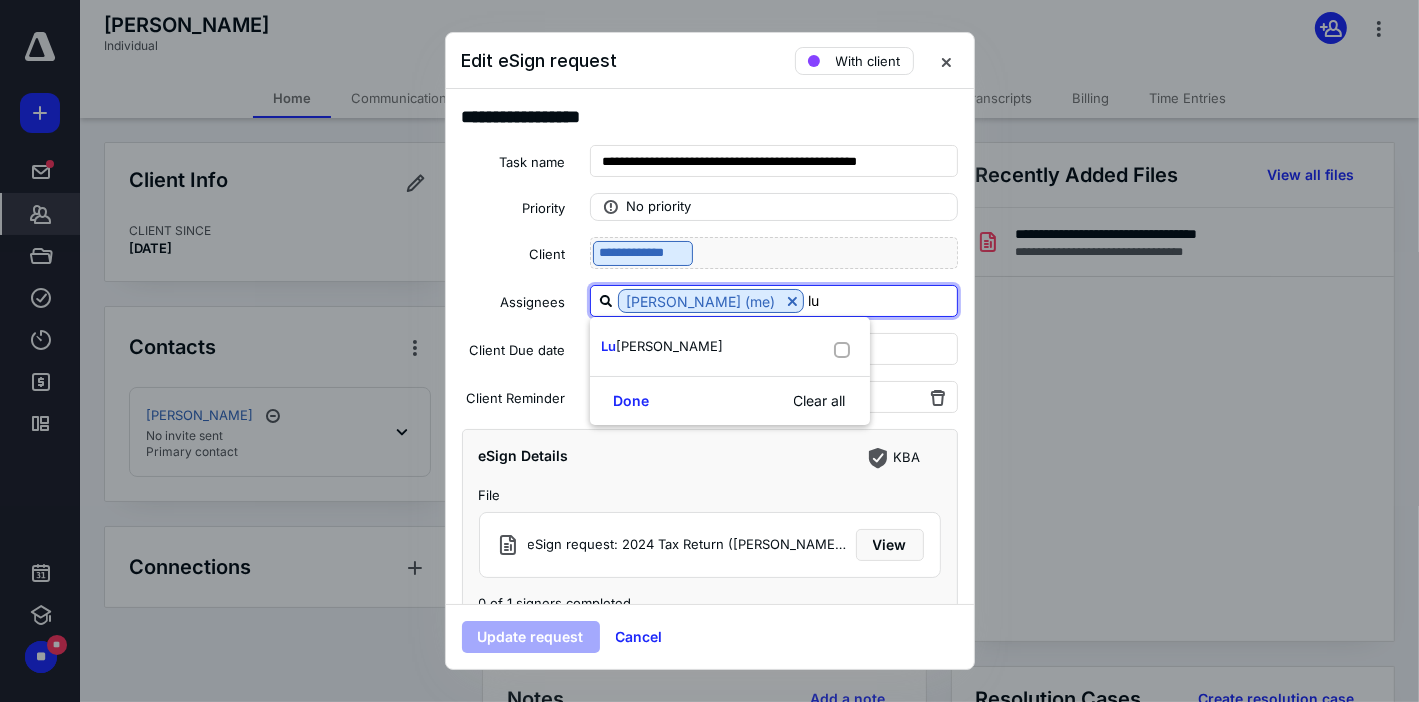 type on "luc" 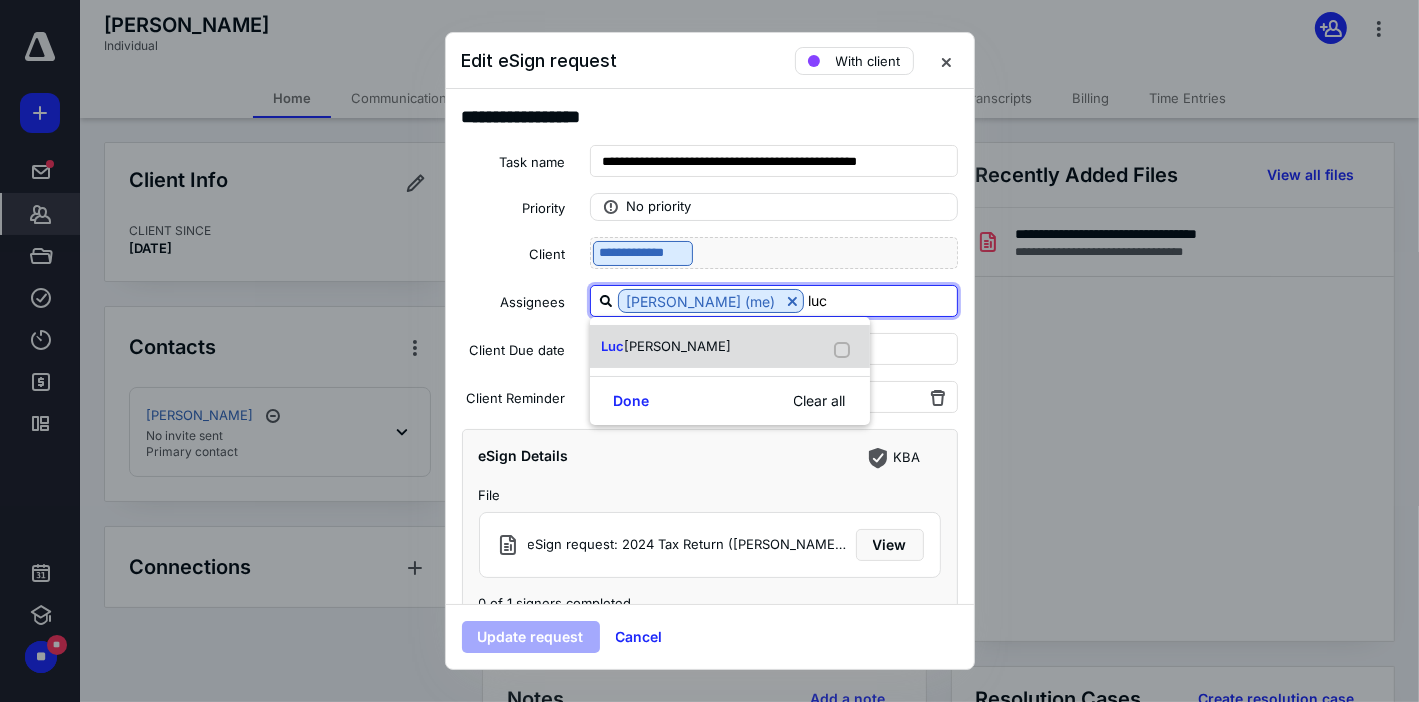 click on "Luc iana Toscano" at bounding box center (730, 346) 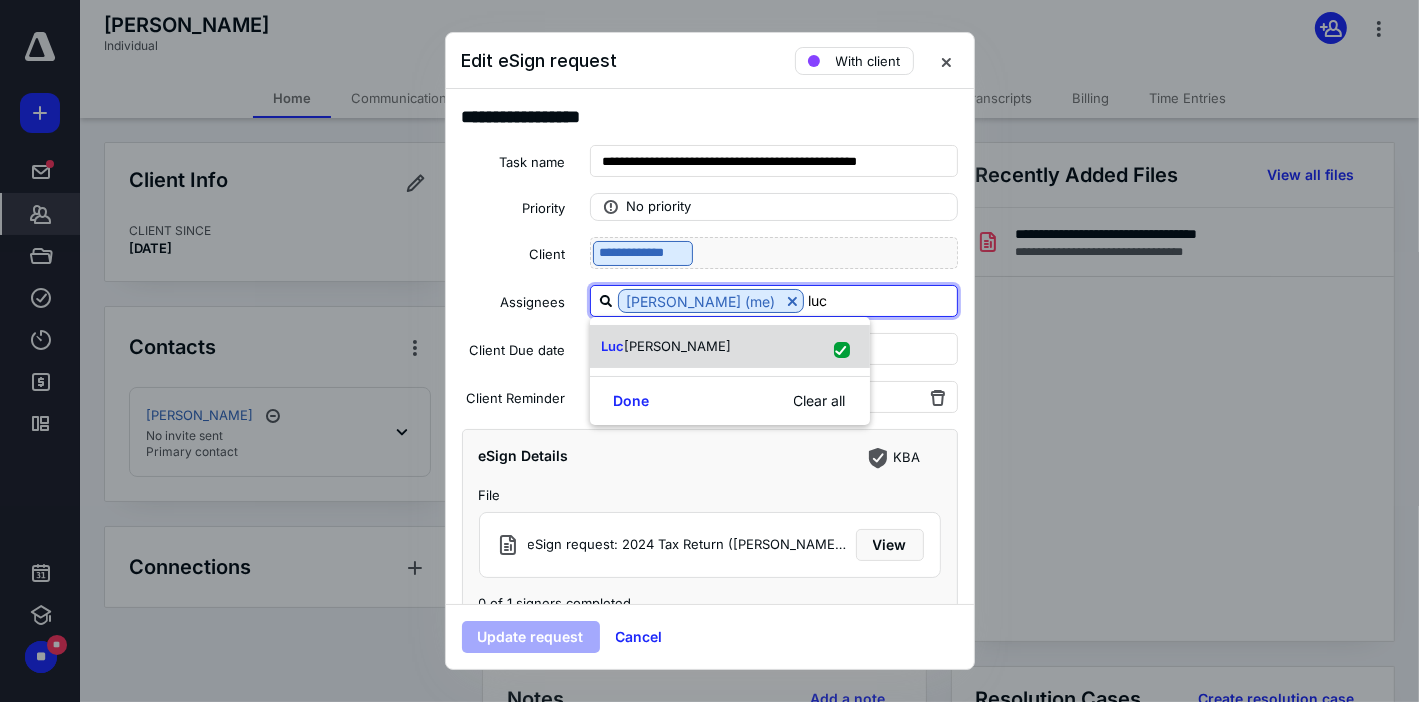 checkbox on "true" 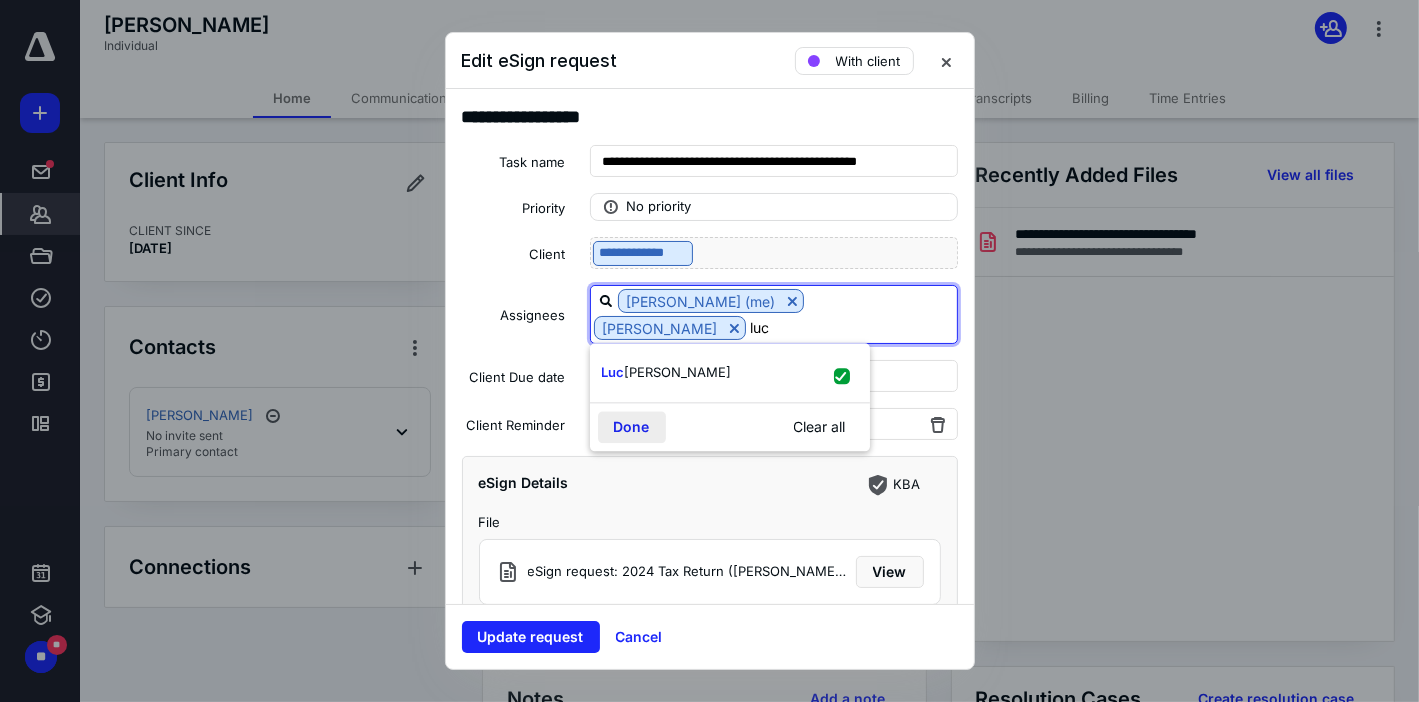 type on "luc" 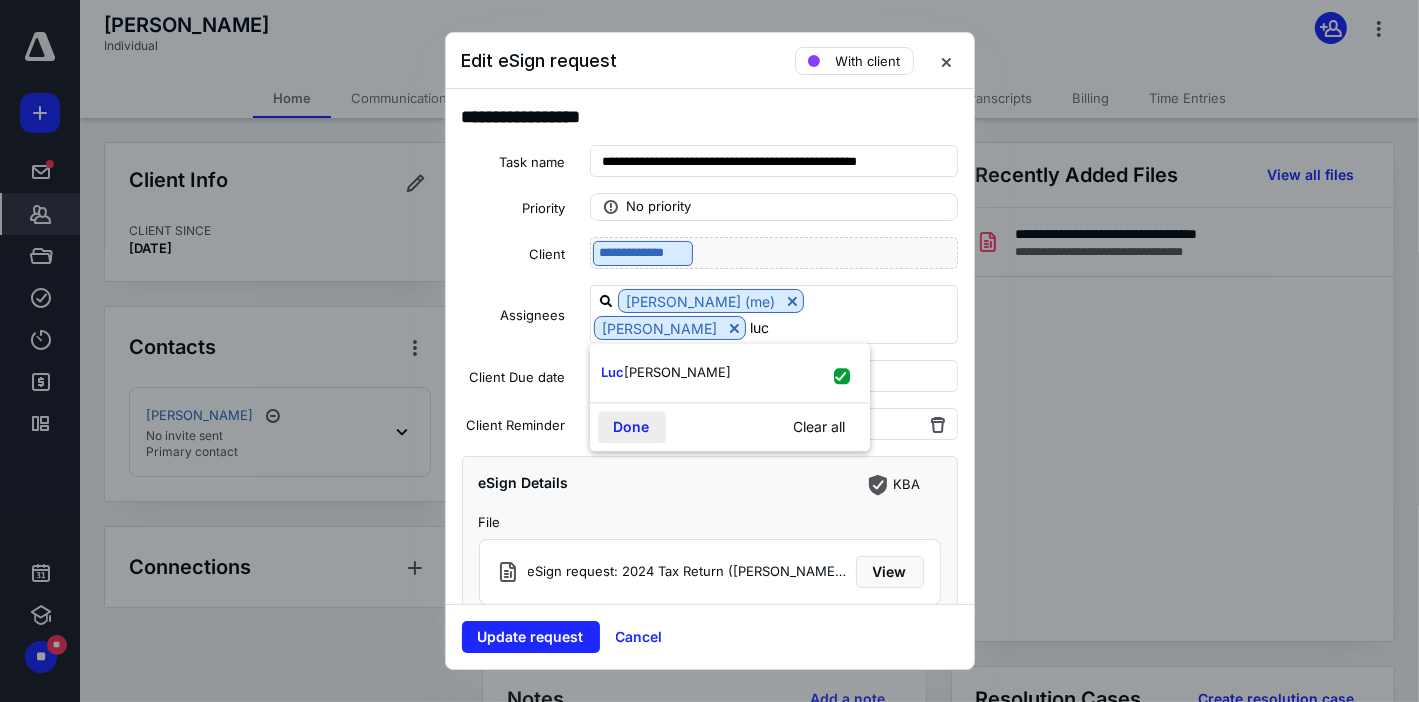 click on "Done" at bounding box center (632, 427) 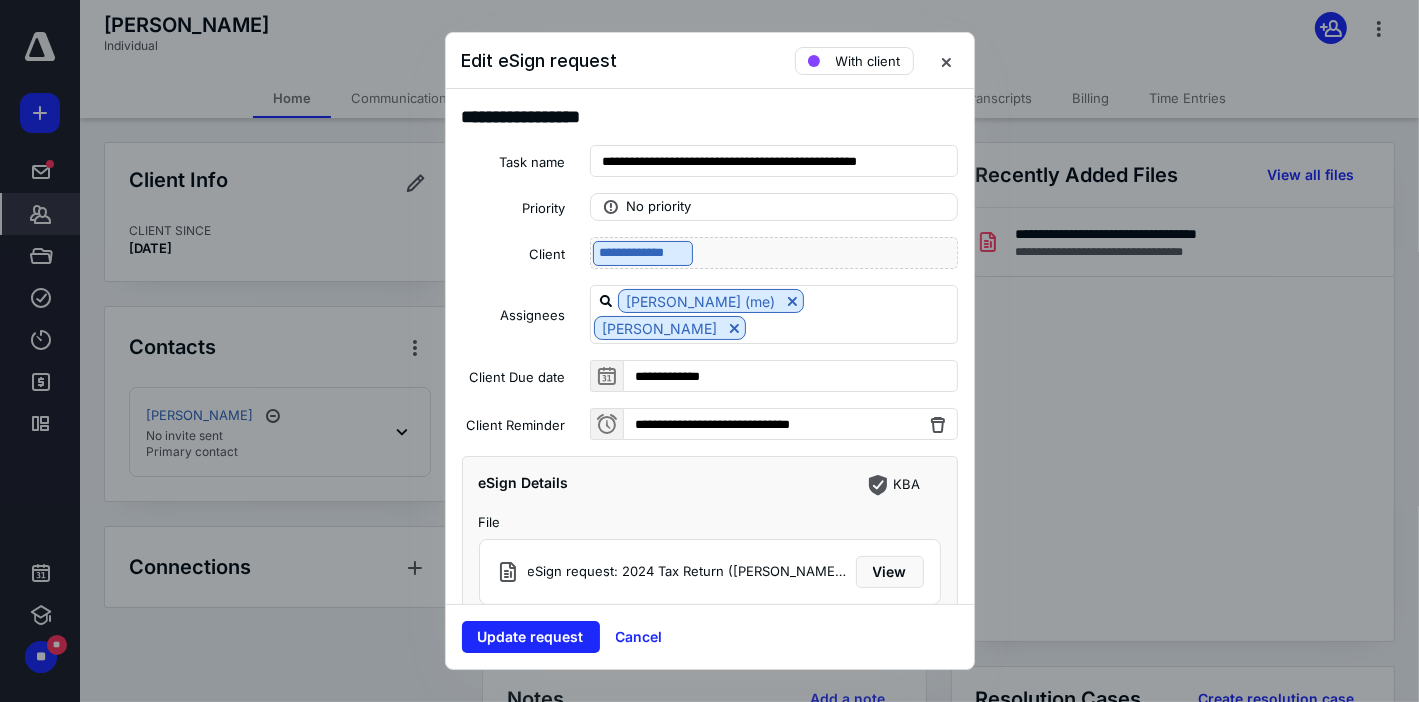 click on "**********" at bounding box center (710, 346) 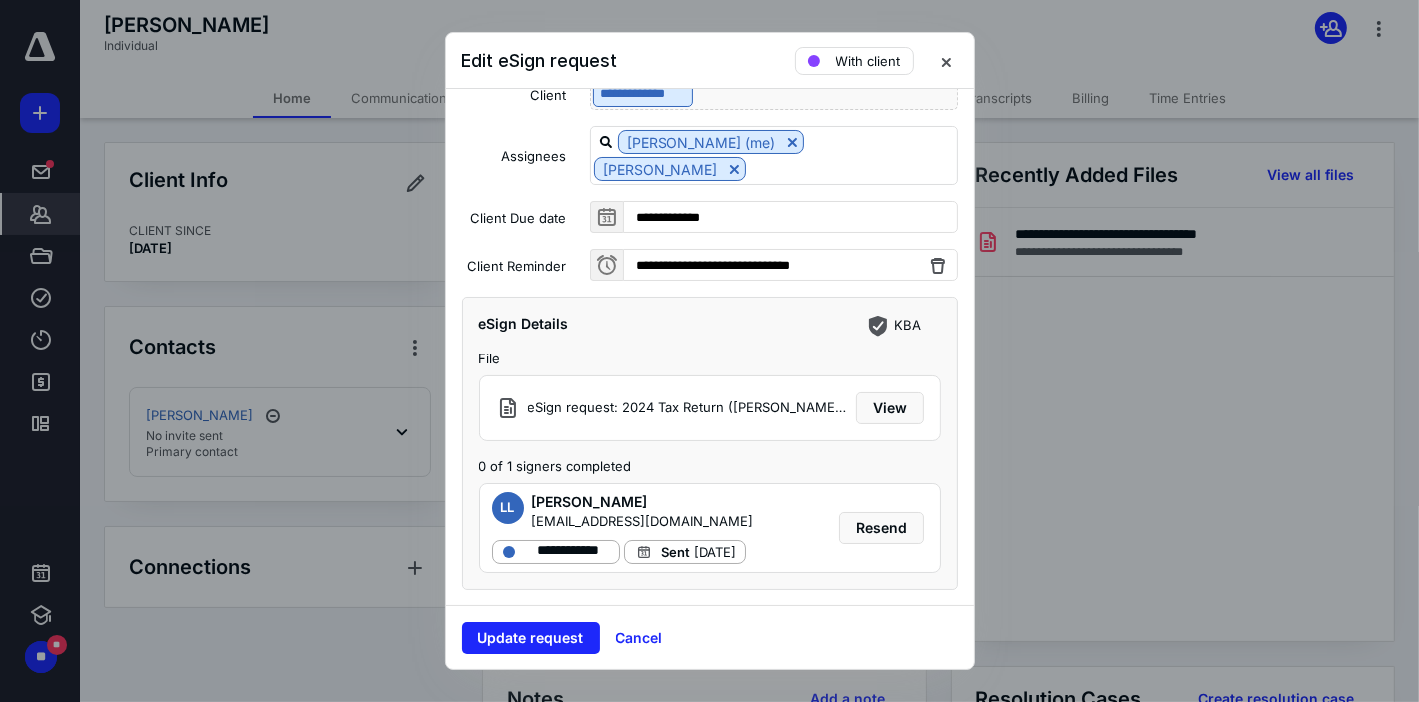 scroll, scrollTop: 0, scrollLeft: 0, axis: both 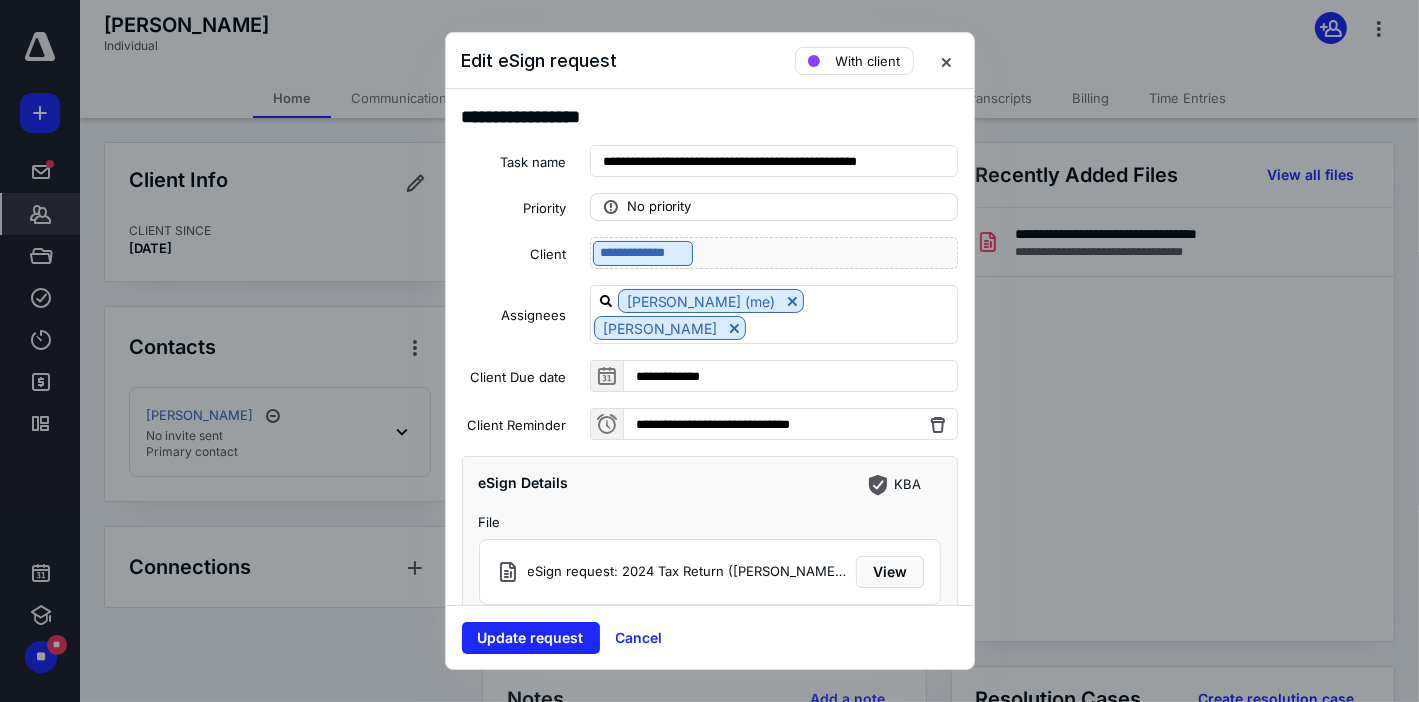 click 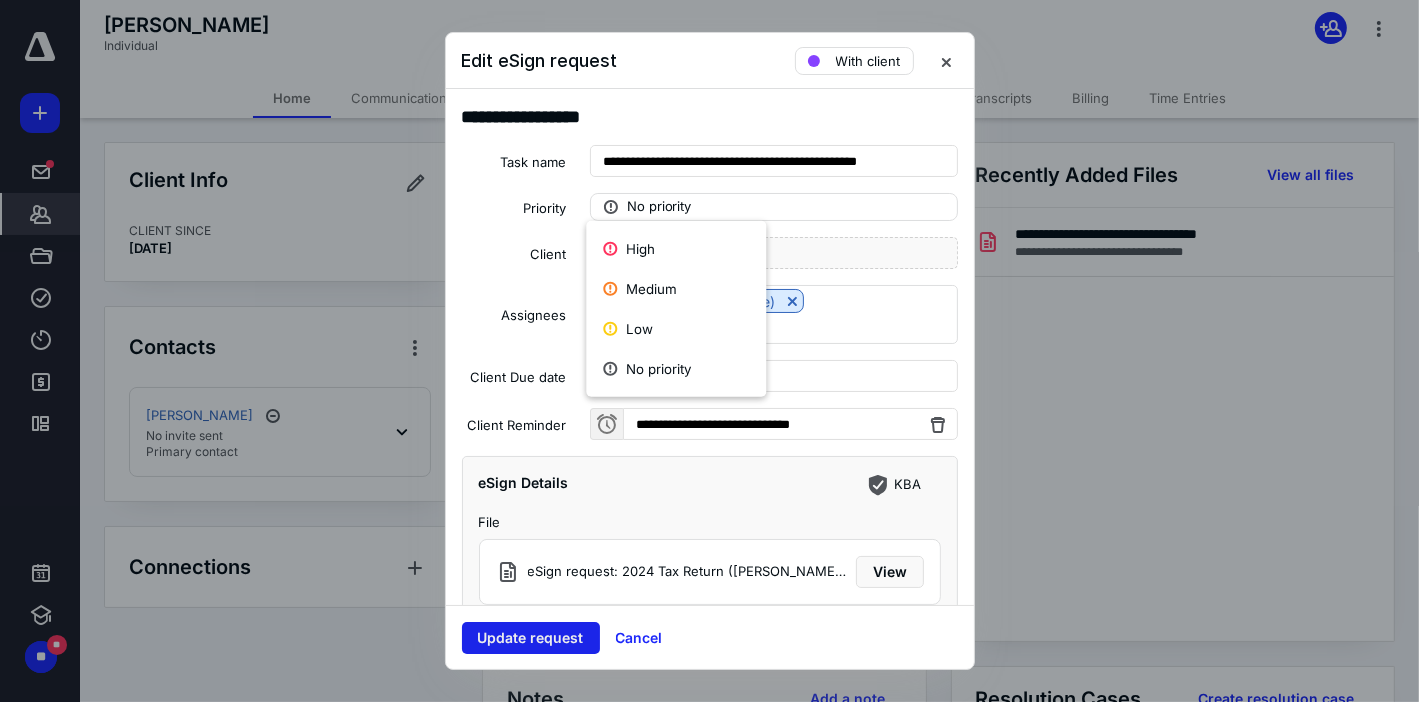 click on "Update request" at bounding box center (531, 638) 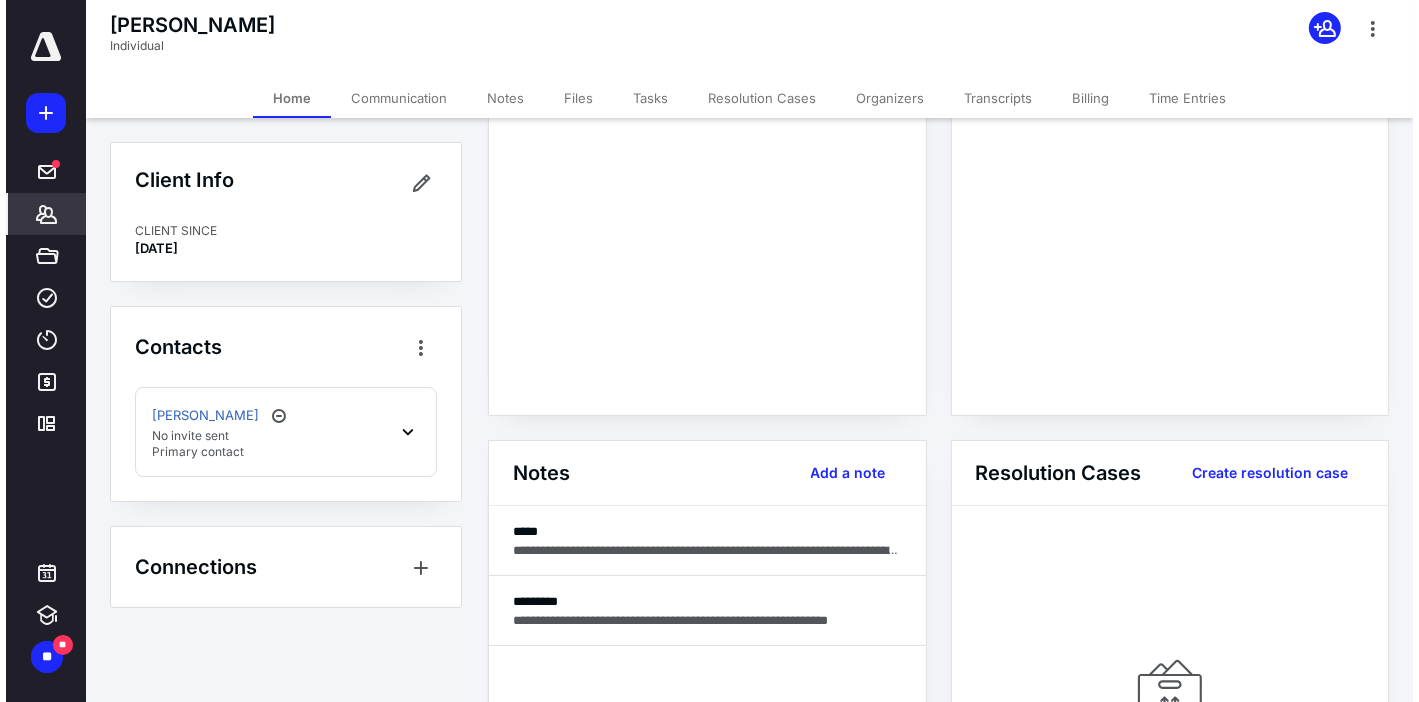 scroll, scrollTop: 0, scrollLeft: 0, axis: both 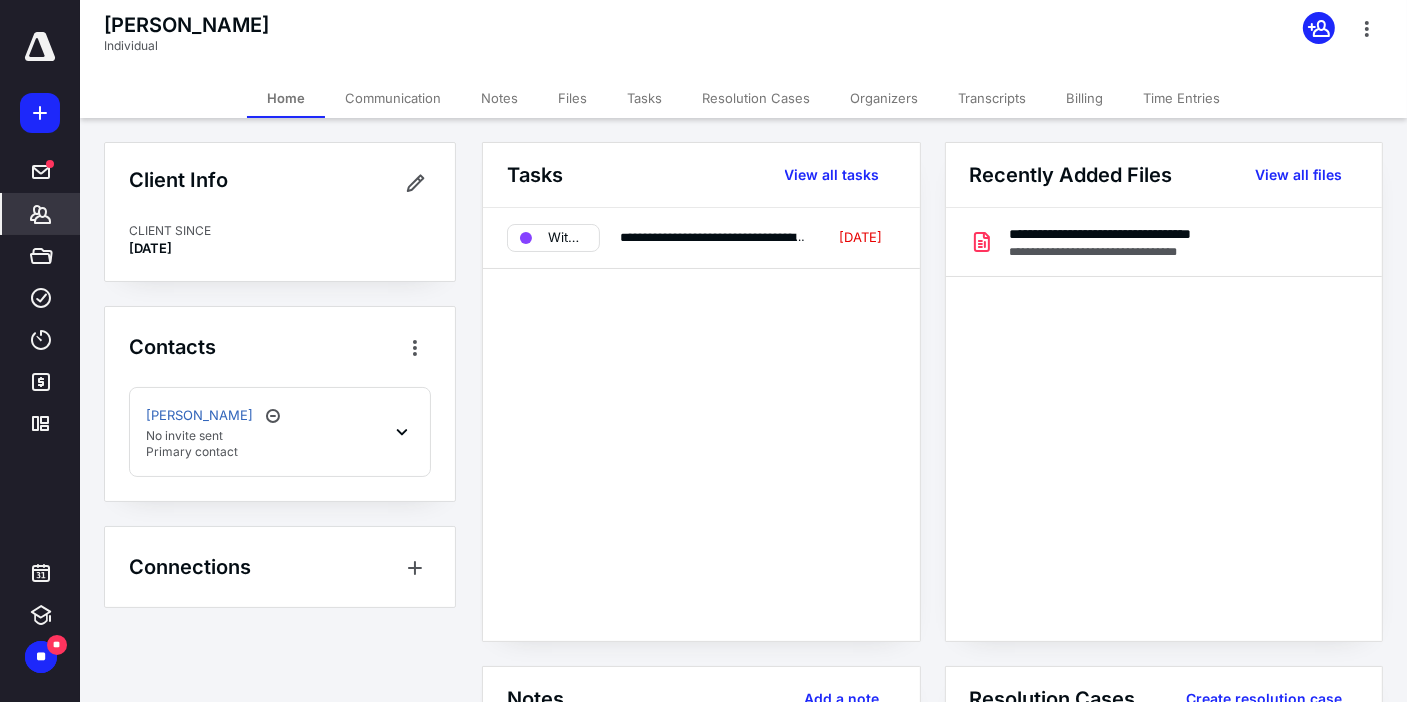click 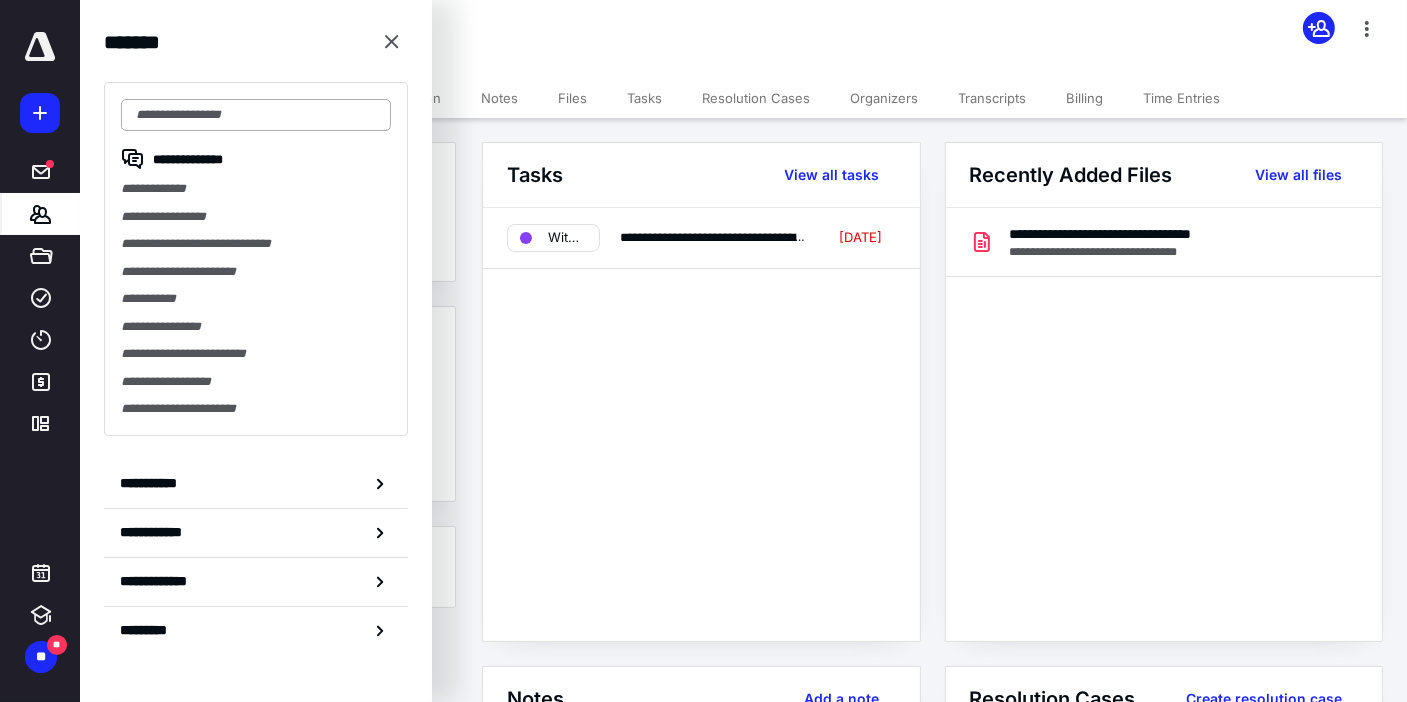 click at bounding box center (256, 115) 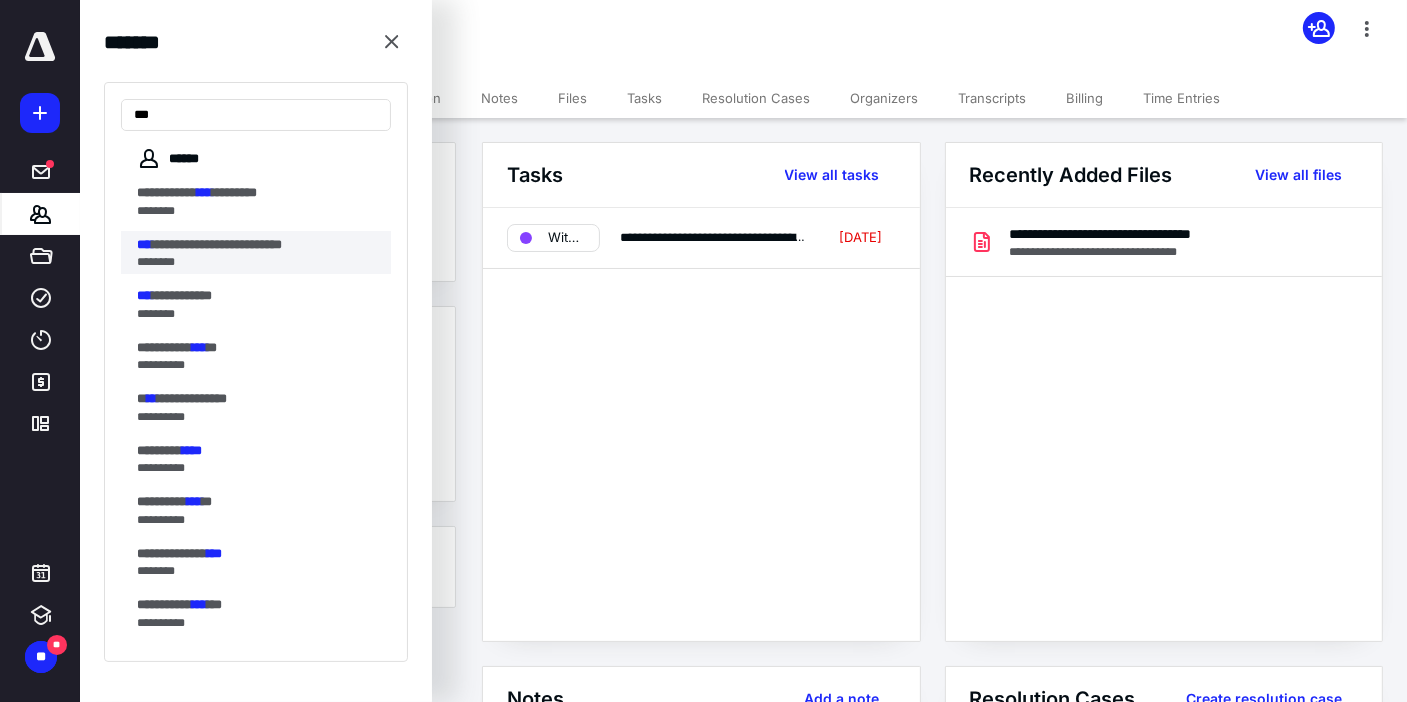 type on "***" 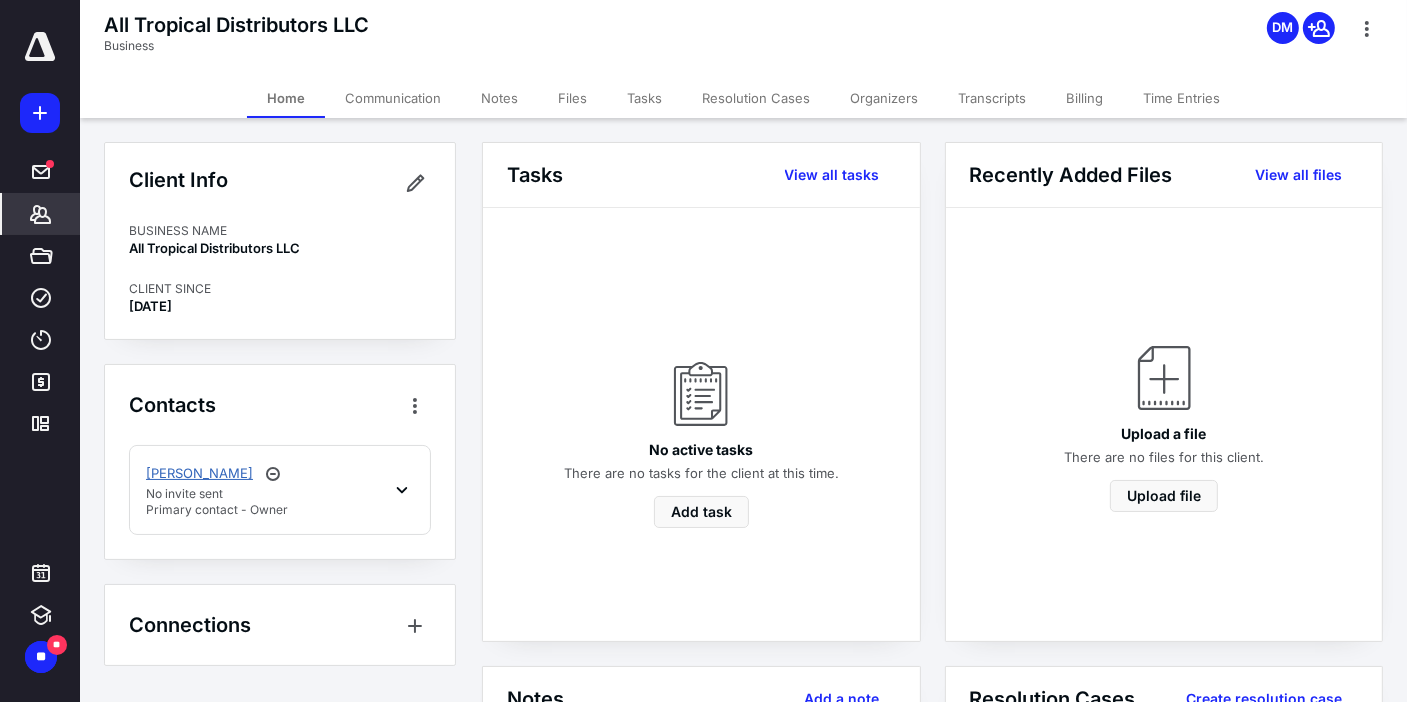 click on "Dayana Ramirez" at bounding box center (199, 474) 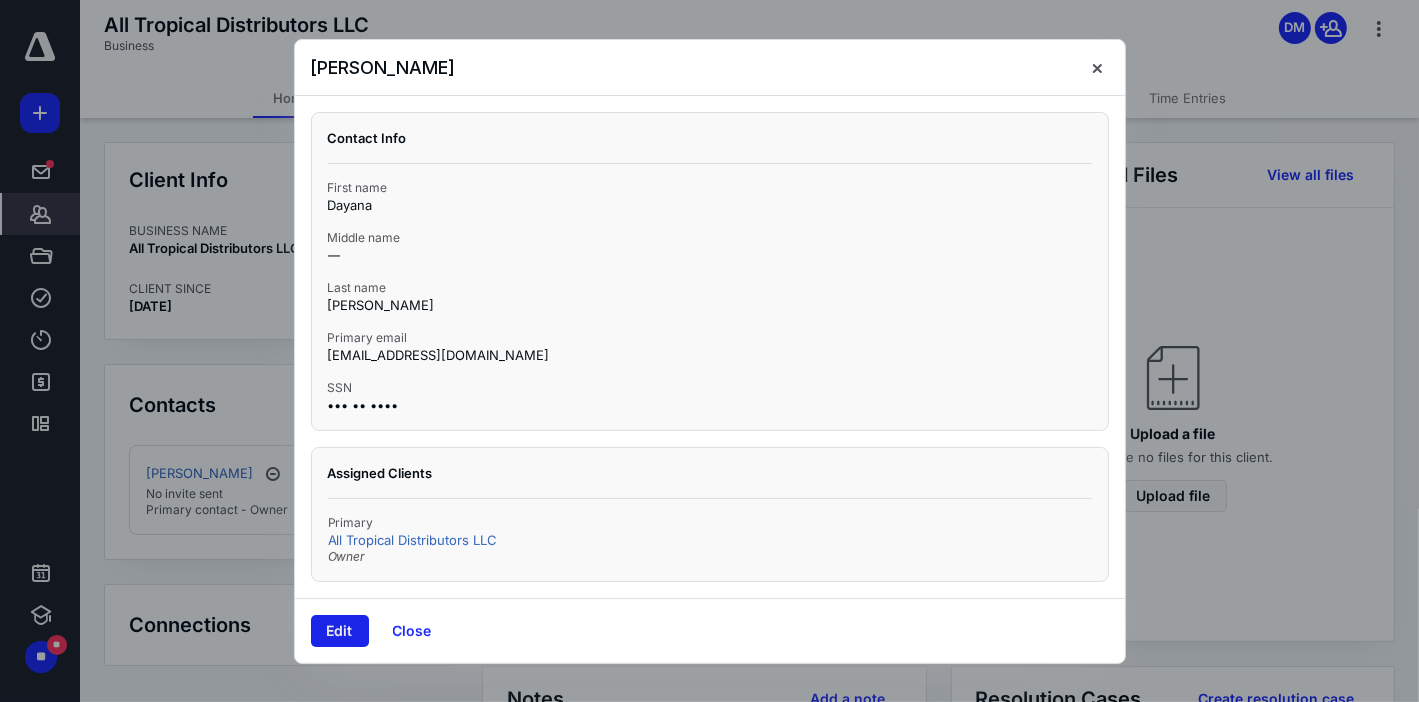 click on "Edit" at bounding box center (340, 631) 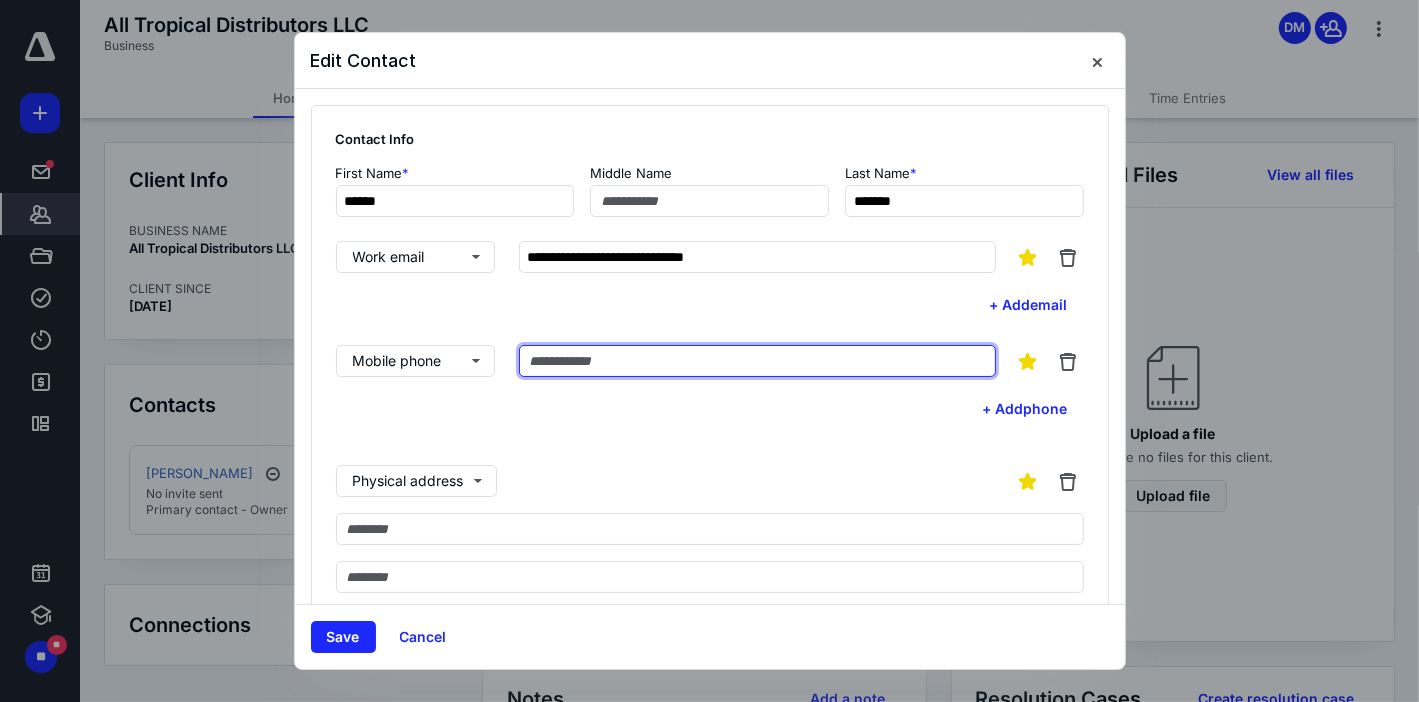 click at bounding box center [757, 361] 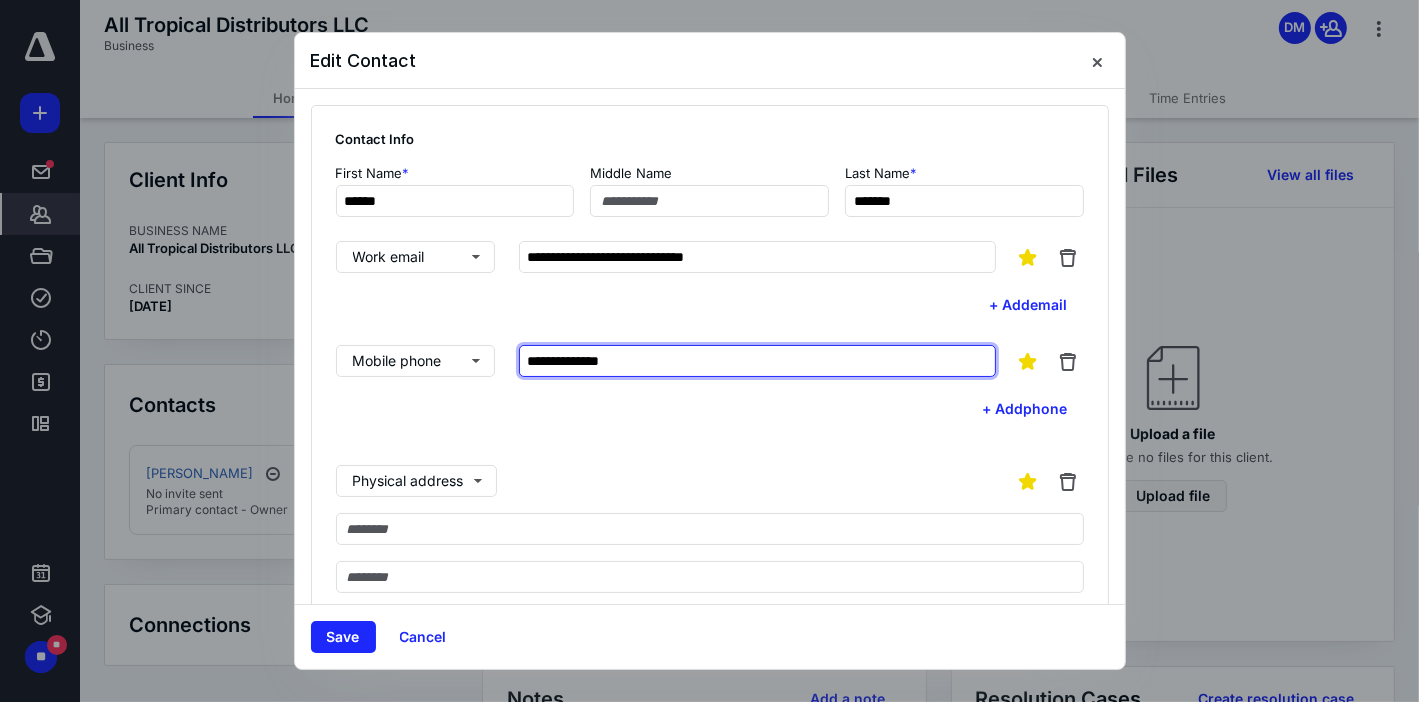 type on "**********" 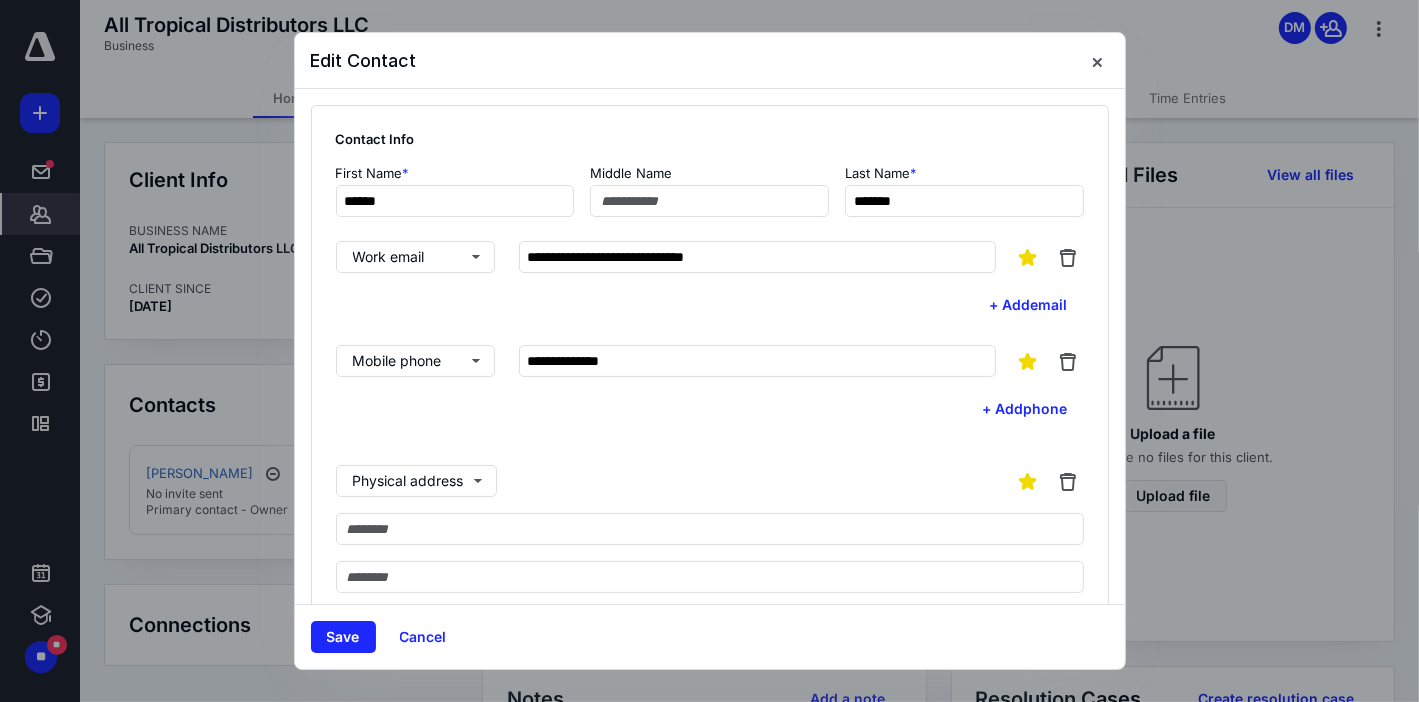 click on "**********" at bounding box center (710, 527) 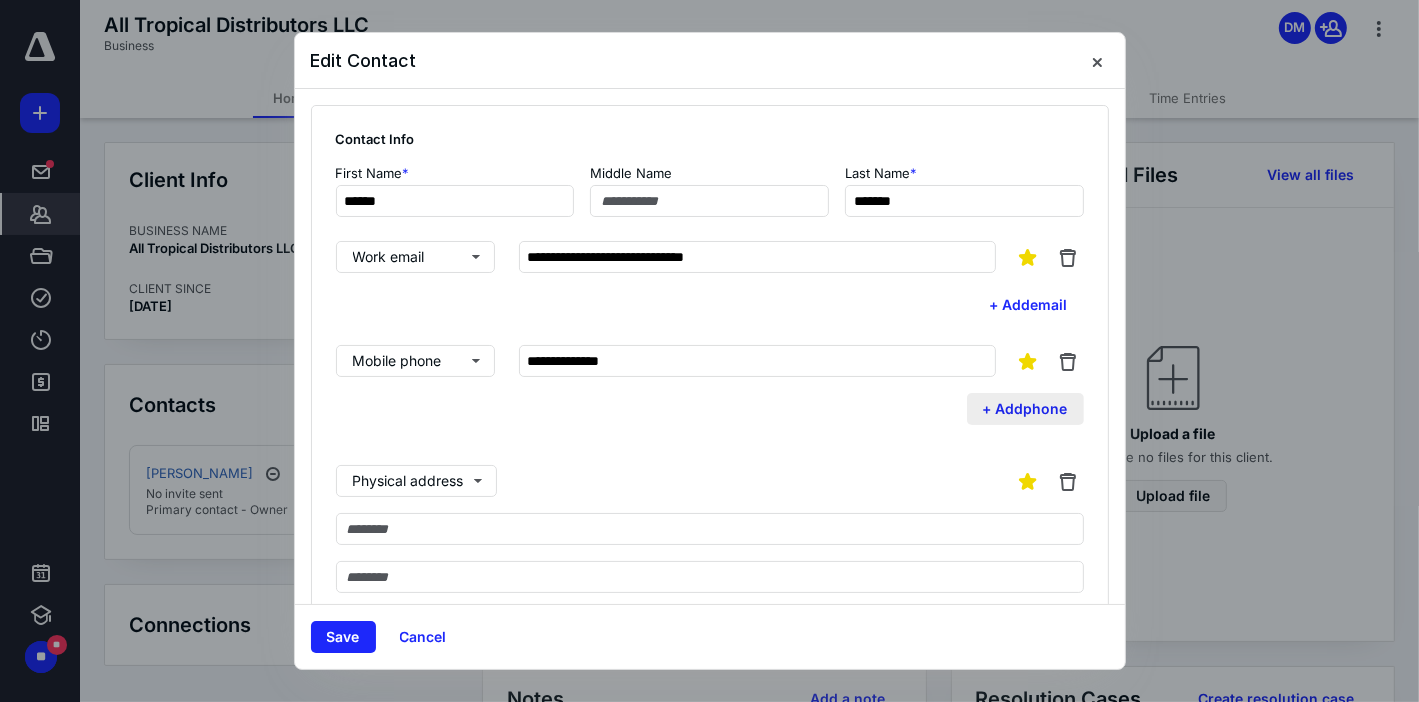 click on "+ Add  phone" at bounding box center [1025, 409] 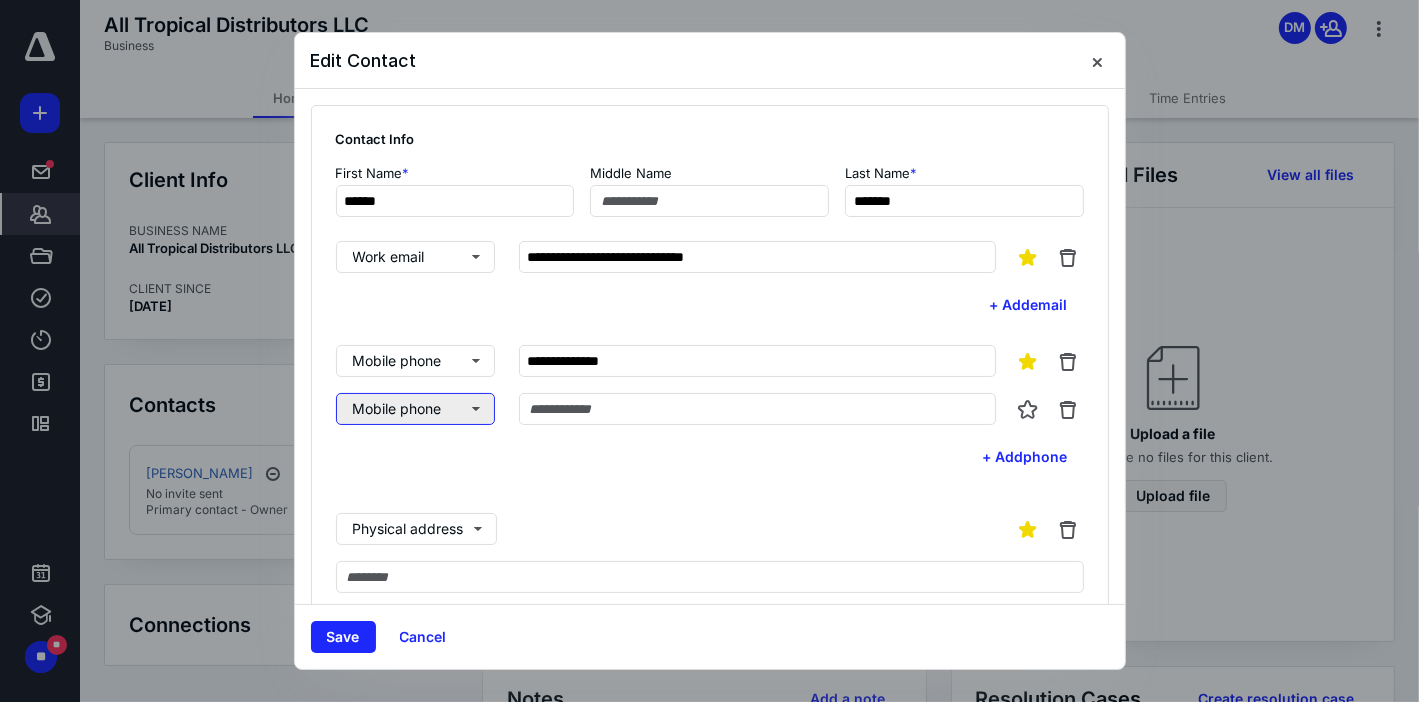 click on "Mobile phone" at bounding box center (415, 409) 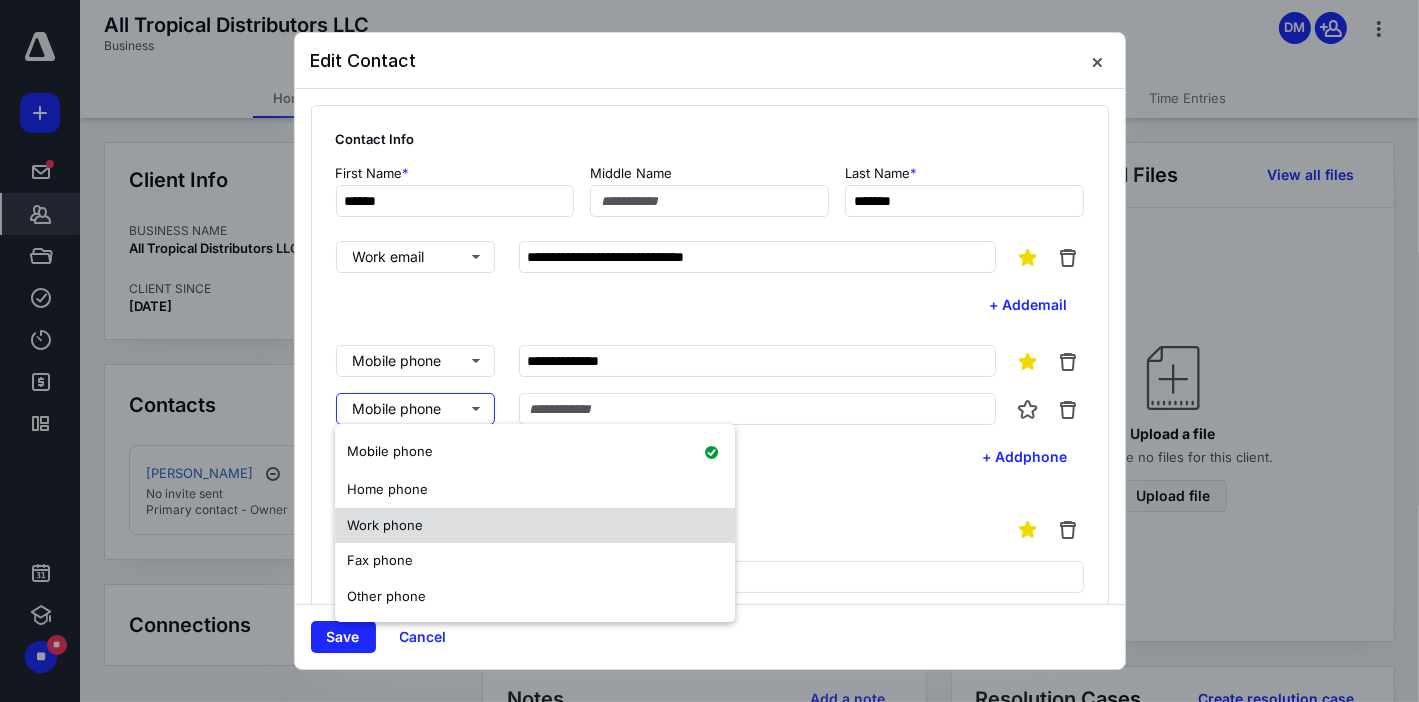 click on "Work phone" at bounding box center (385, 525) 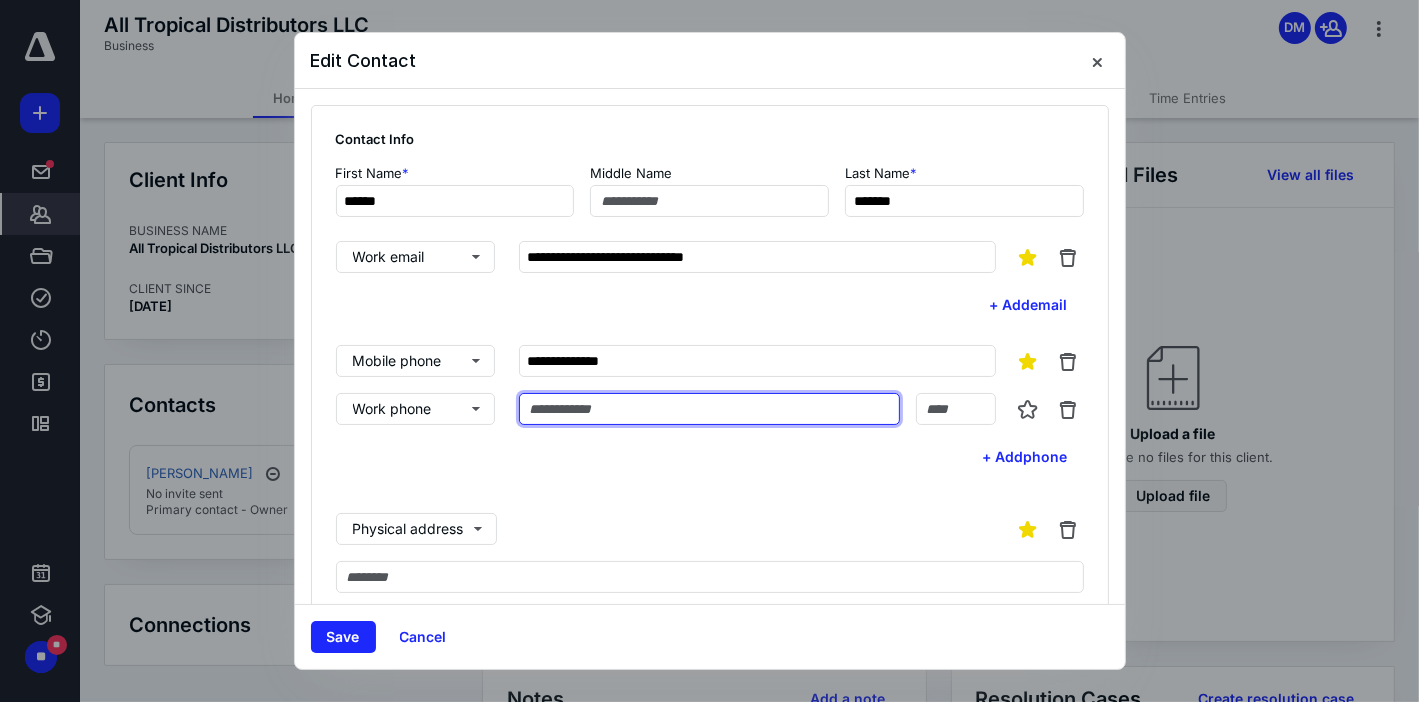 click at bounding box center (709, 409) 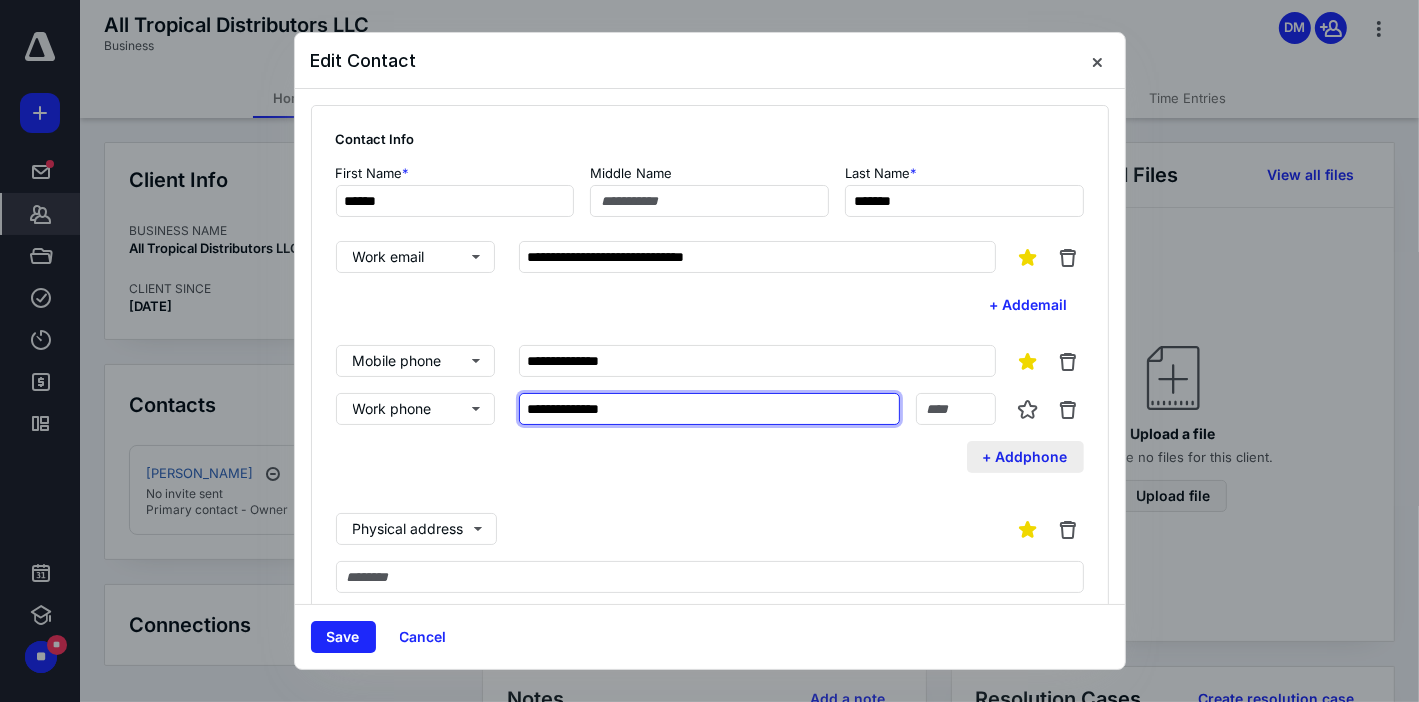 type on "**********" 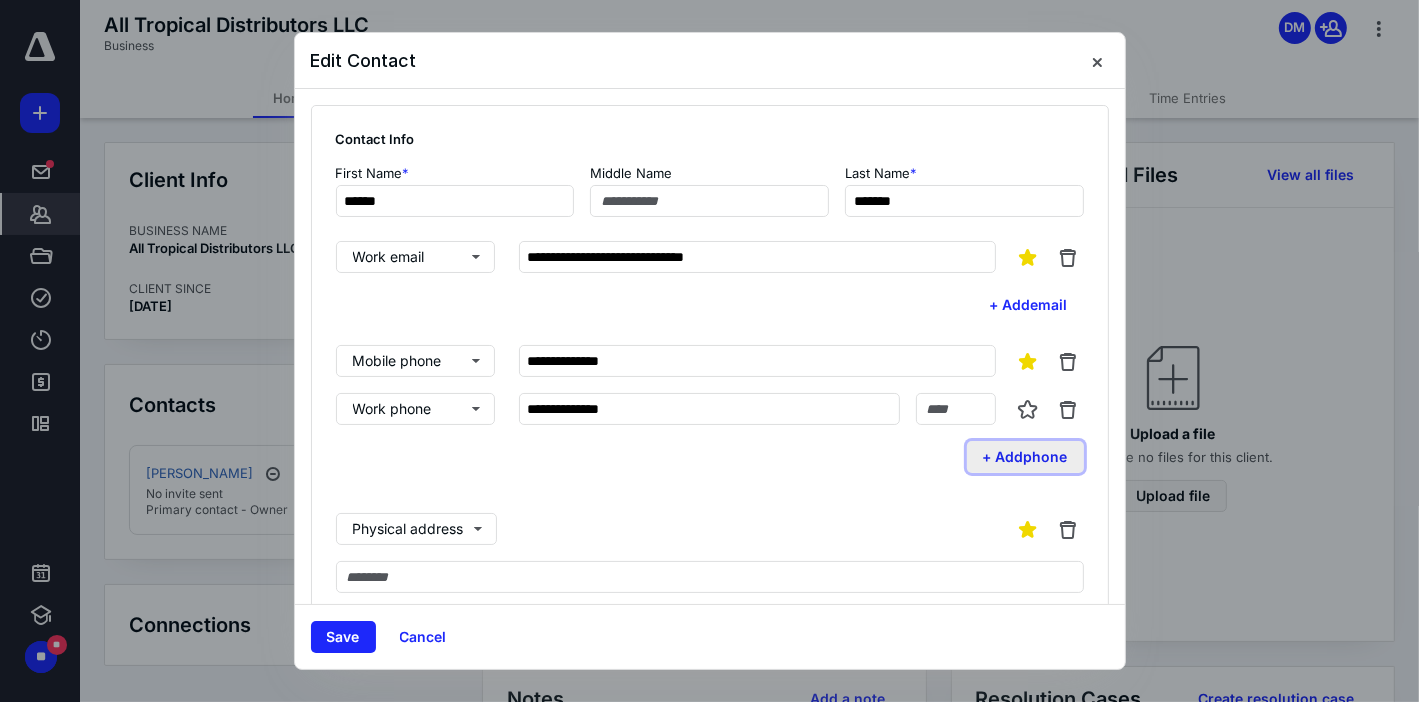 click on "+ Add  phone" at bounding box center [1025, 457] 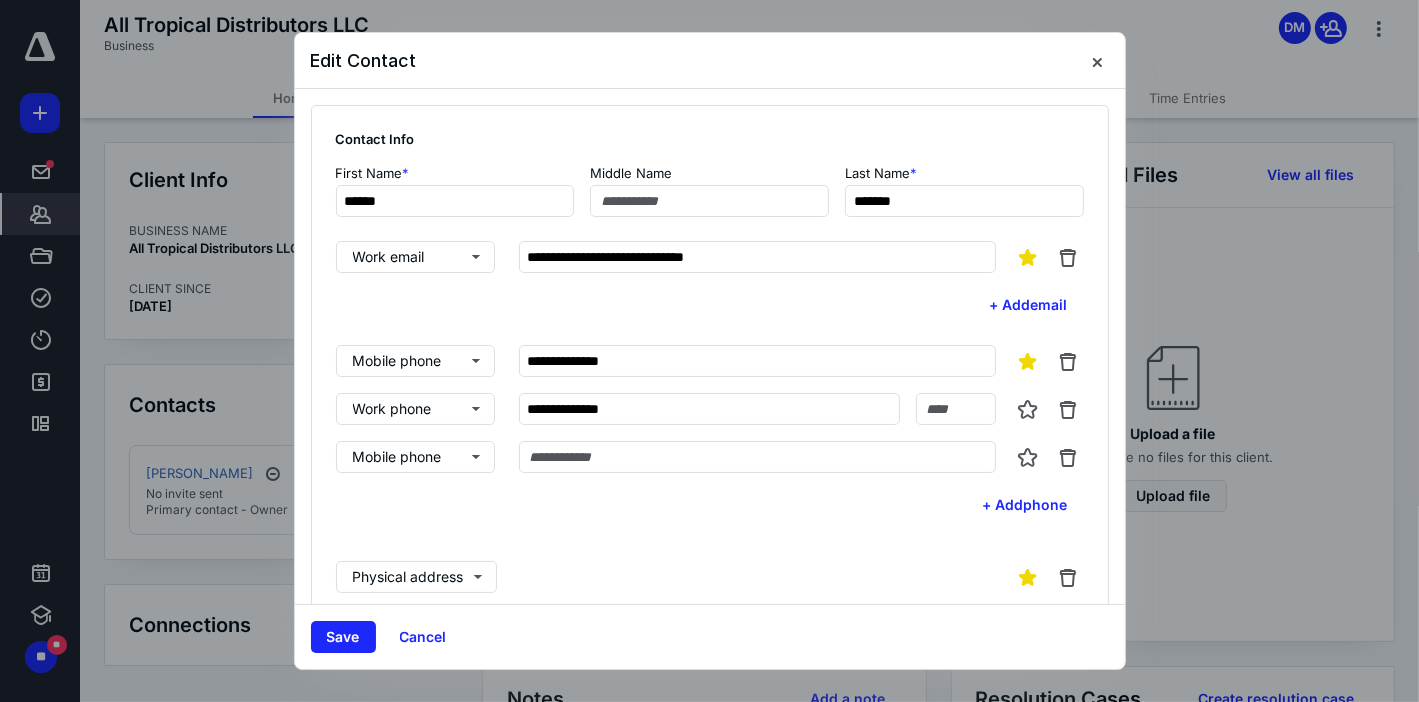 click on "**********" at bounding box center [710, 433] 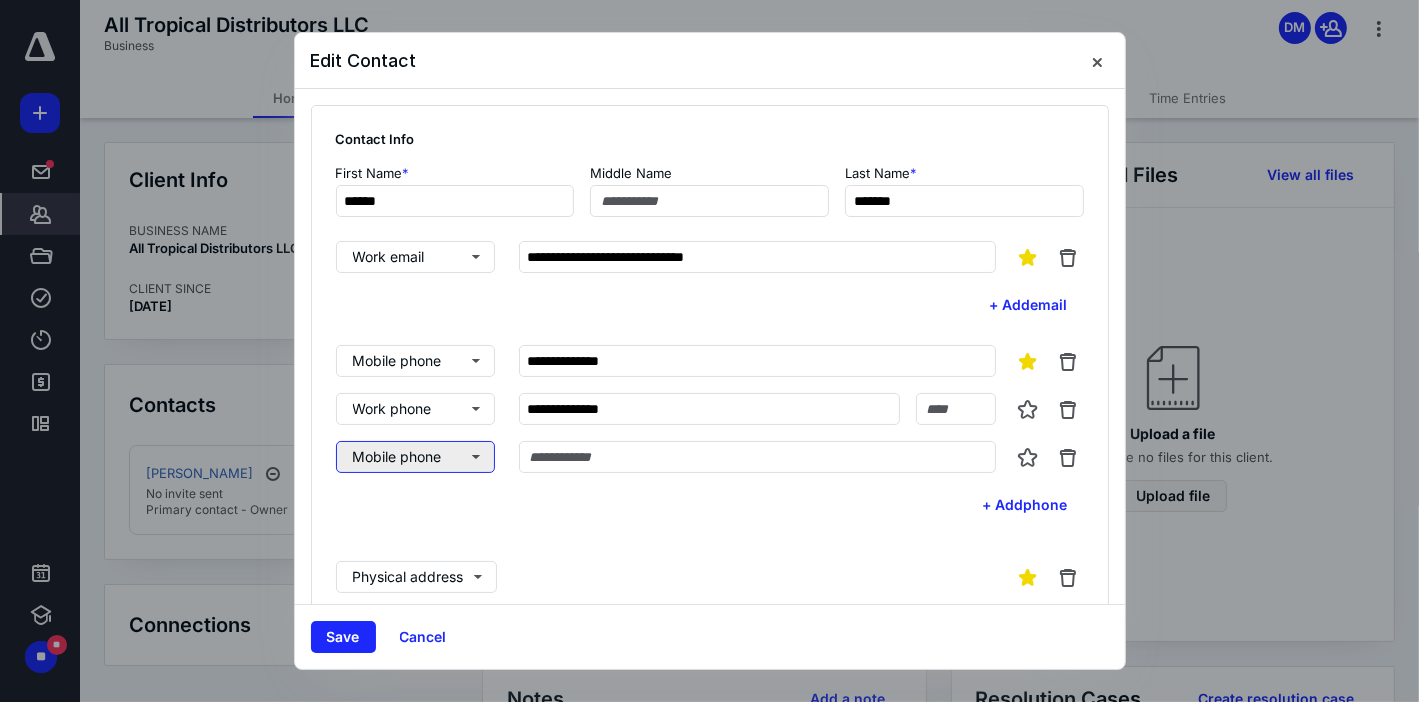 click on "Mobile phone" at bounding box center (415, 457) 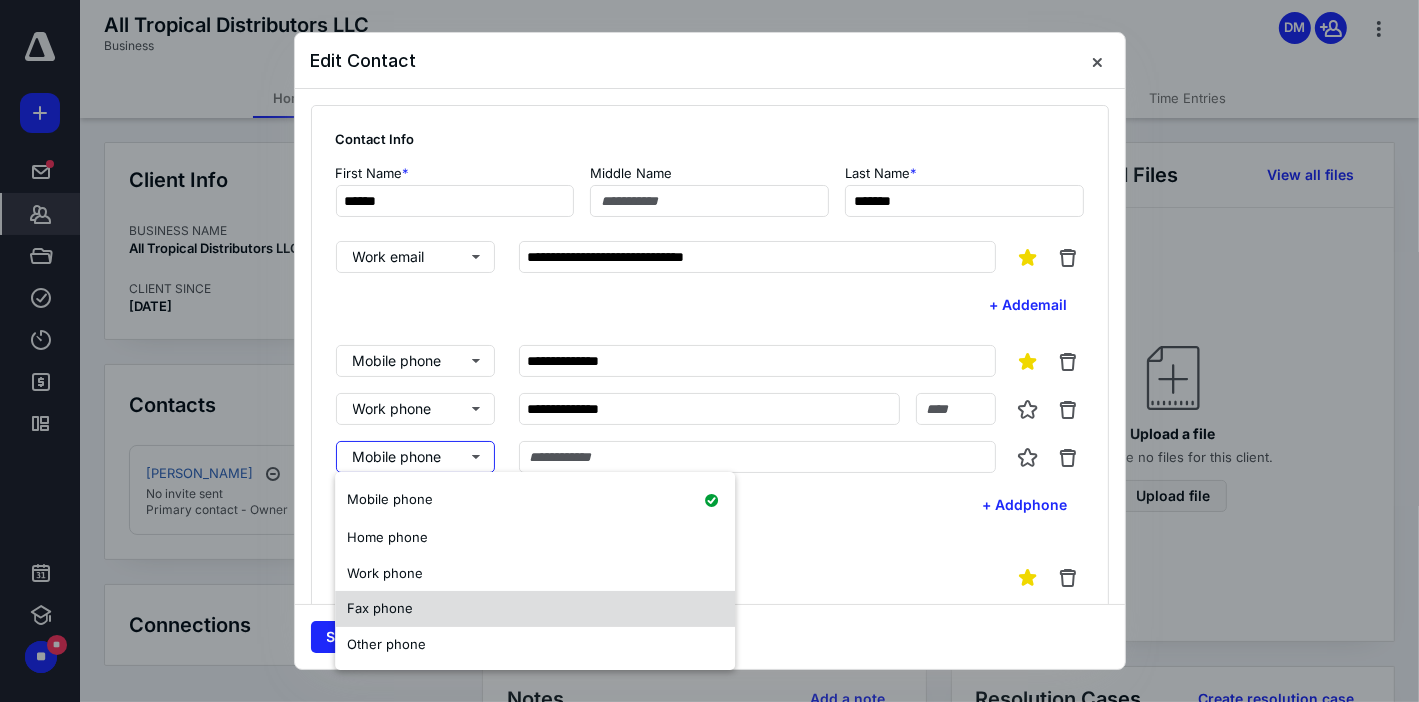 click on "Fax phone" at bounding box center [380, 608] 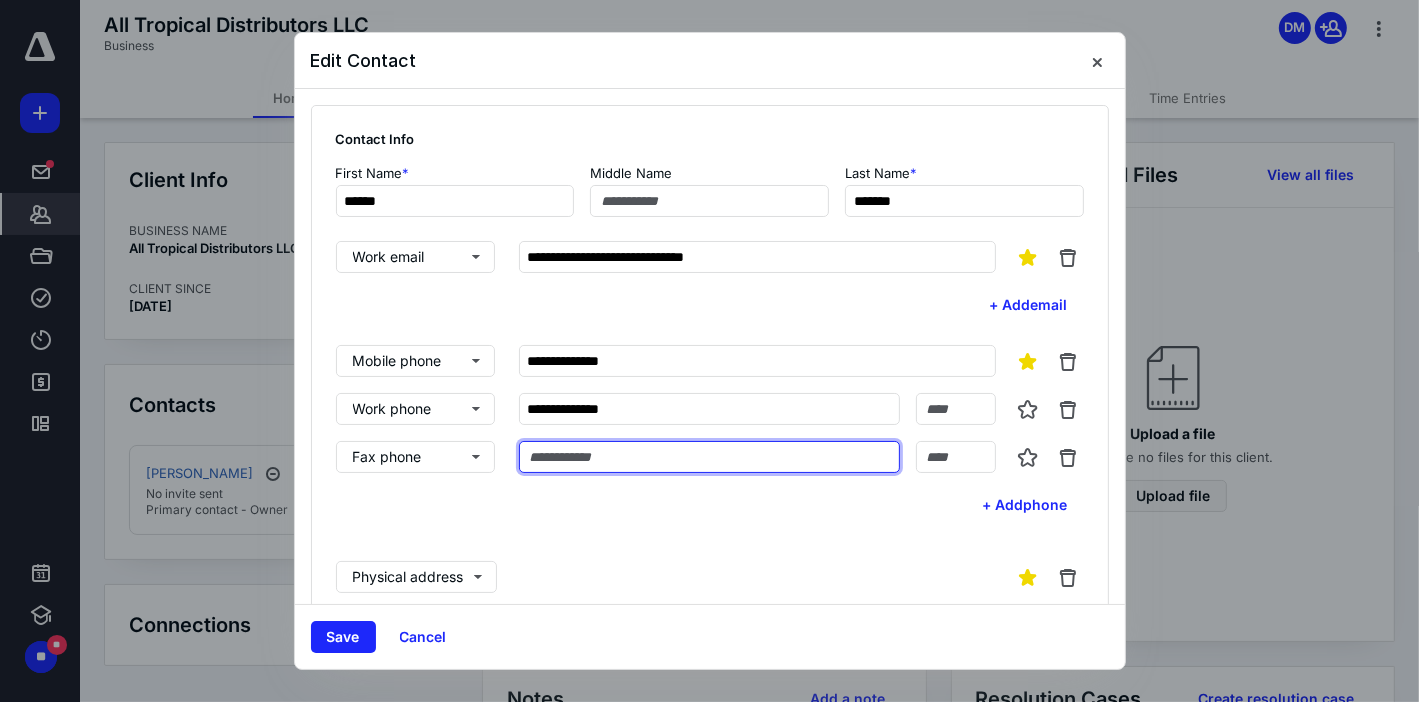 click at bounding box center (709, 457) 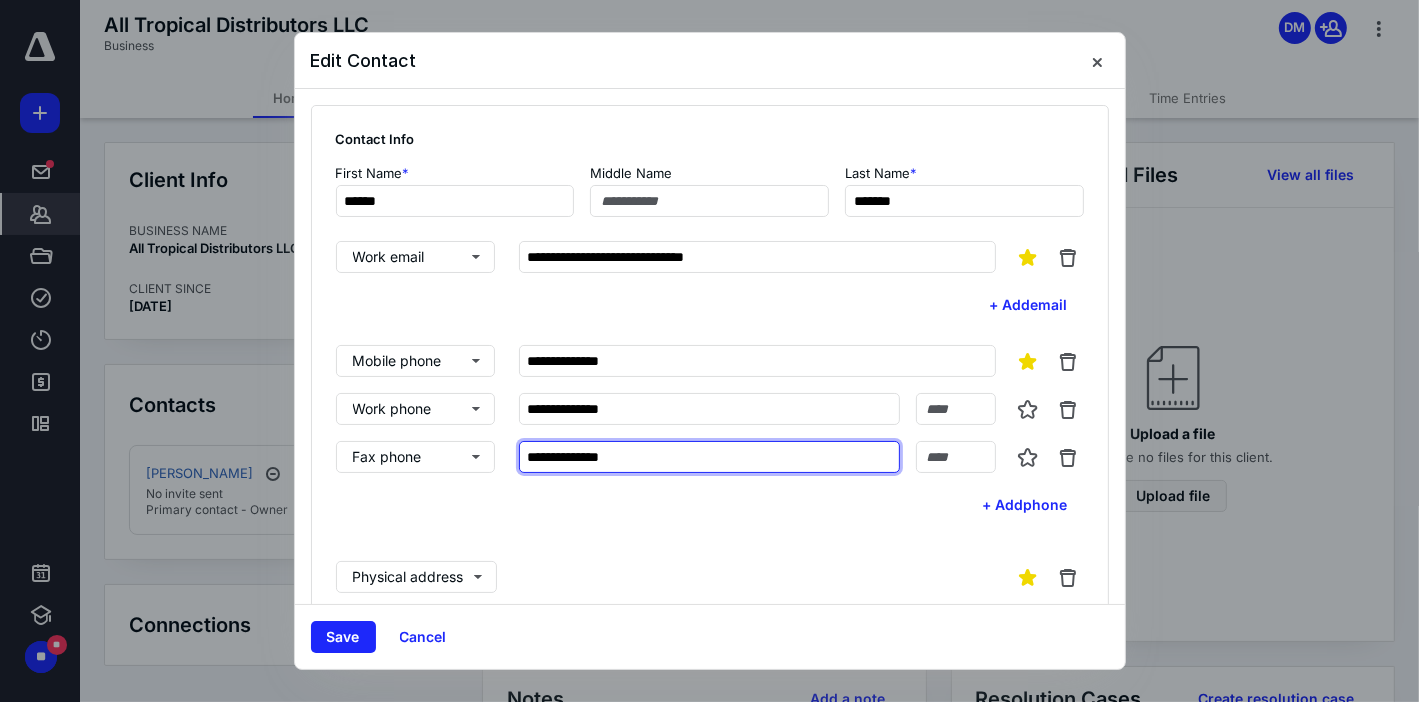 type on "**********" 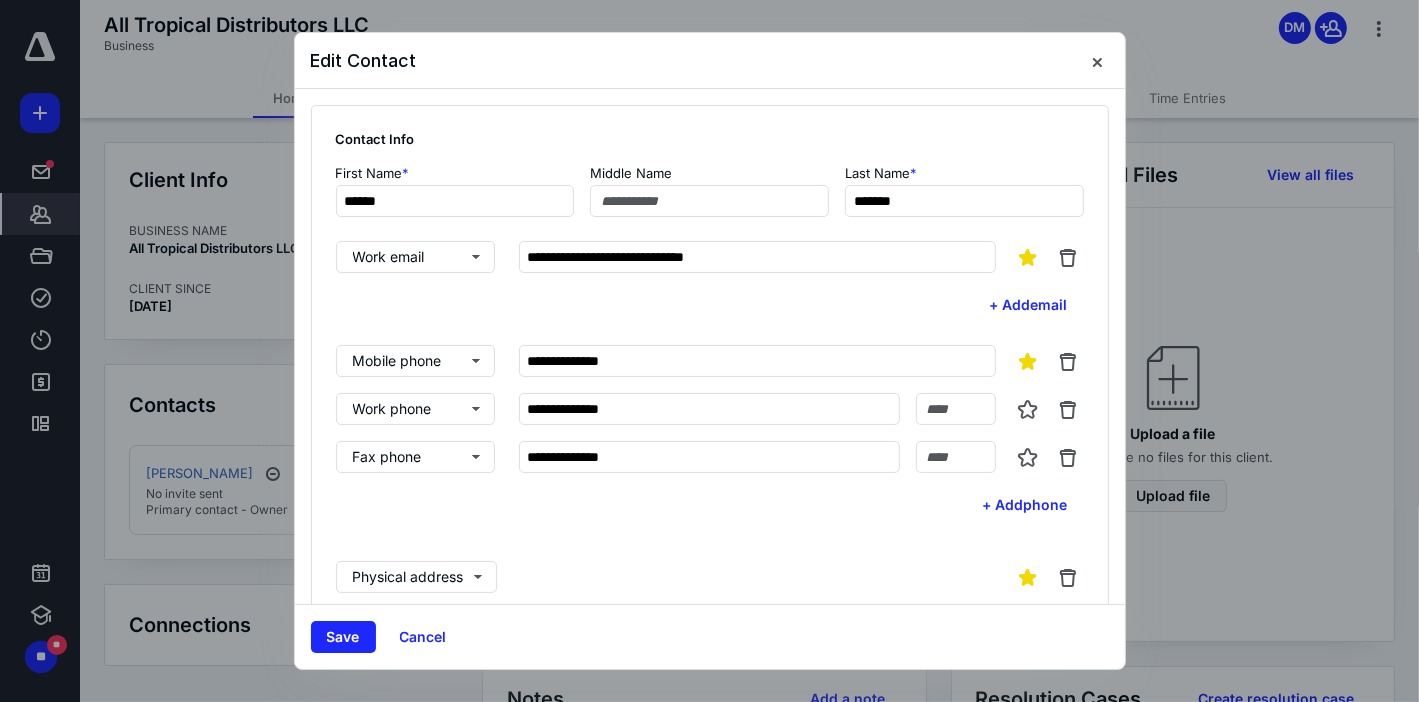 drag, startPoint x: 617, startPoint y: 524, endPoint x: 632, endPoint y: 510, distance: 20.518284 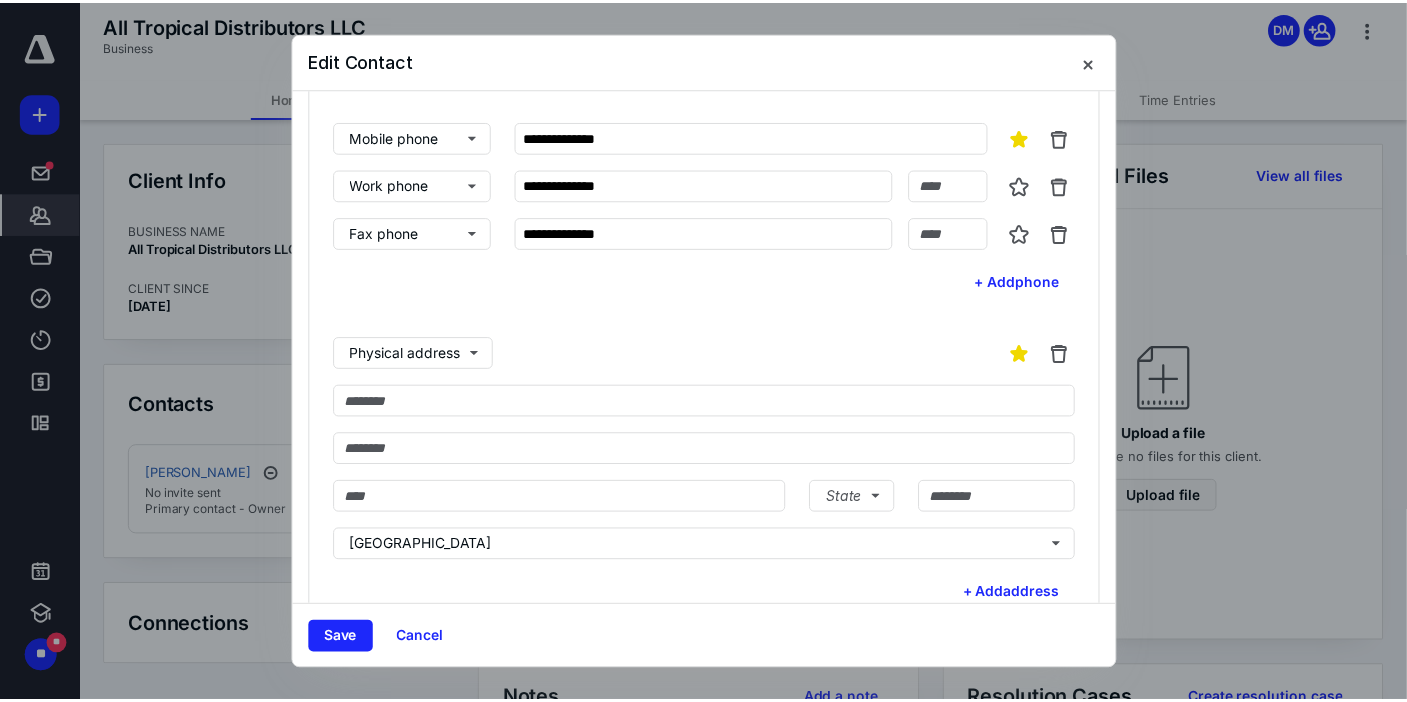 scroll, scrollTop: 149, scrollLeft: 0, axis: vertical 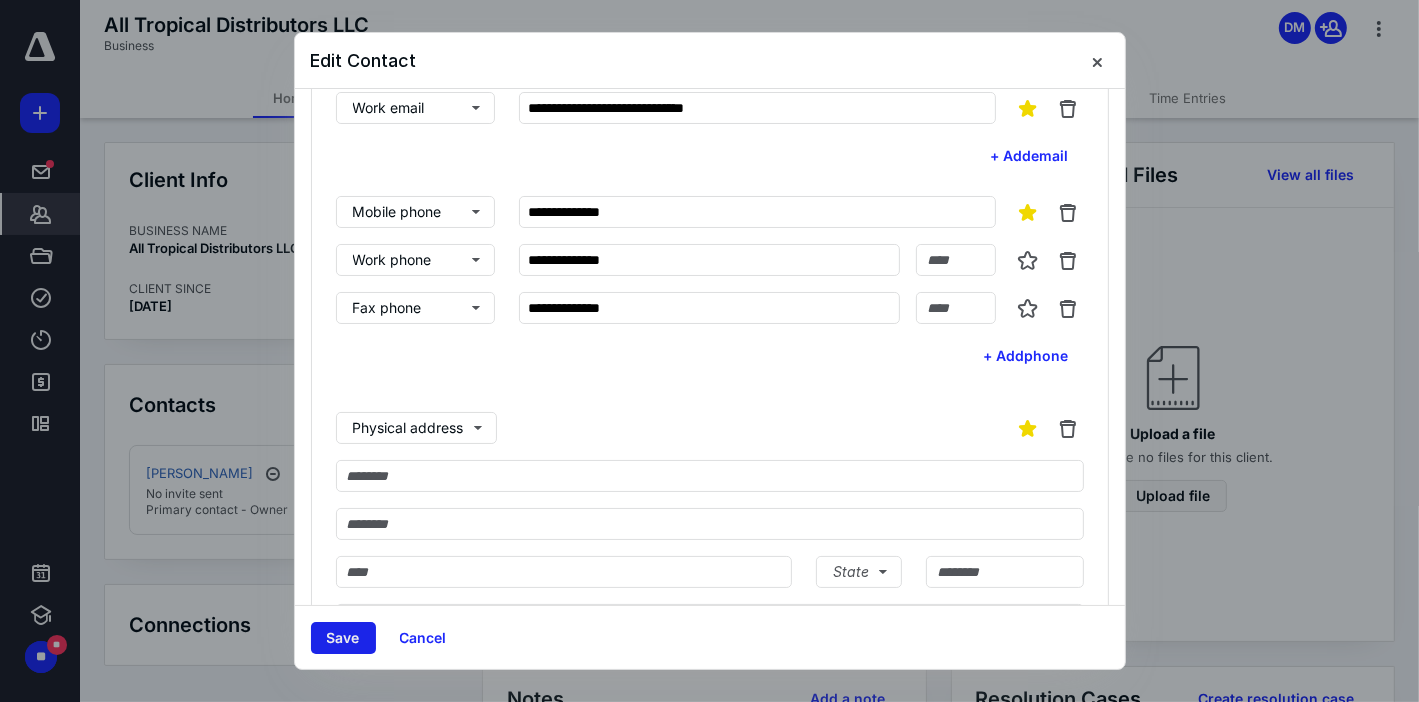 click on "Save" at bounding box center (343, 638) 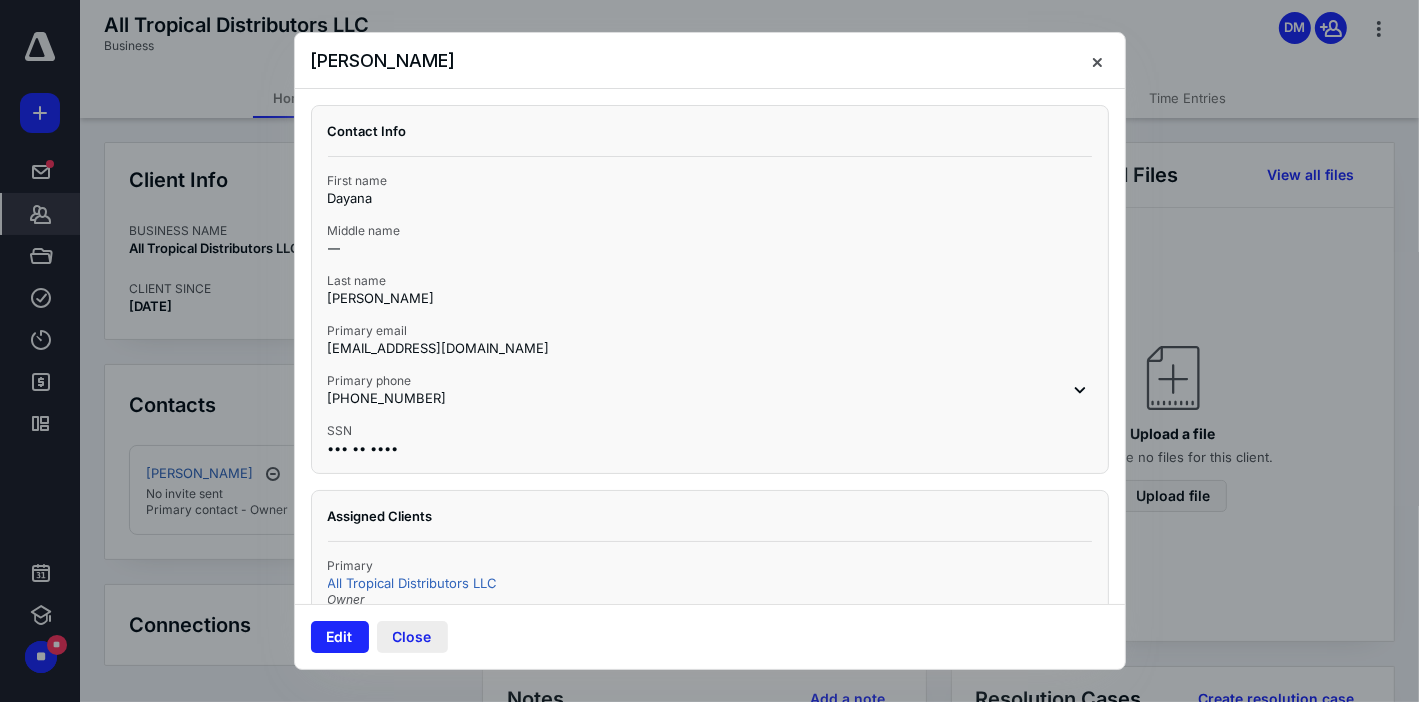 click on "Close" at bounding box center [412, 637] 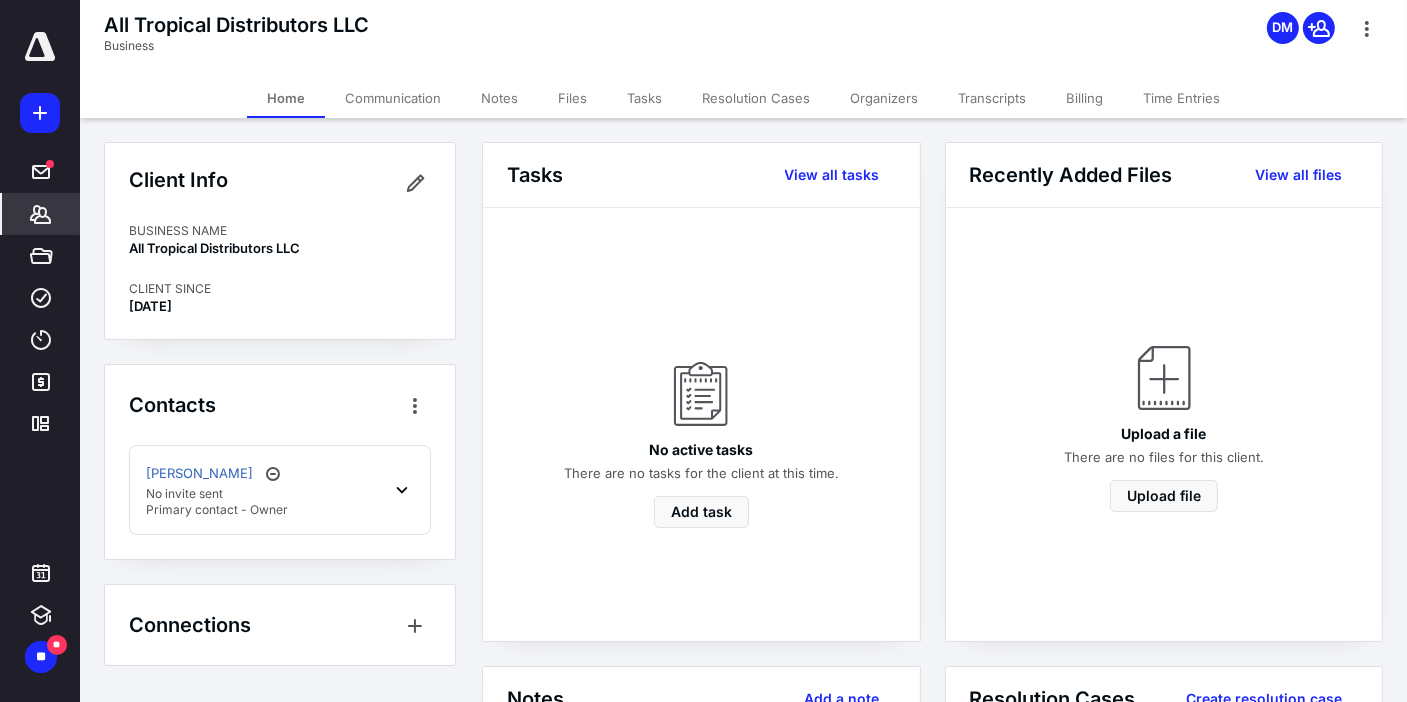 scroll, scrollTop: 320, scrollLeft: 0, axis: vertical 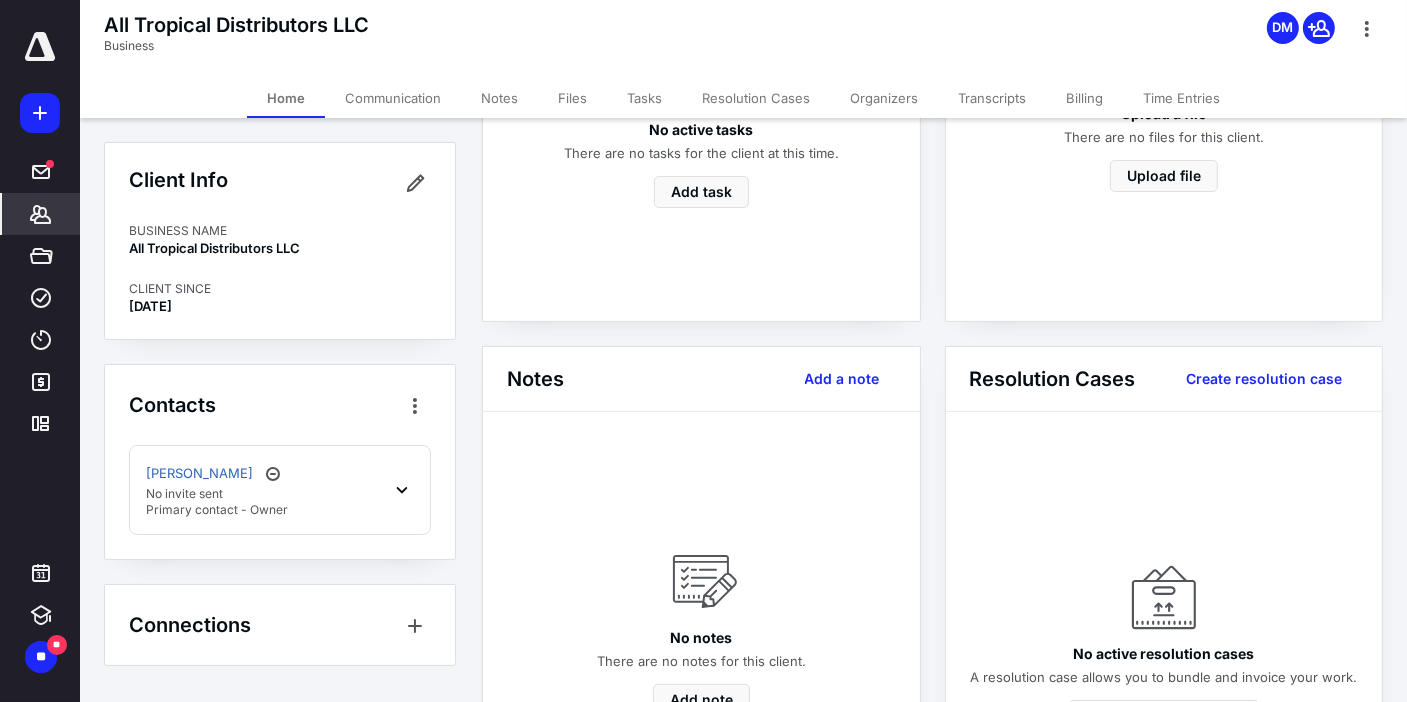 click on "Connections" at bounding box center (280, 625) 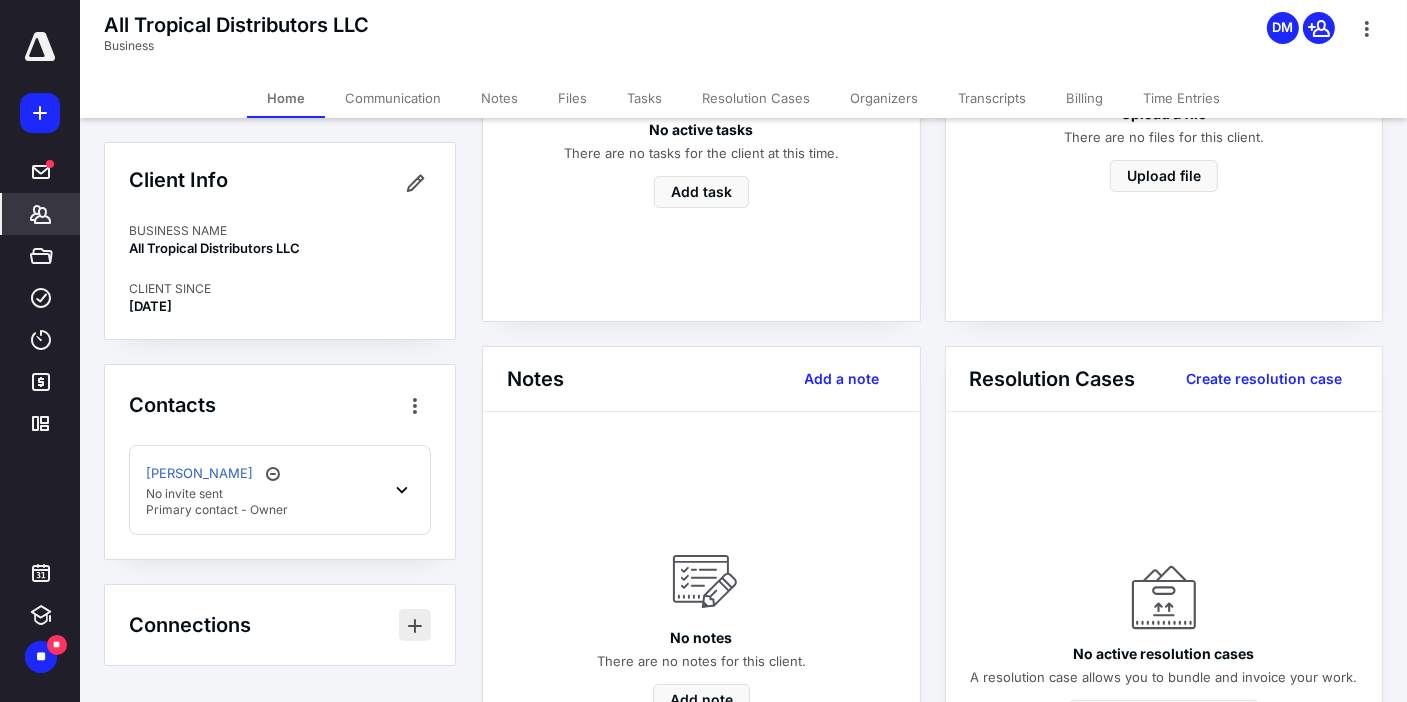 click at bounding box center (415, 625) 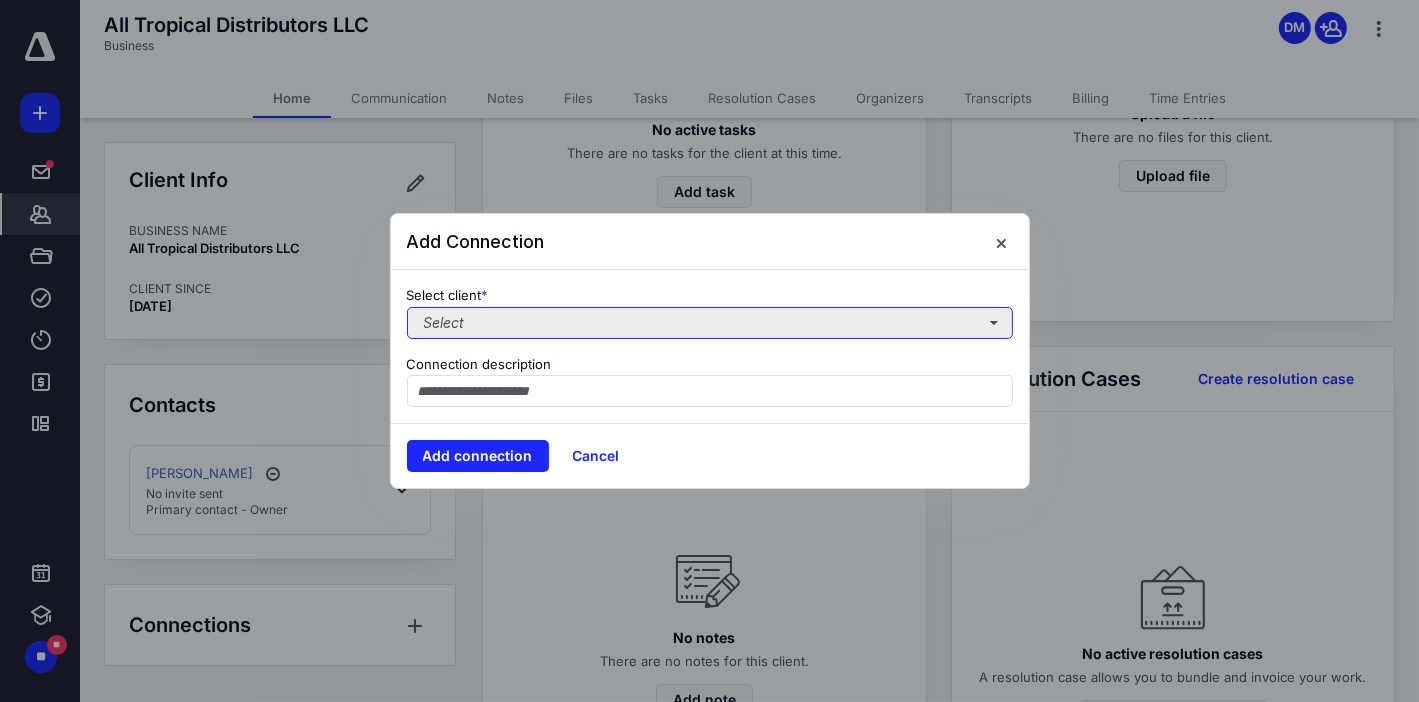 click on "Select" at bounding box center [710, 323] 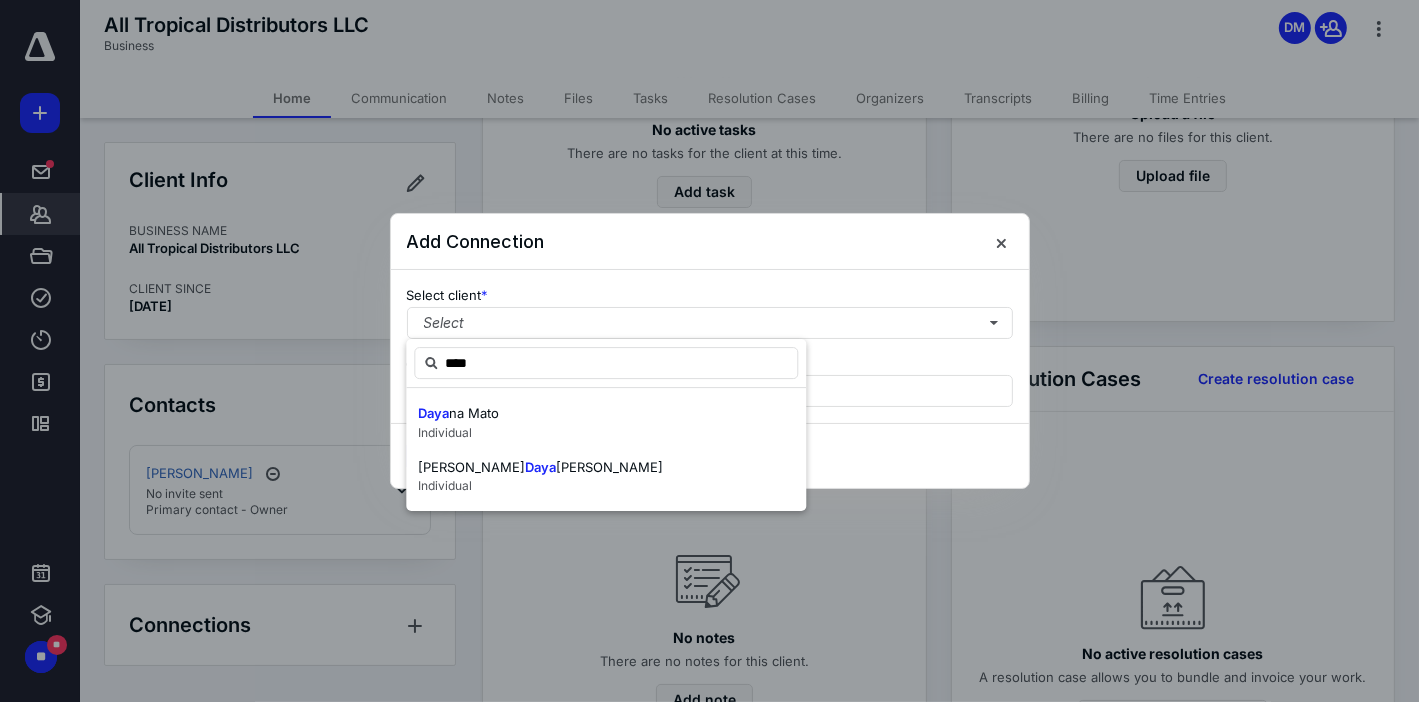 type on "****" 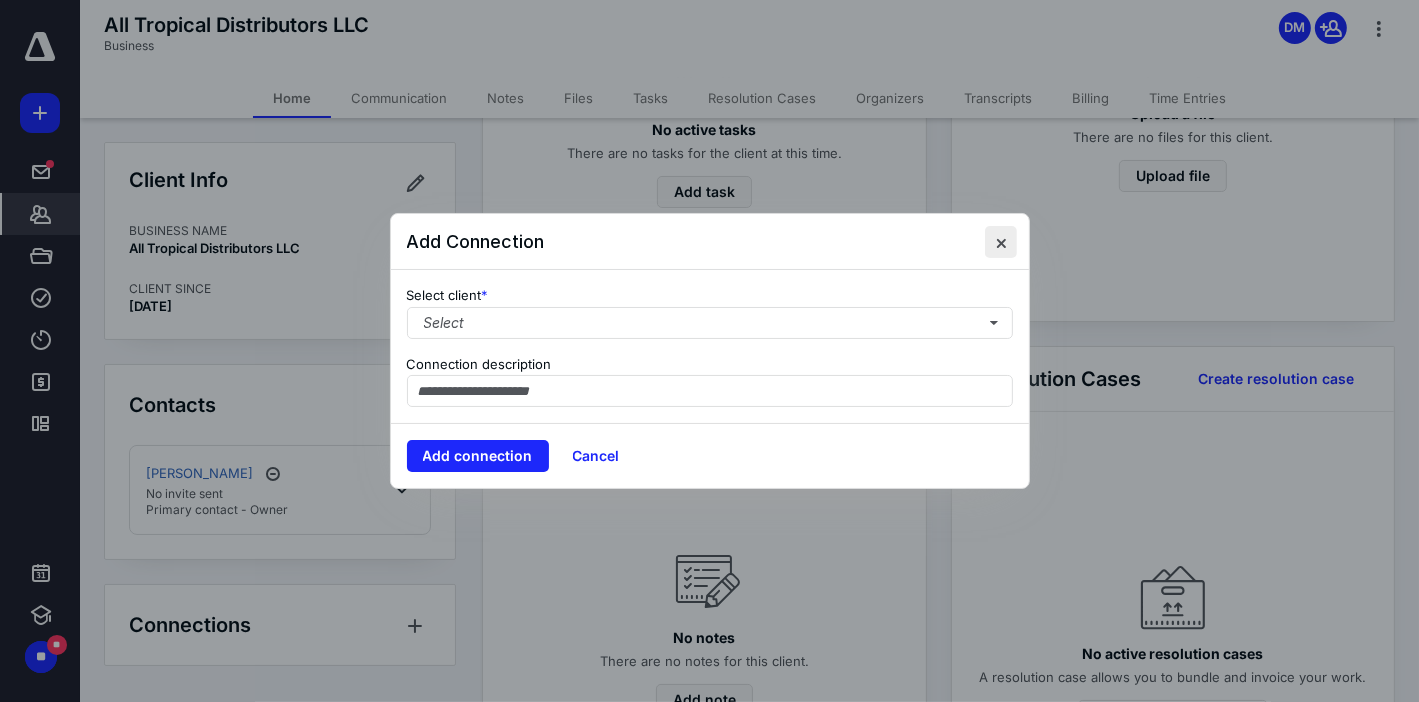 click at bounding box center [1001, 242] 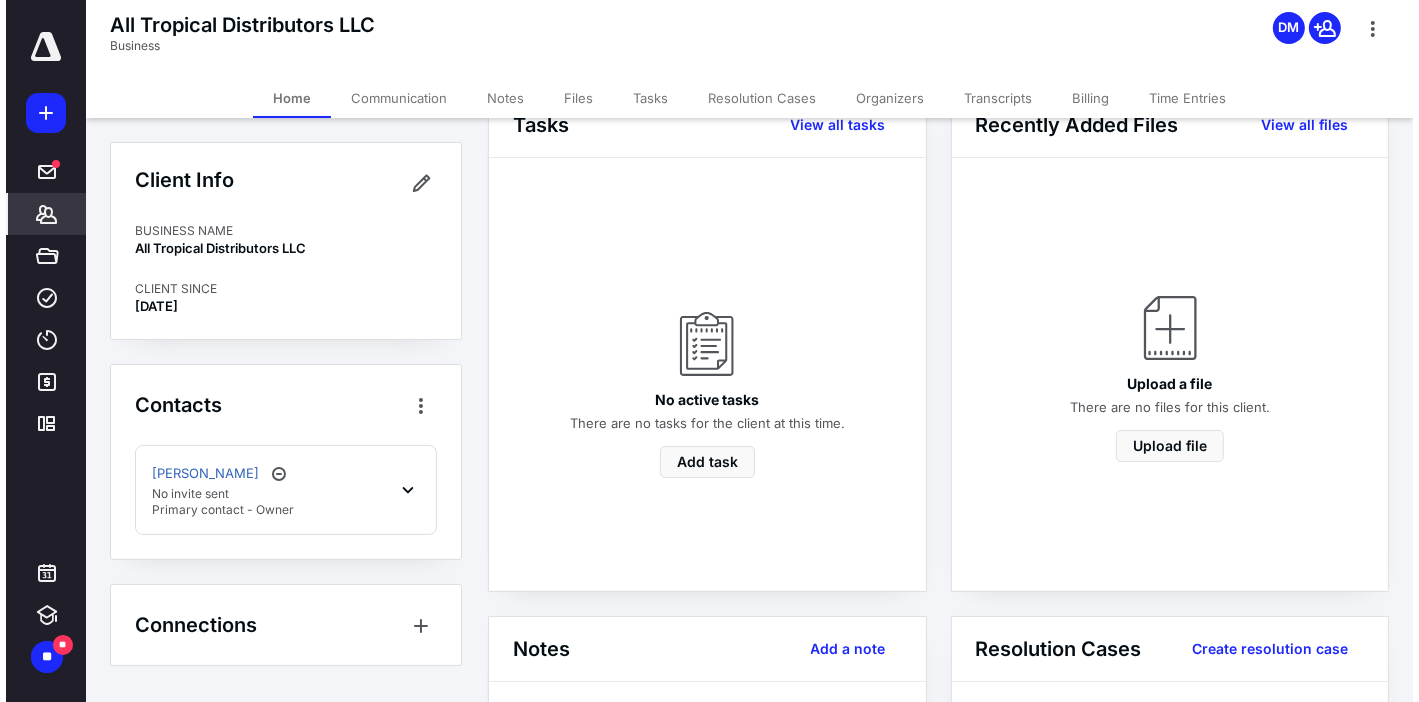 scroll, scrollTop: 0, scrollLeft: 0, axis: both 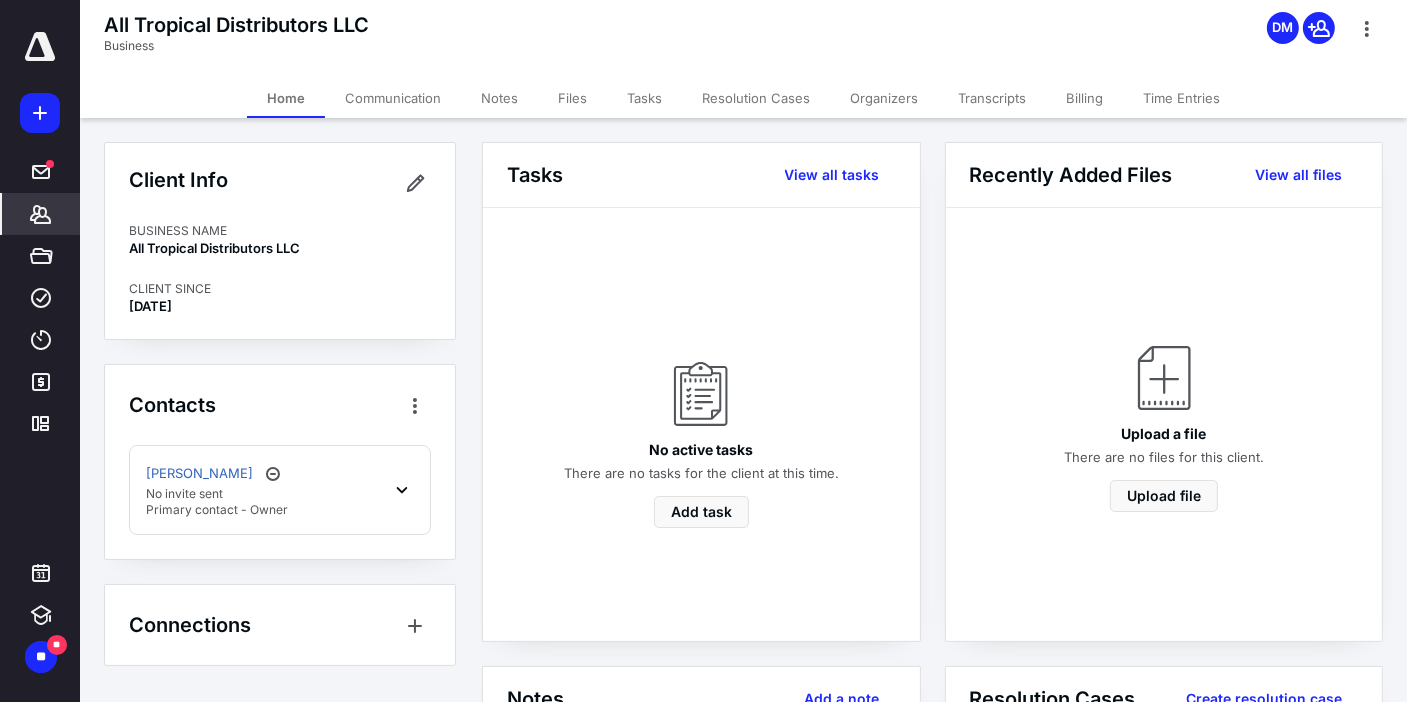 click at bounding box center (40, 113) 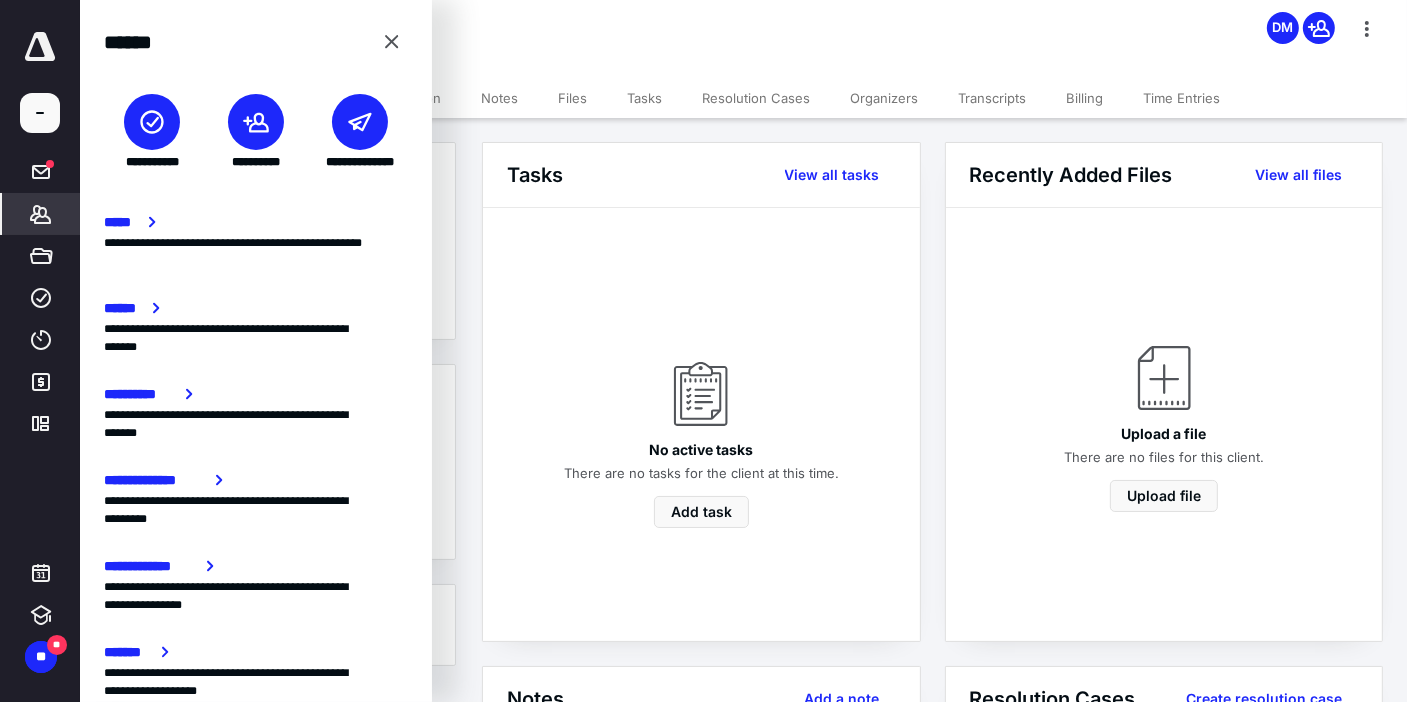 click 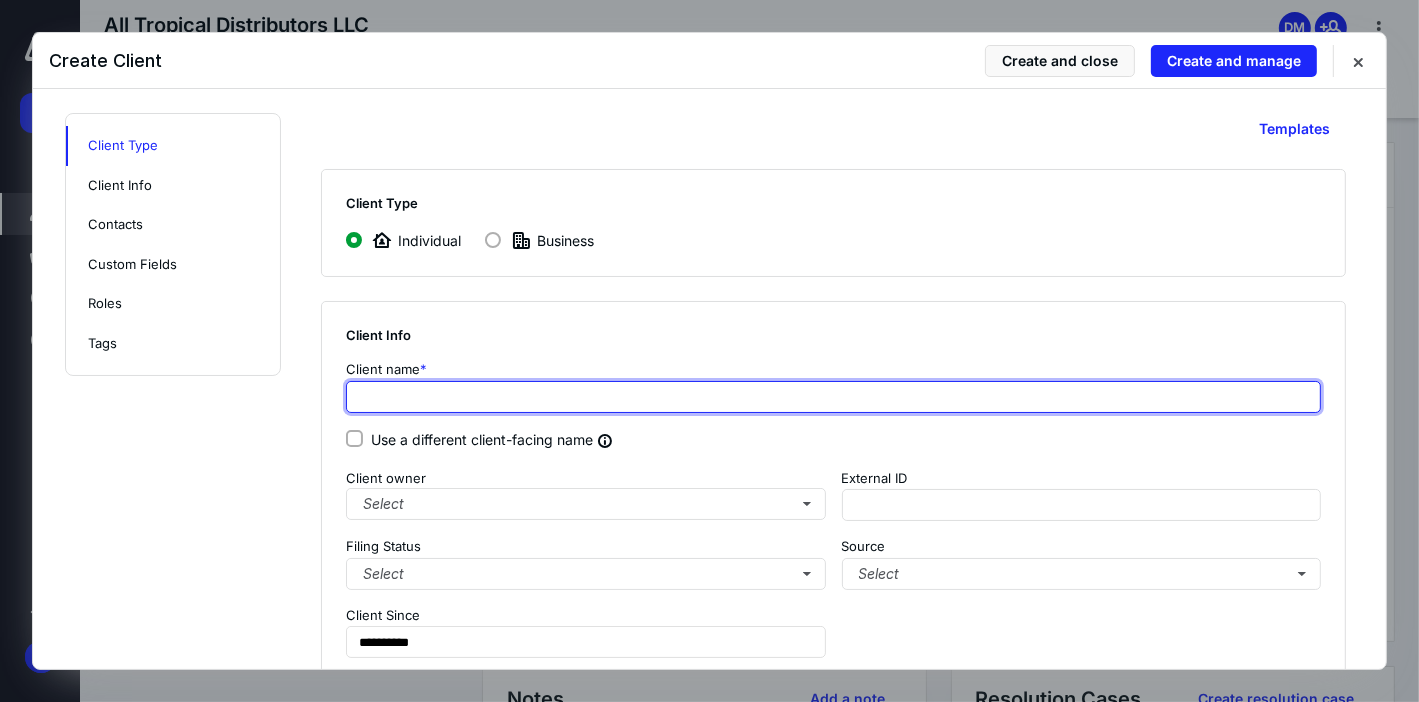 click at bounding box center [833, 397] 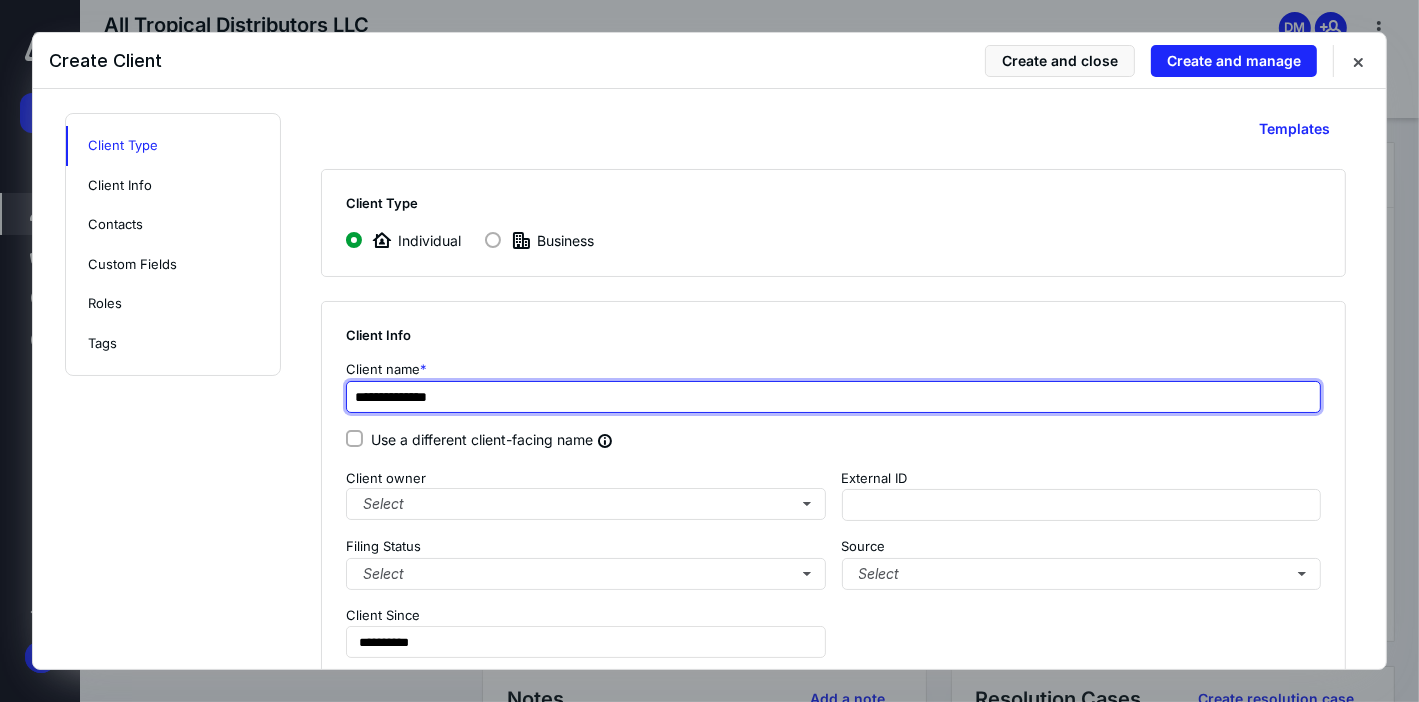 type on "**********" 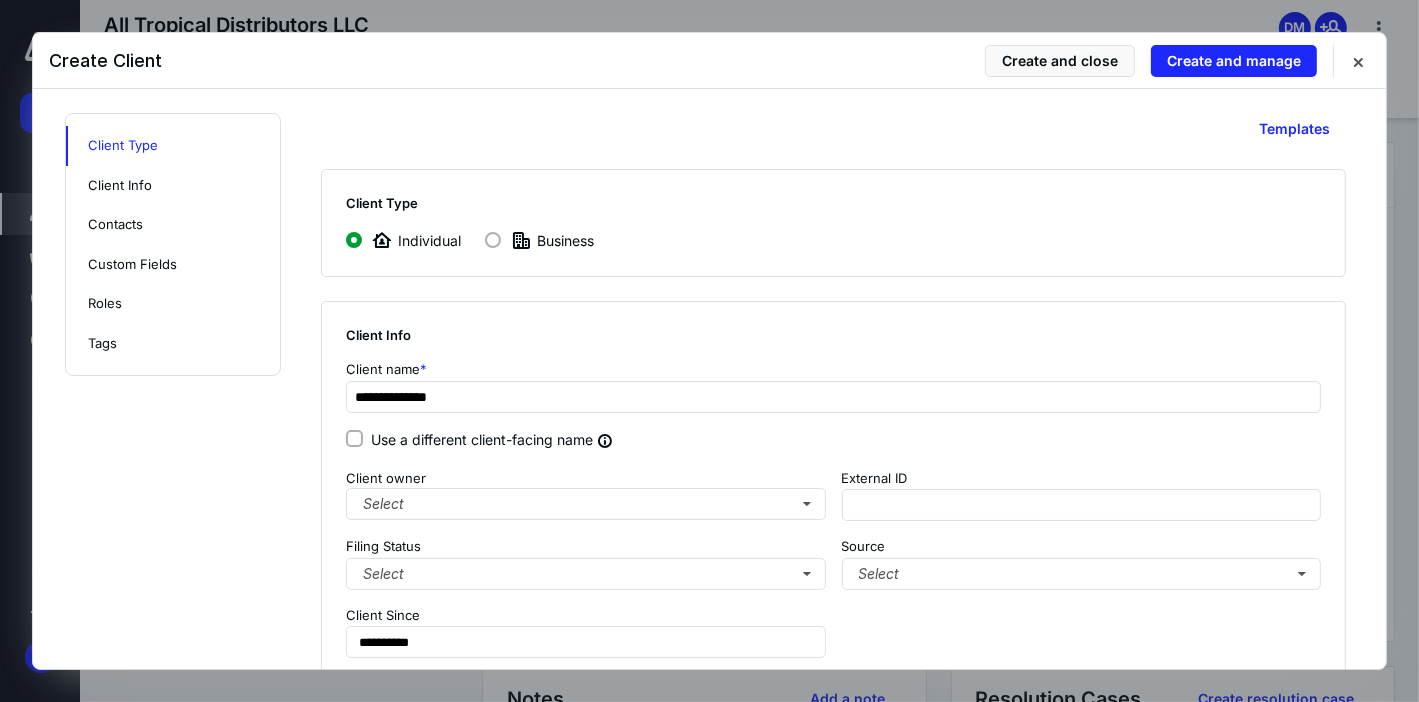 click on "Use a different client-facing name" at bounding box center [494, 441] 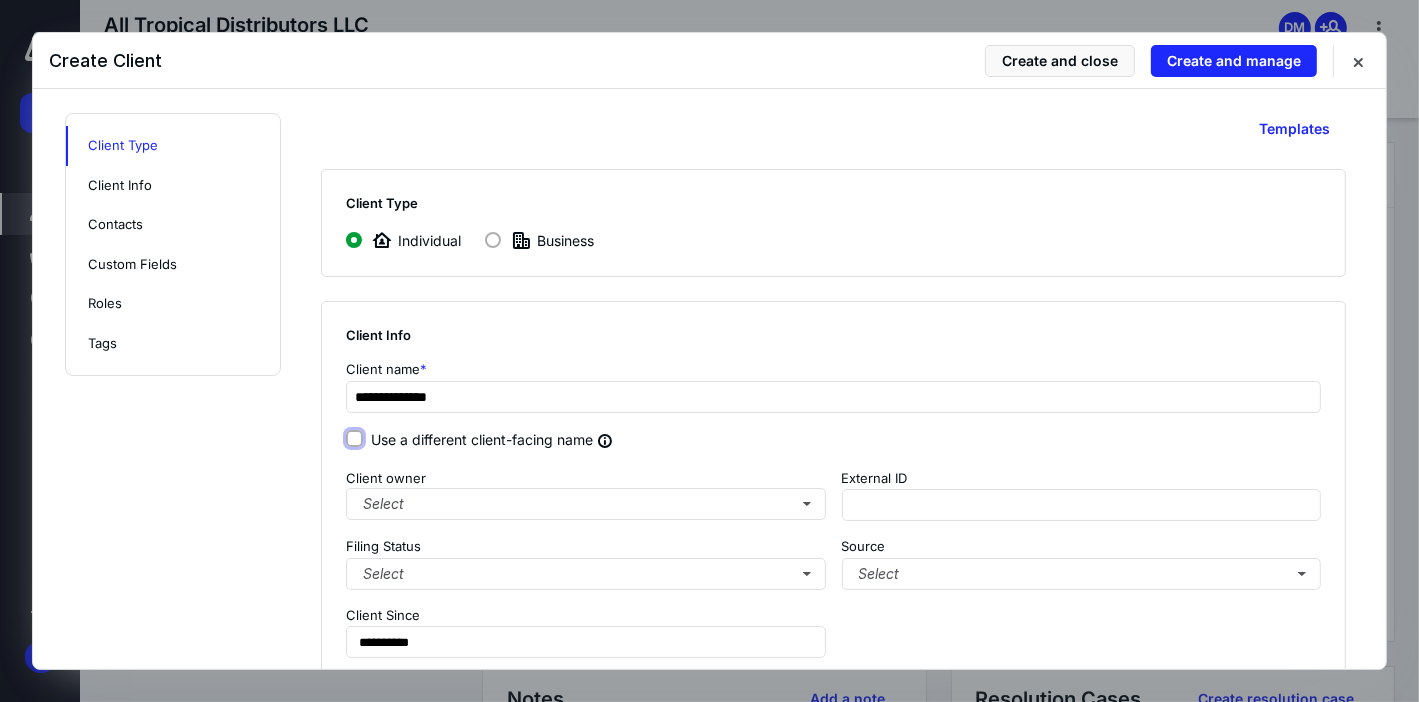 click on "Use a different client-facing name" at bounding box center (354, 439) 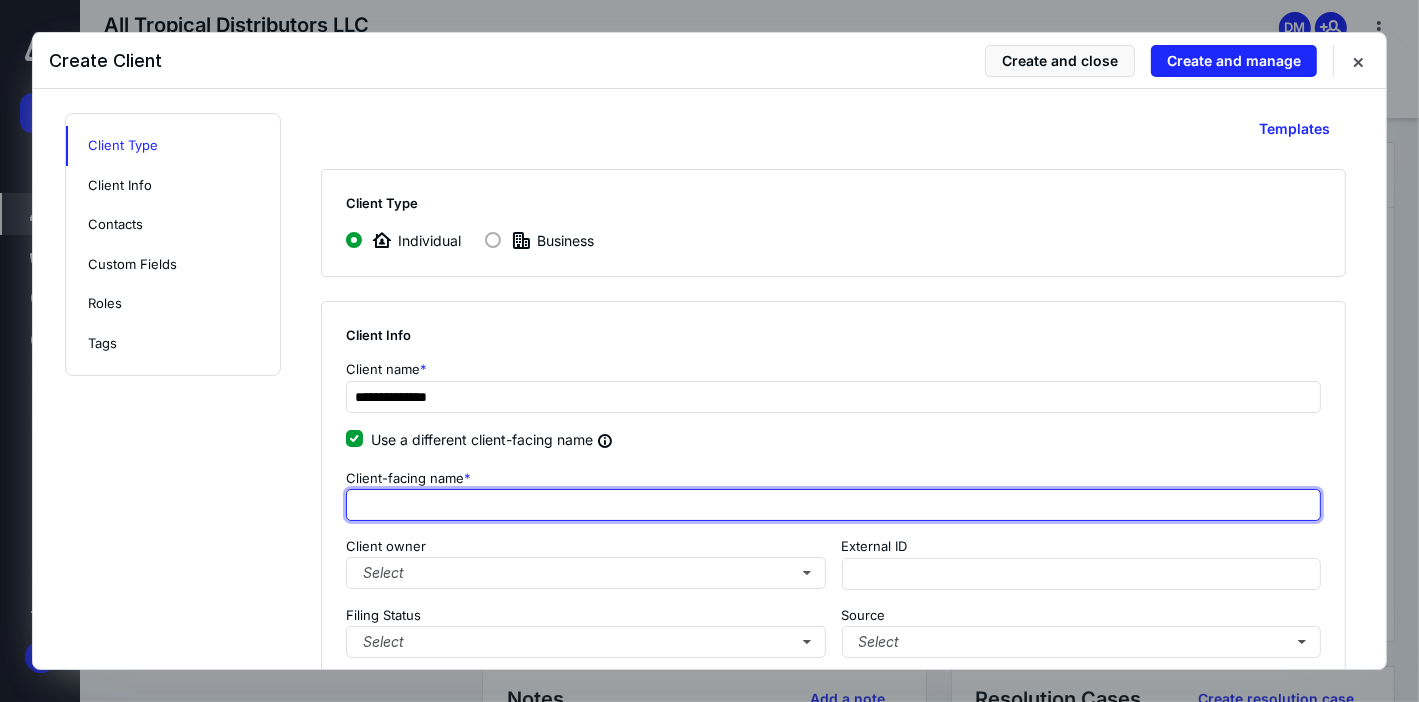 click at bounding box center [833, 505] 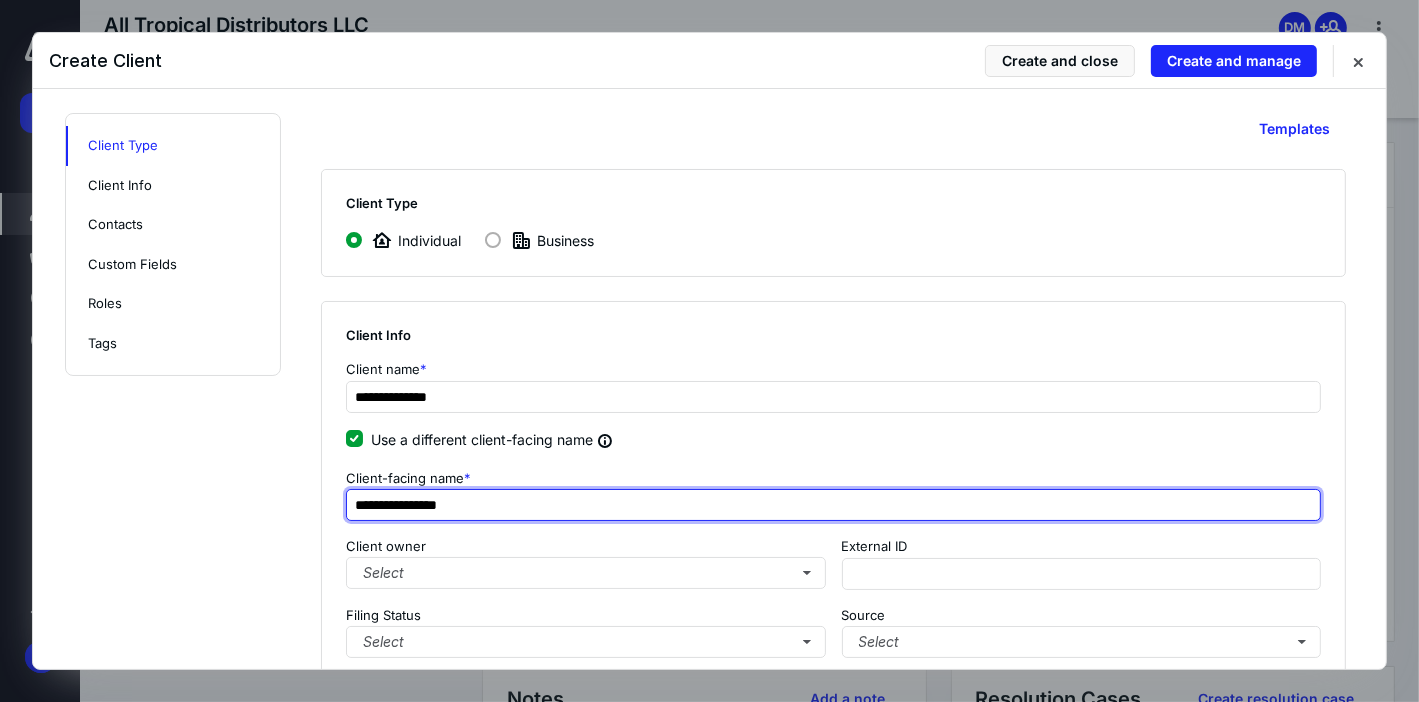 type on "**********" 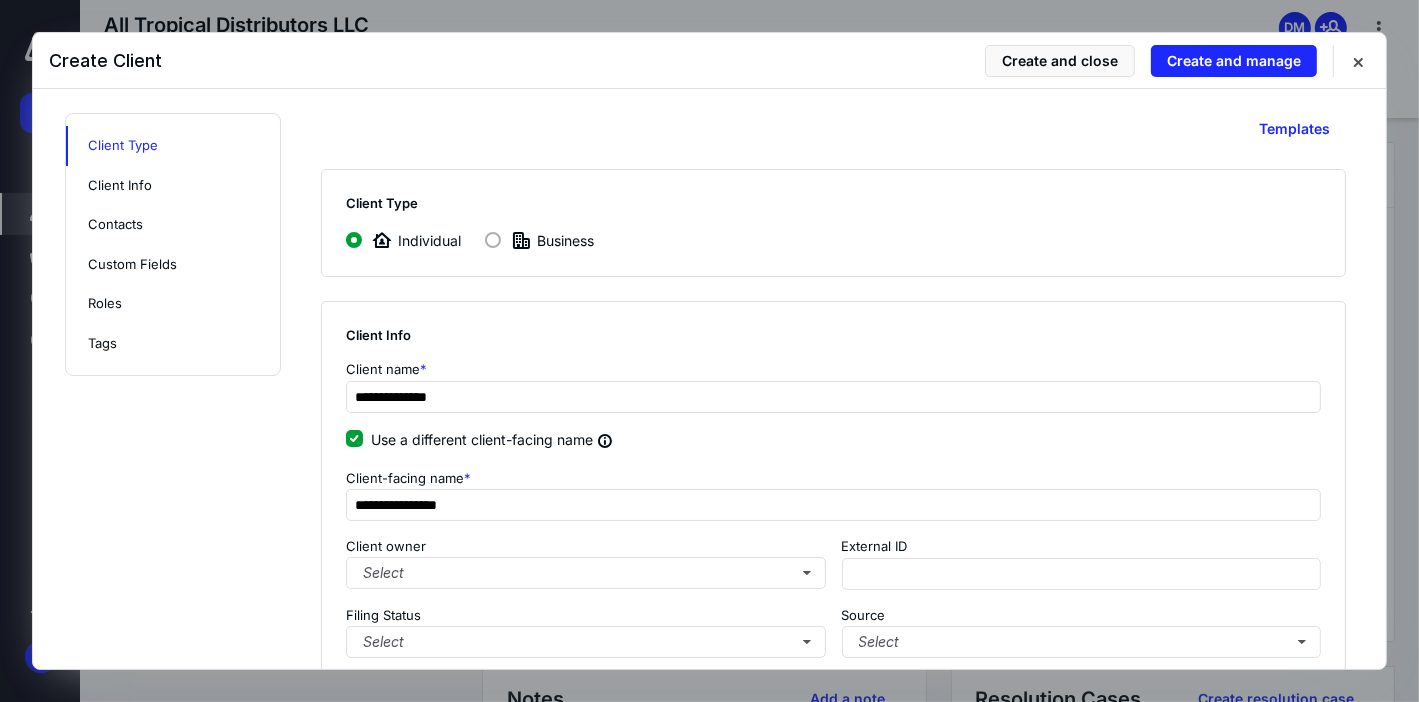 click on "**********" at bounding box center (833, 624) 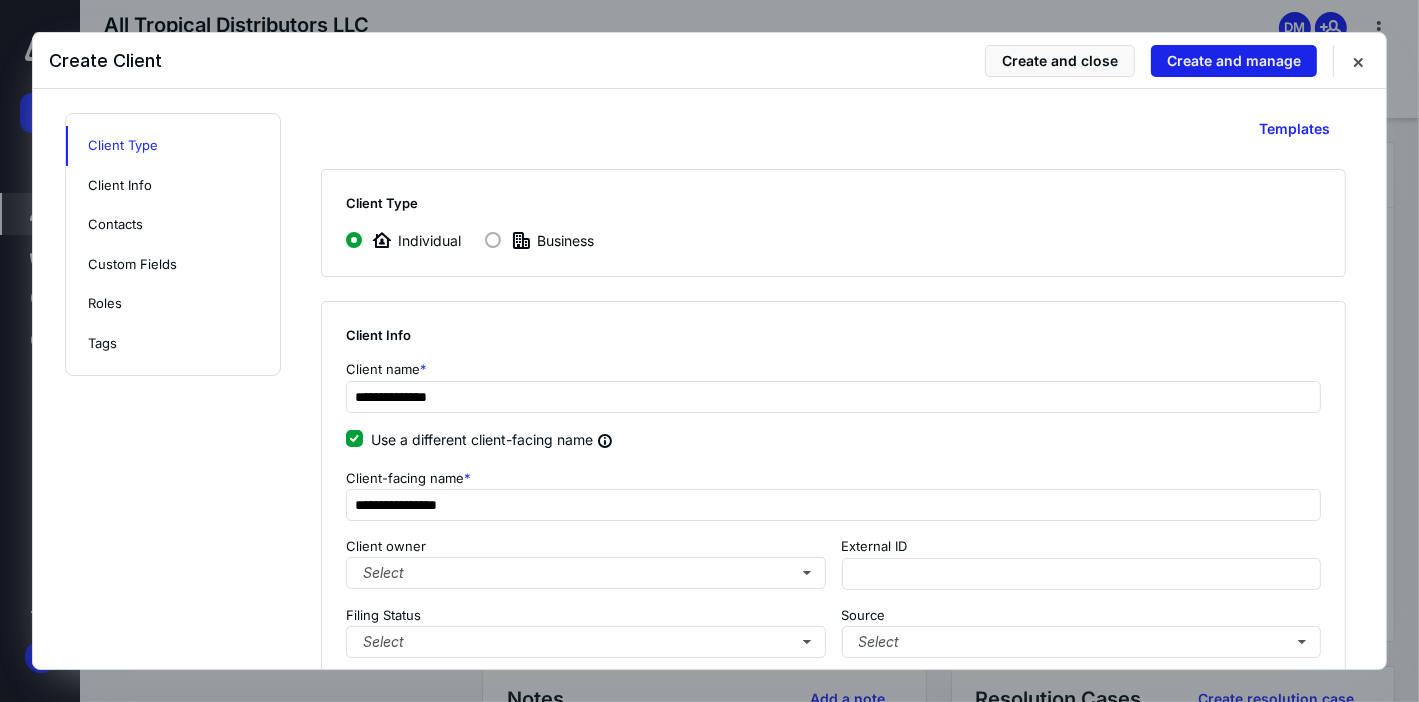 click on "Create and manage" at bounding box center [1234, 61] 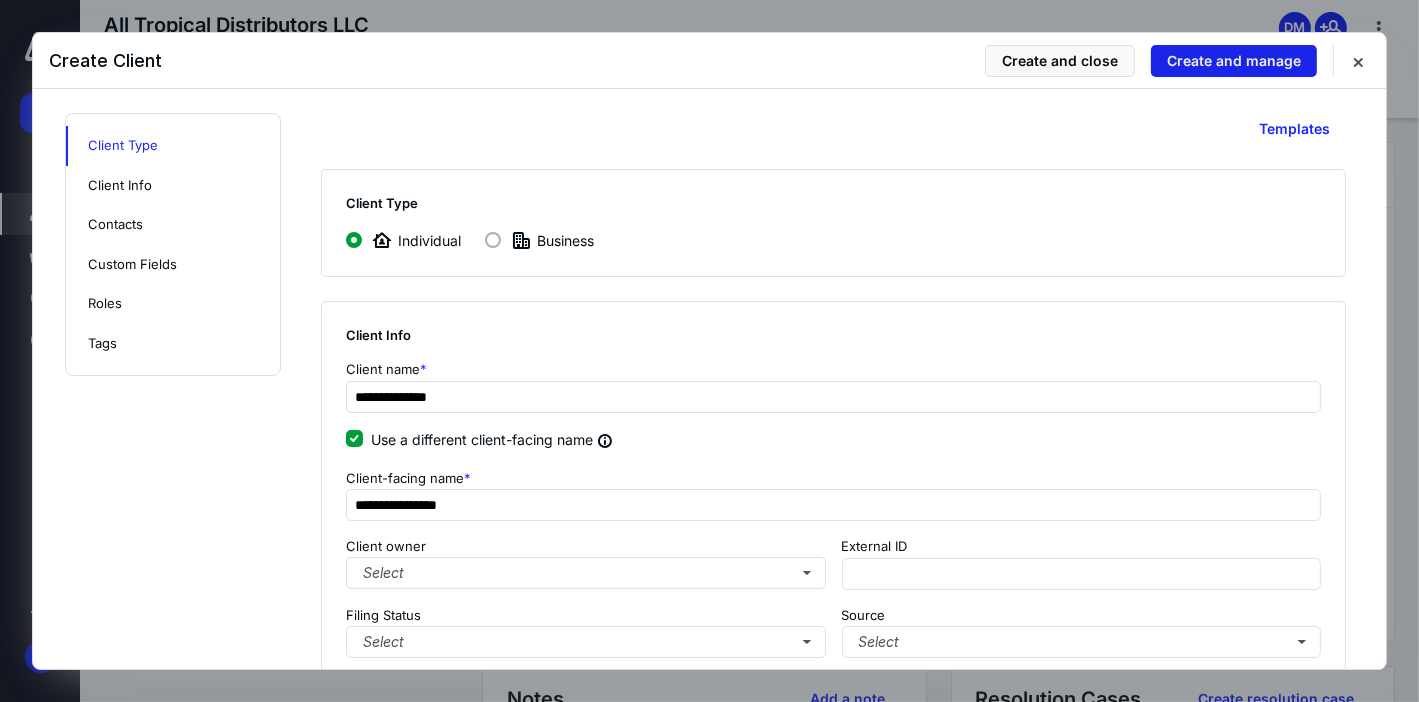 click on "Create and manage" at bounding box center [1234, 61] 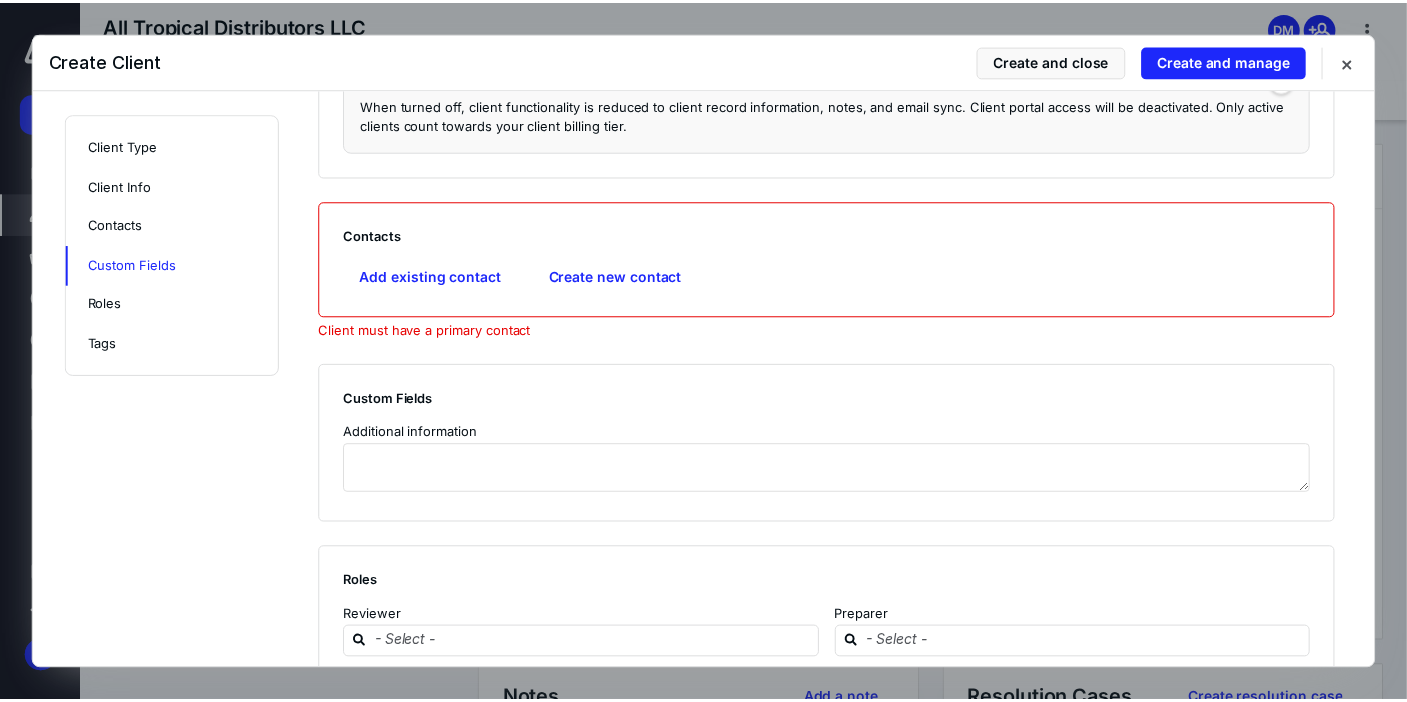 scroll, scrollTop: 800, scrollLeft: 0, axis: vertical 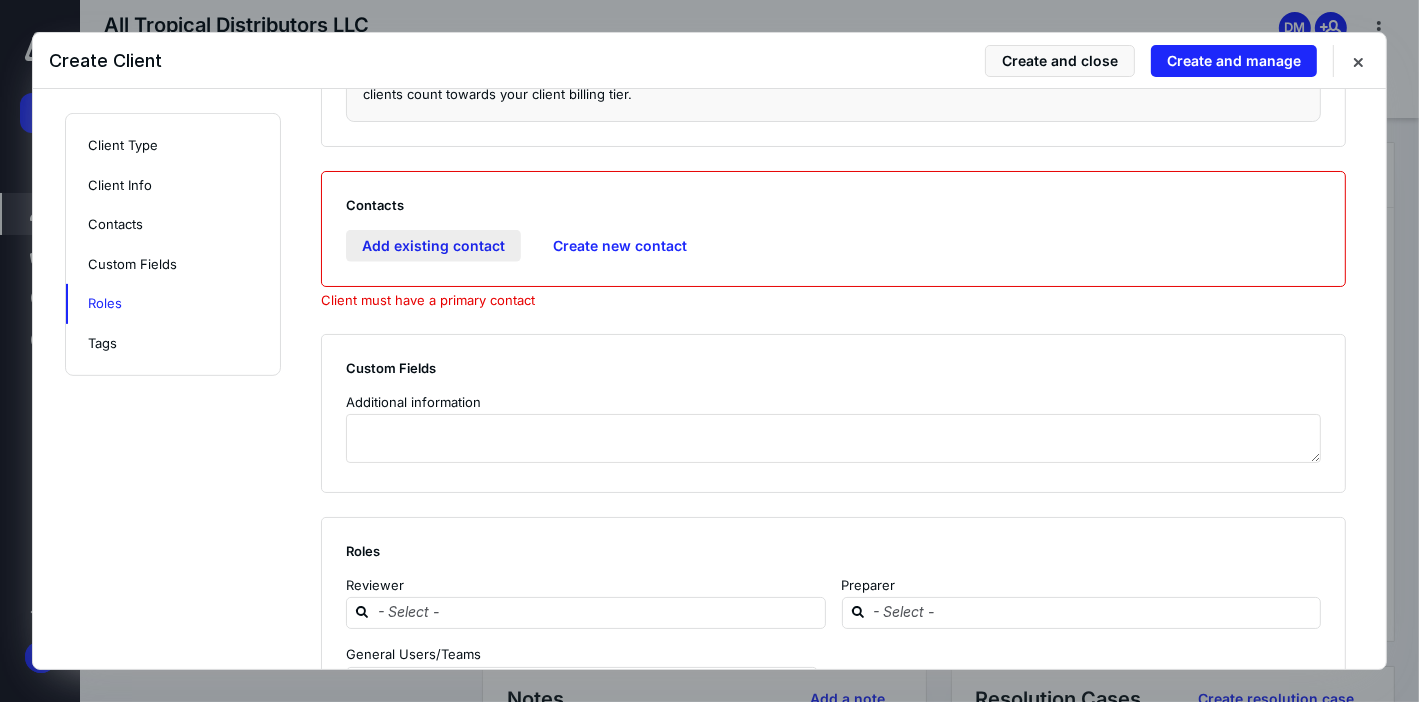 click on "Add existing contact" at bounding box center (433, 246) 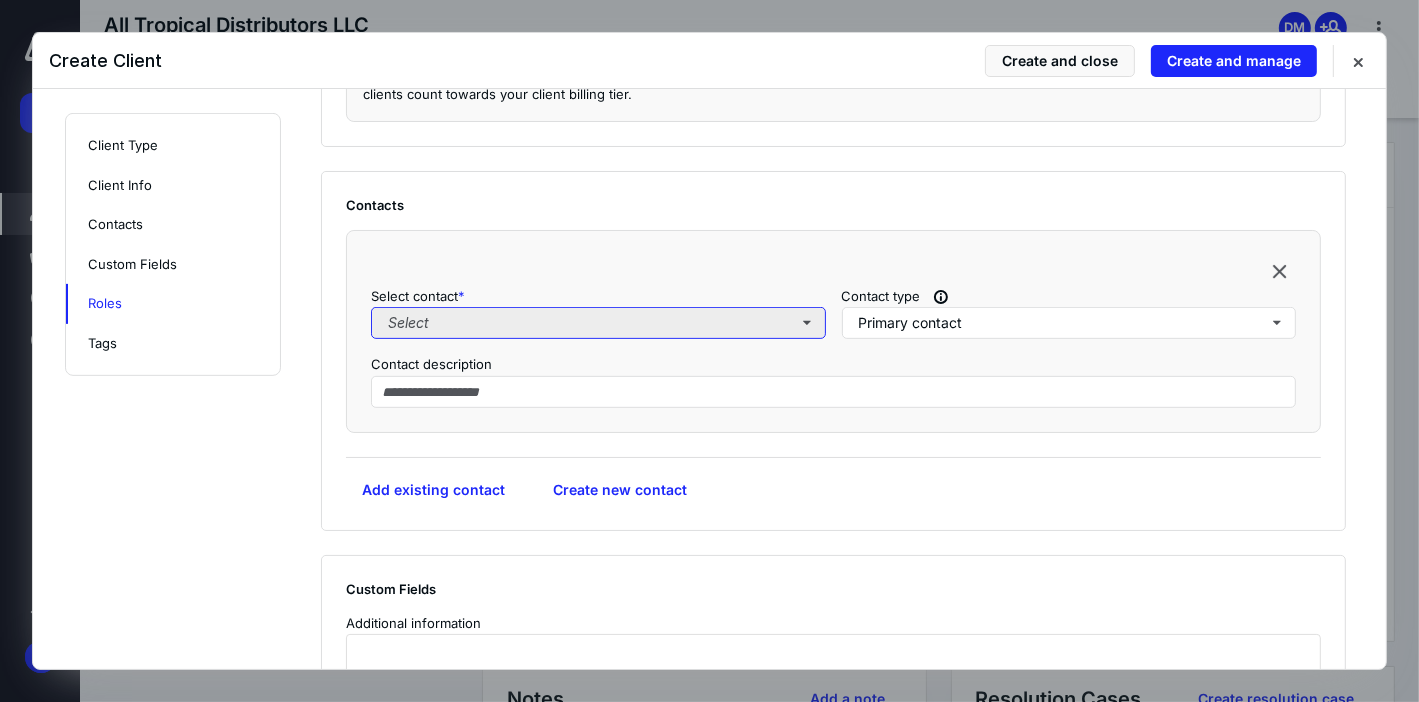 click on "Select" at bounding box center (598, 323) 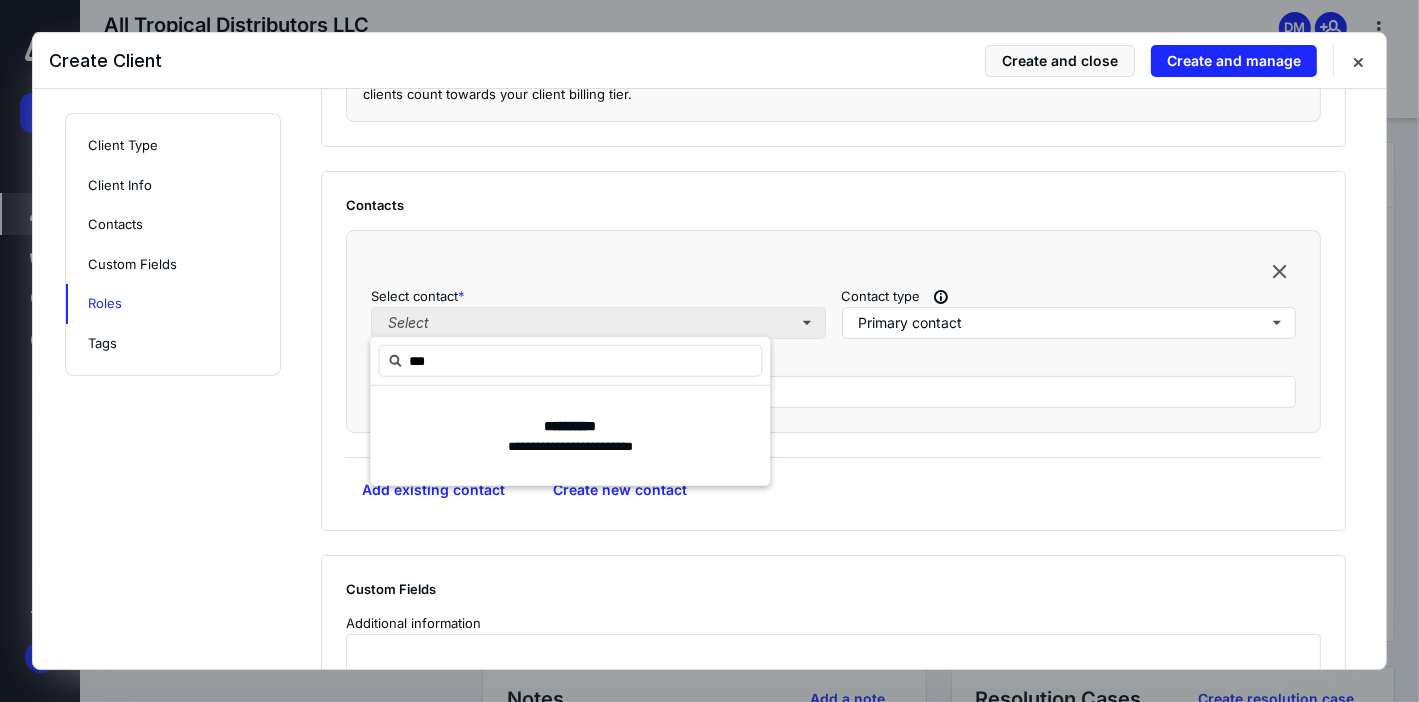 type on "****" 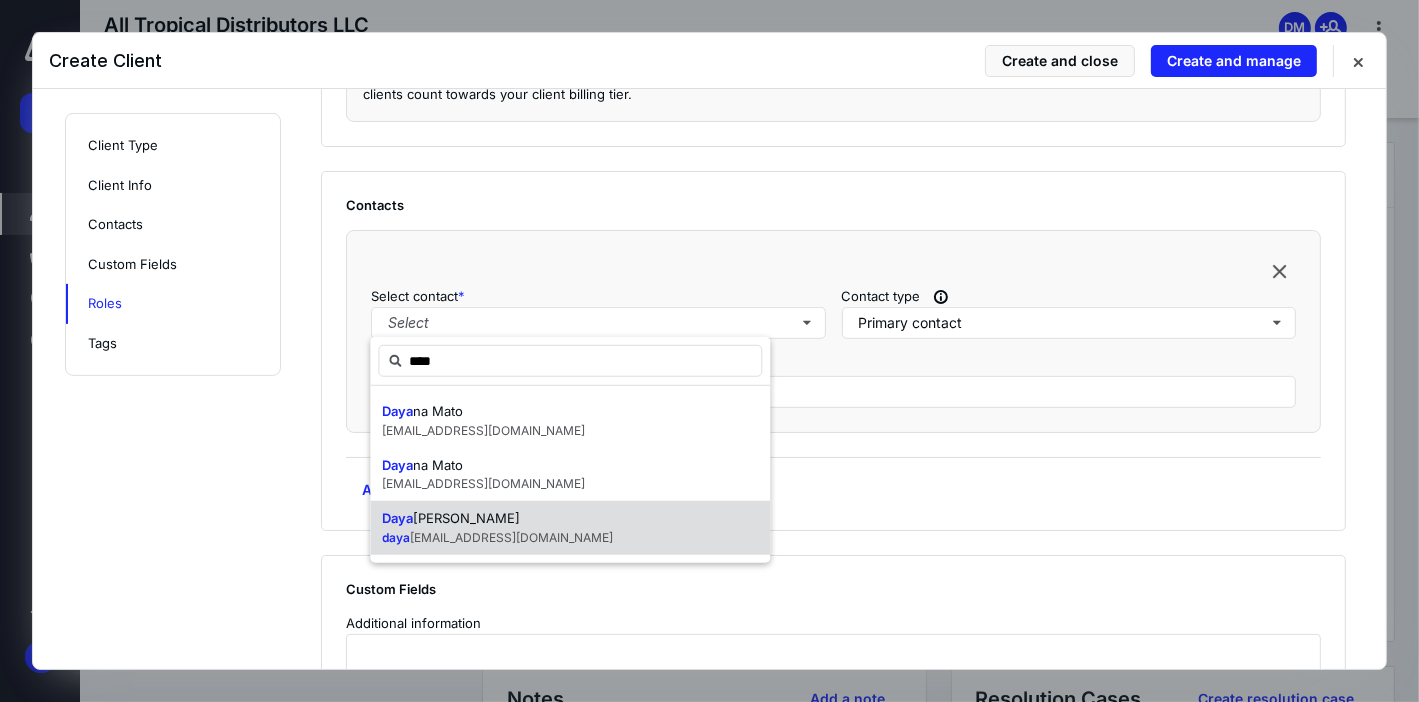 click on "daya na.alltropical.tx@gmail.com" at bounding box center [497, 537] 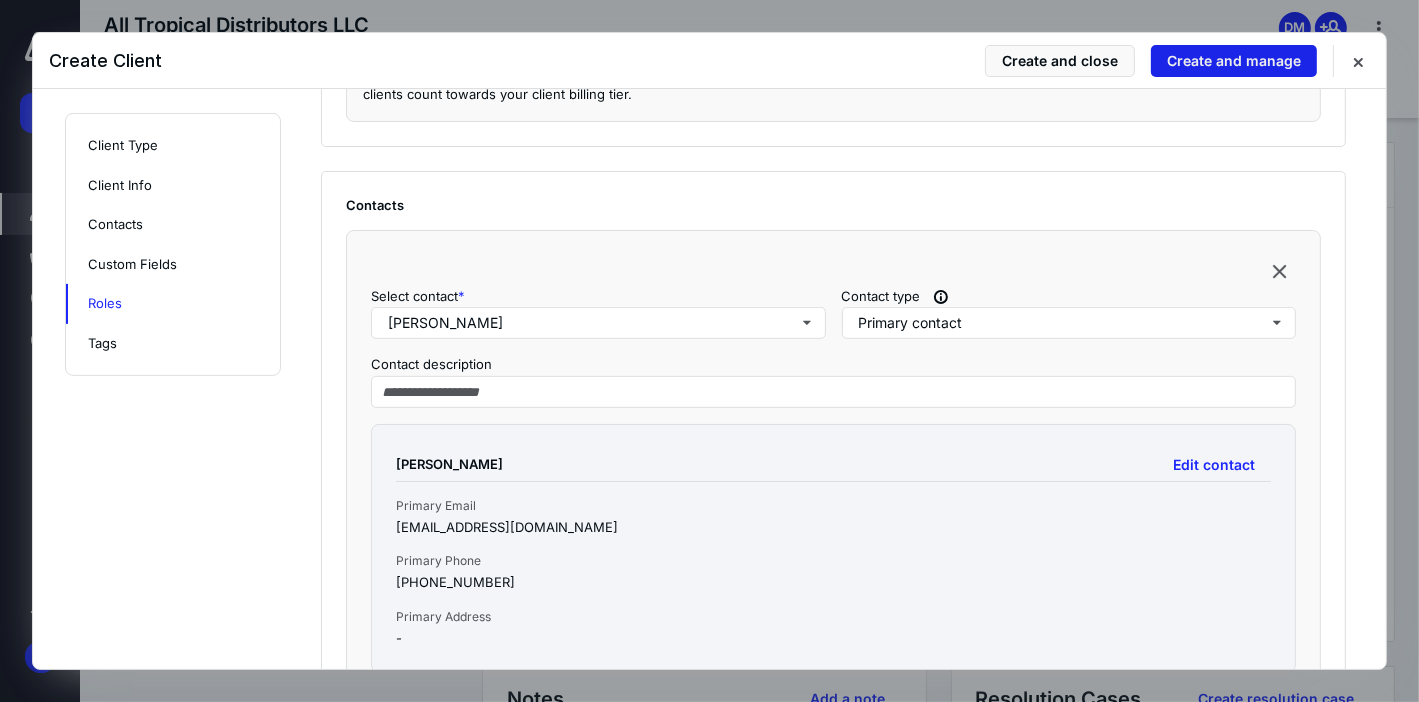 click on "Create and manage" at bounding box center [1234, 61] 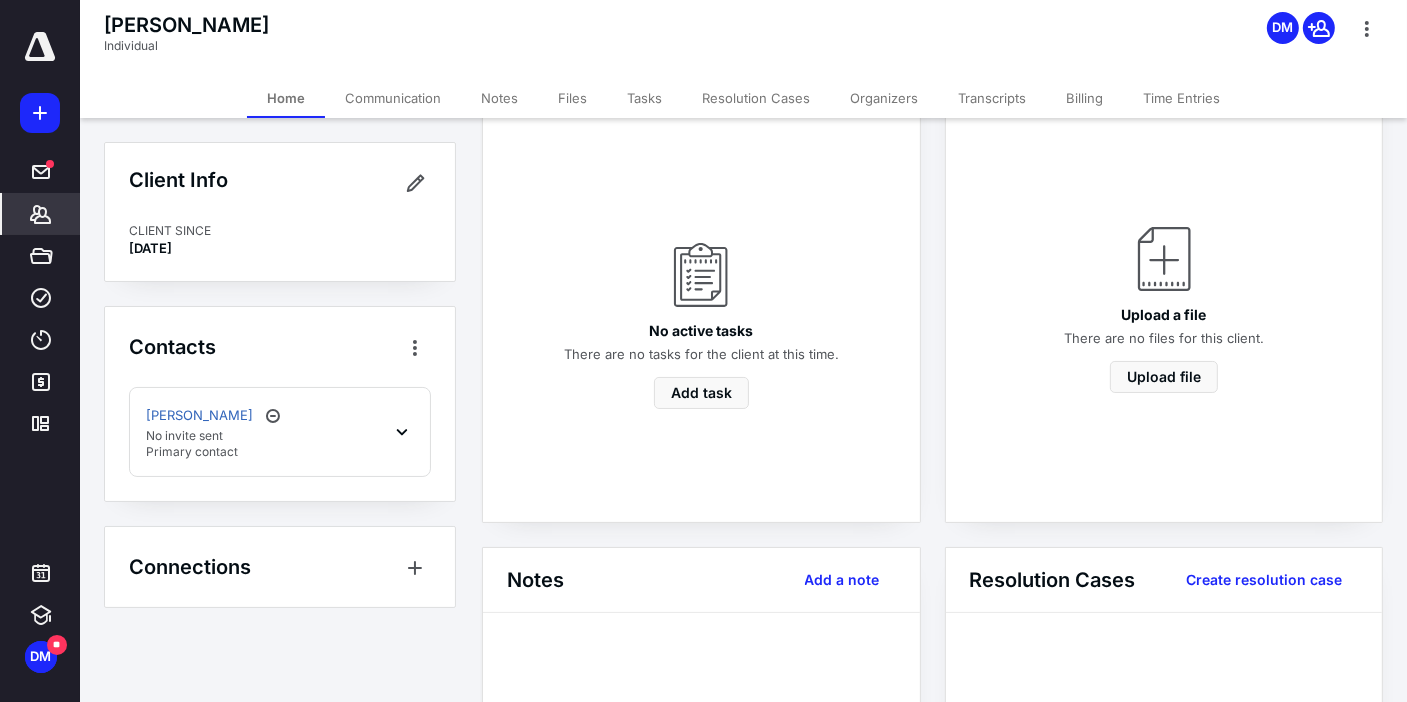 scroll, scrollTop: 320, scrollLeft: 0, axis: vertical 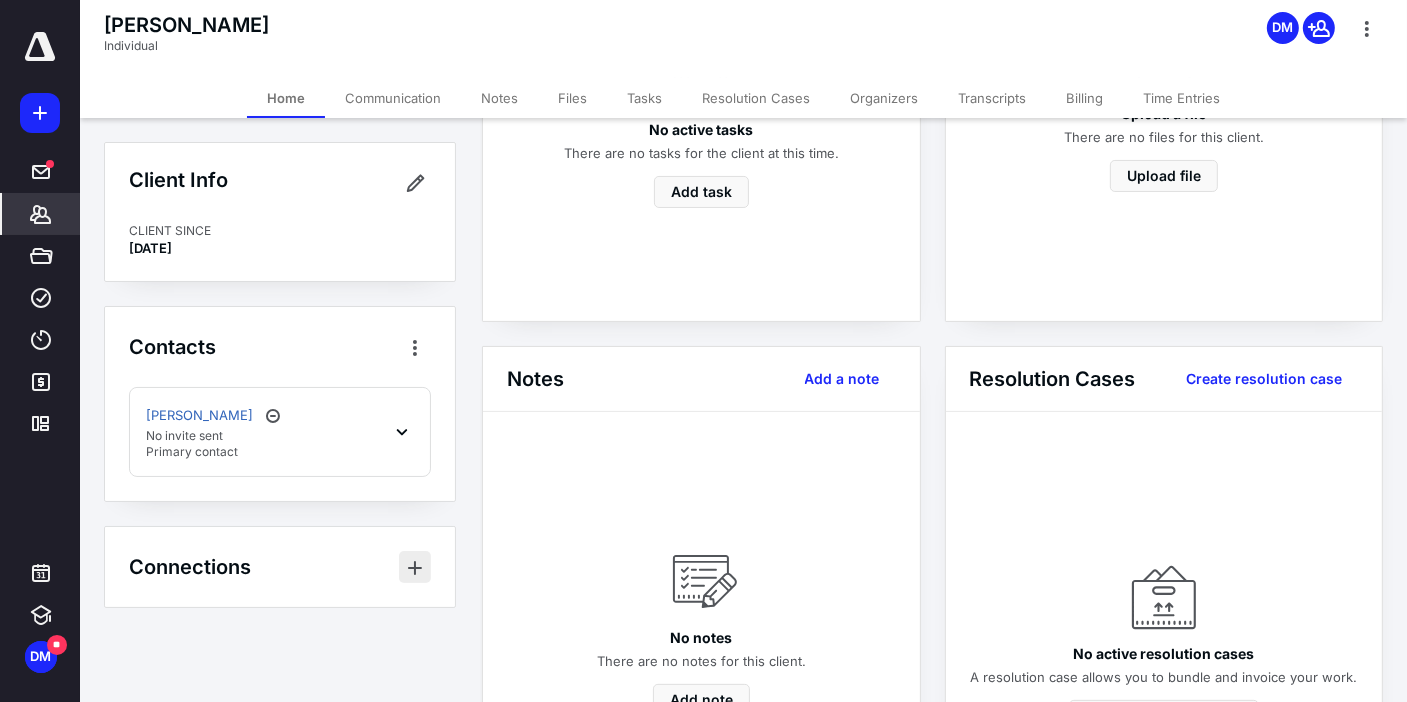 click at bounding box center (415, 567) 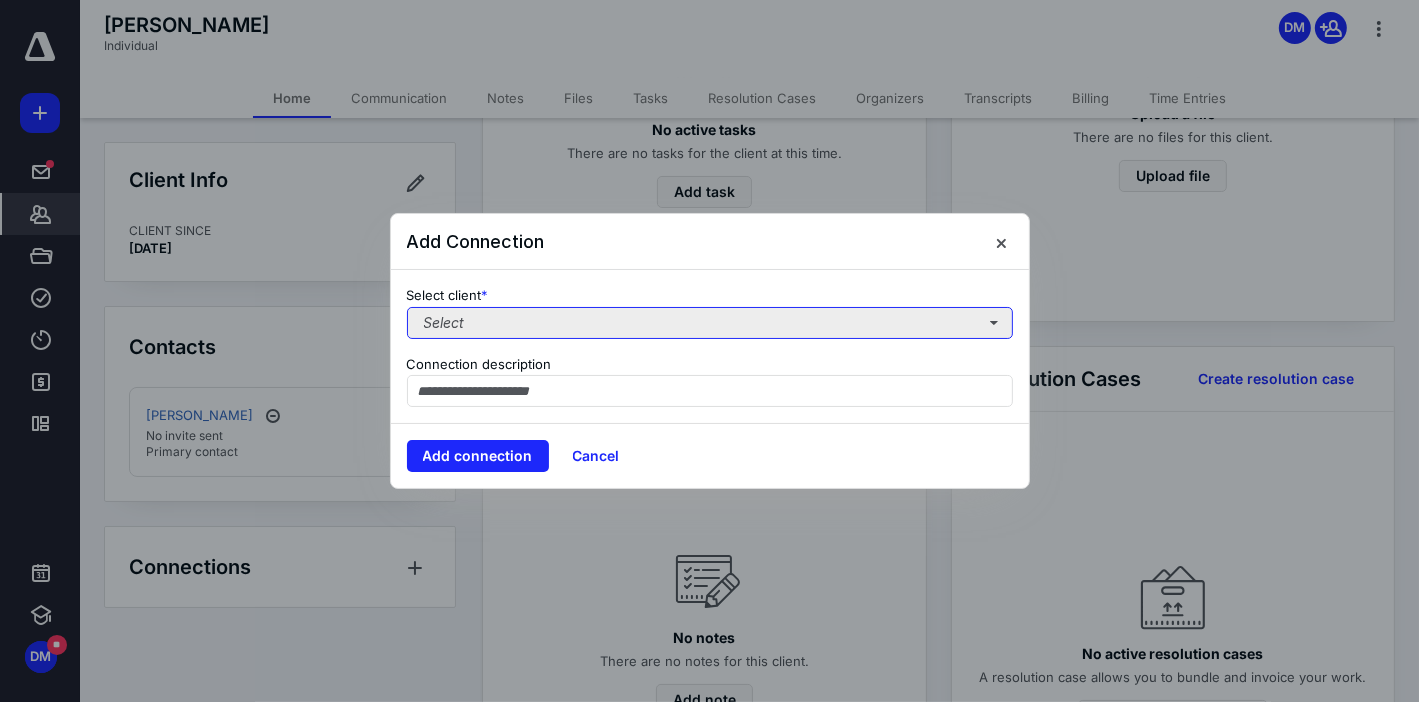 click on "Select" at bounding box center [710, 323] 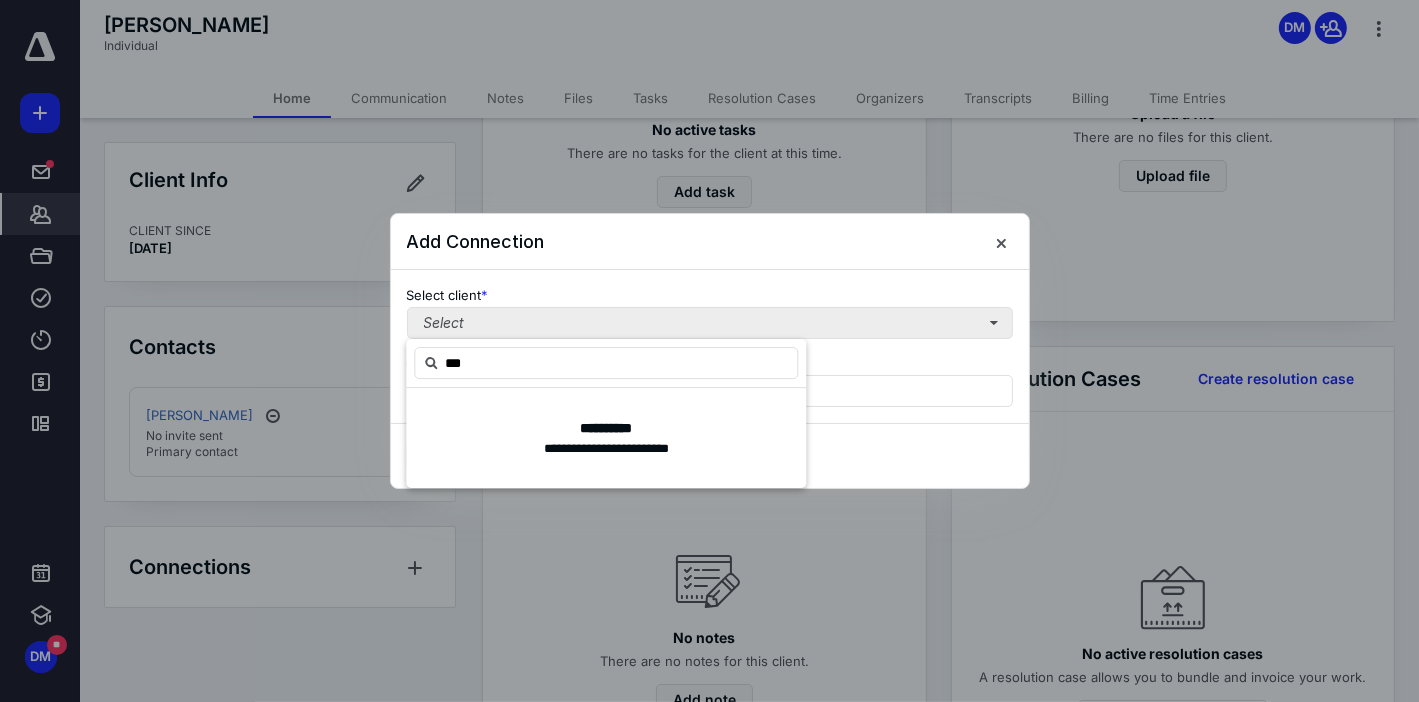 type on "***" 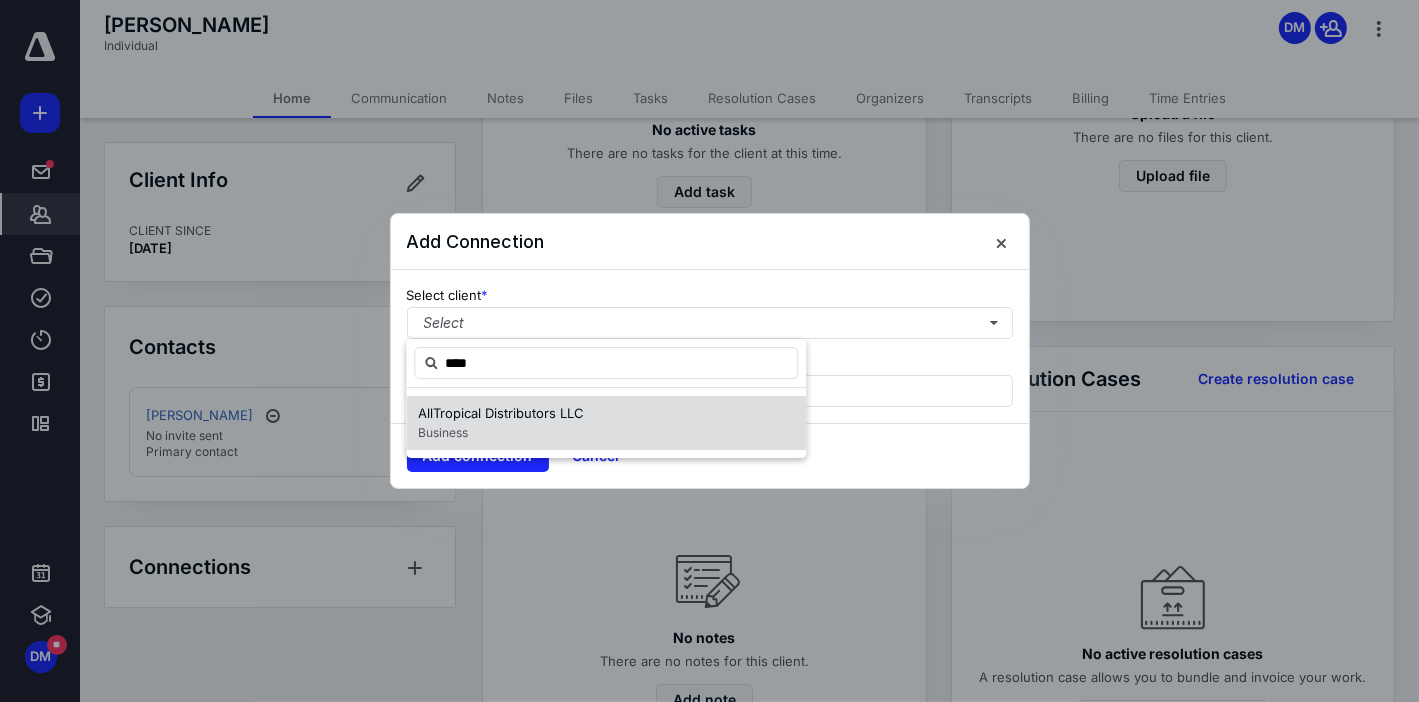 click on "Business" at bounding box center (501, 433) 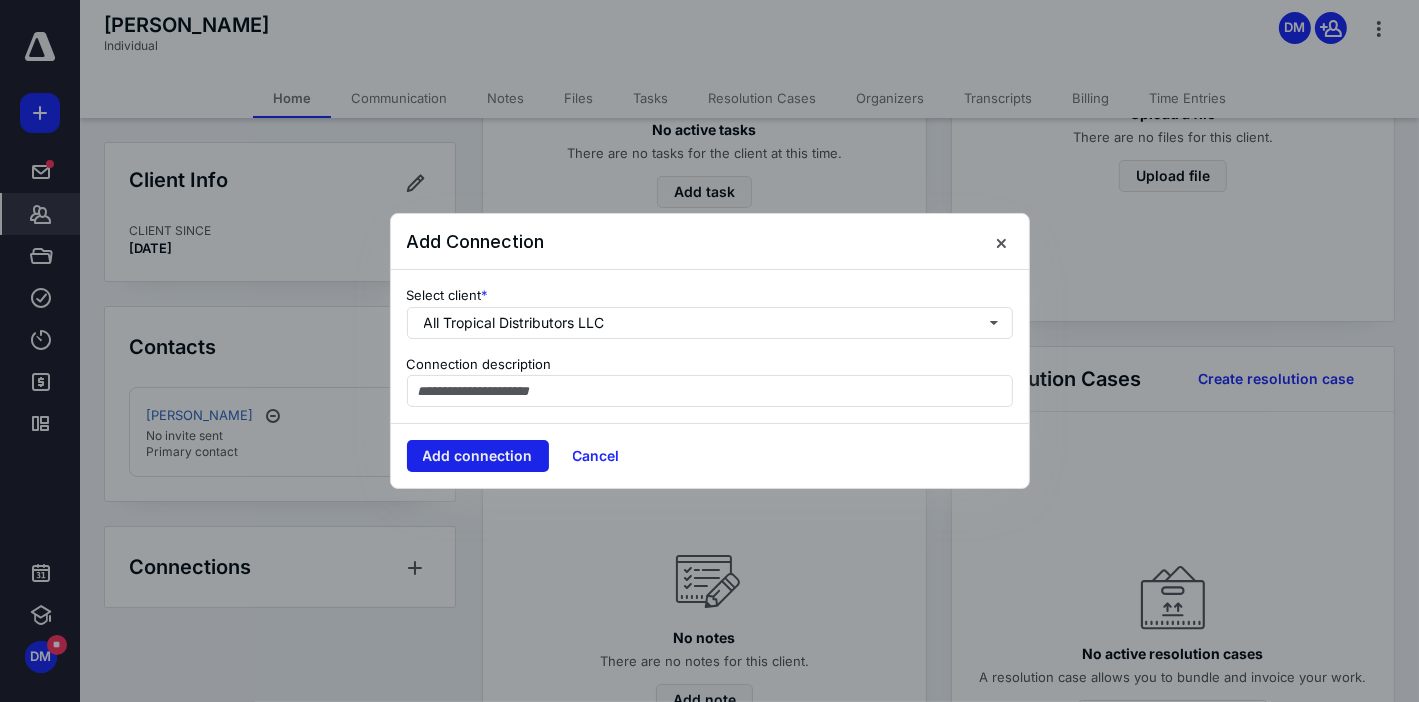click on "Add connection" at bounding box center [478, 456] 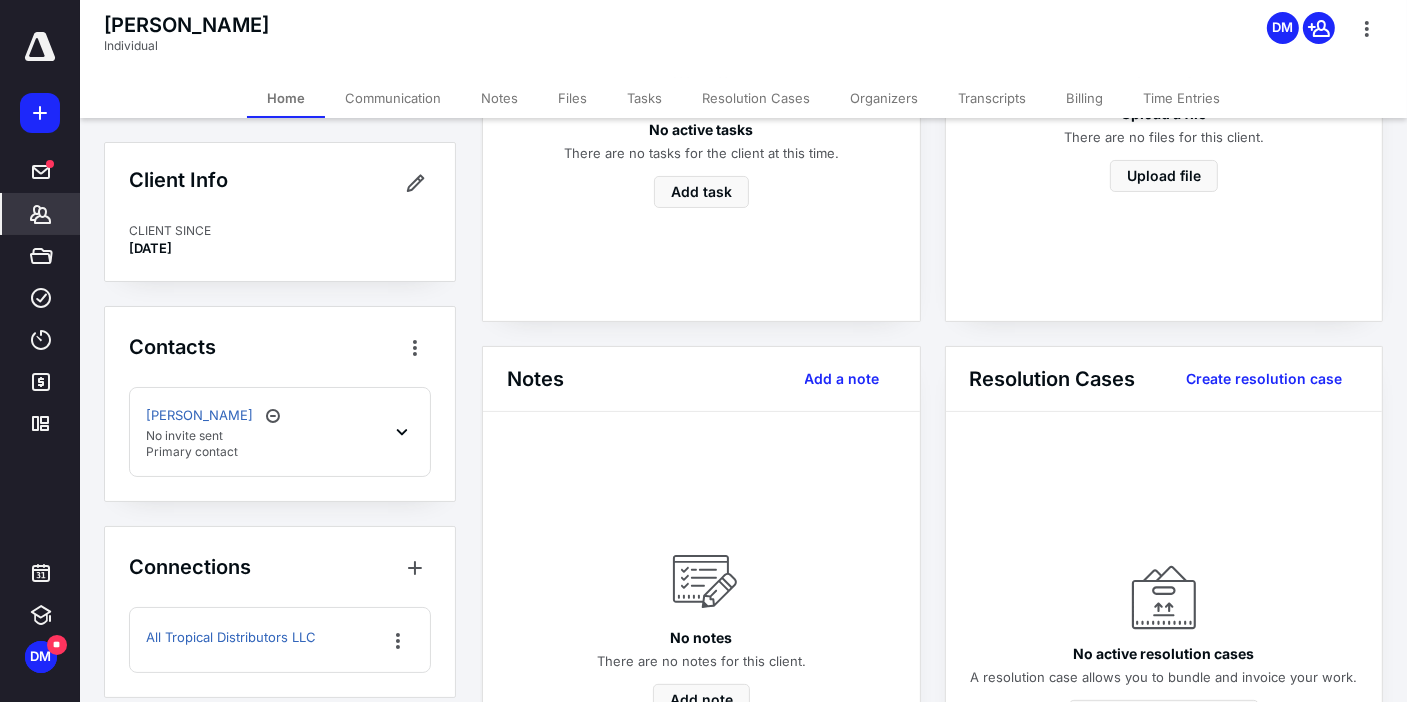 scroll, scrollTop: 17, scrollLeft: 0, axis: vertical 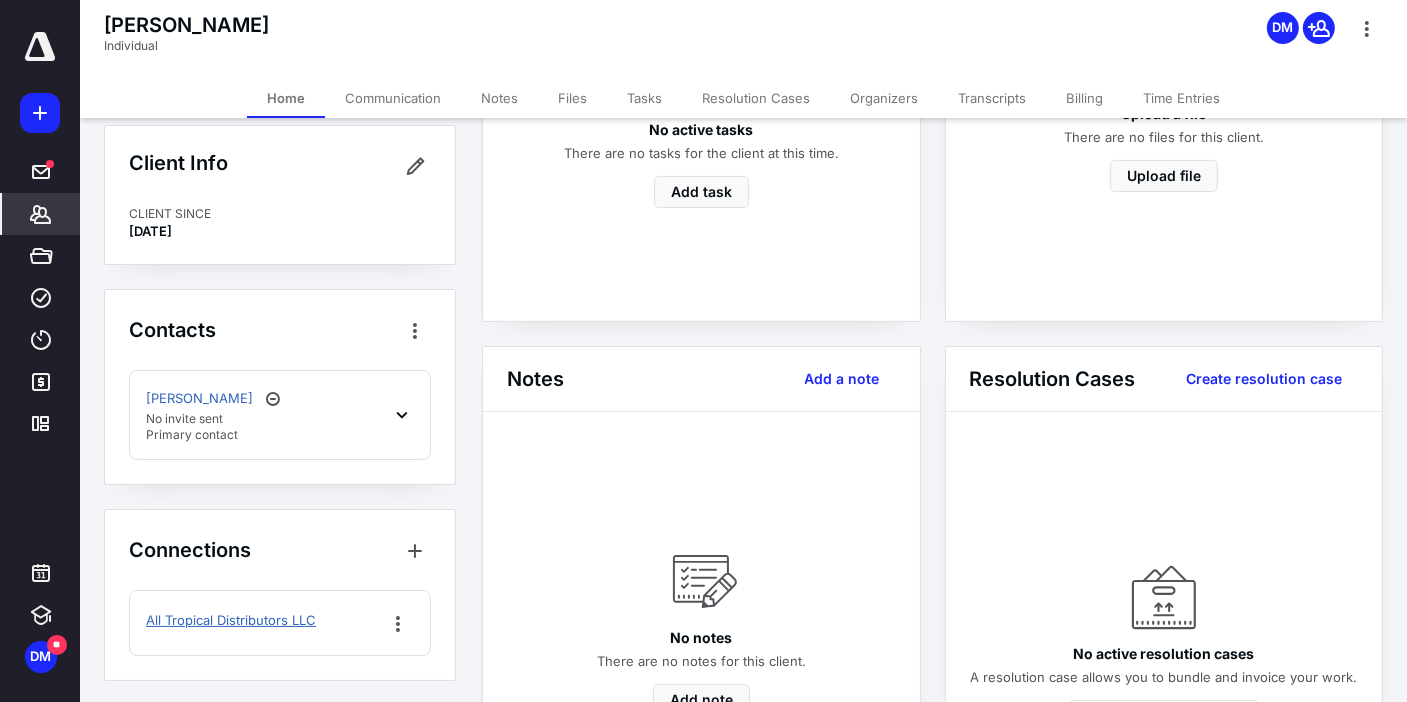 click on "All Tropical Distributors LLC" at bounding box center [231, 621] 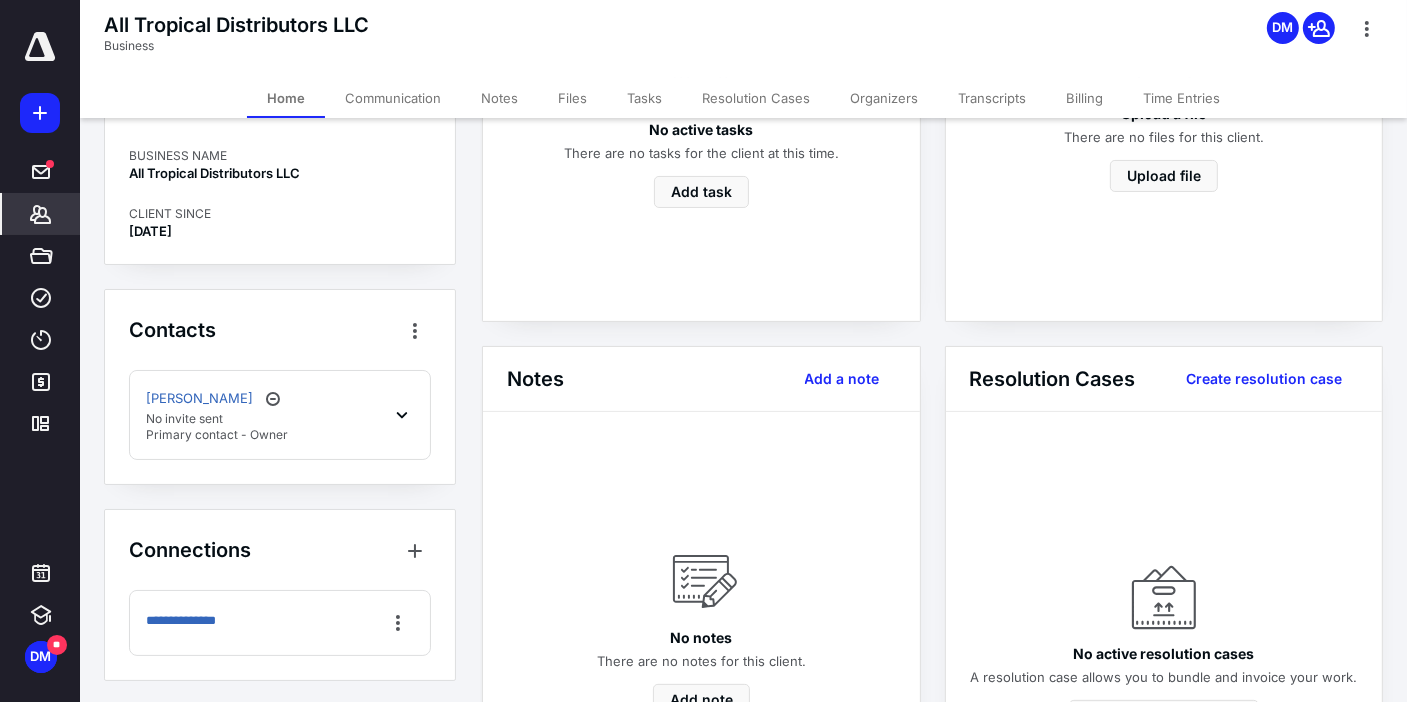 scroll, scrollTop: 0, scrollLeft: 0, axis: both 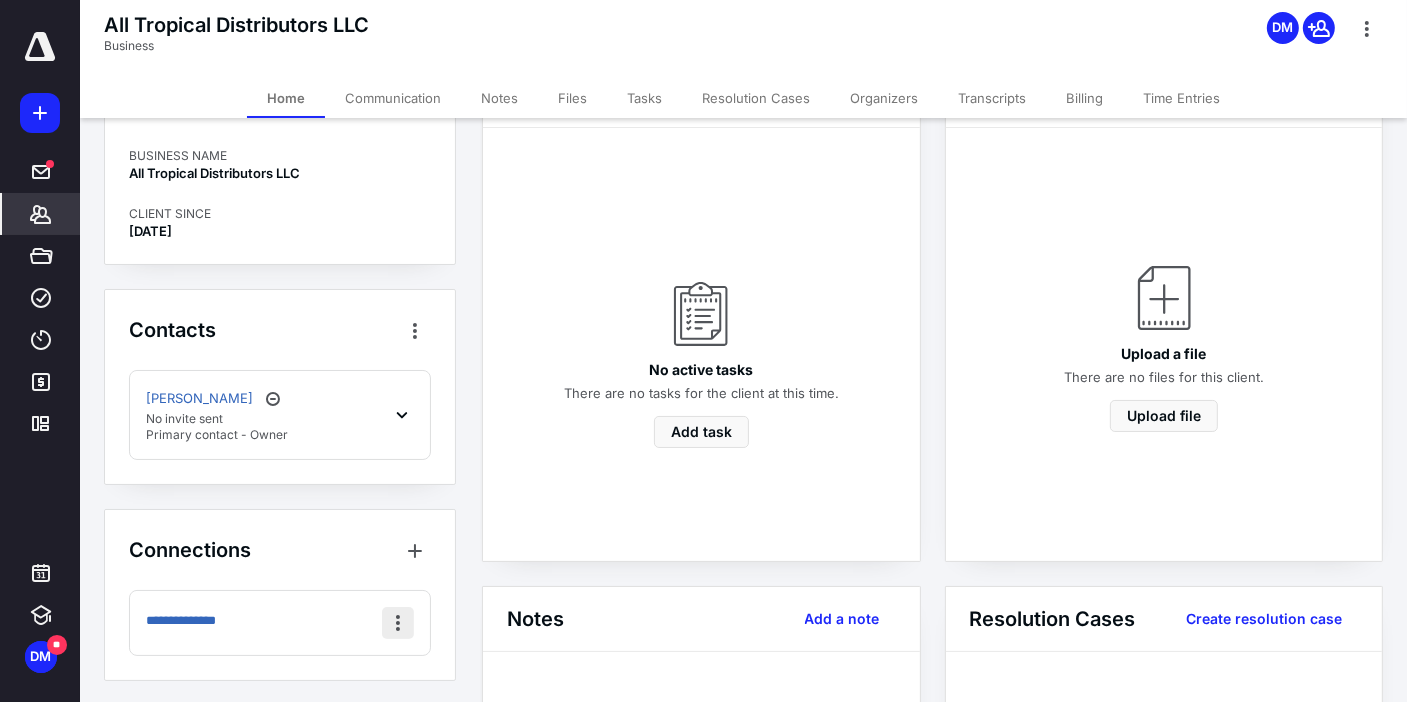 click at bounding box center (398, 623) 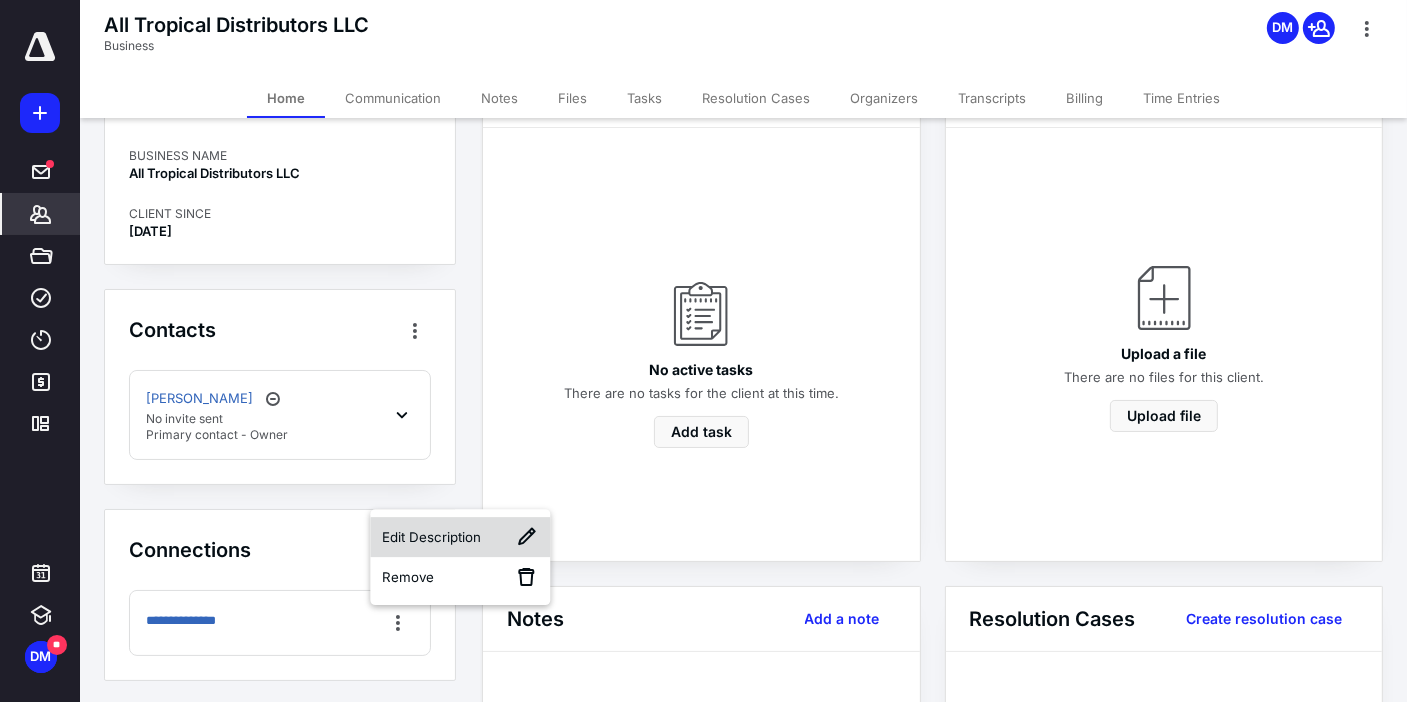 click on "Edit Description" at bounding box center [460, 537] 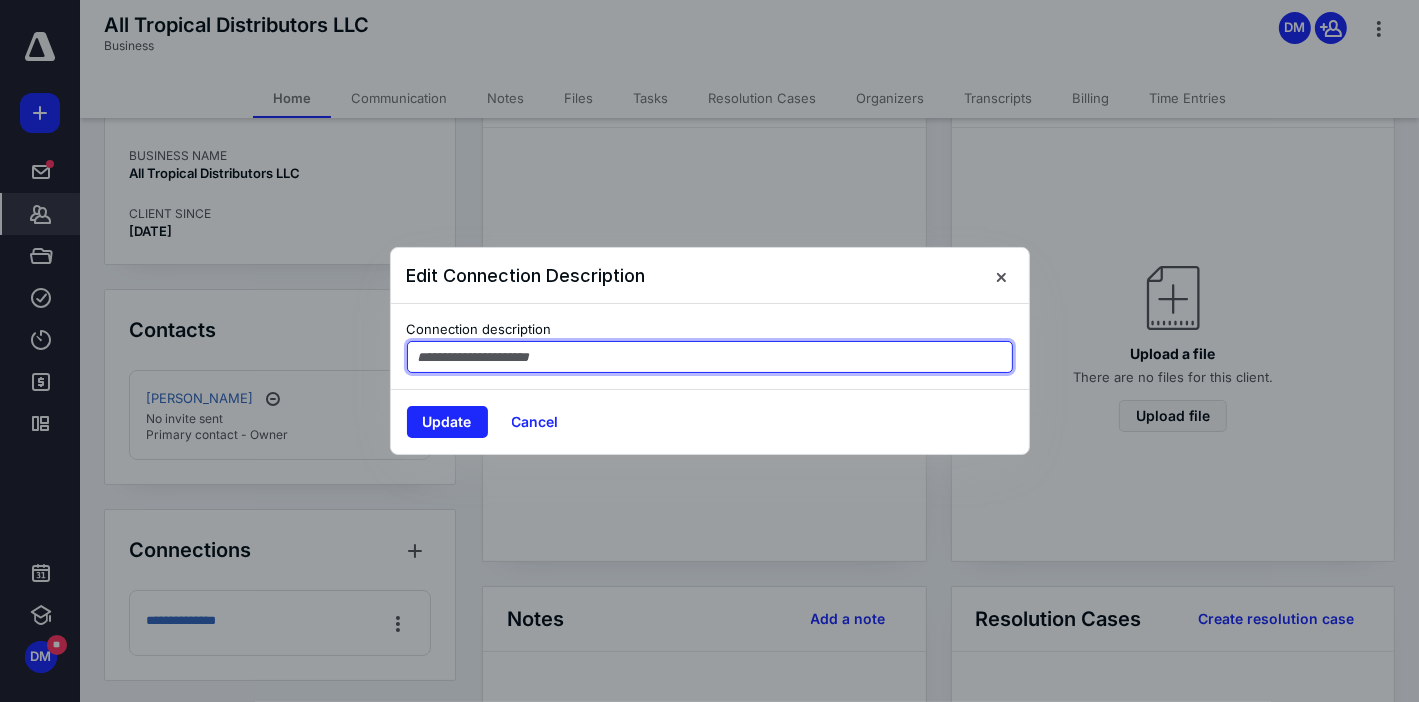 click at bounding box center [710, 357] 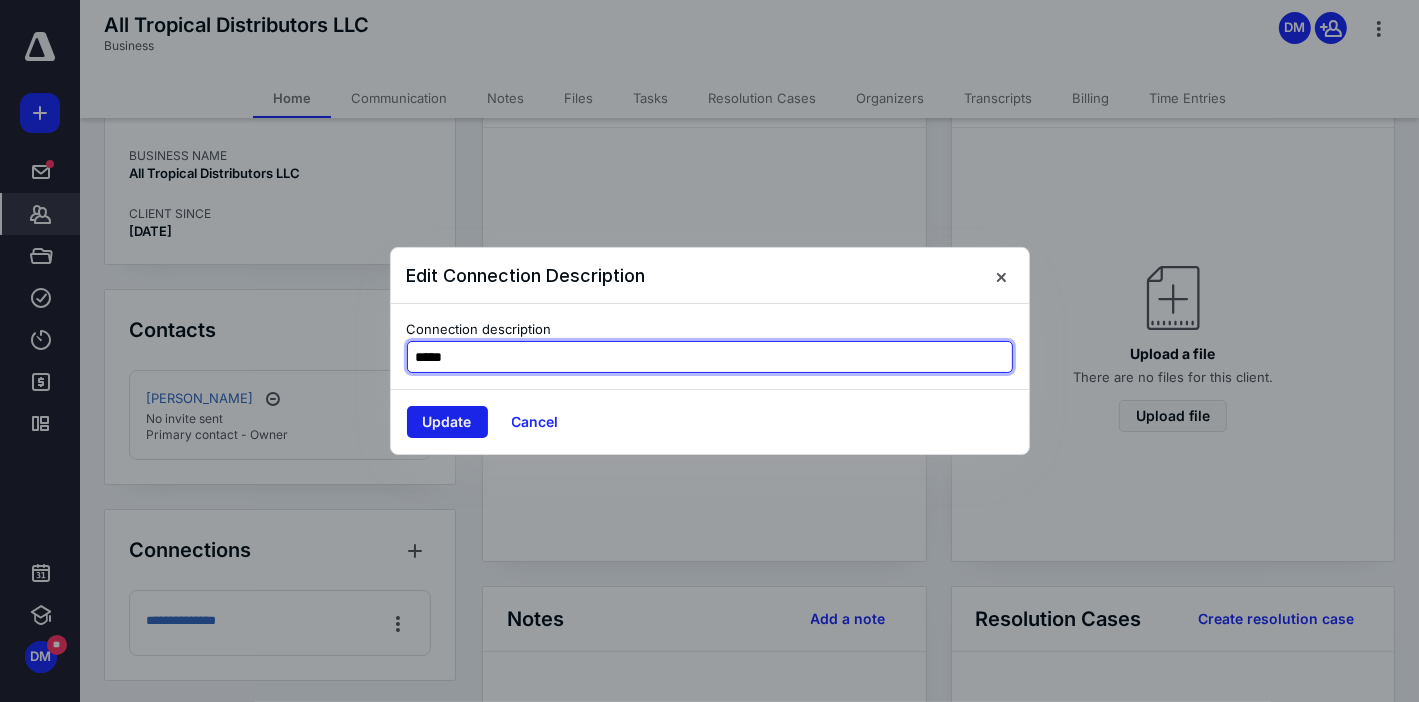 type on "*****" 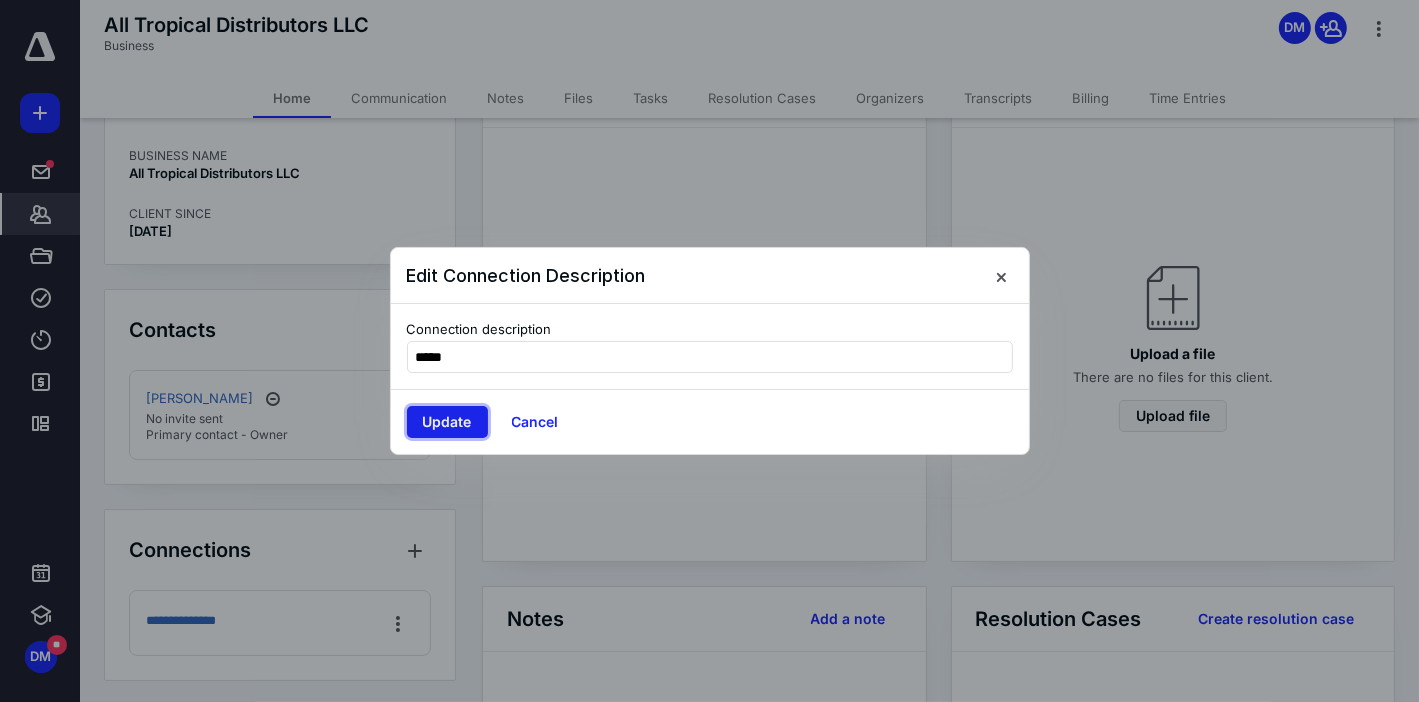 click on "Update" at bounding box center (447, 422) 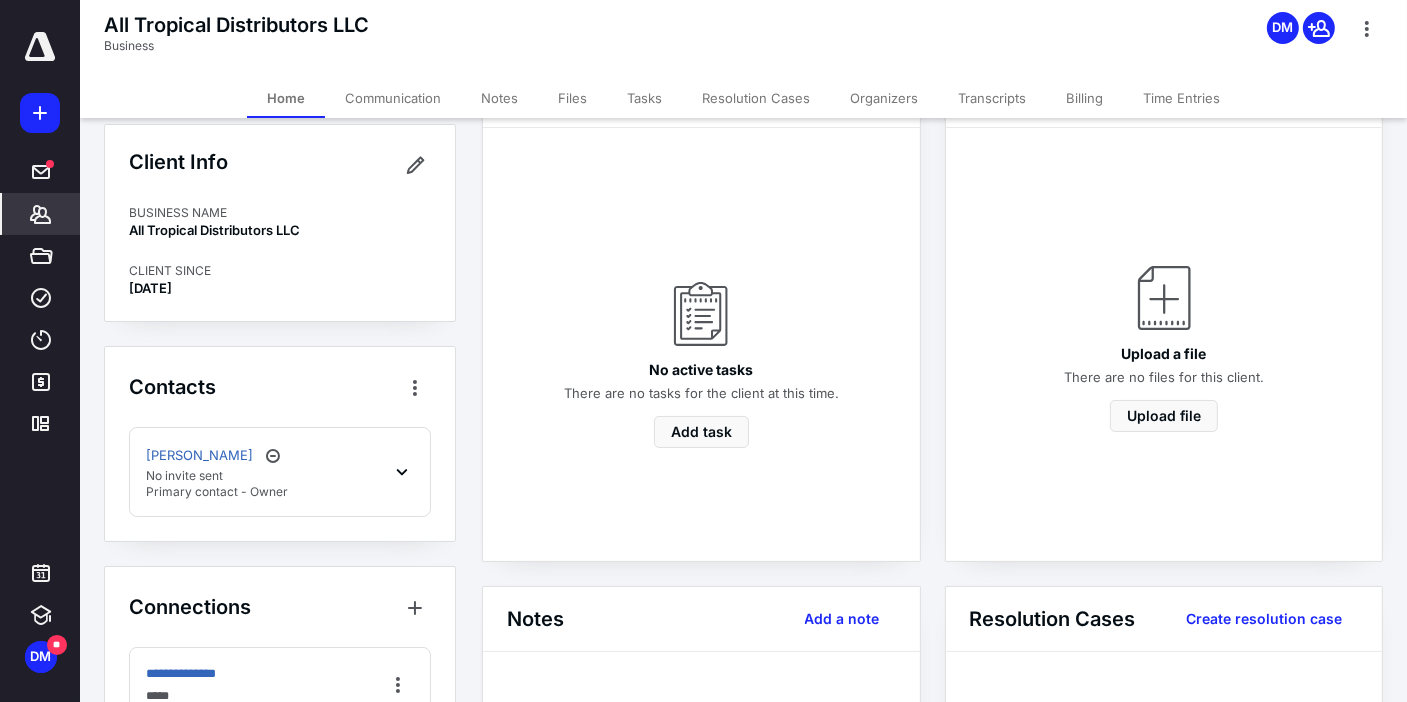 scroll, scrollTop: 0, scrollLeft: 0, axis: both 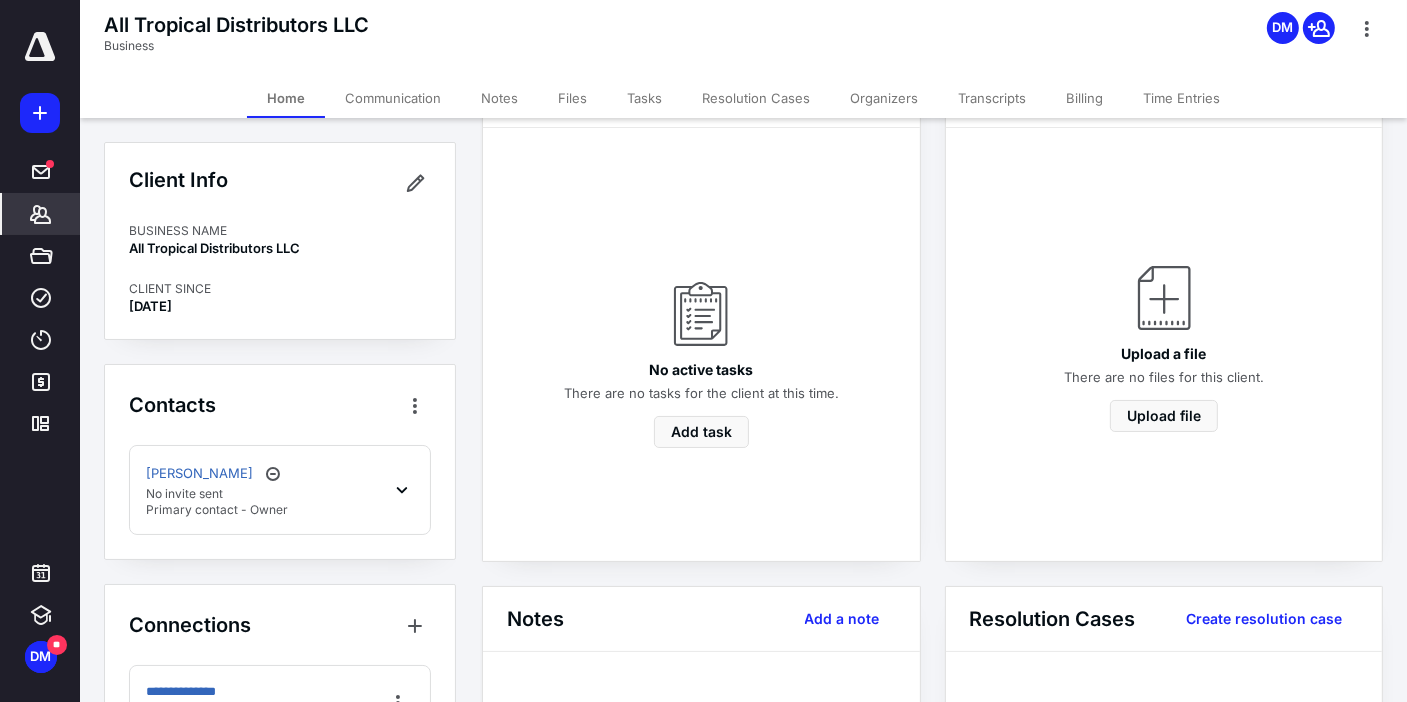click on "Tasks" at bounding box center [644, 98] 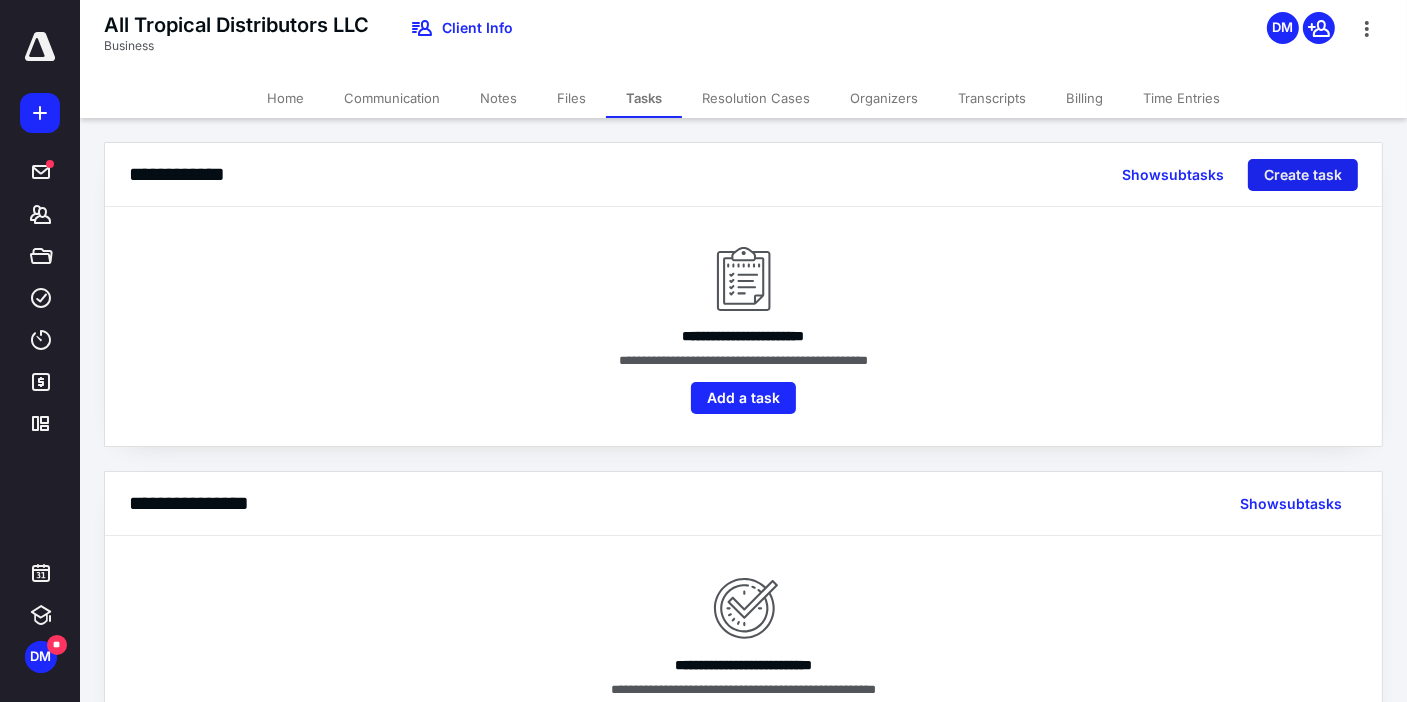 click on "Create task" at bounding box center [1303, 175] 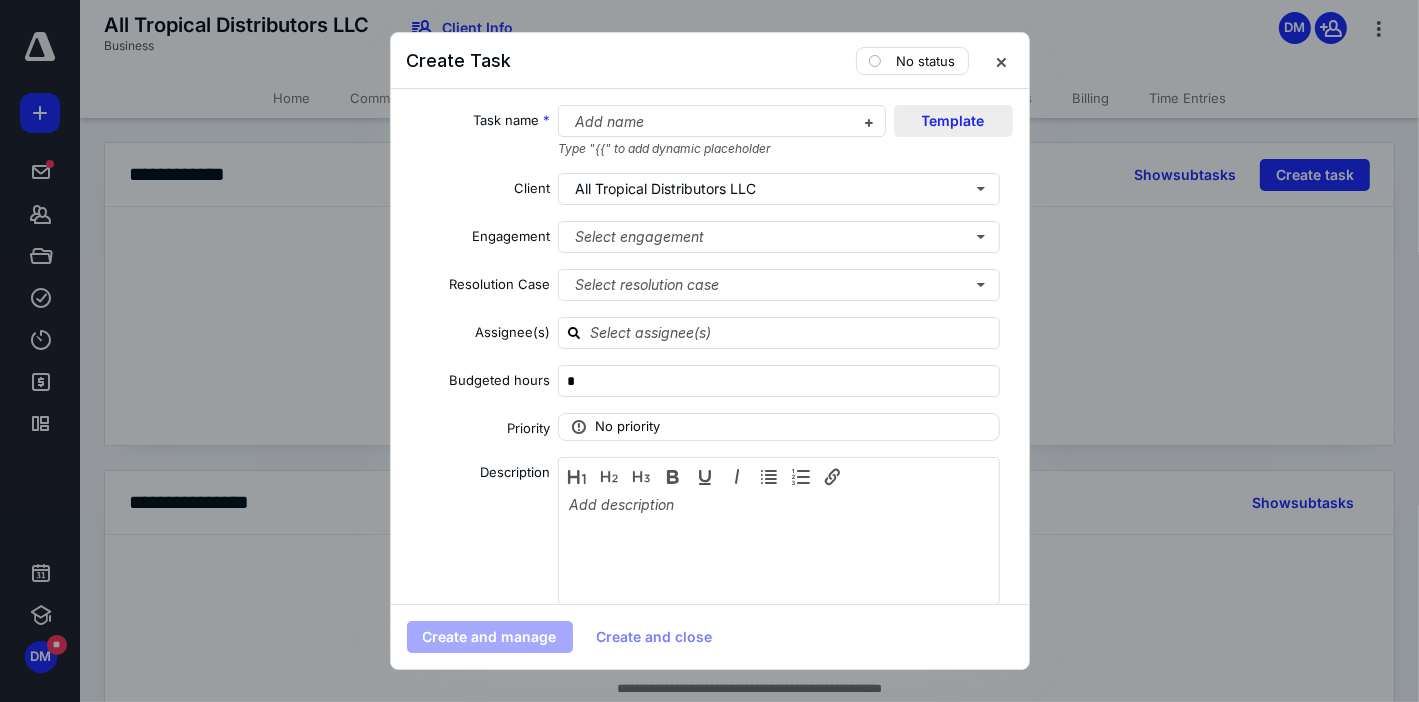 click on "Template" at bounding box center (953, 121) 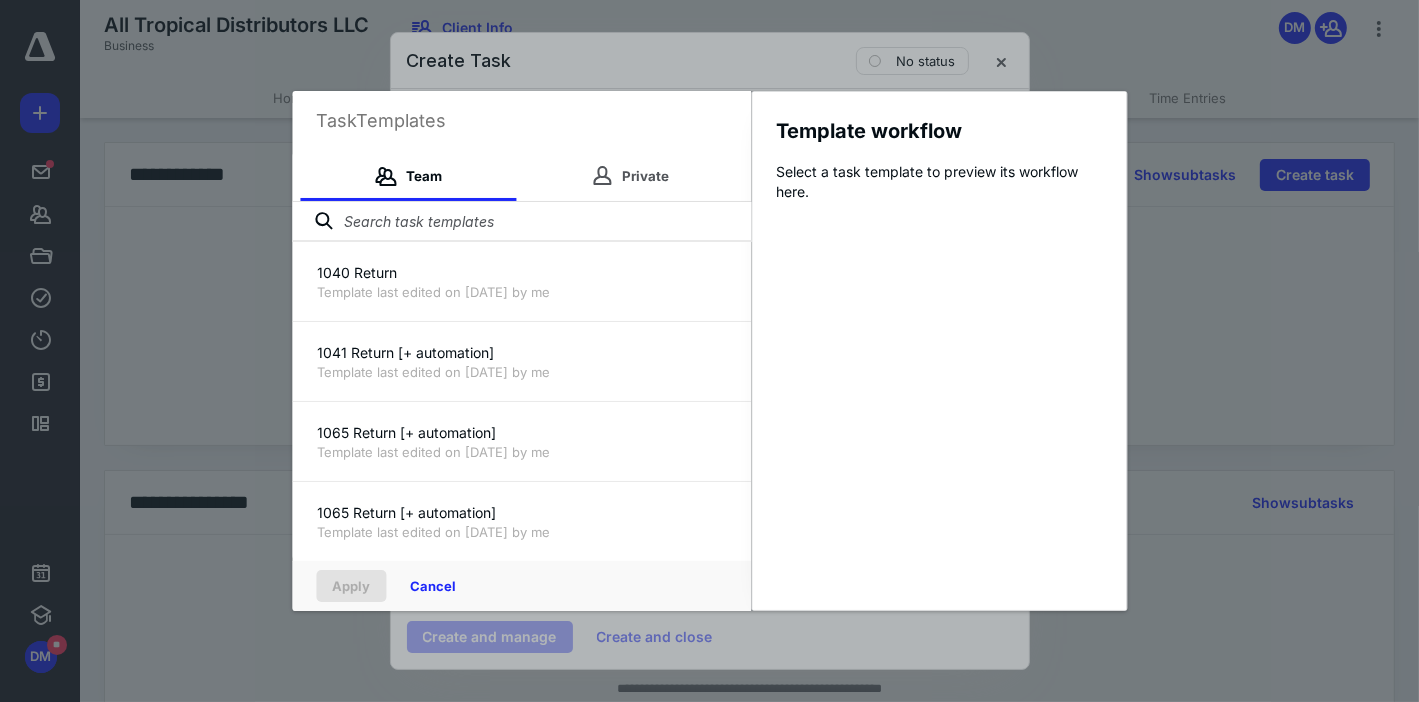 click at bounding box center [521, 222] 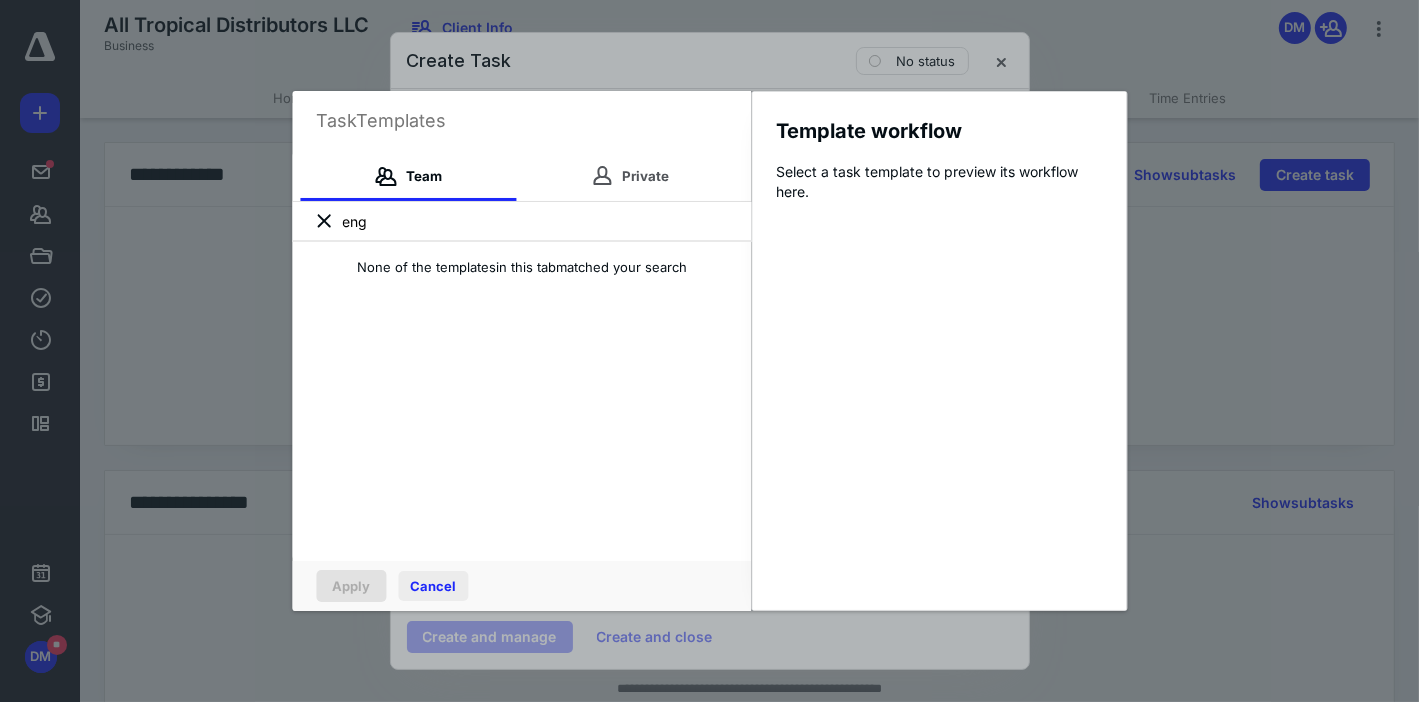 type on "eng" 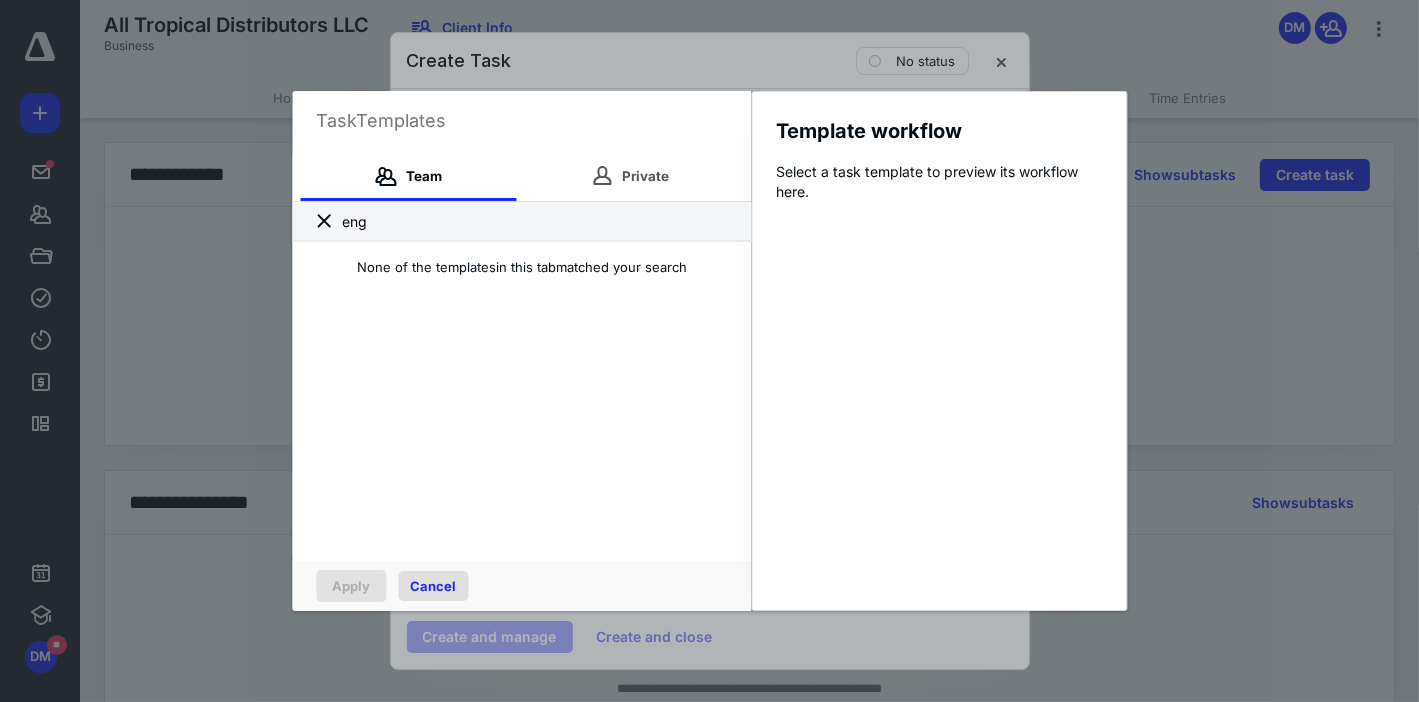 click on "Cancel" at bounding box center [433, 586] 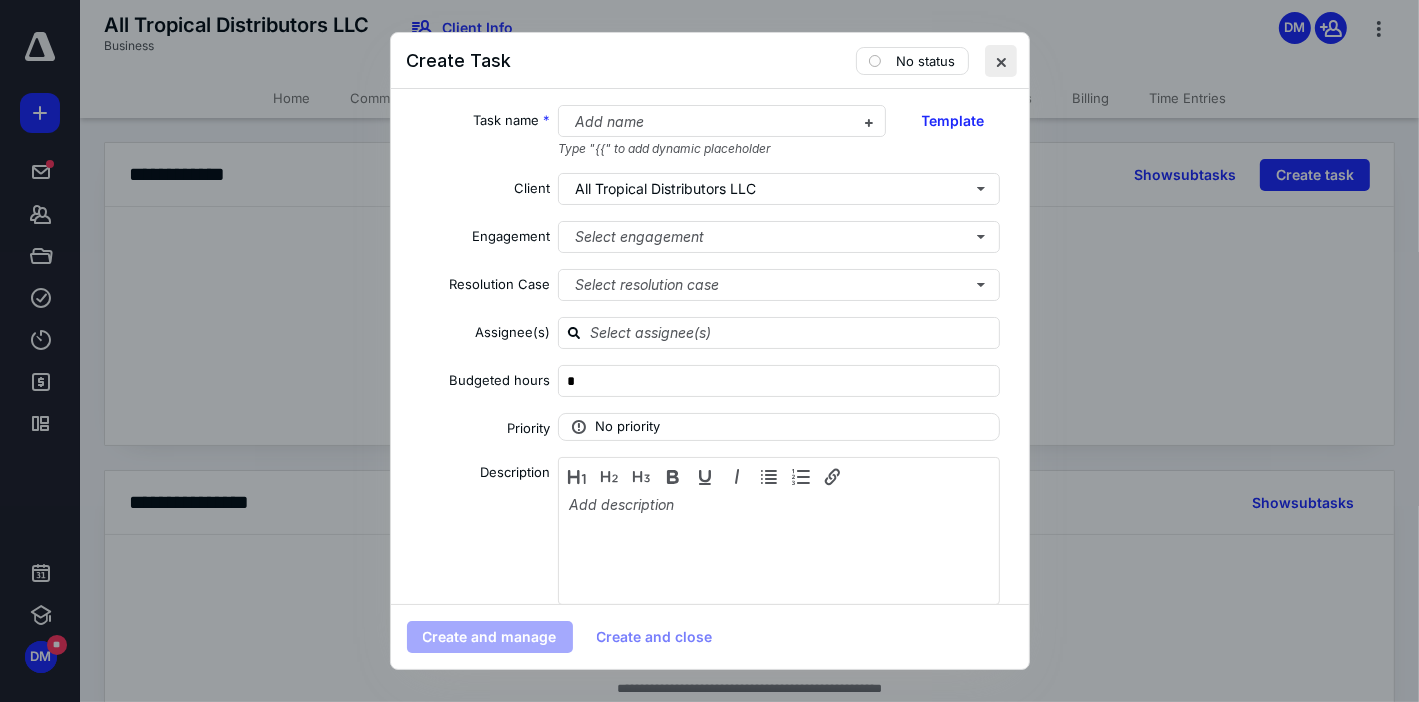 click at bounding box center (1001, 61) 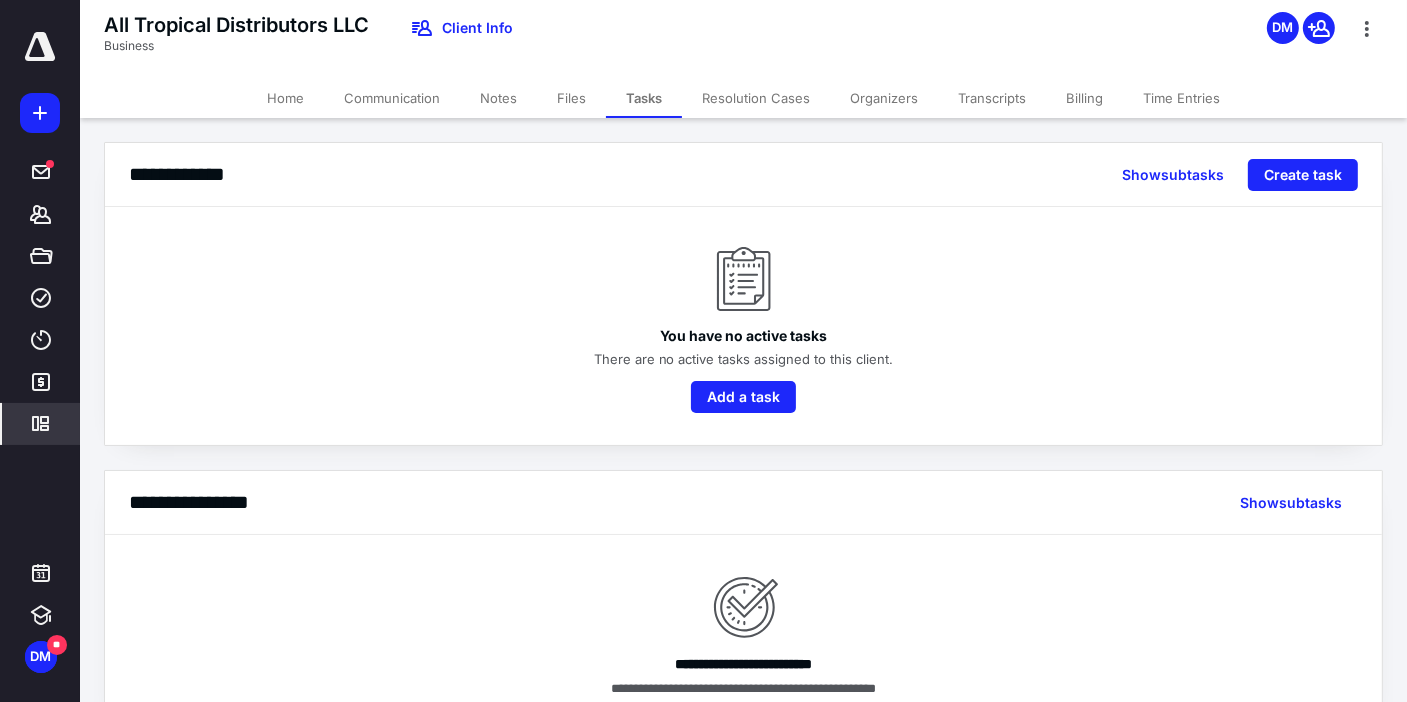 click on "*********" at bounding box center (41, 424) 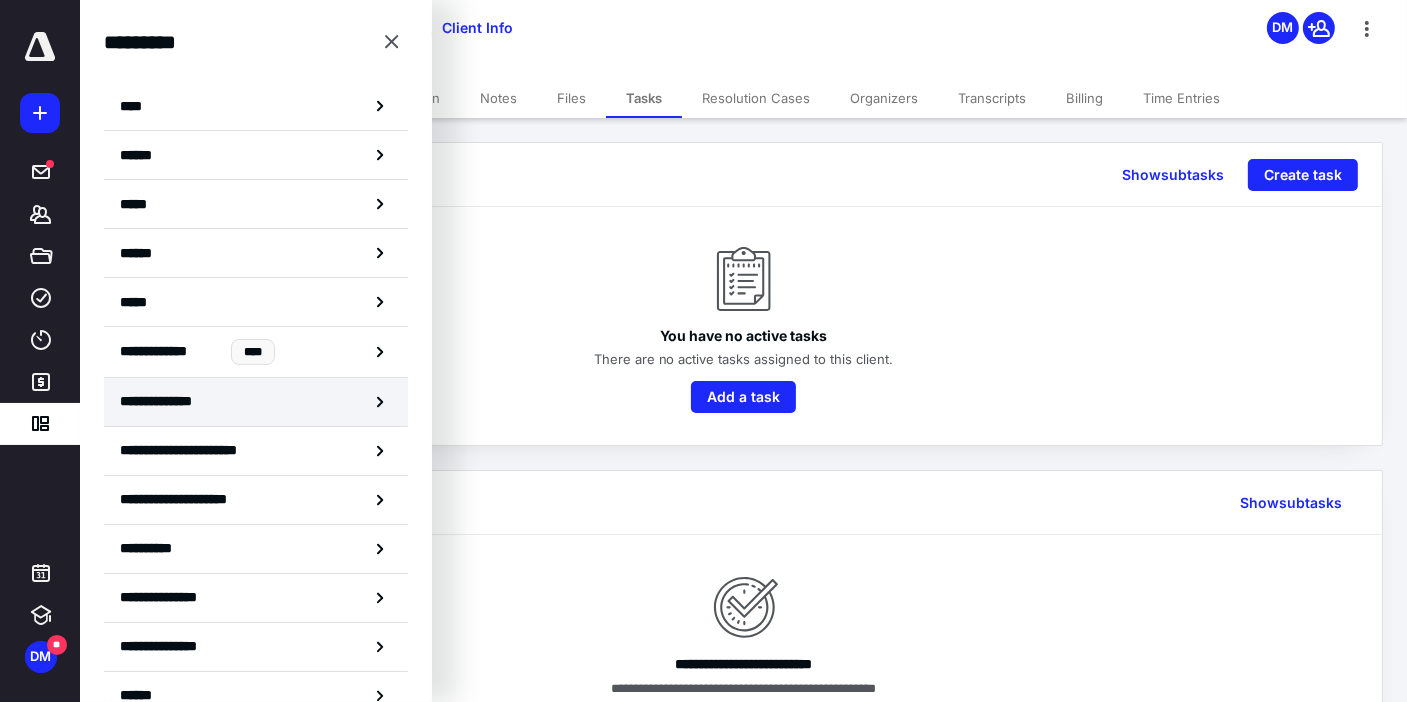 scroll, scrollTop: 49, scrollLeft: 0, axis: vertical 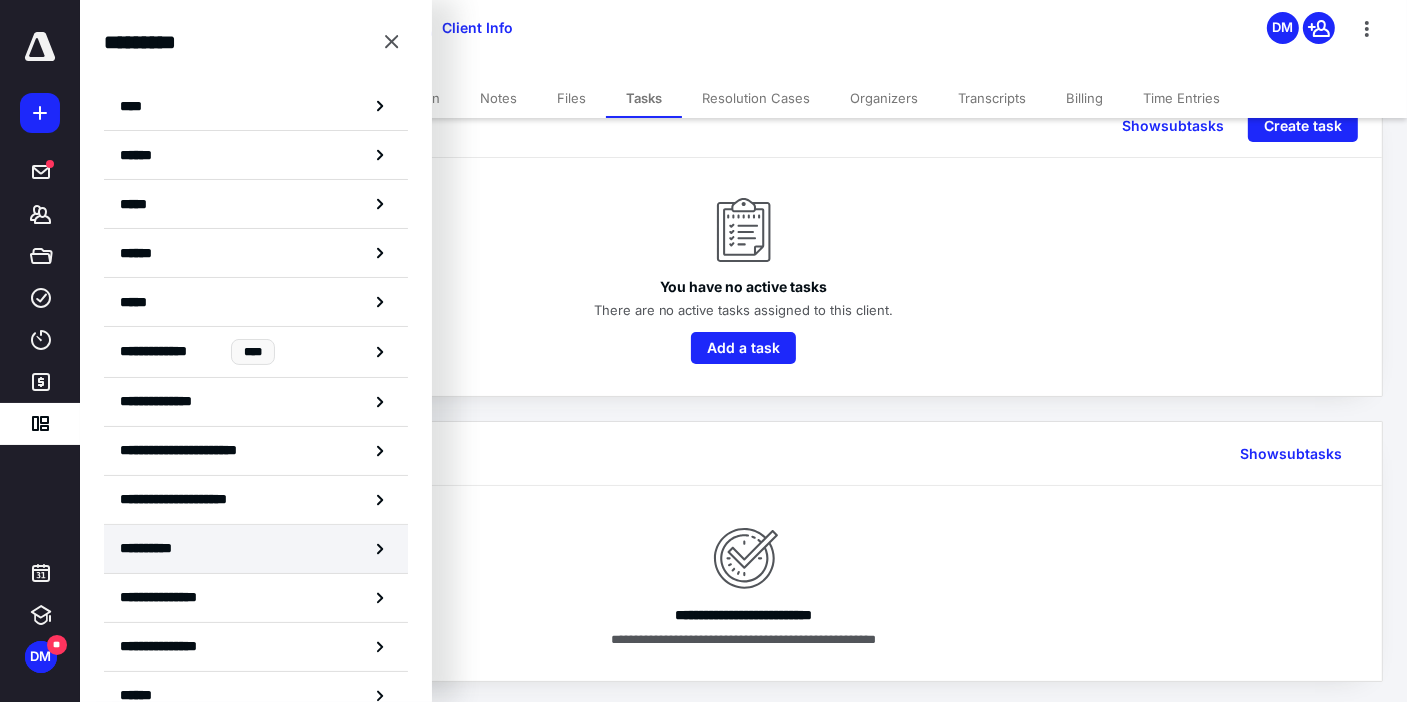 click on "**********" at bounding box center [162, 548] 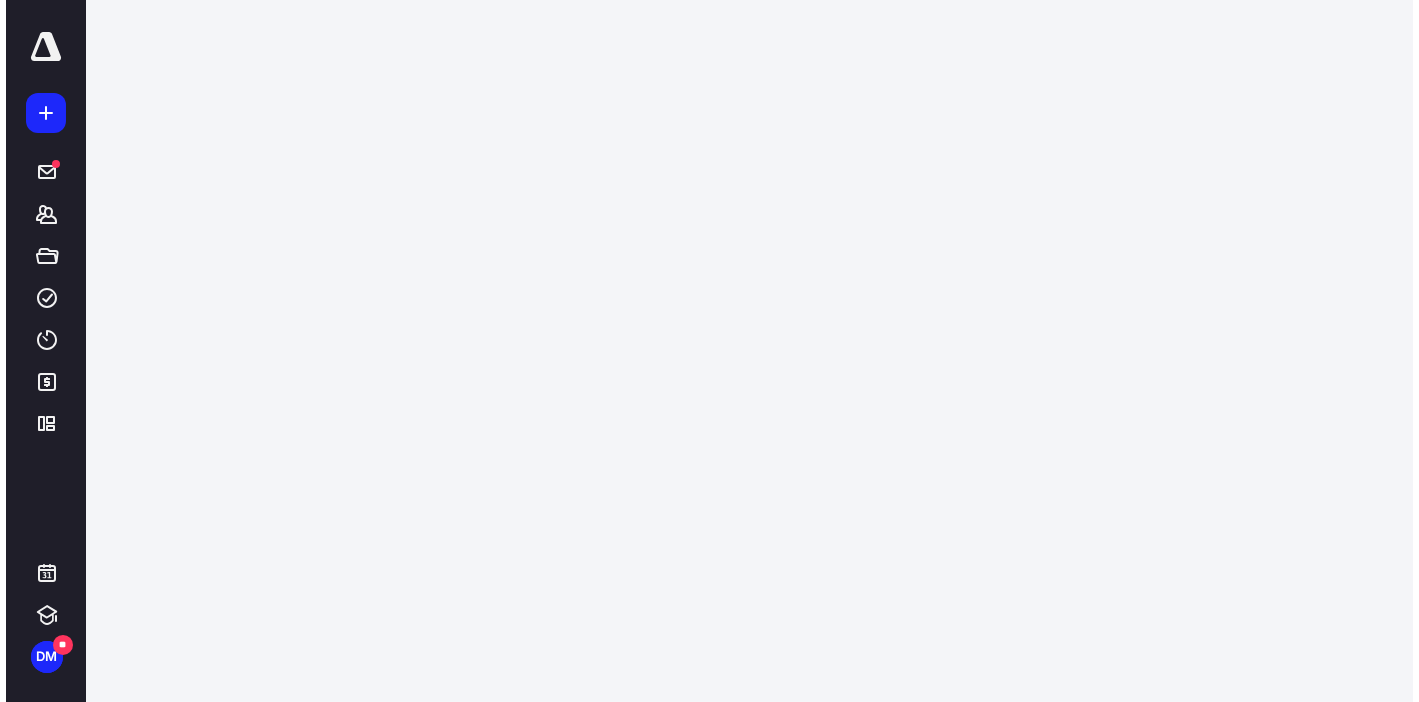 scroll, scrollTop: 0, scrollLeft: 0, axis: both 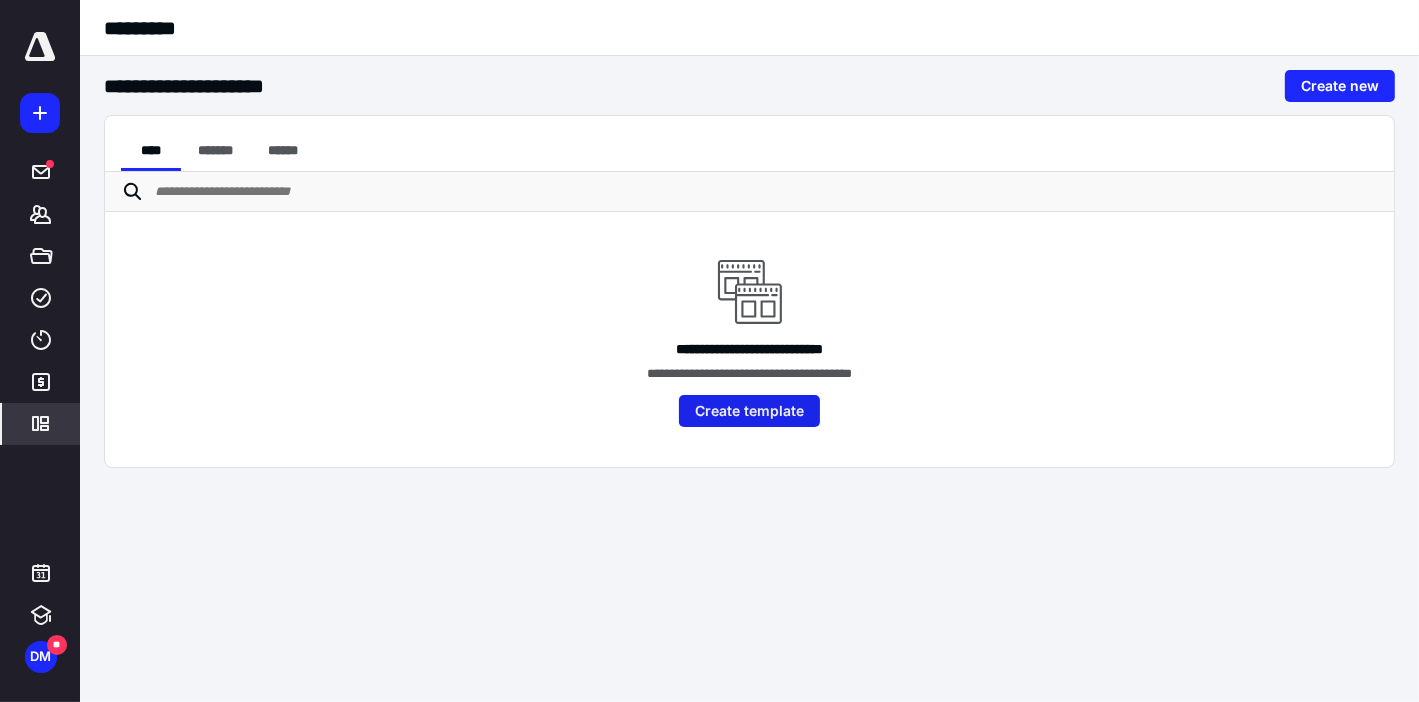 click on "Create template" at bounding box center (749, 411) 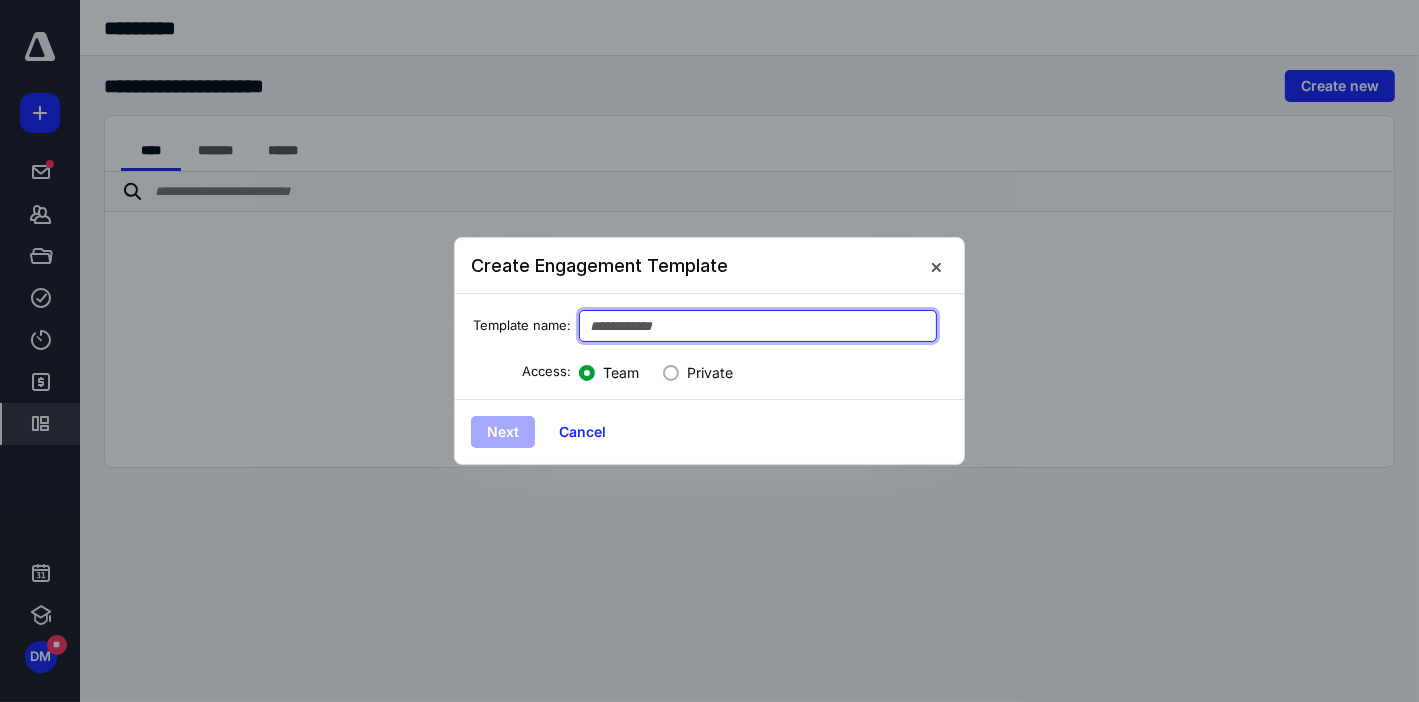 click at bounding box center (758, 326) 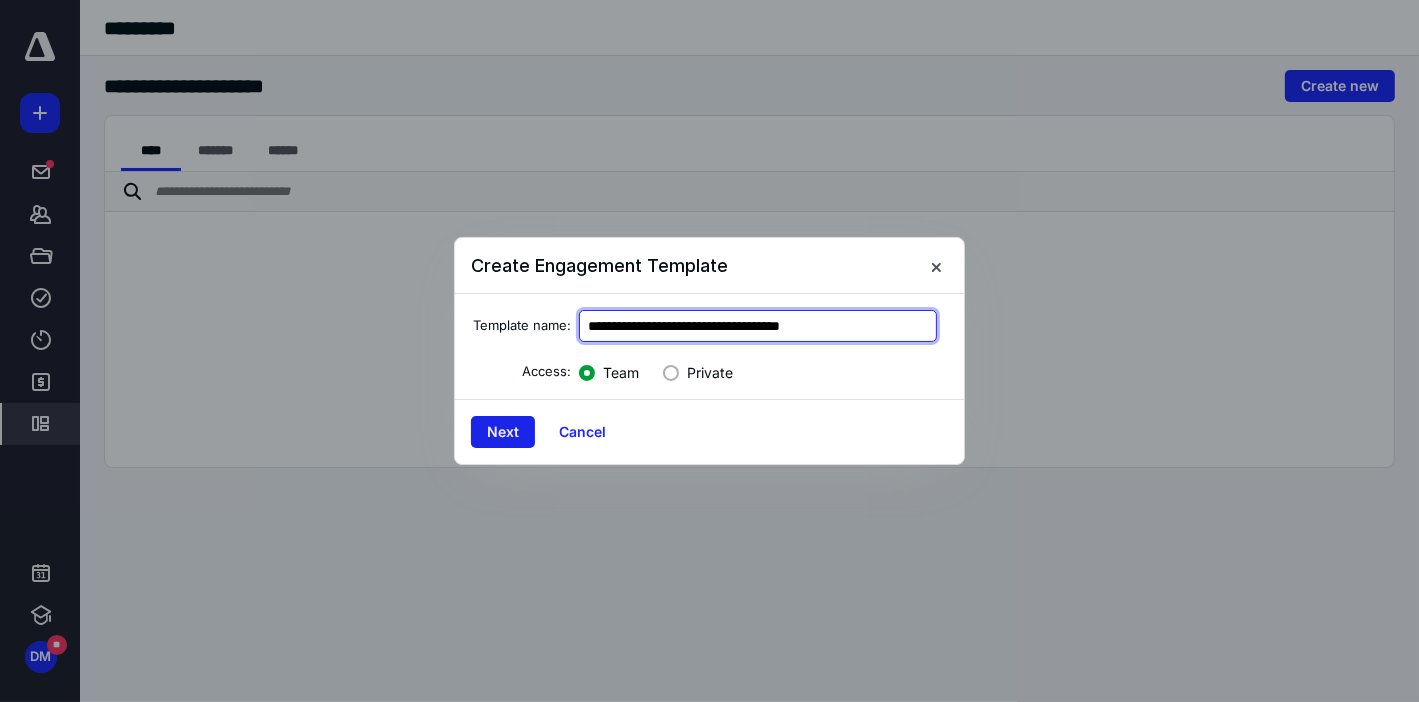 type on "**********" 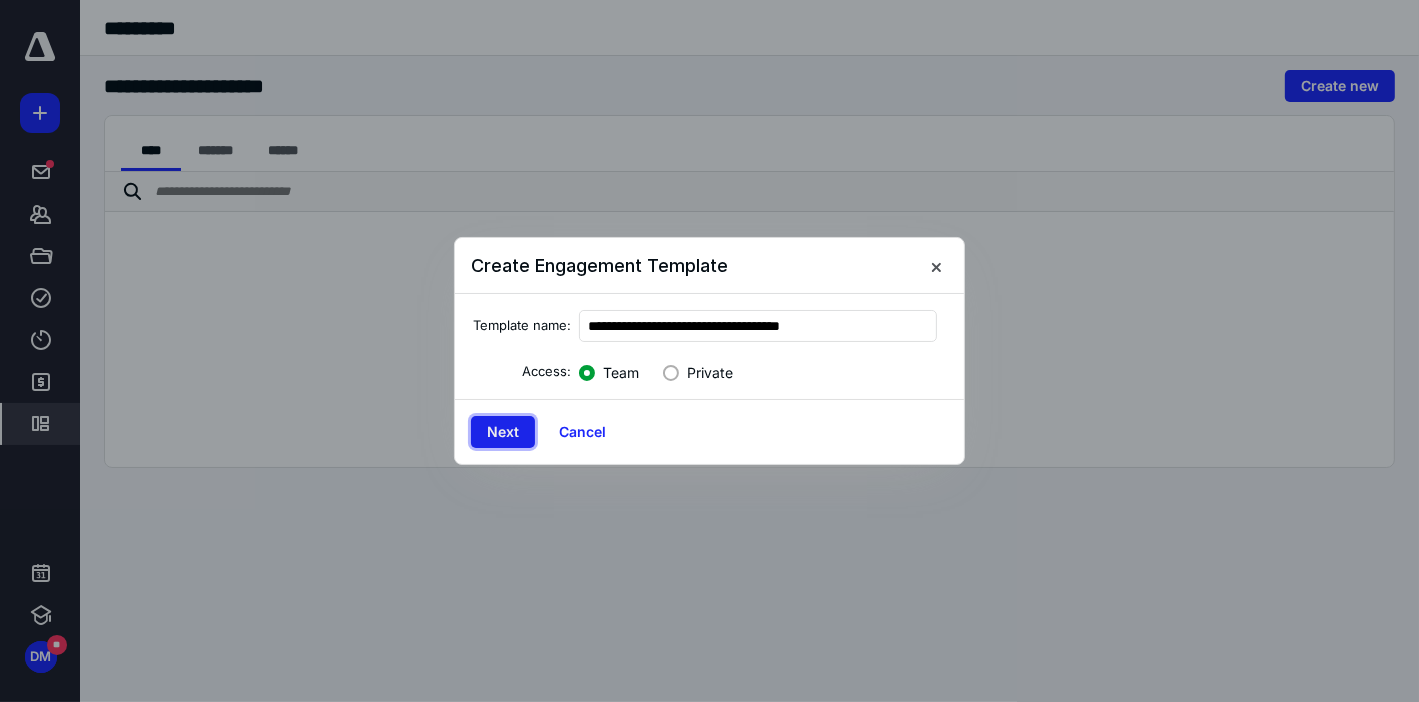 click on "Next" at bounding box center (503, 432) 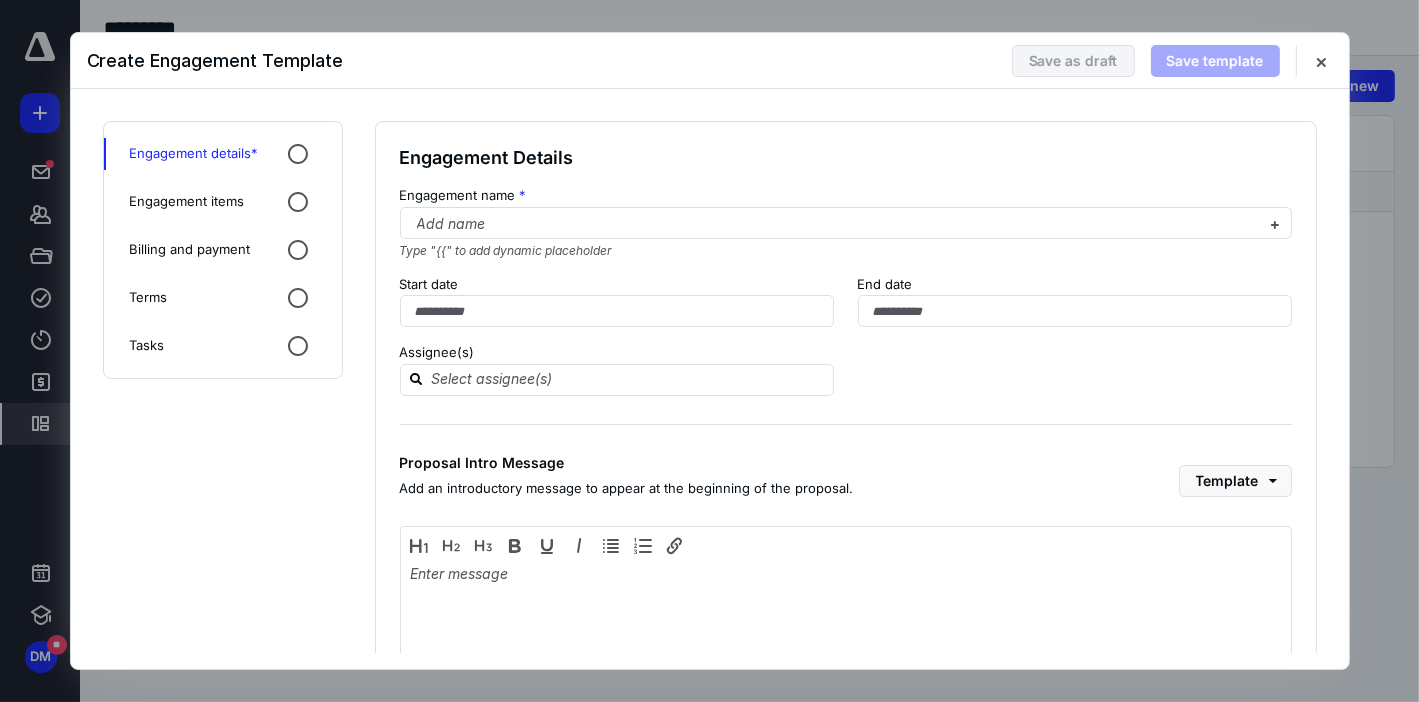 drag, startPoint x: 611, startPoint y: 42, endPoint x: 648, endPoint y: 48, distance: 37.48333 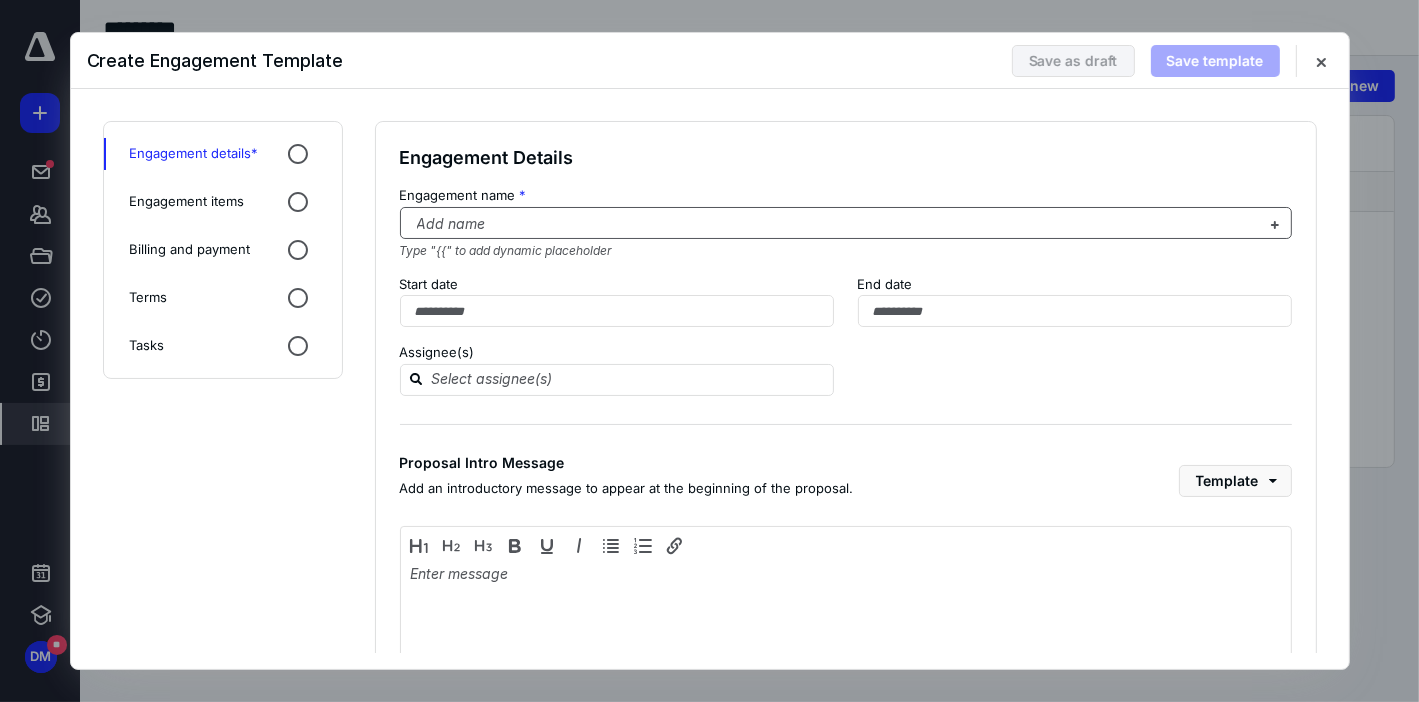 click at bounding box center (834, 224) 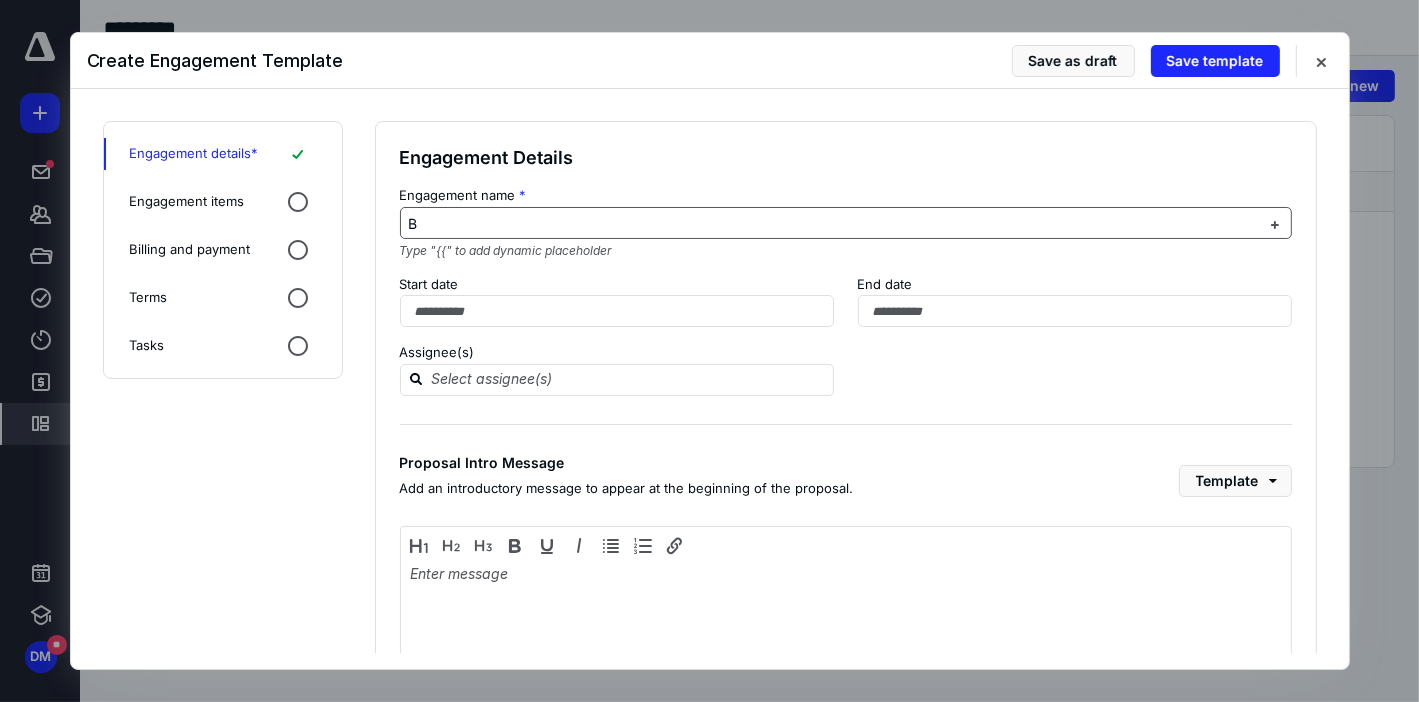 type 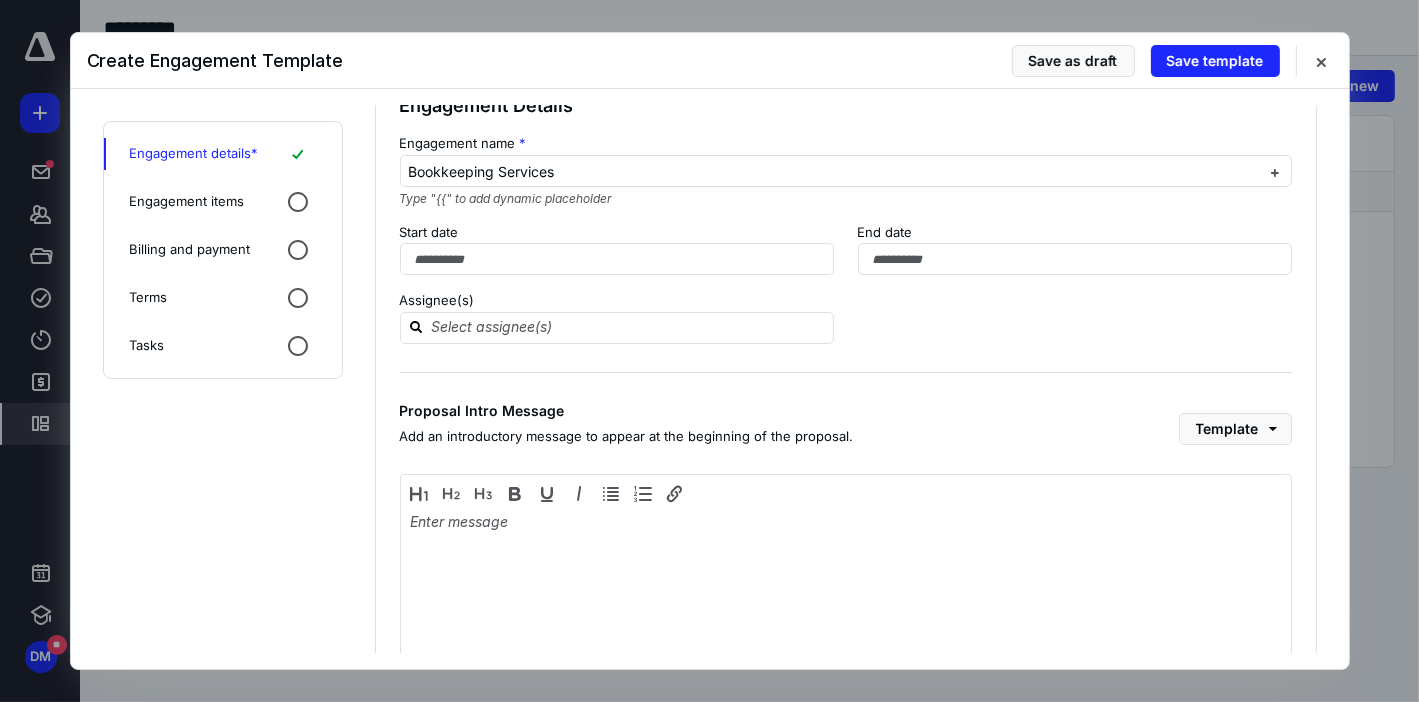 scroll, scrollTop: 142, scrollLeft: 0, axis: vertical 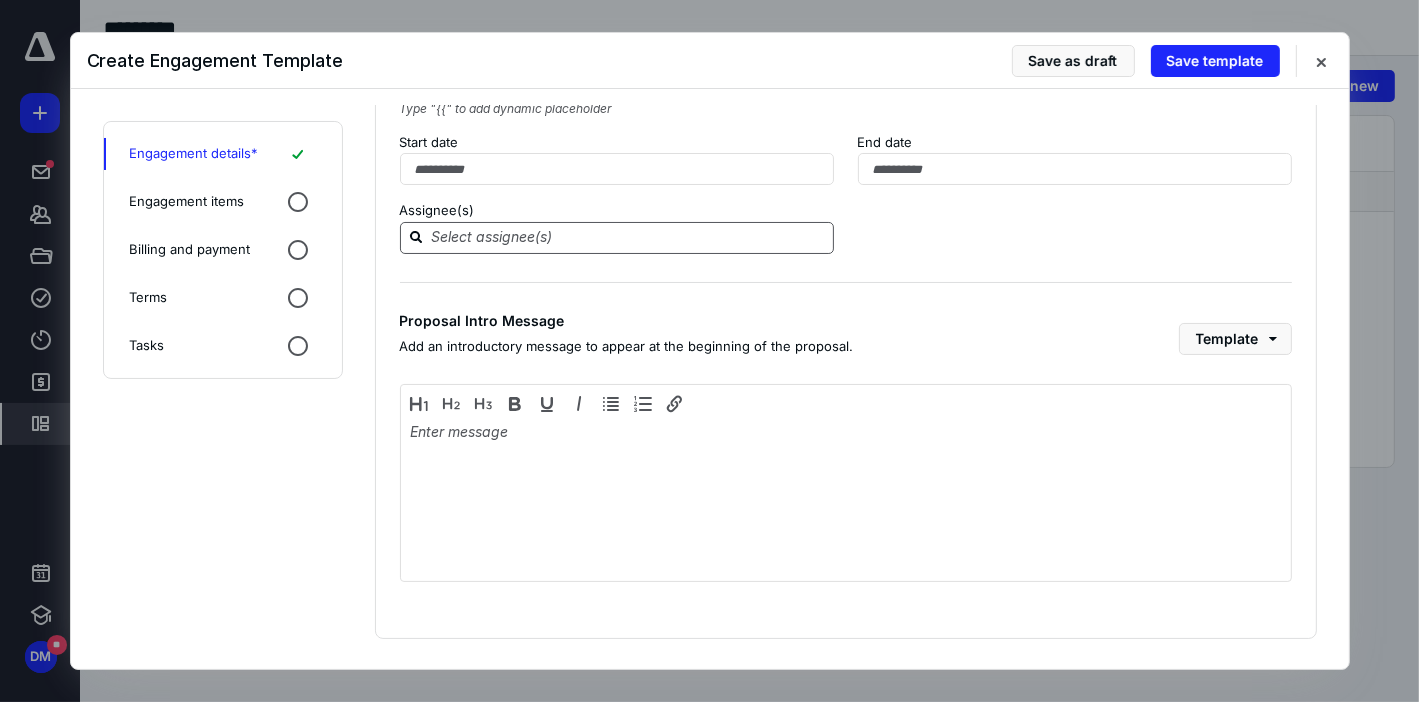 click at bounding box center [629, 237] 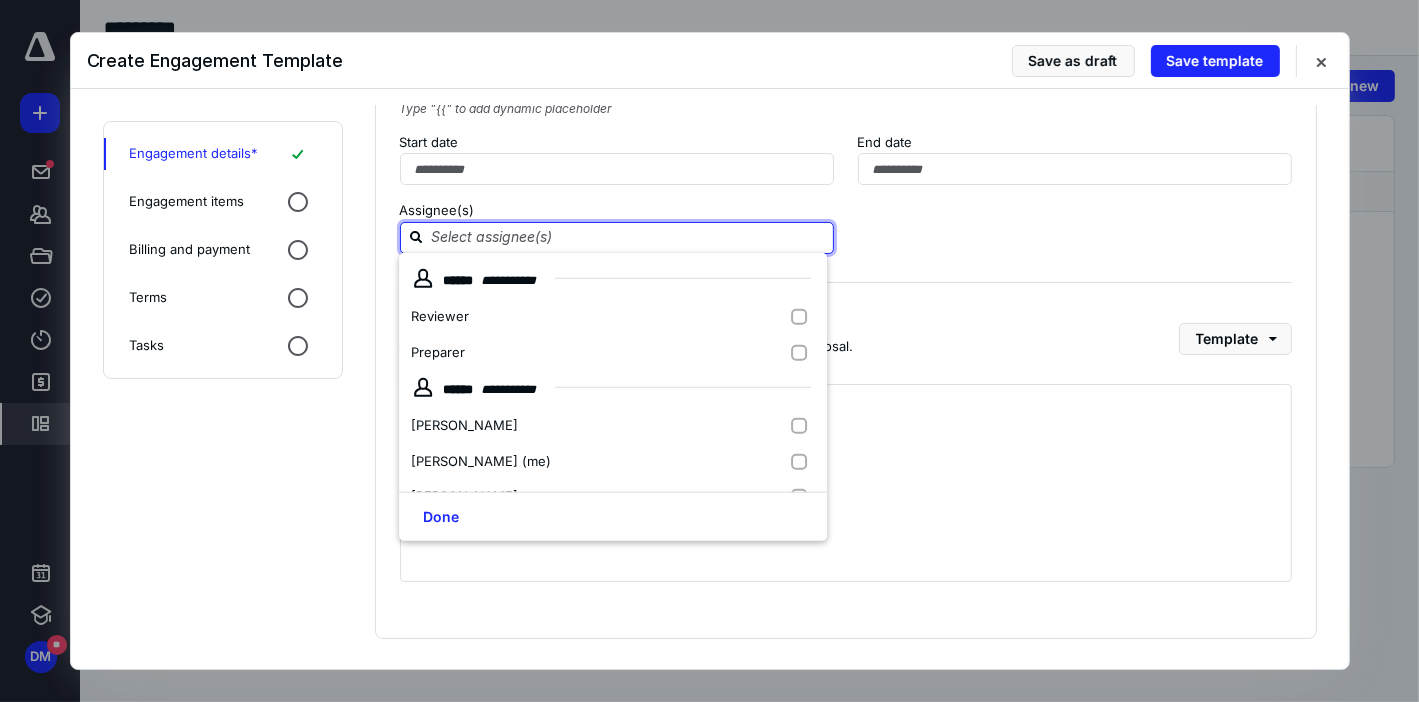 click at bounding box center [629, 237] 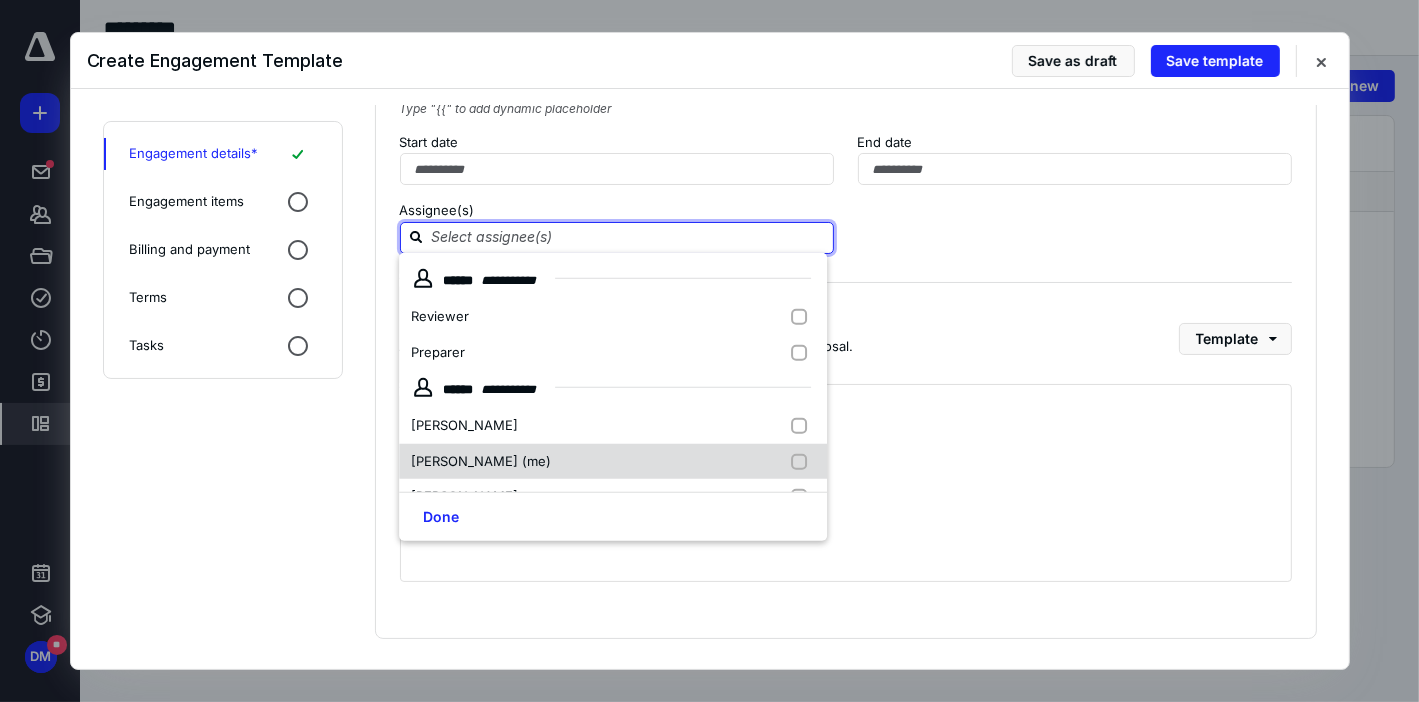 click at bounding box center (804, 461) 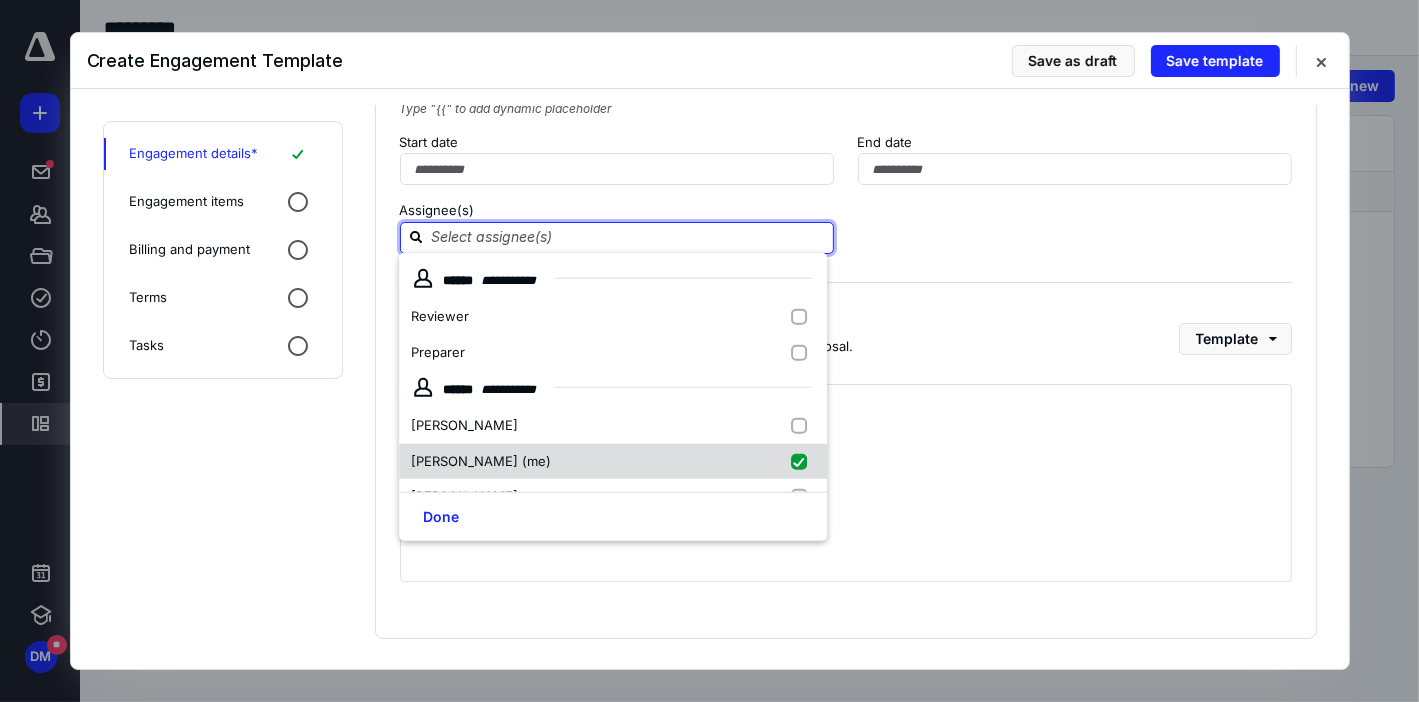 checkbox on "true" 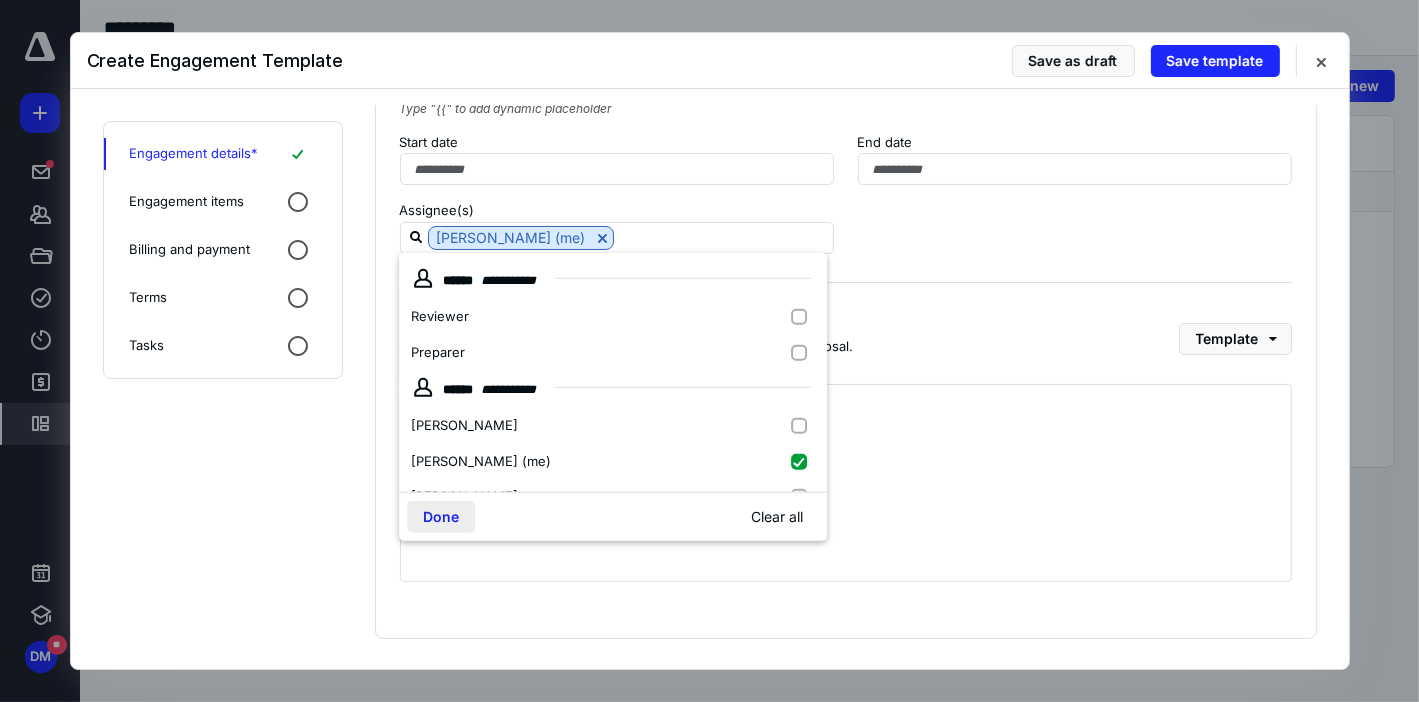 click on "Done" at bounding box center (441, 517) 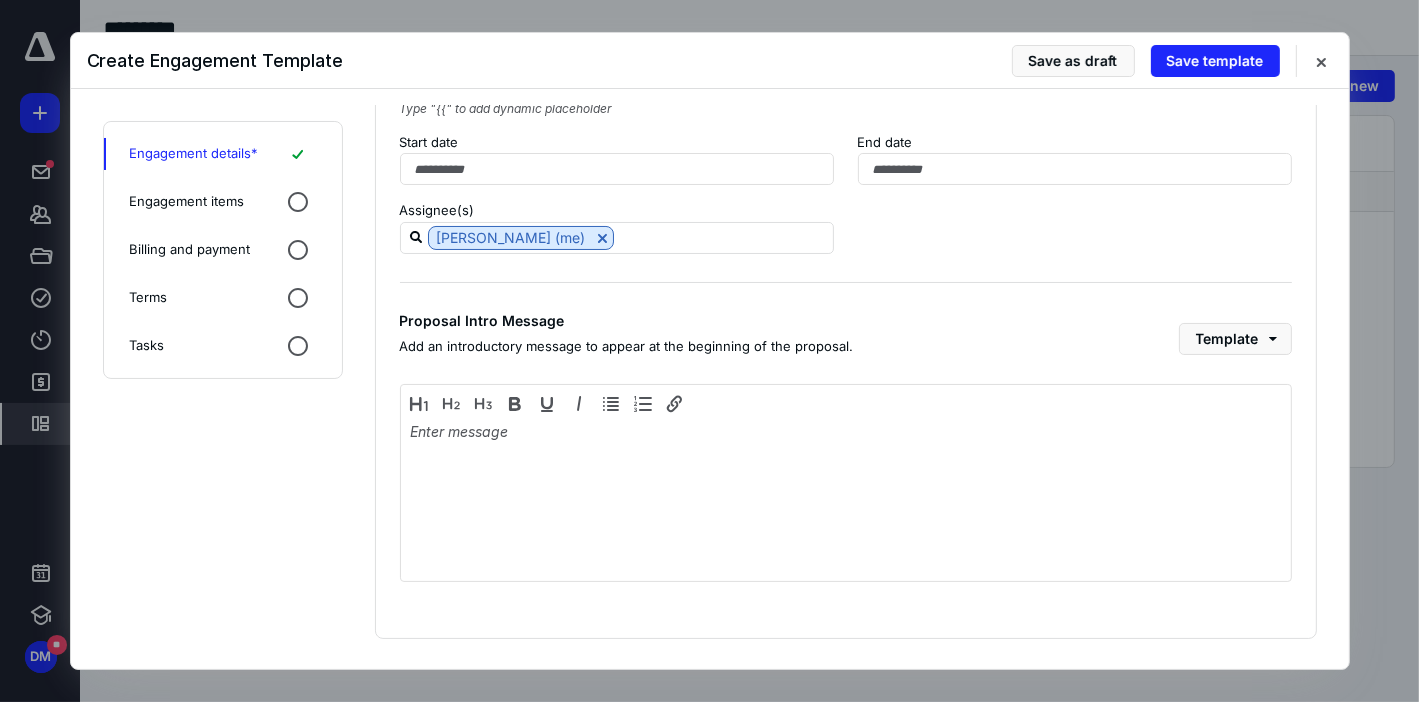 click on "Assignee(s) Dayana Mato (me)" at bounding box center [846, 227] 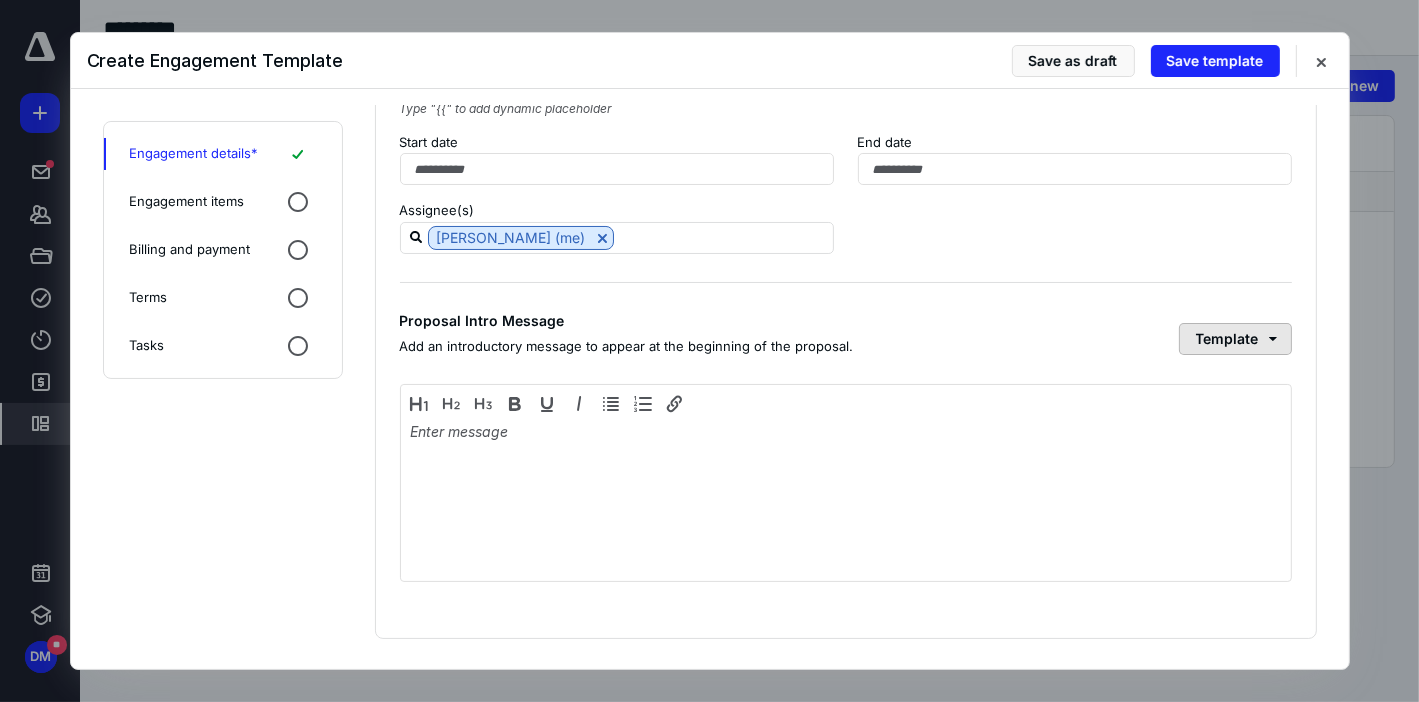 click on "Template" at bounding box center [1235, 339] 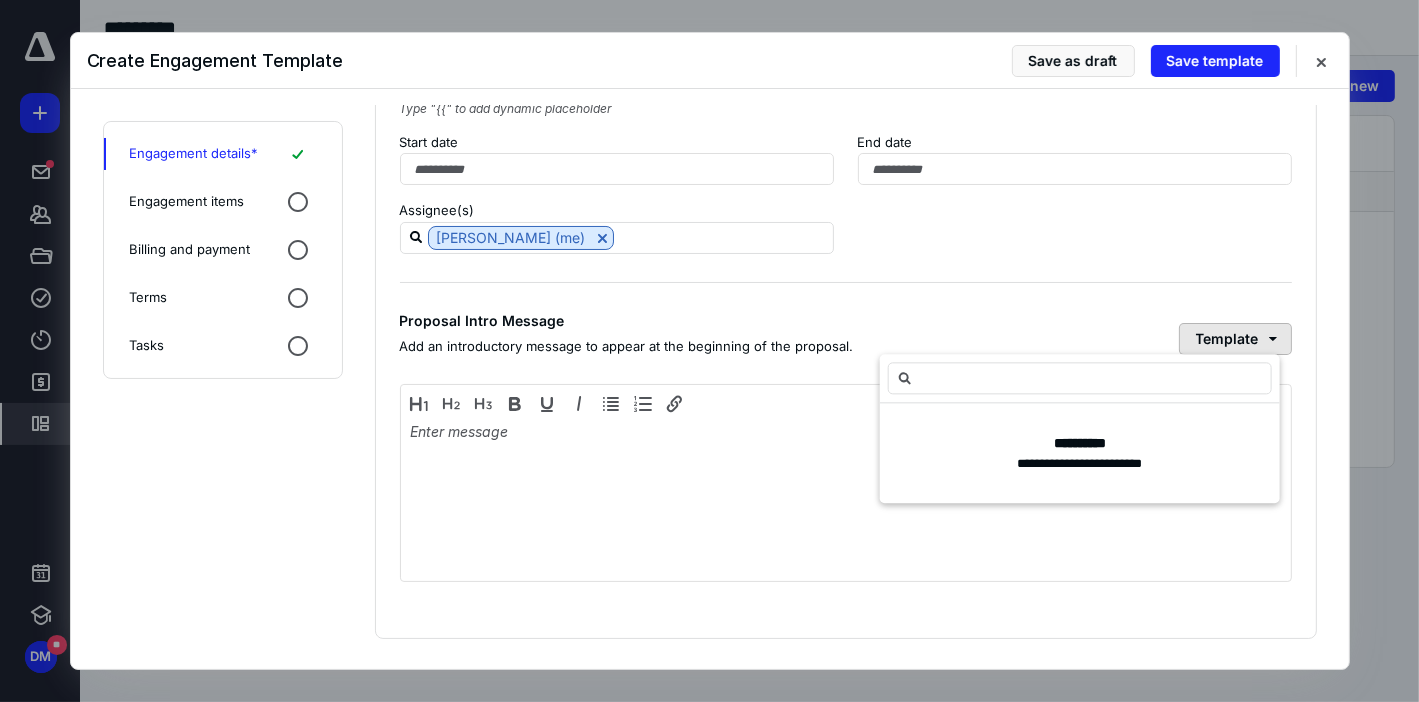 click on "Template" at bounding box center (1235, 339) 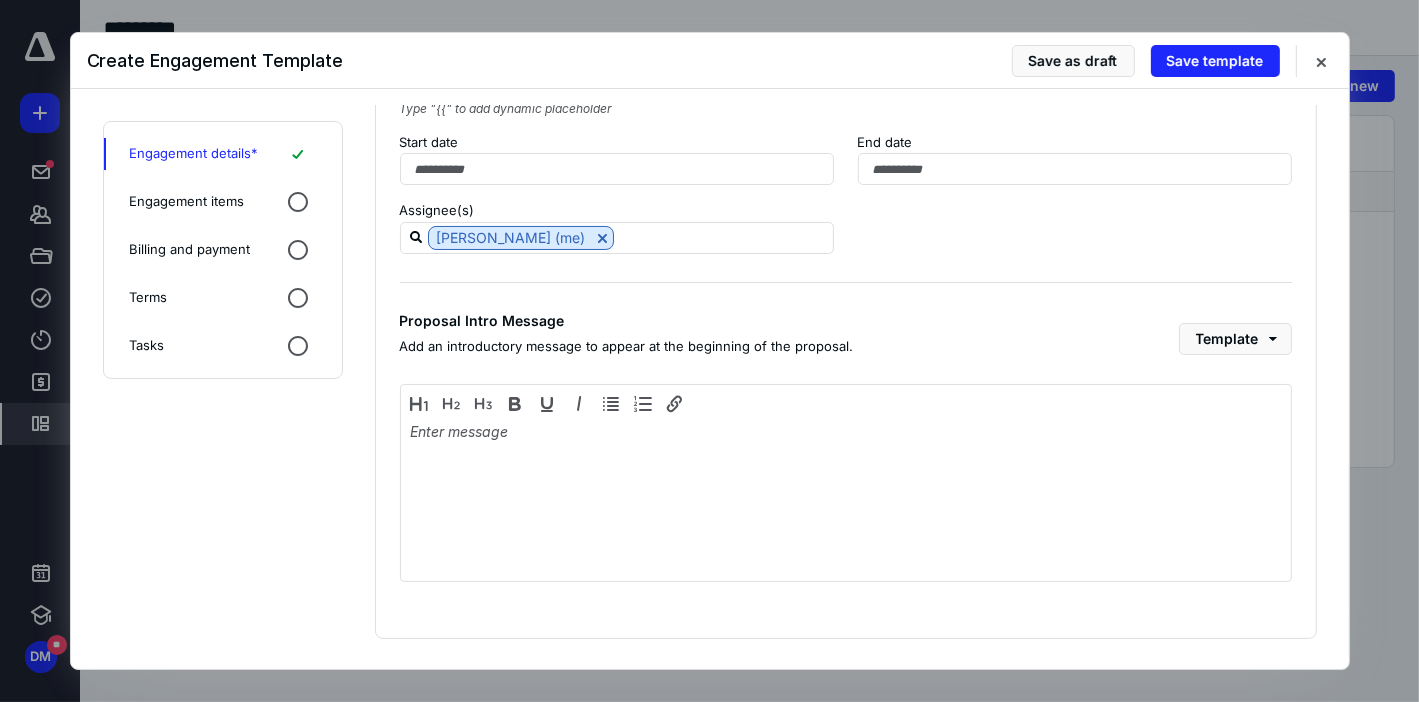 click on "Proposal Intro Message Add an introductory message to appear at the beginning of the proposal. Template" at bounding box center [846, 339] 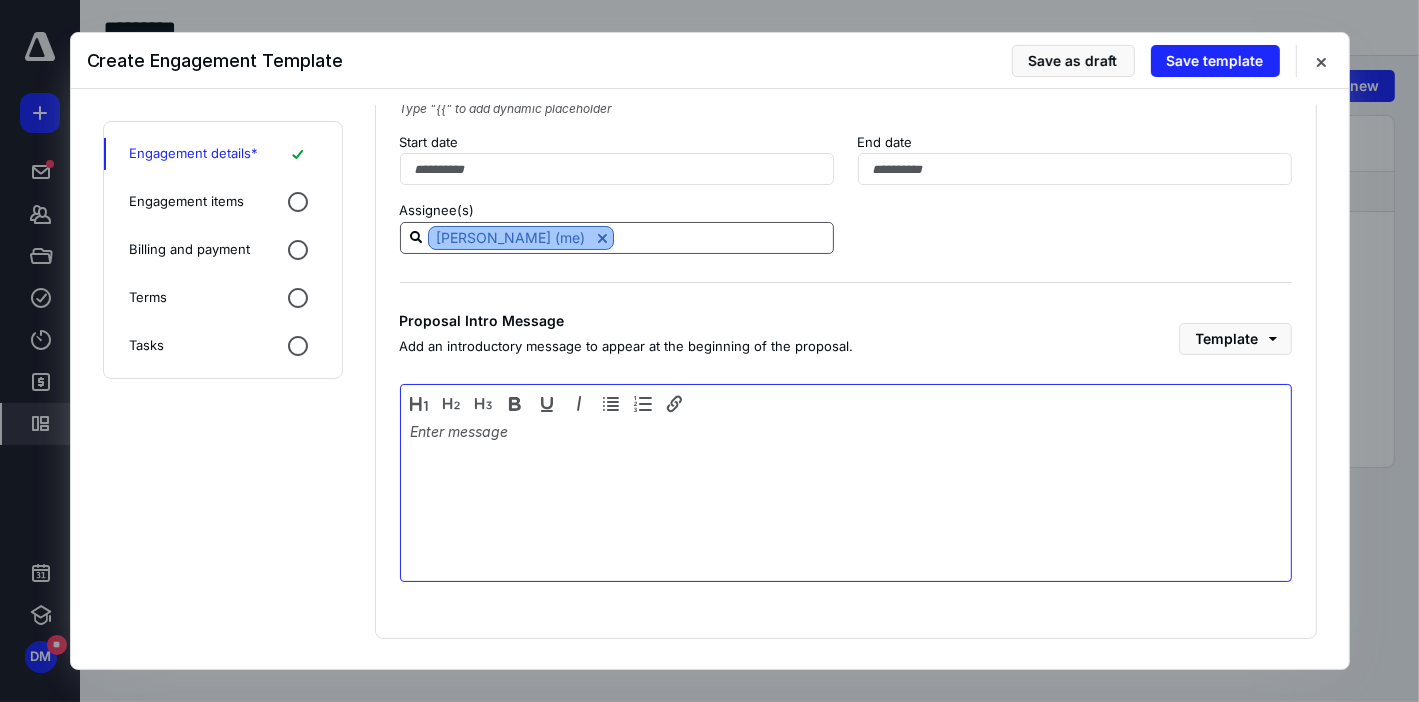 type 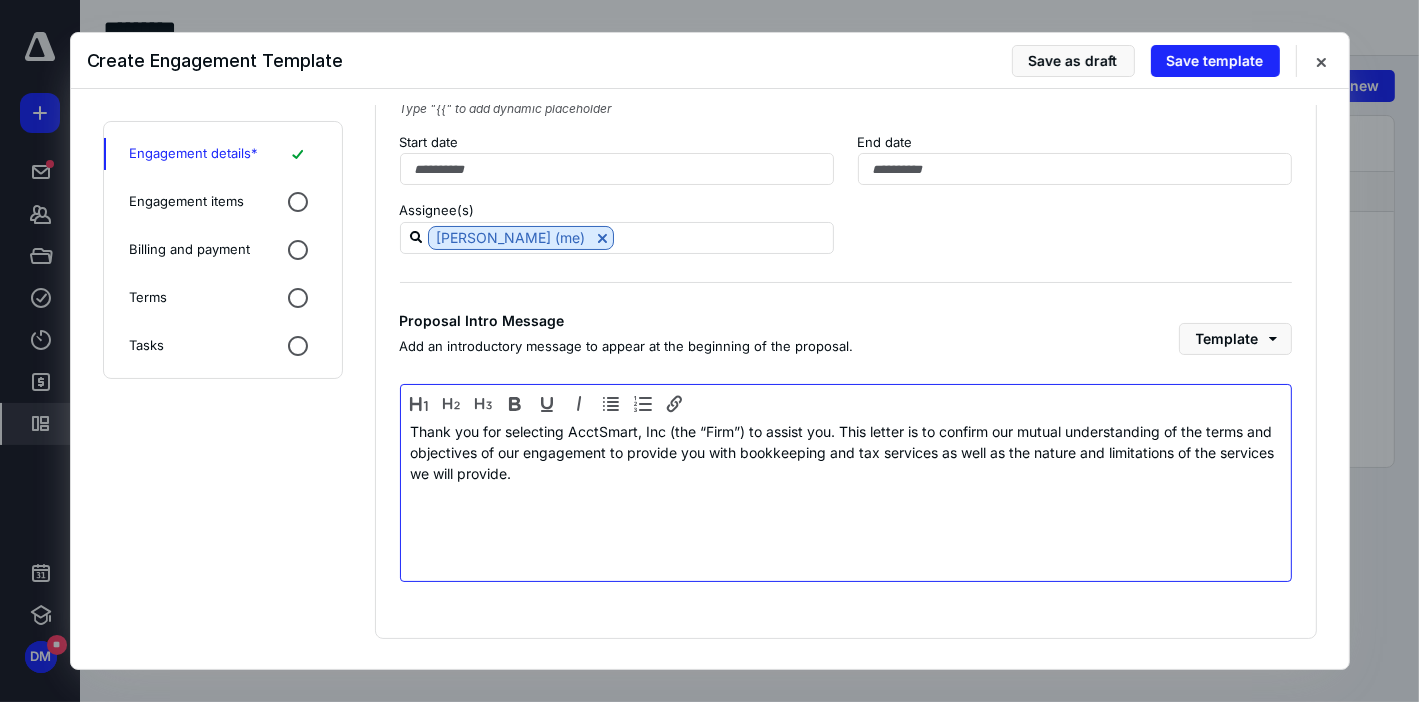 click on "Thank
you for selecting AcctSmart, Inc (the “Firm”) to assist you. This letter is to
confirm our mutual understanding of the terms and objectives of our engagement
to provide you with bookkeeping and tax services as well as the
nature and limitations of the services we will provide." at bounding box center (846, 498) 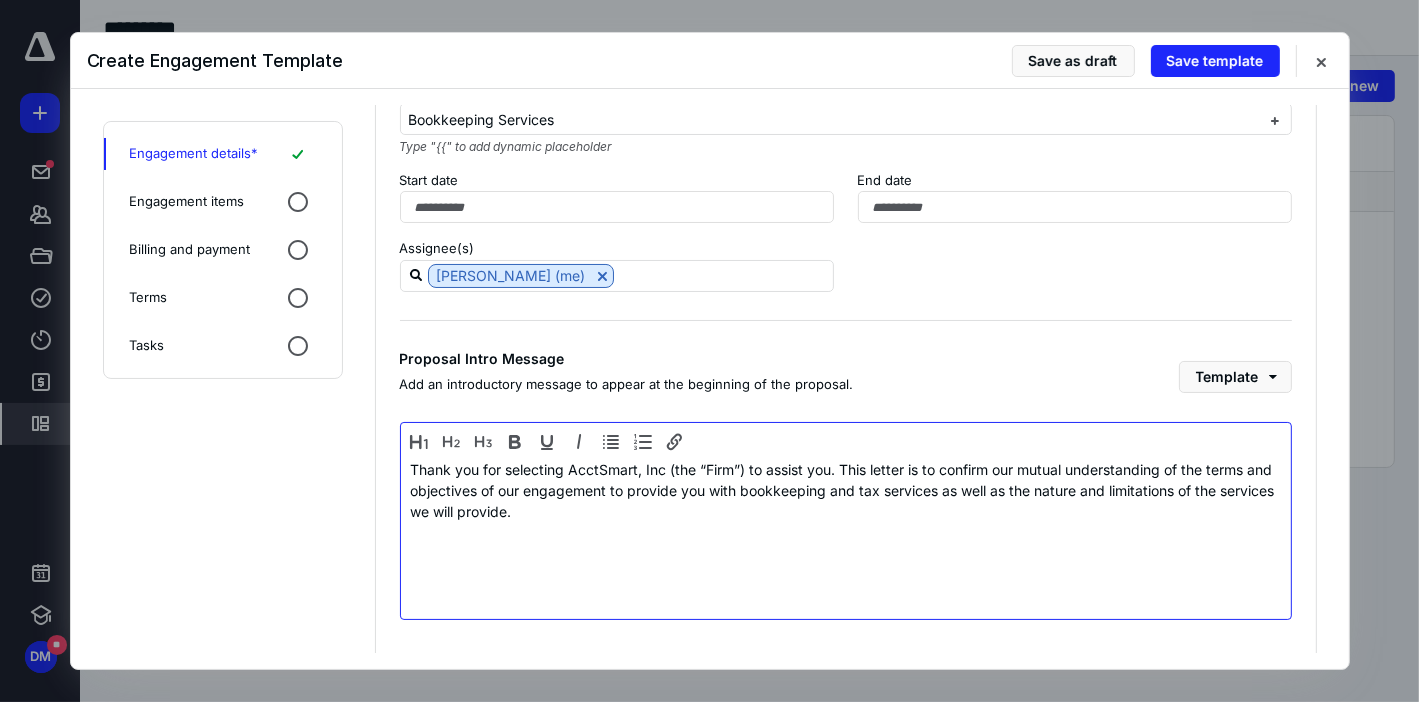 scroll, scrollTop: 142, scrollLeft: 0, axis: vertical 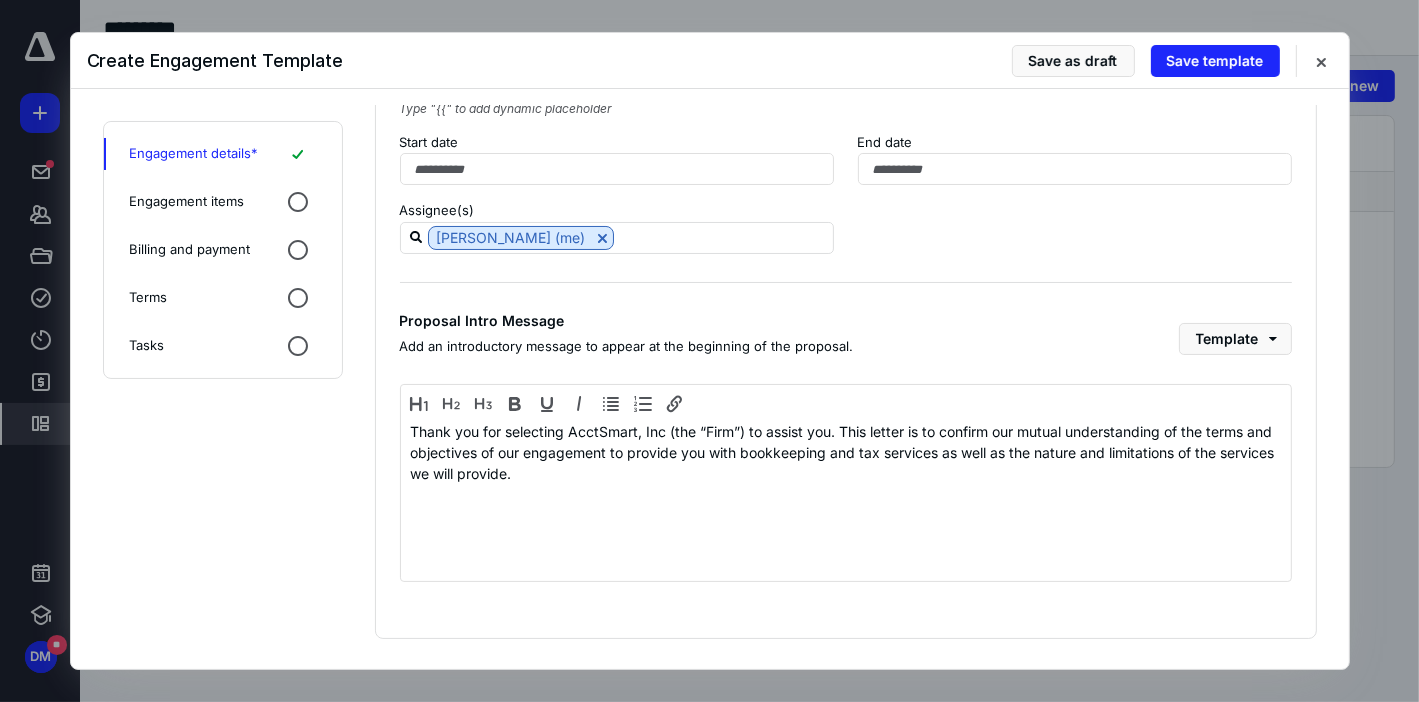 click on "Engagement items" at bounding box center [187, 202] 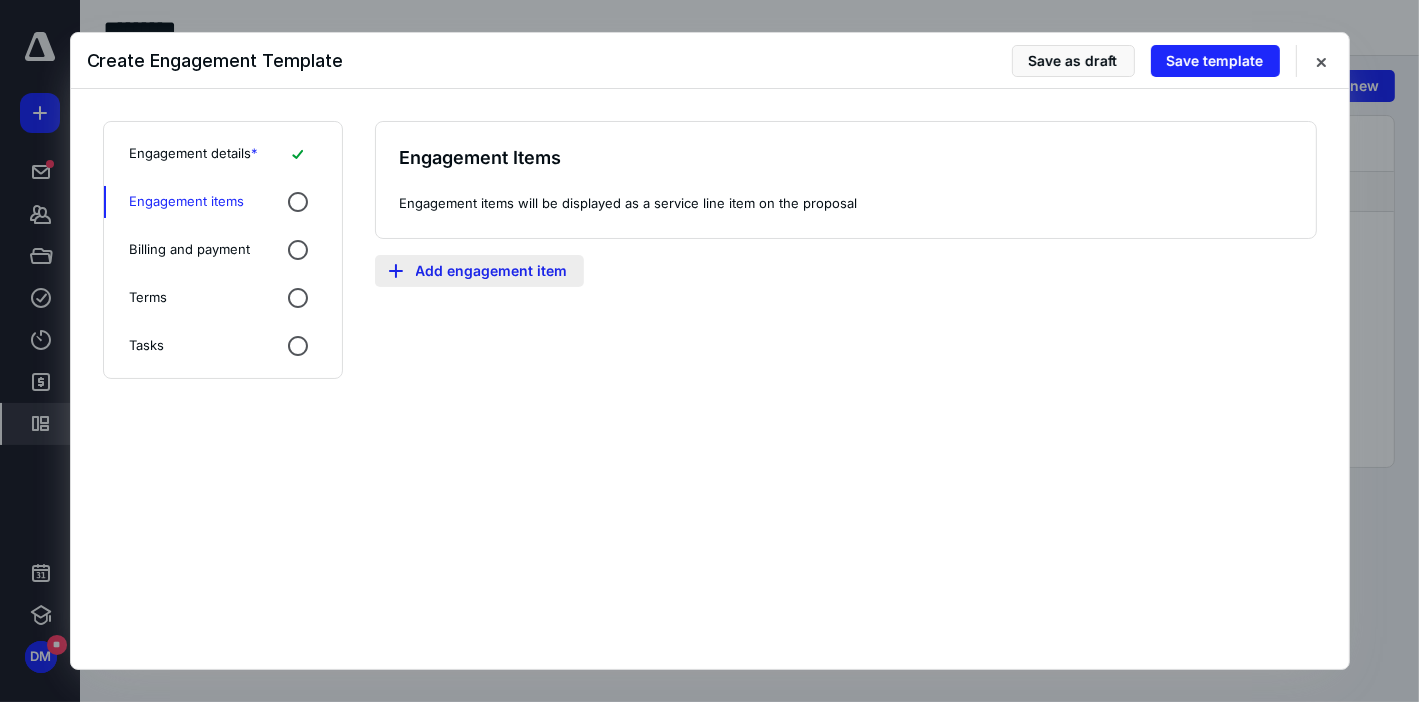 click on "Add engagement item" at bounding box center (479, 271) 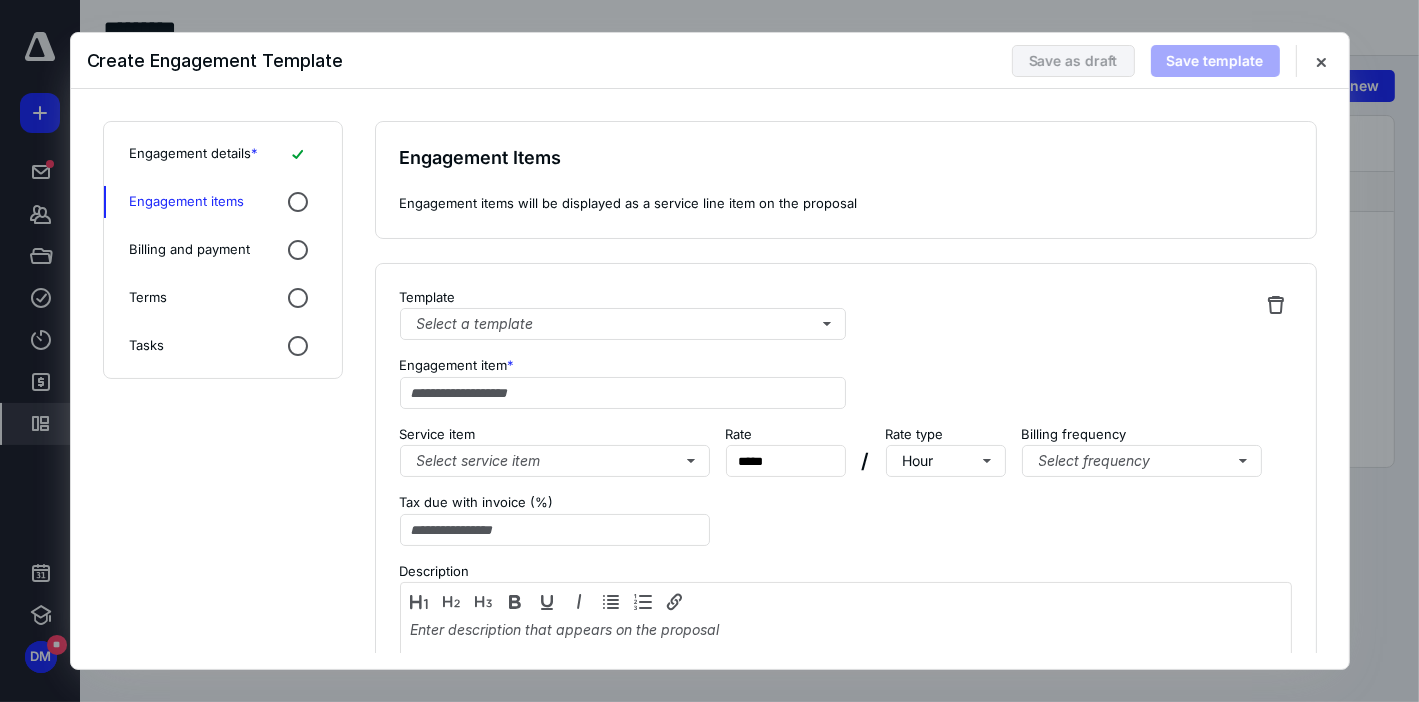click on "Template" at bounding box center [623, 298] 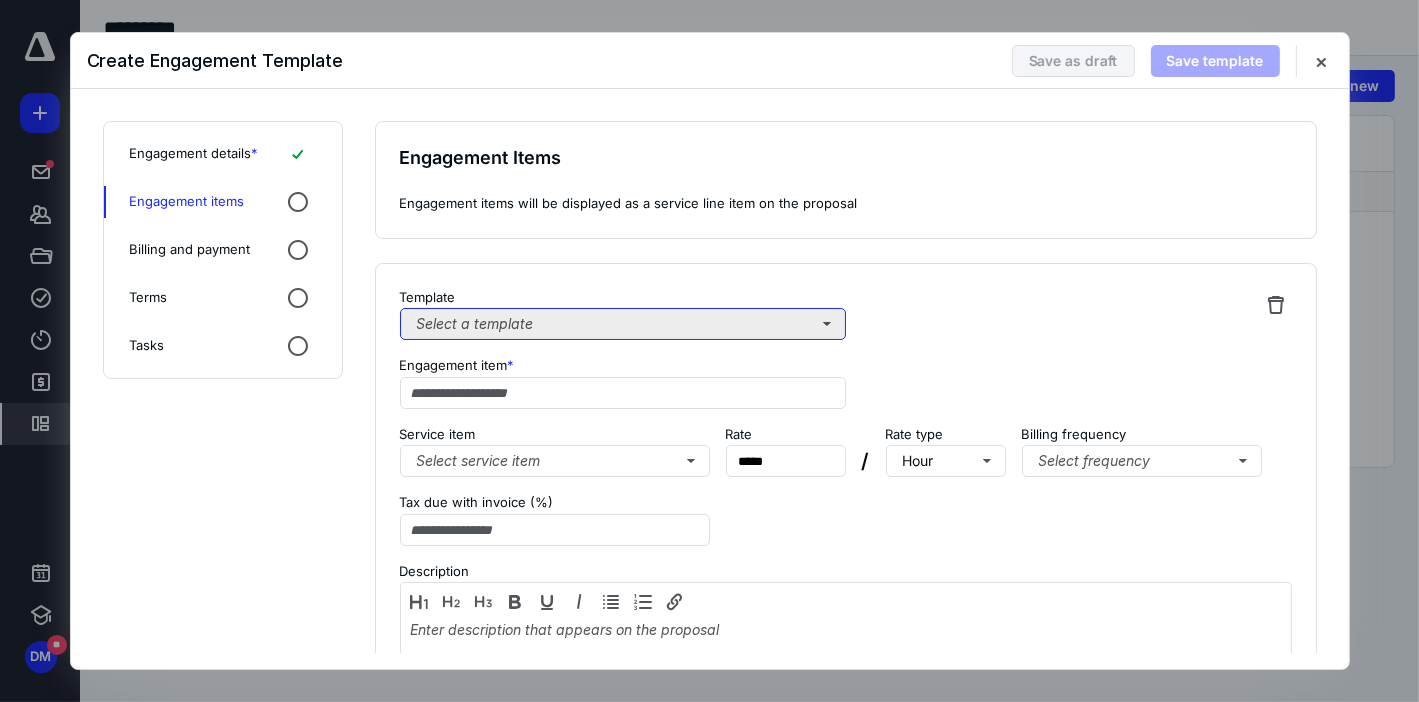 click on "Select a template" at bounding box center [623, 324] 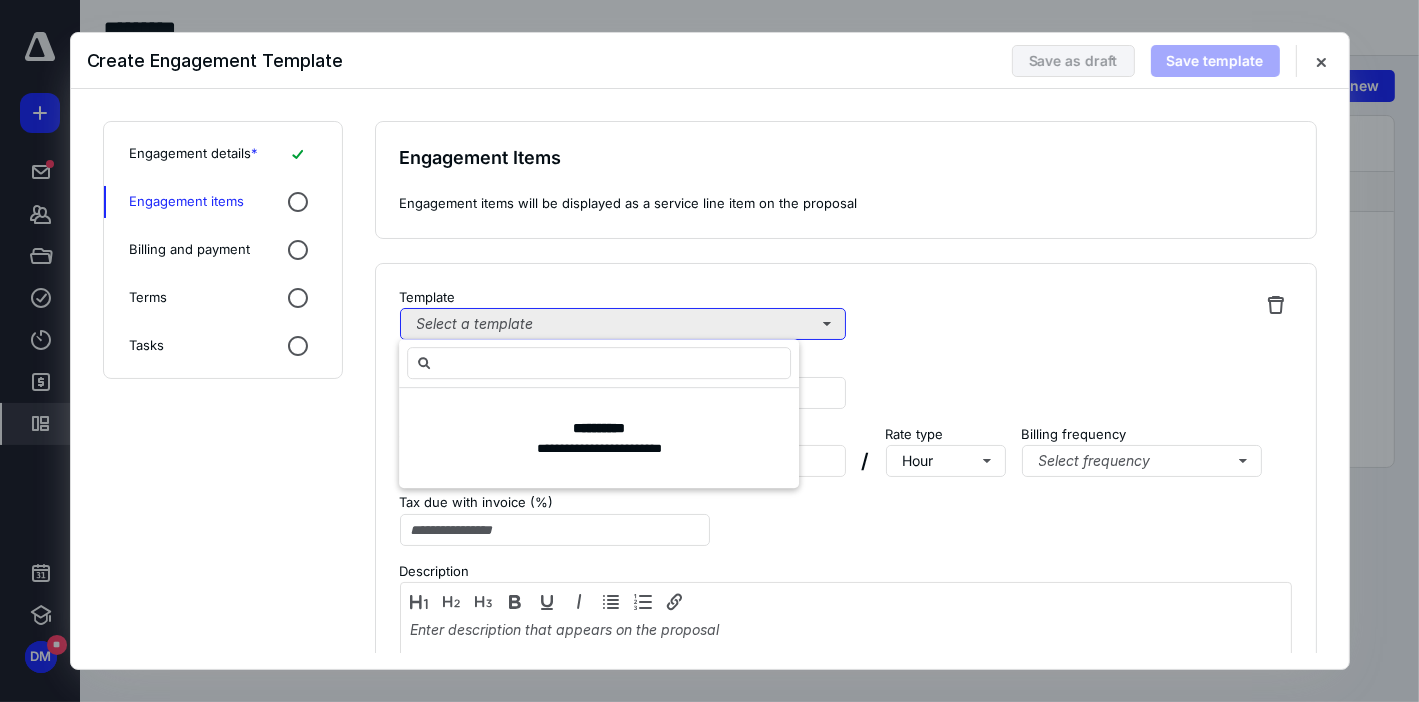click on "Select a template" at bounding box center (623, 324) 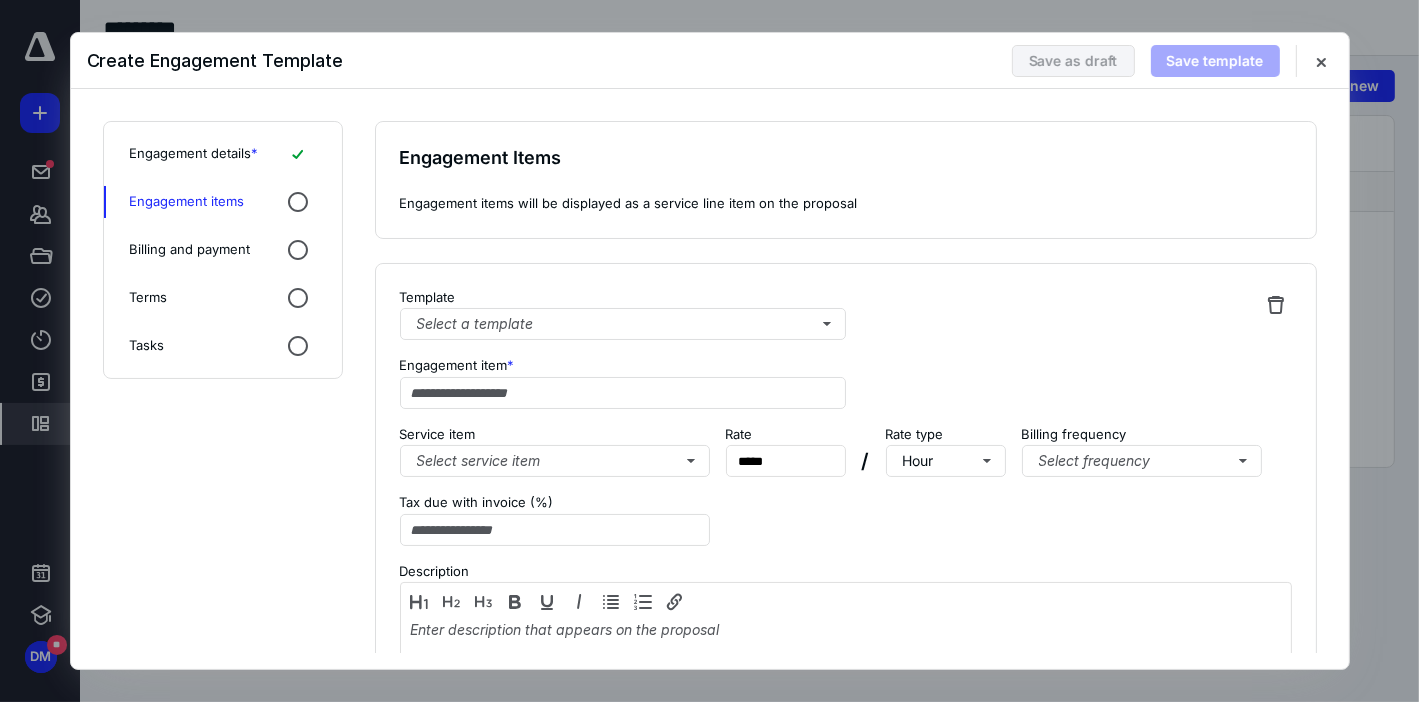 click on "Template Select a template" at bounding box center [846, 314] 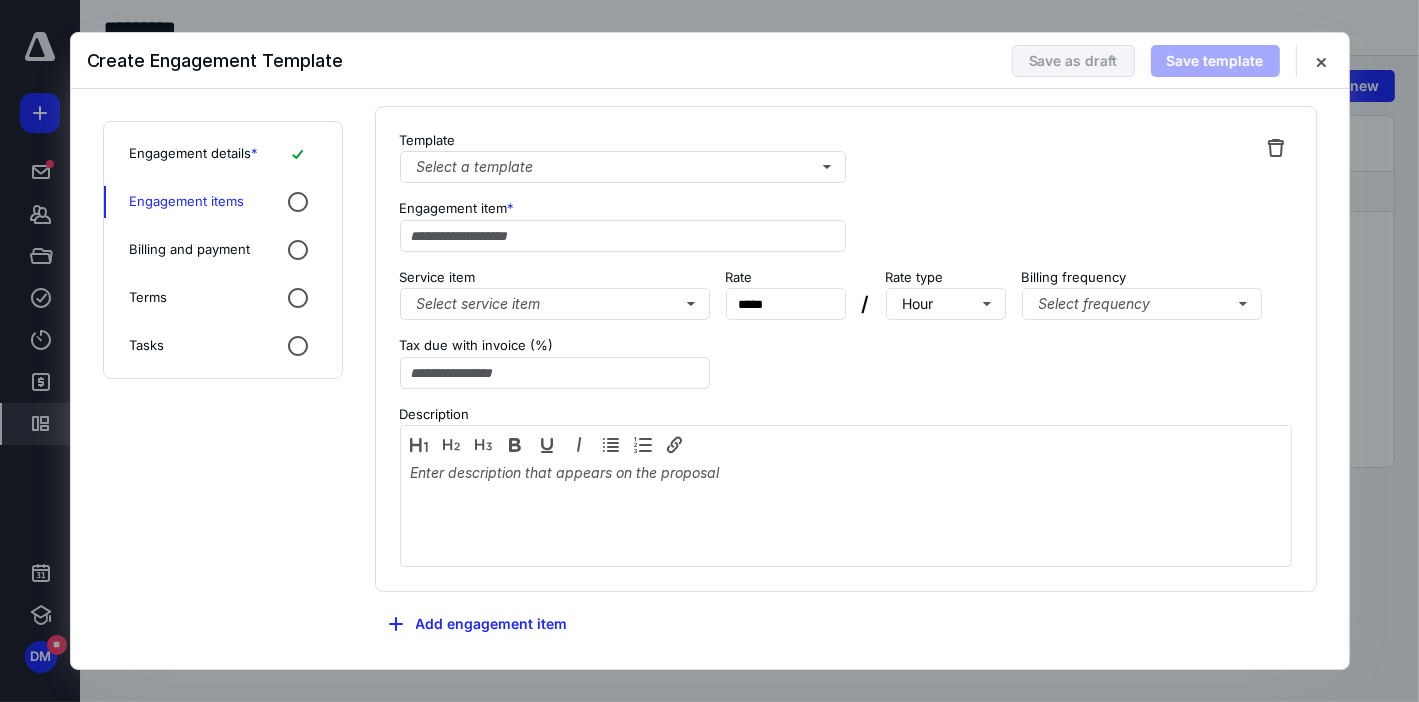 click on "Billing and payment" at bounding box center [190, 250] 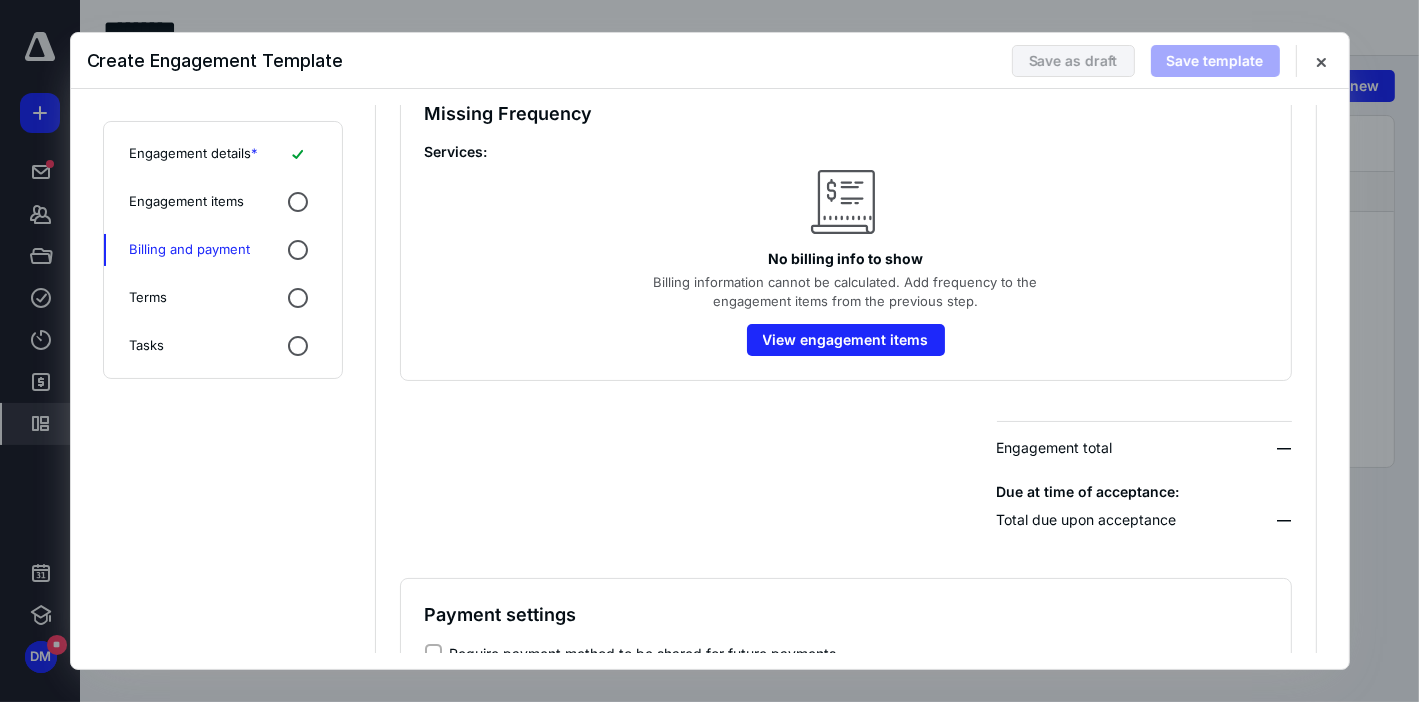 click on "Terms" at bounding box center (149, 298) 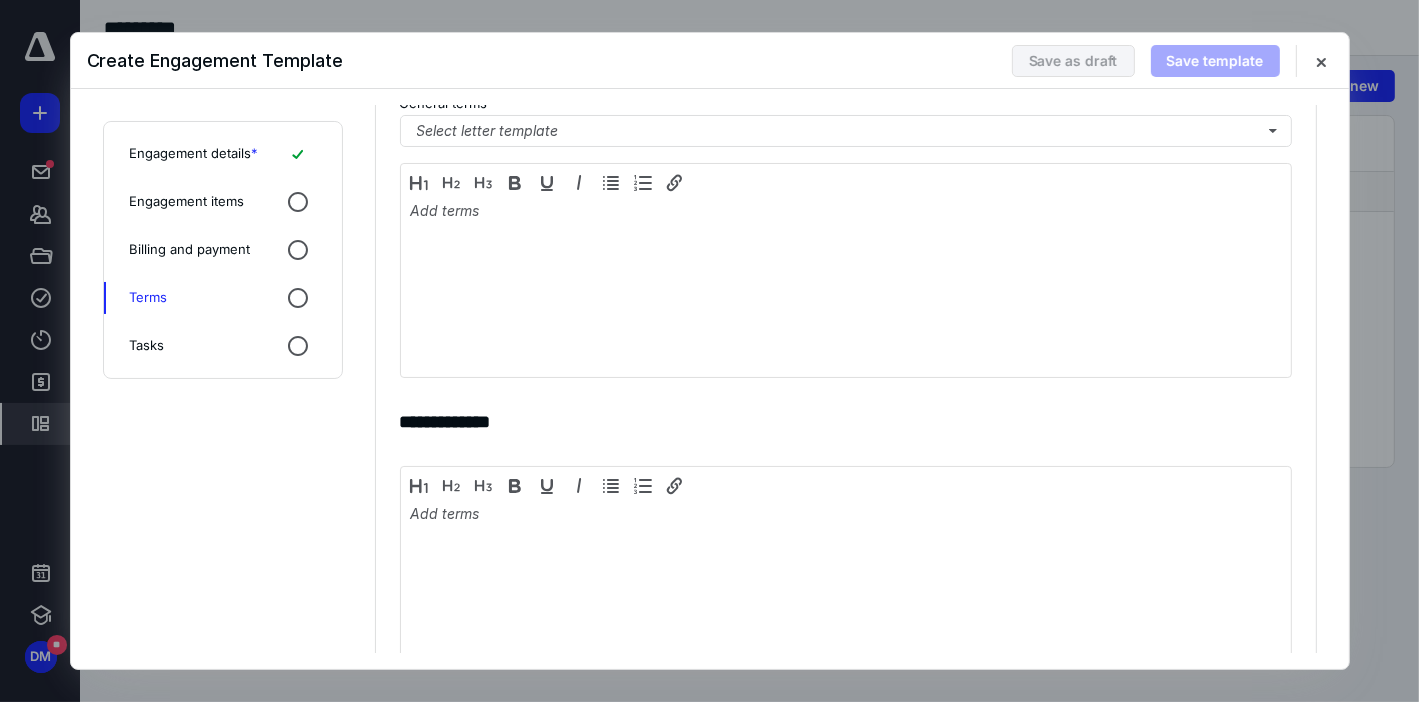scroll, scrollTop: 0, scrollLeft: 0, axis: both 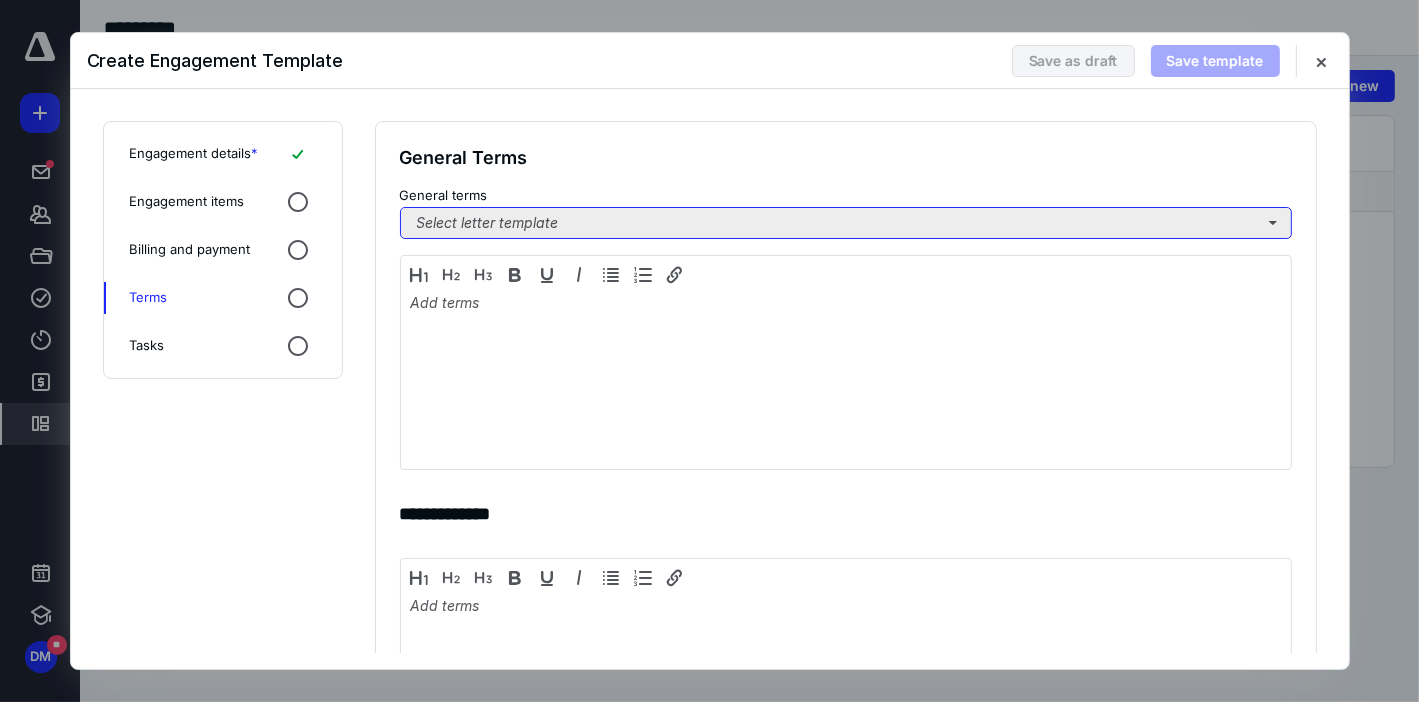click on "Select letter template" at bounding box center [846, 223] 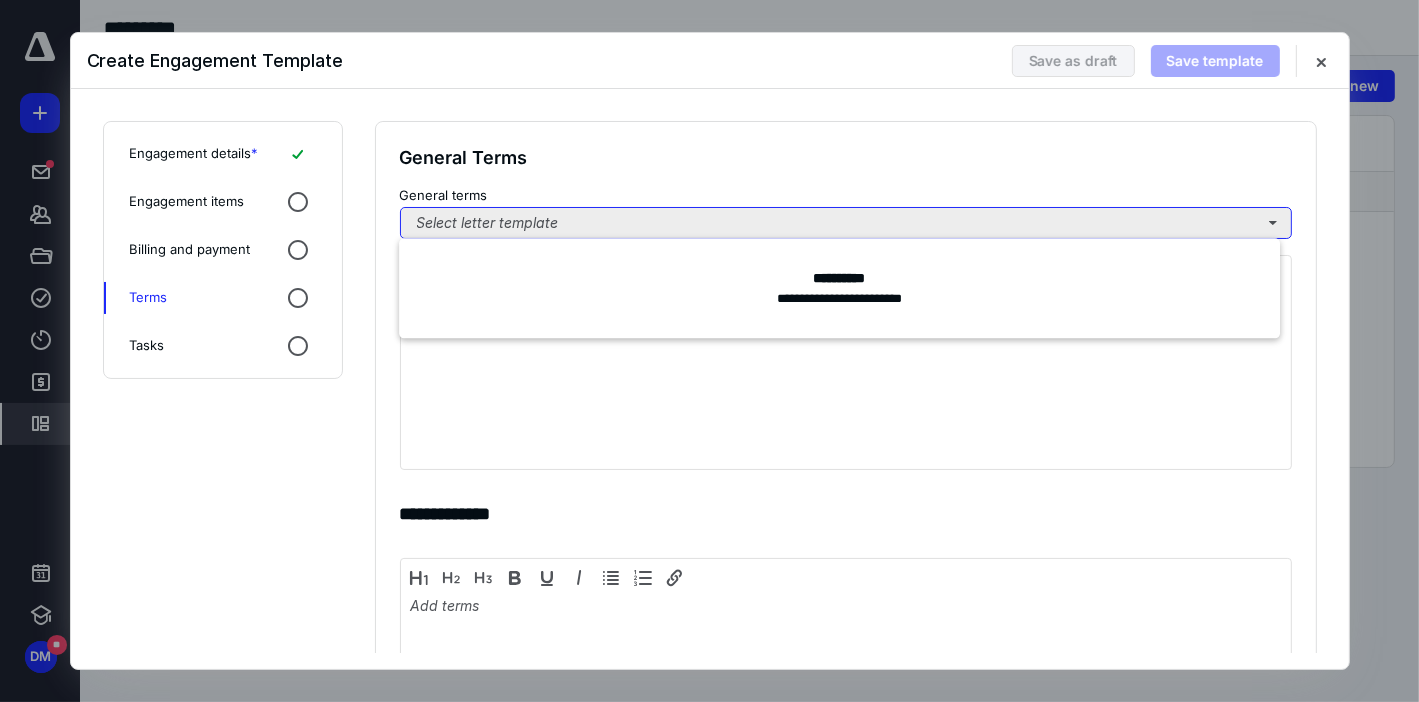 click on "Select letter template" at bounding box center (846, 223) 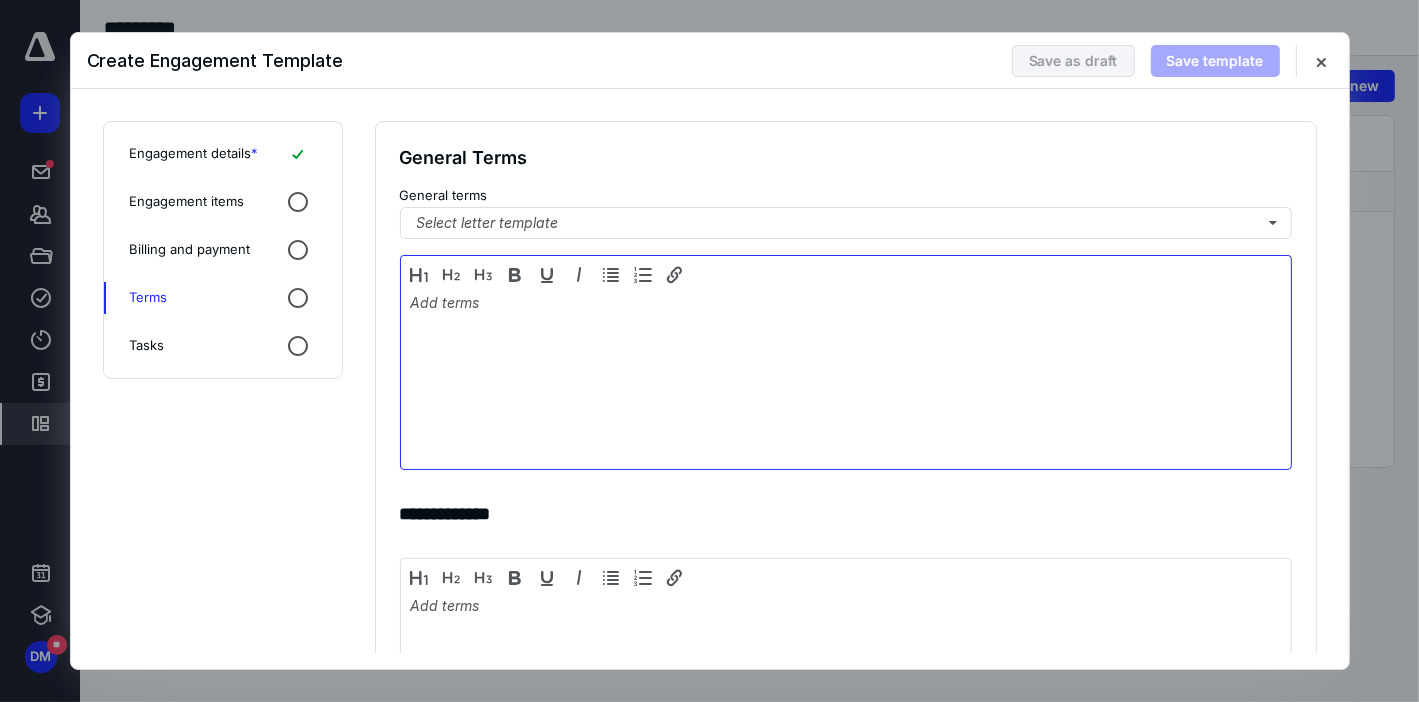 click at bounding box center [846, 377] 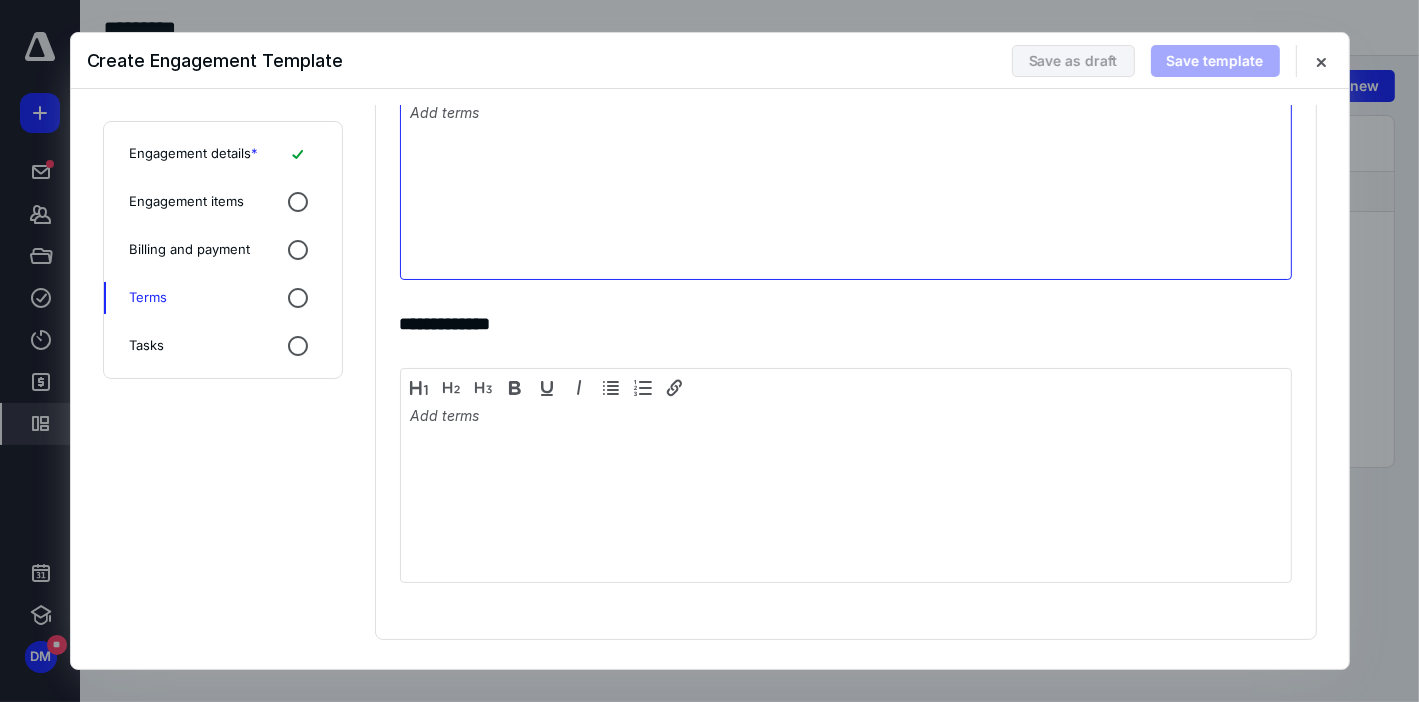 scroll, scrollTop: 191, scrollLeft: 0, axis: vertical 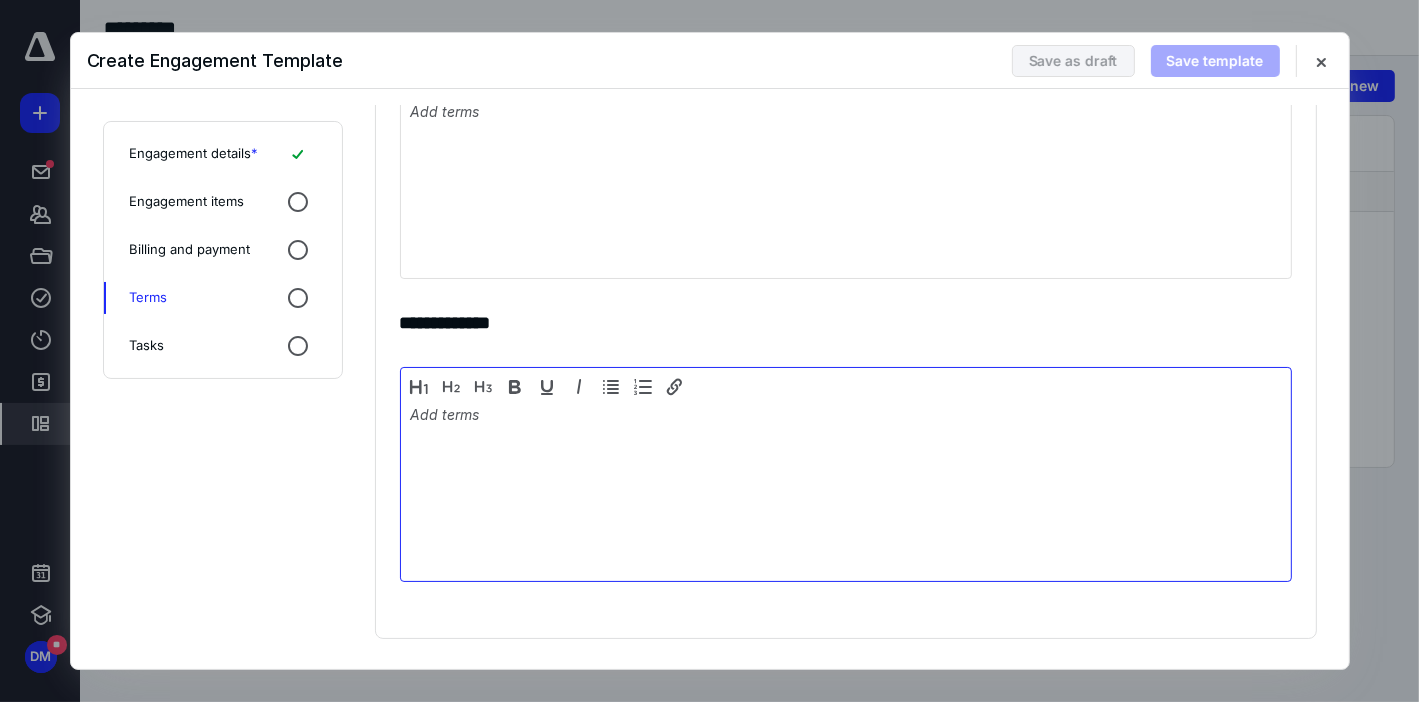 drag, startPoint x: 550, startPoint y: 524, endPoint x: 483, endPoint y: 441, distance: 106.66771 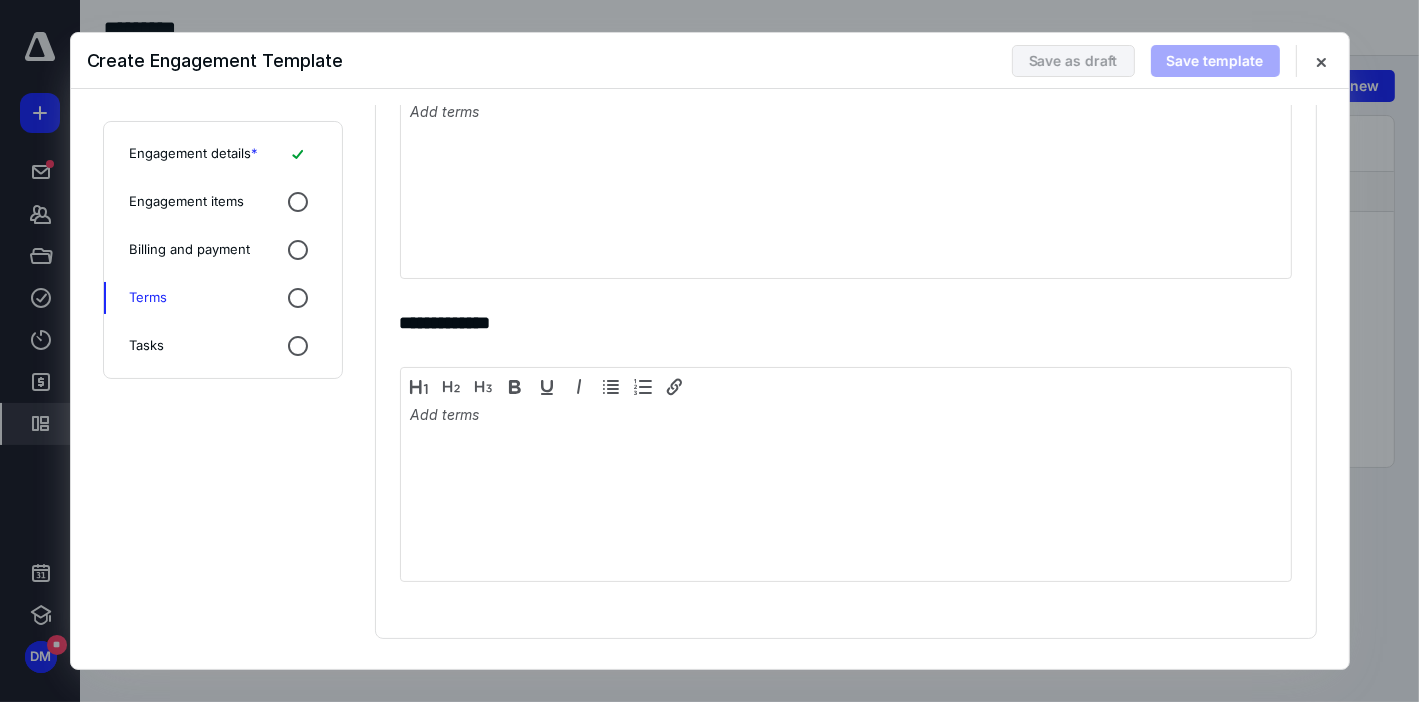 click on "Engagement details  *" at bounding box center [194, 154] 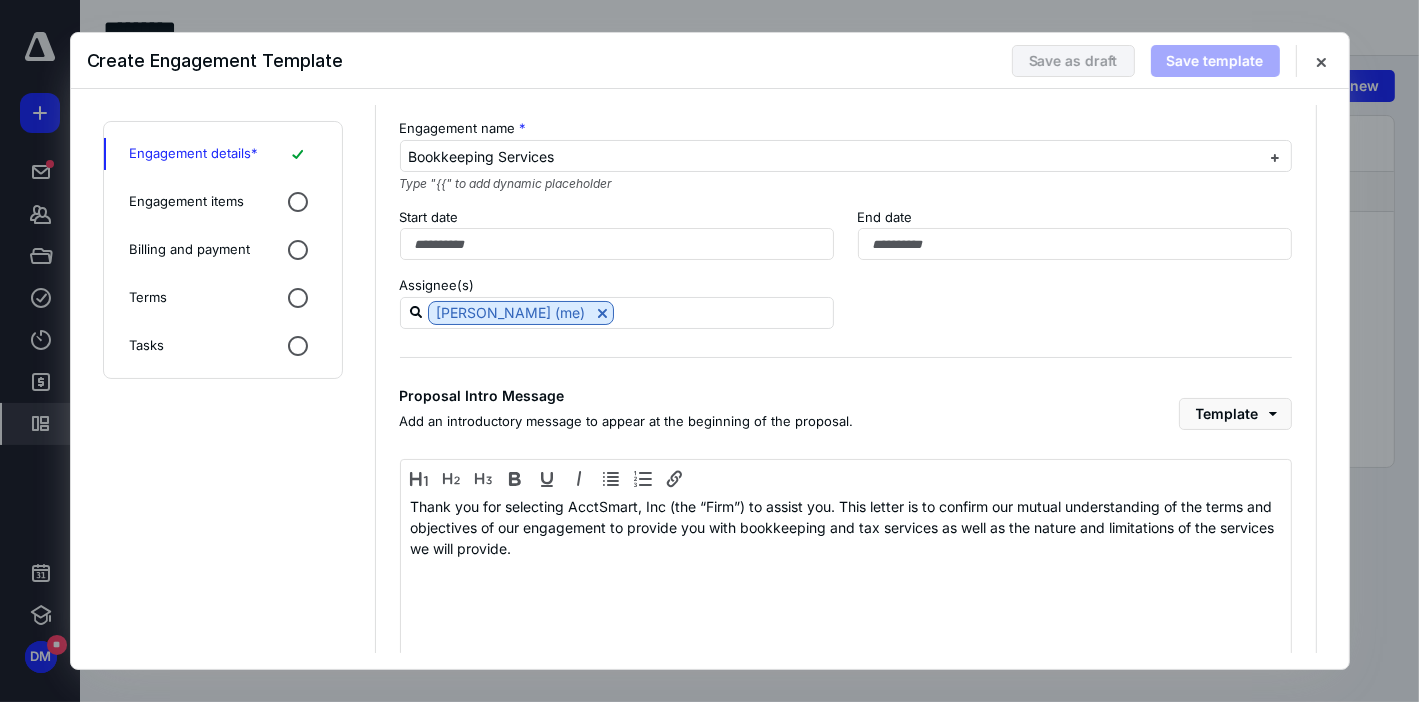 scroll, scrollTop: 0, scrollLeft: 0, axis: both 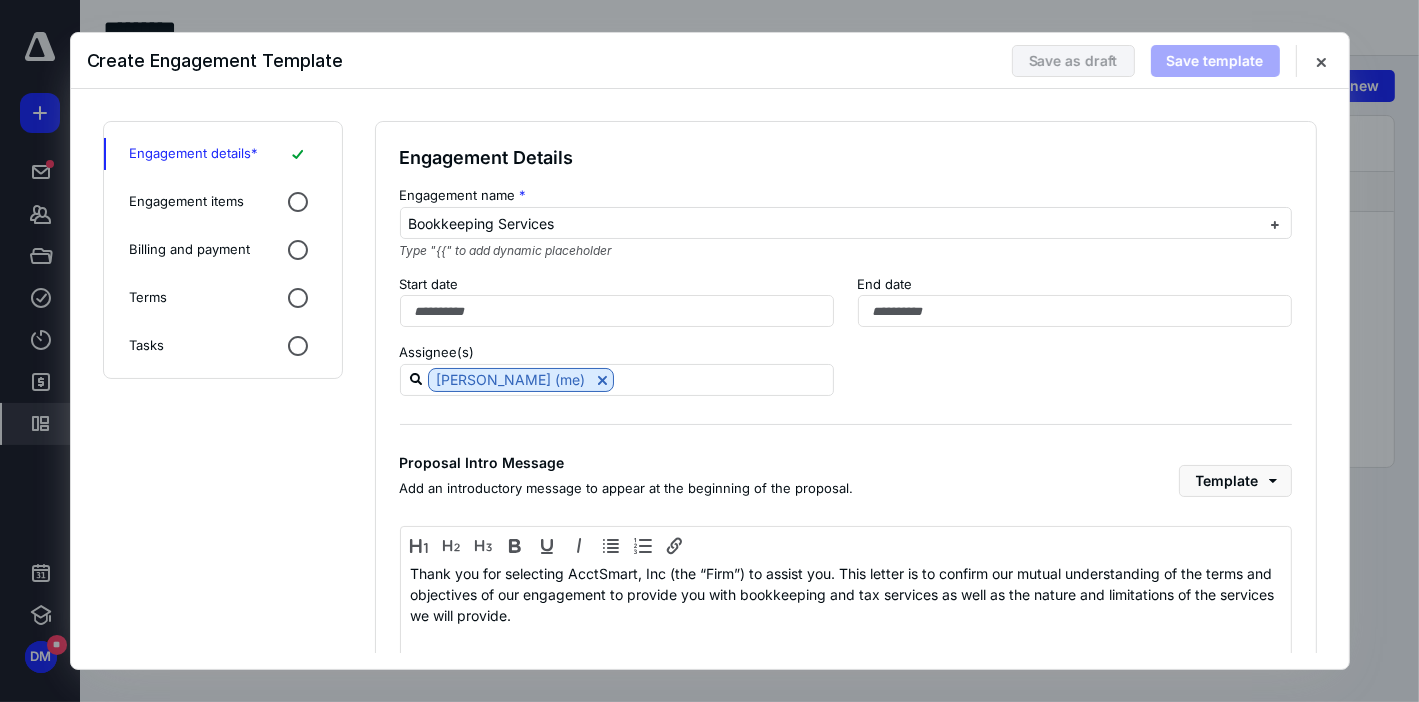 click on "Engagement items" at bounding box center [187, 202] 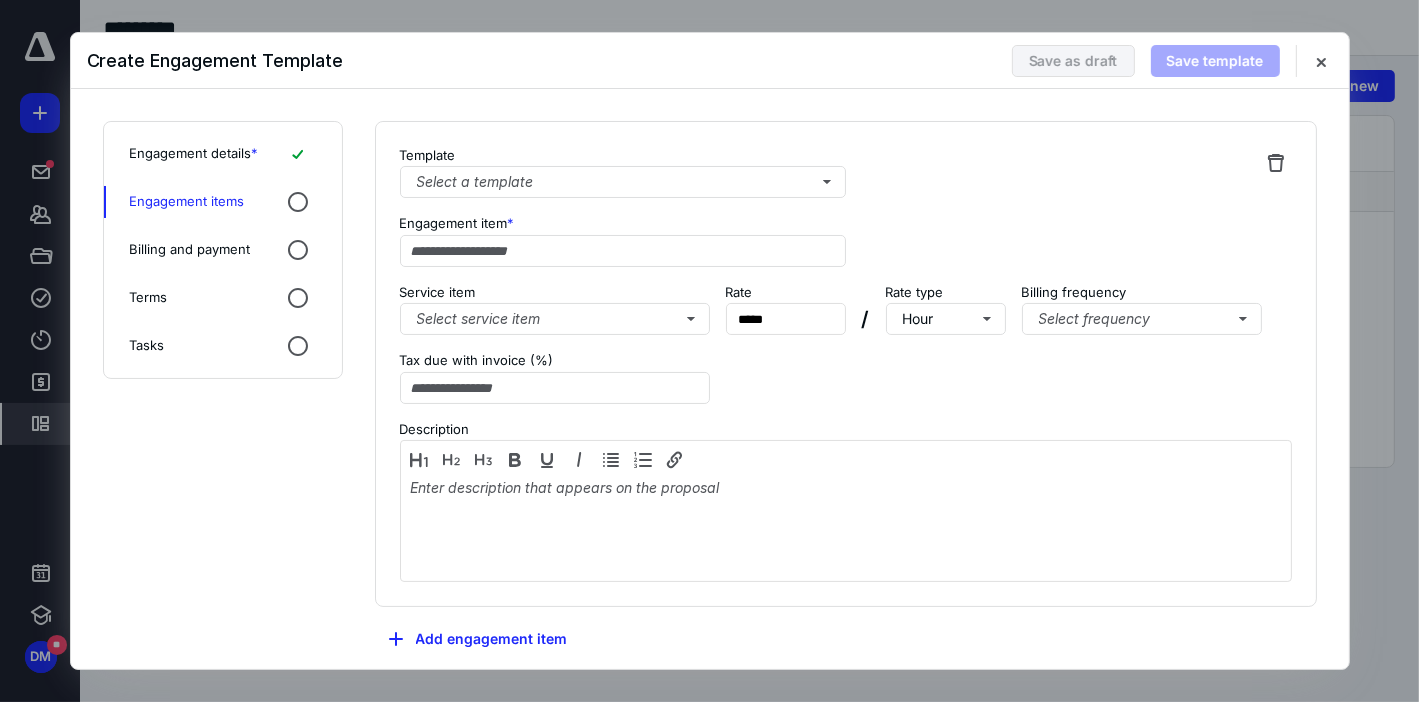 scroll, scrollTop: 157, scrollLeft: 0, axis: vertical 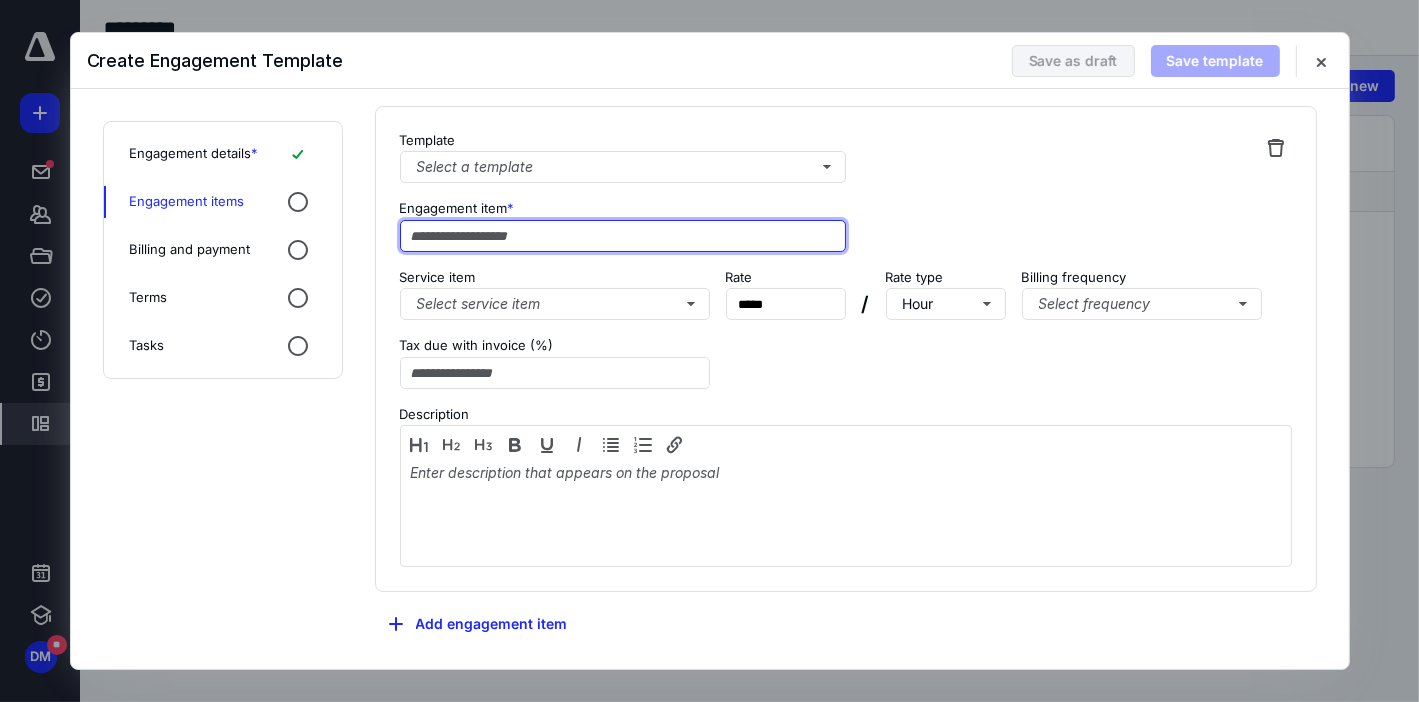 click at bounding box center [623, 236] 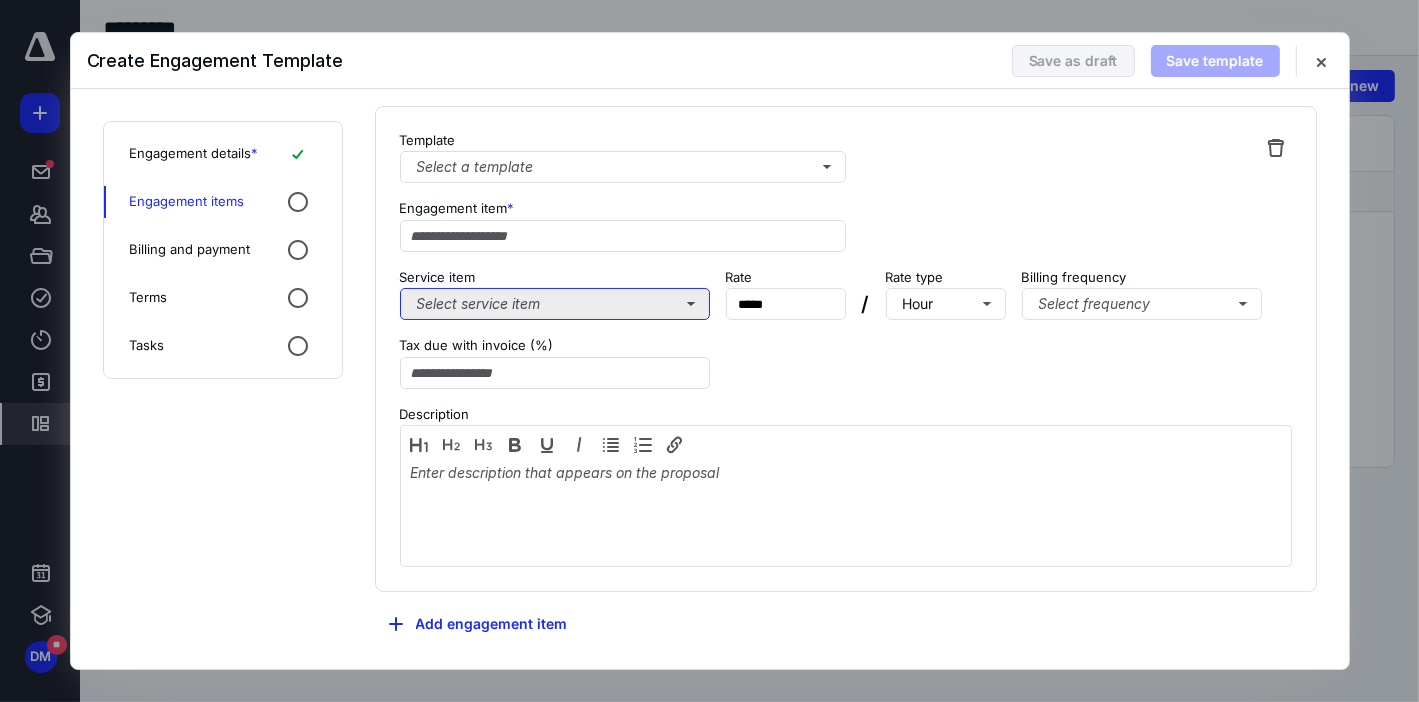 click on "Select service item" at bounding box center [555, 304] 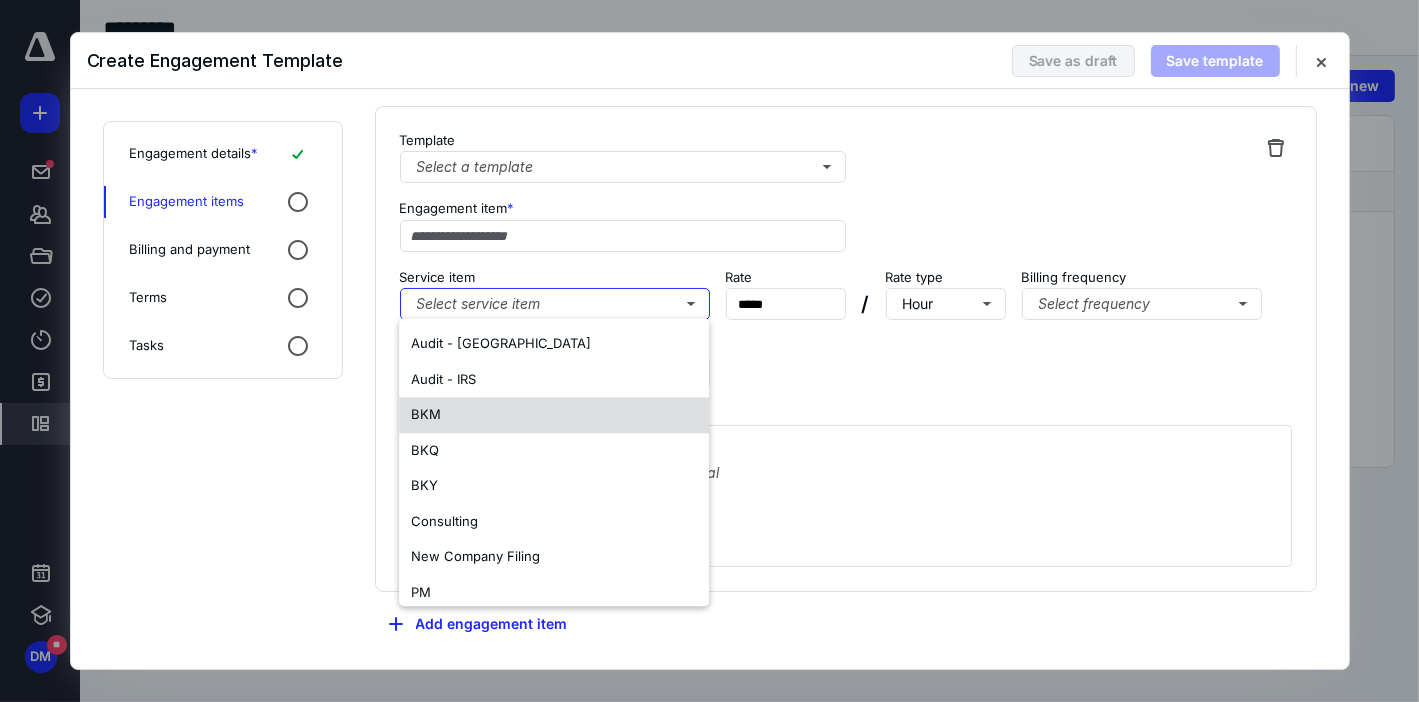 click on "BKM" at bounding box center (554, 415) 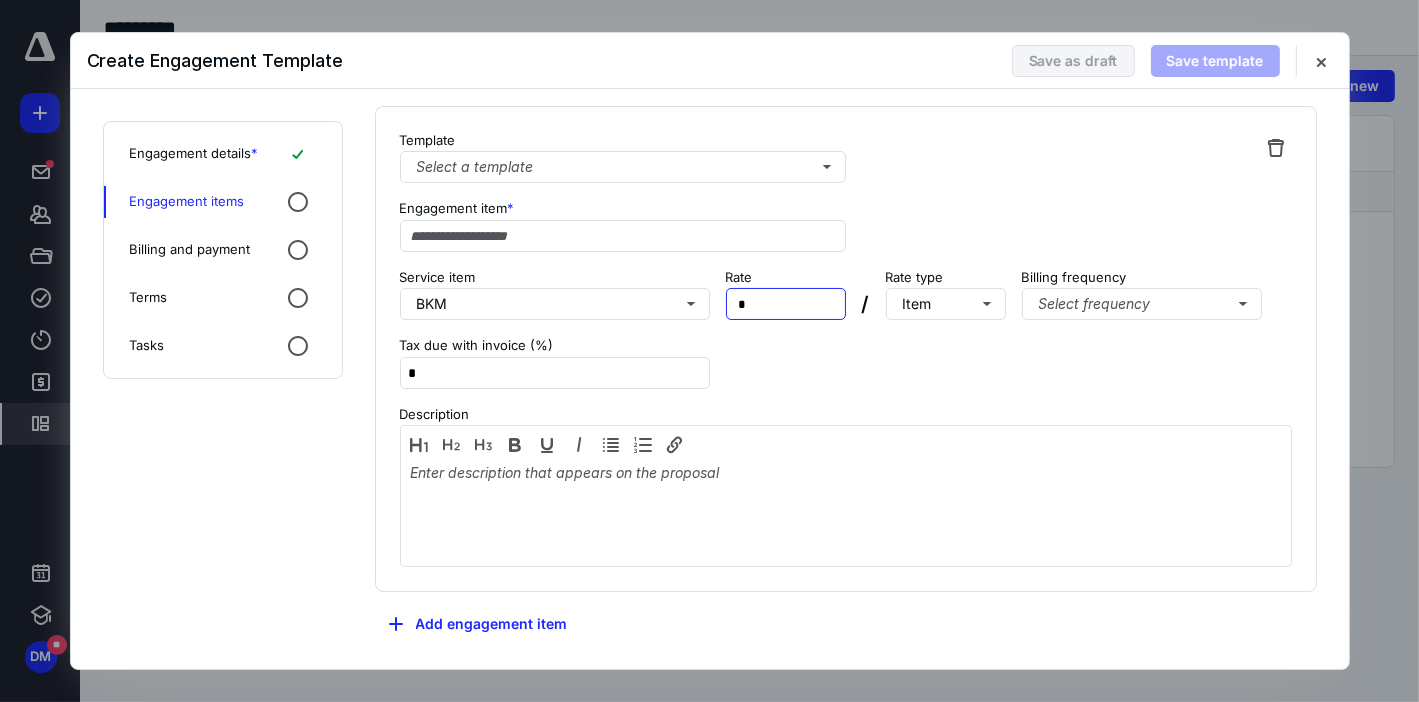 click on "Rate * *****" at bounding box center [786, 294] 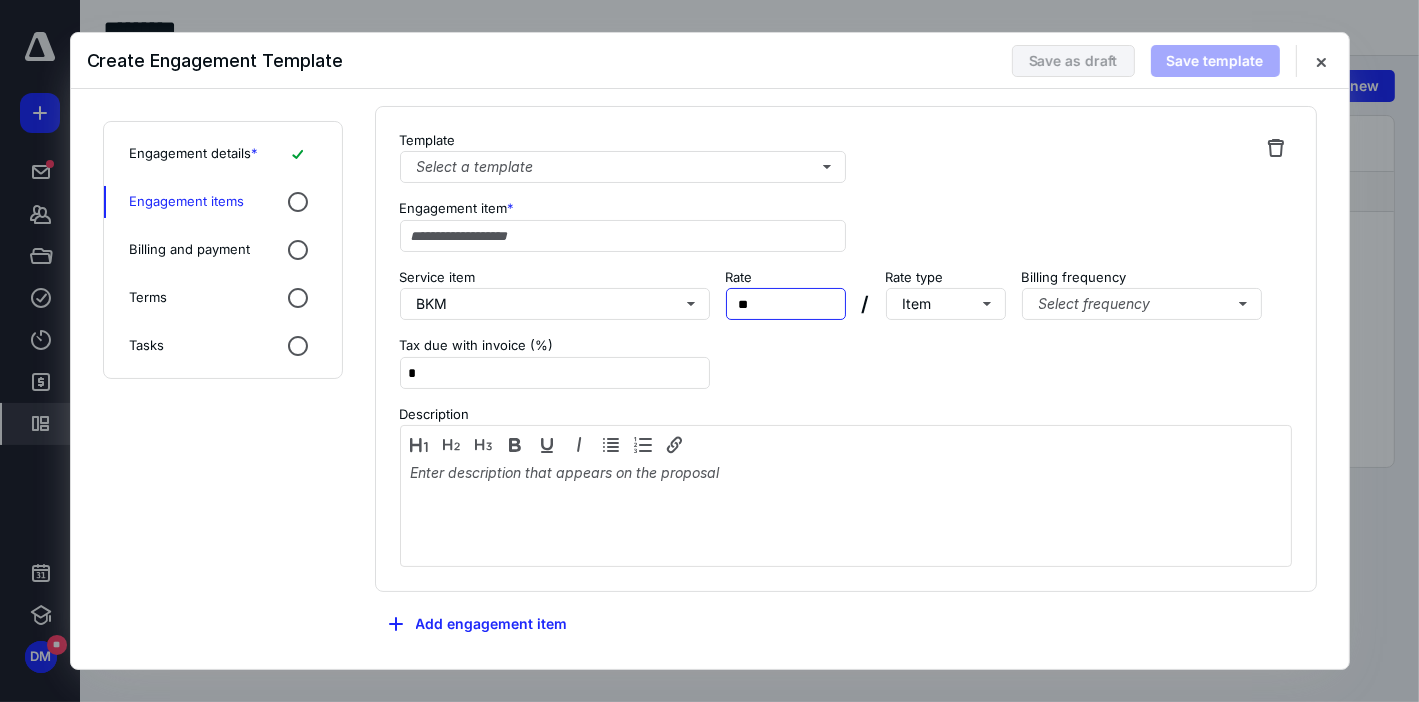 type on "***" 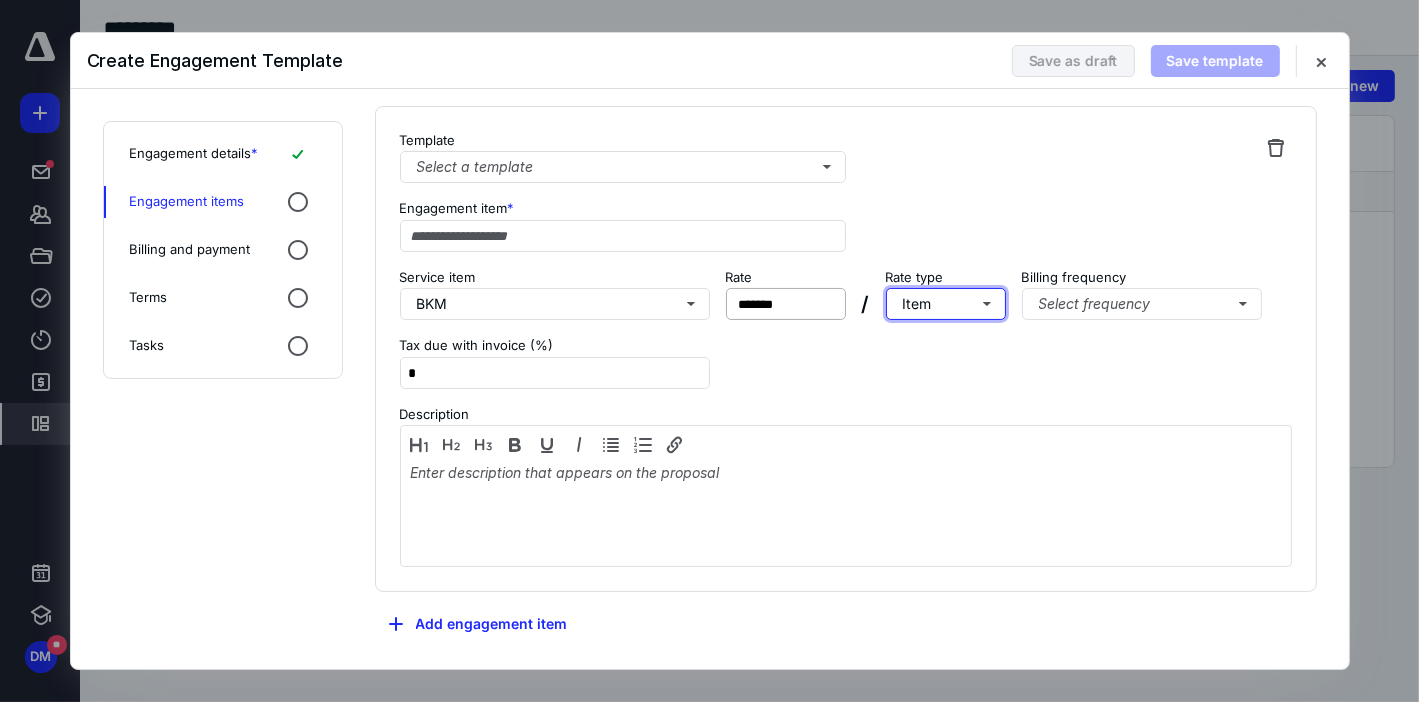 type 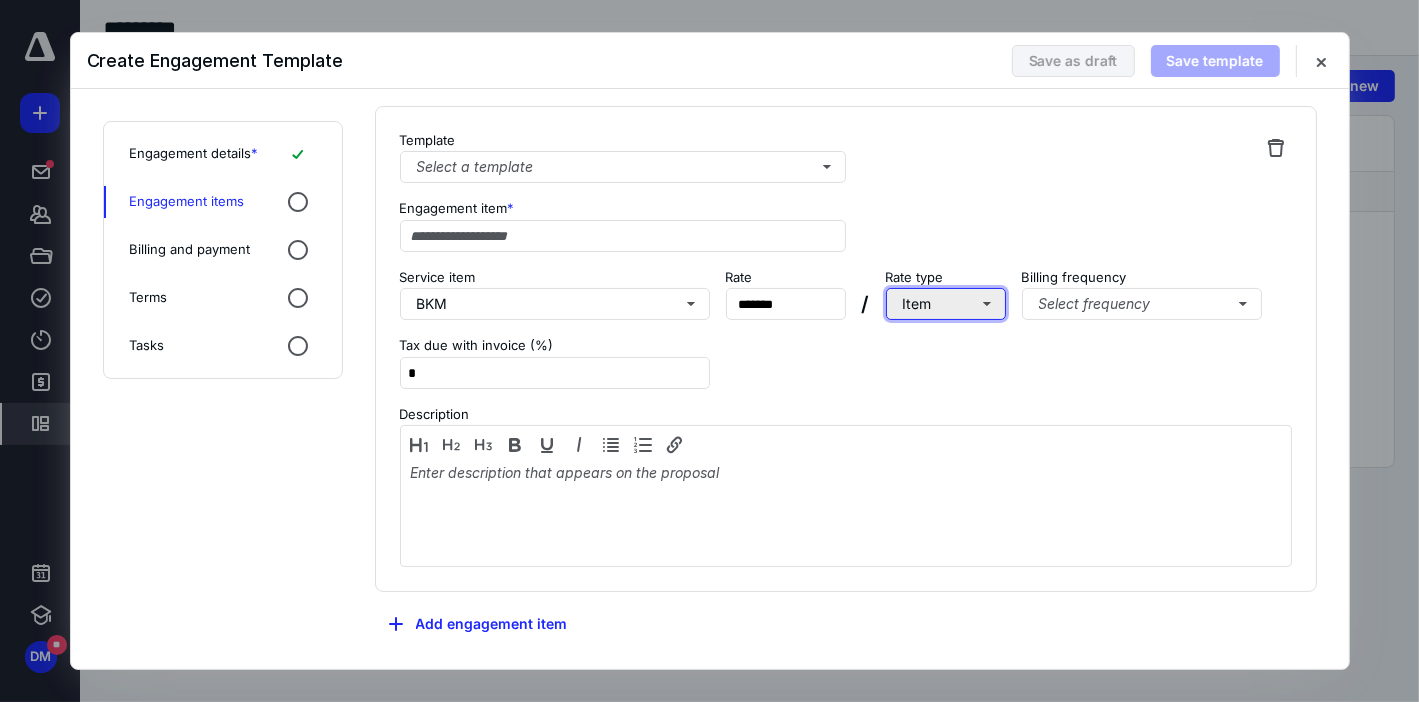 click on "Item" at bounding box center [946, 304] 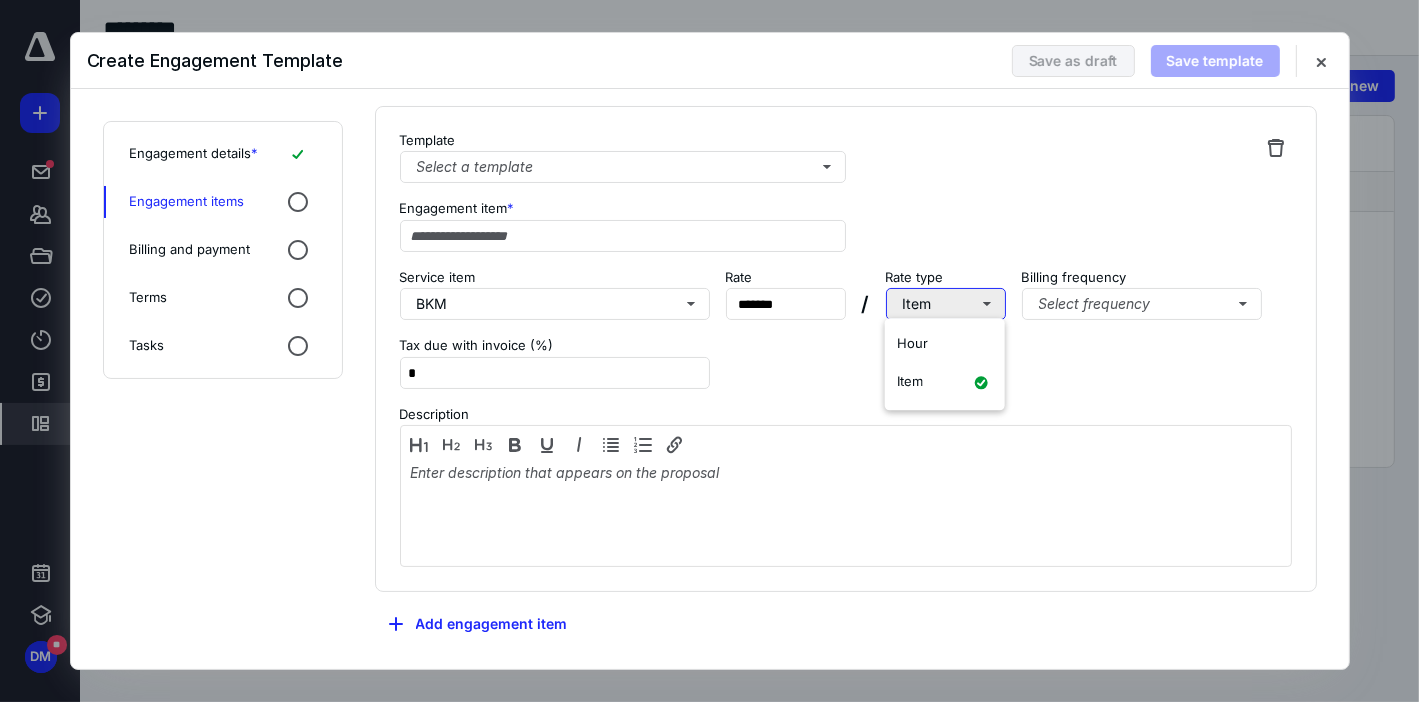 click on "Item" at bounding box center [946, 304] 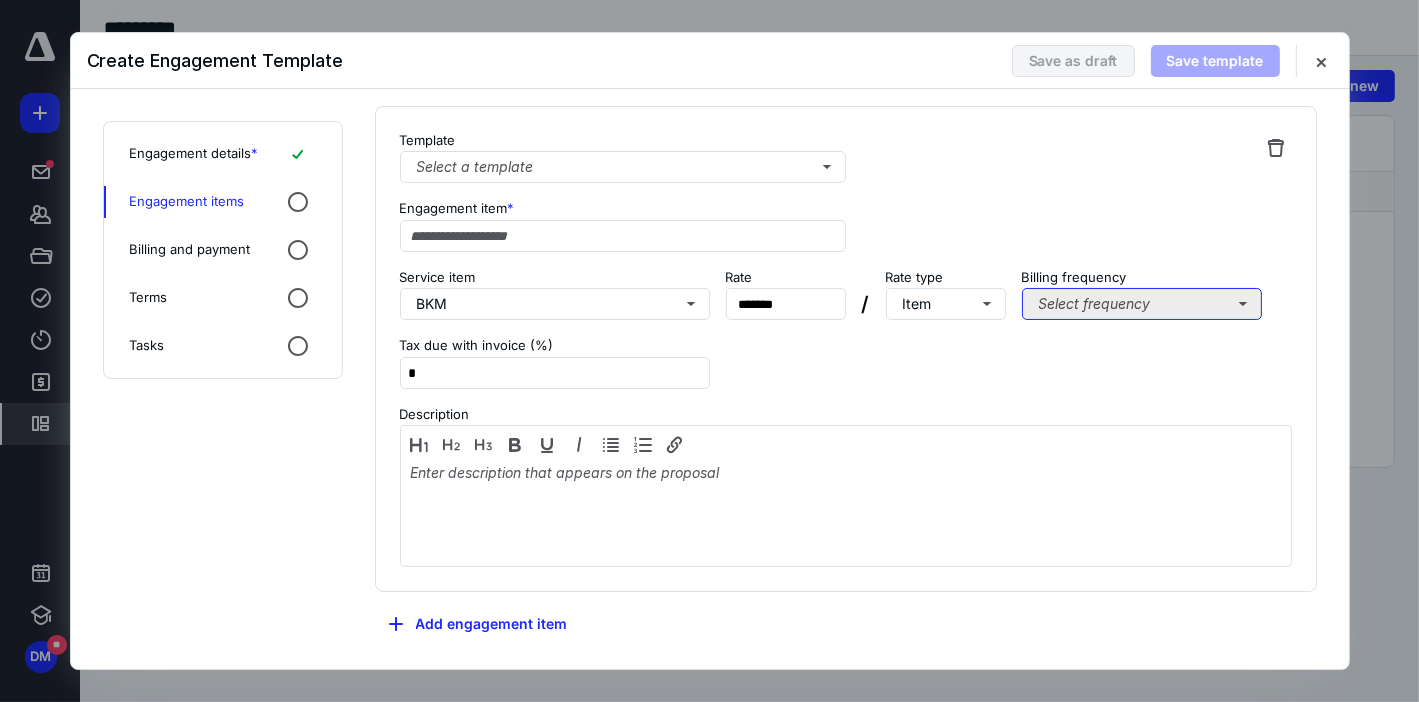 click on "Select frequency" at bounding box center (1142, 304) 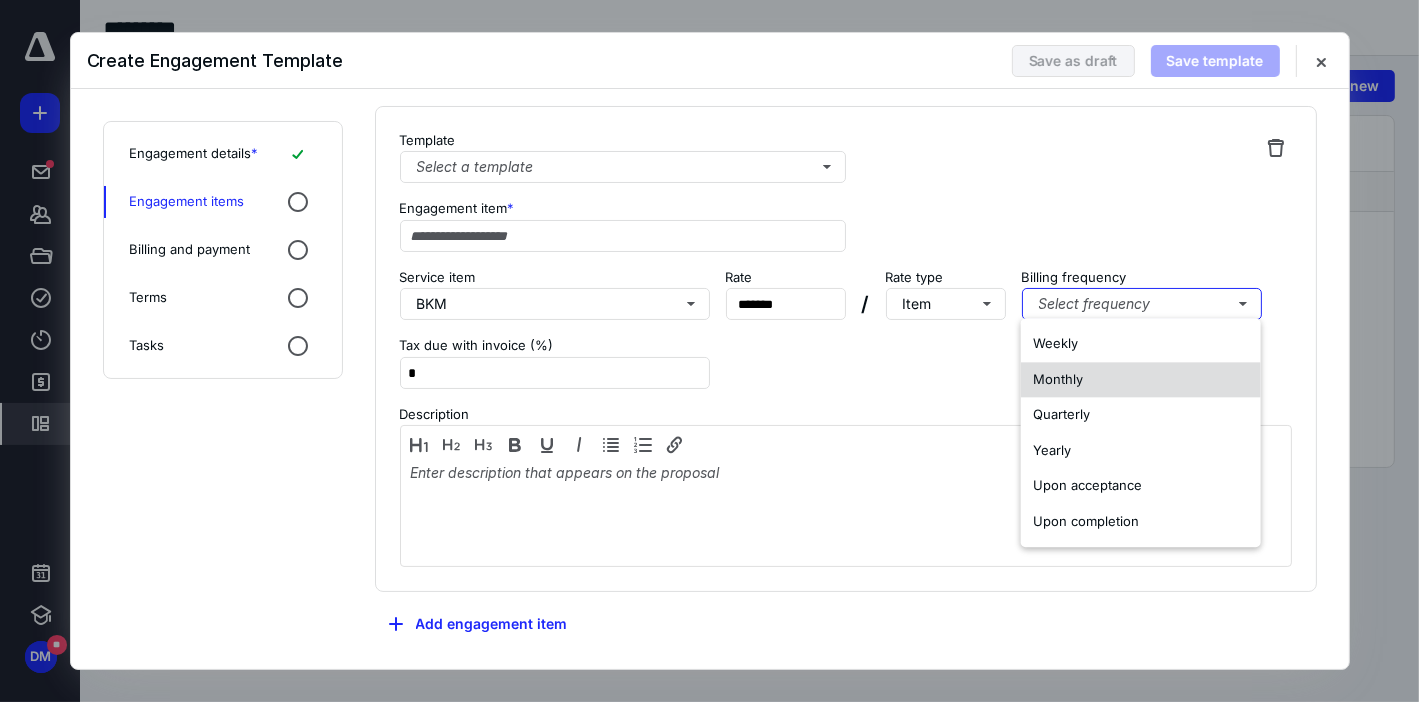click on "Monthly" at bounding box center (1141, 380) 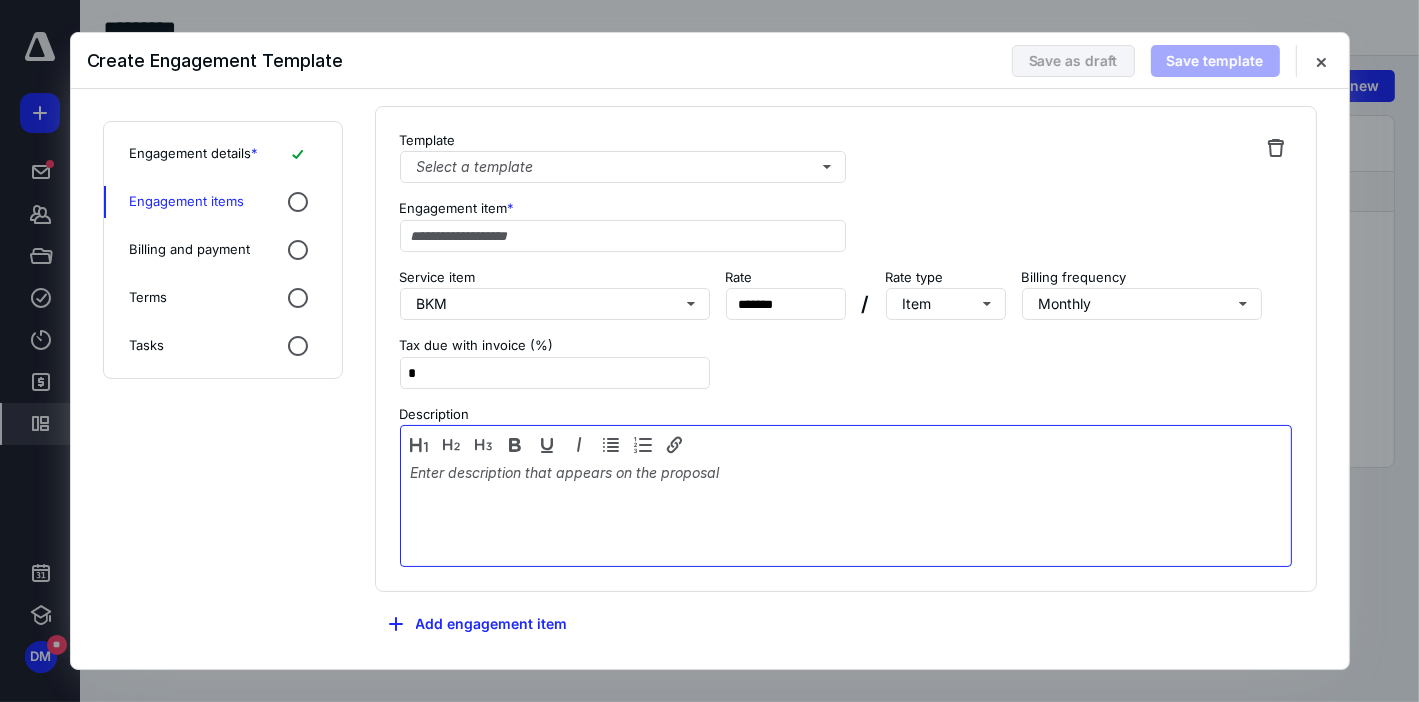 click at bounding box center (846, 511) 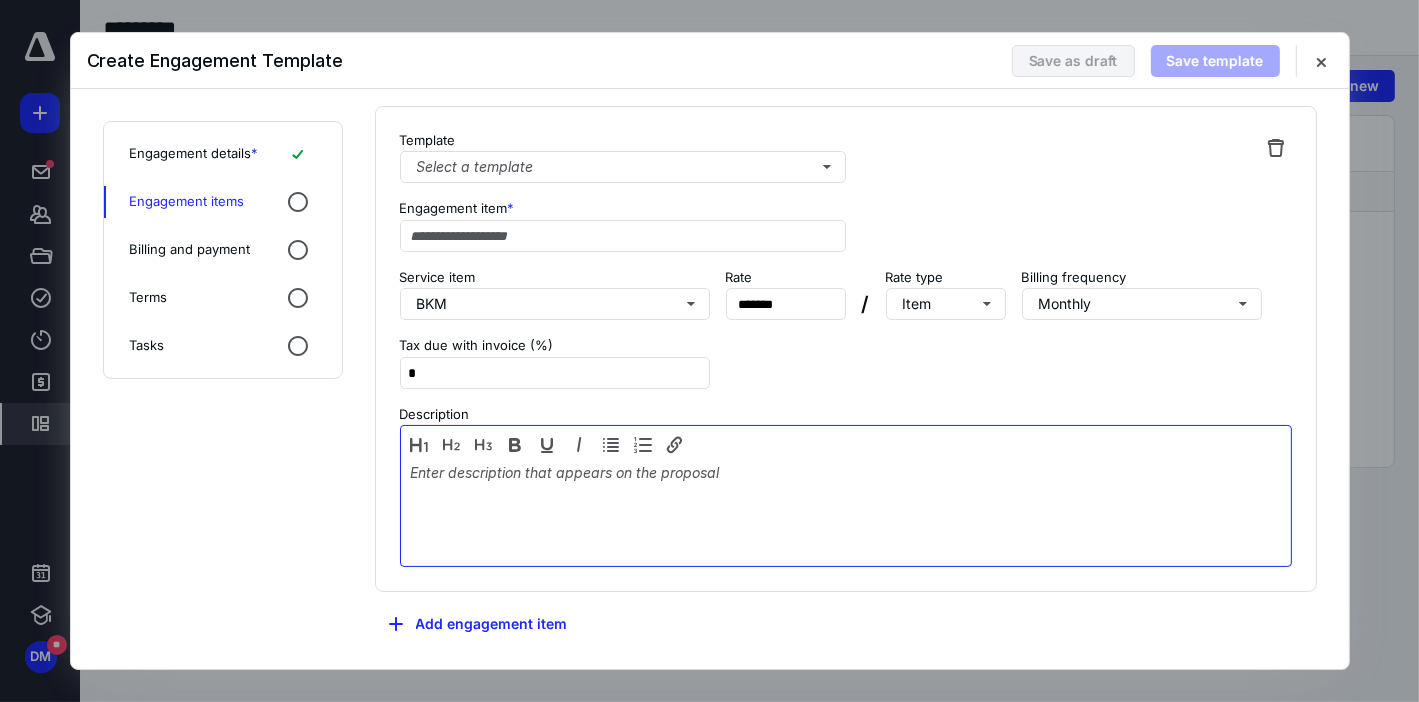 type 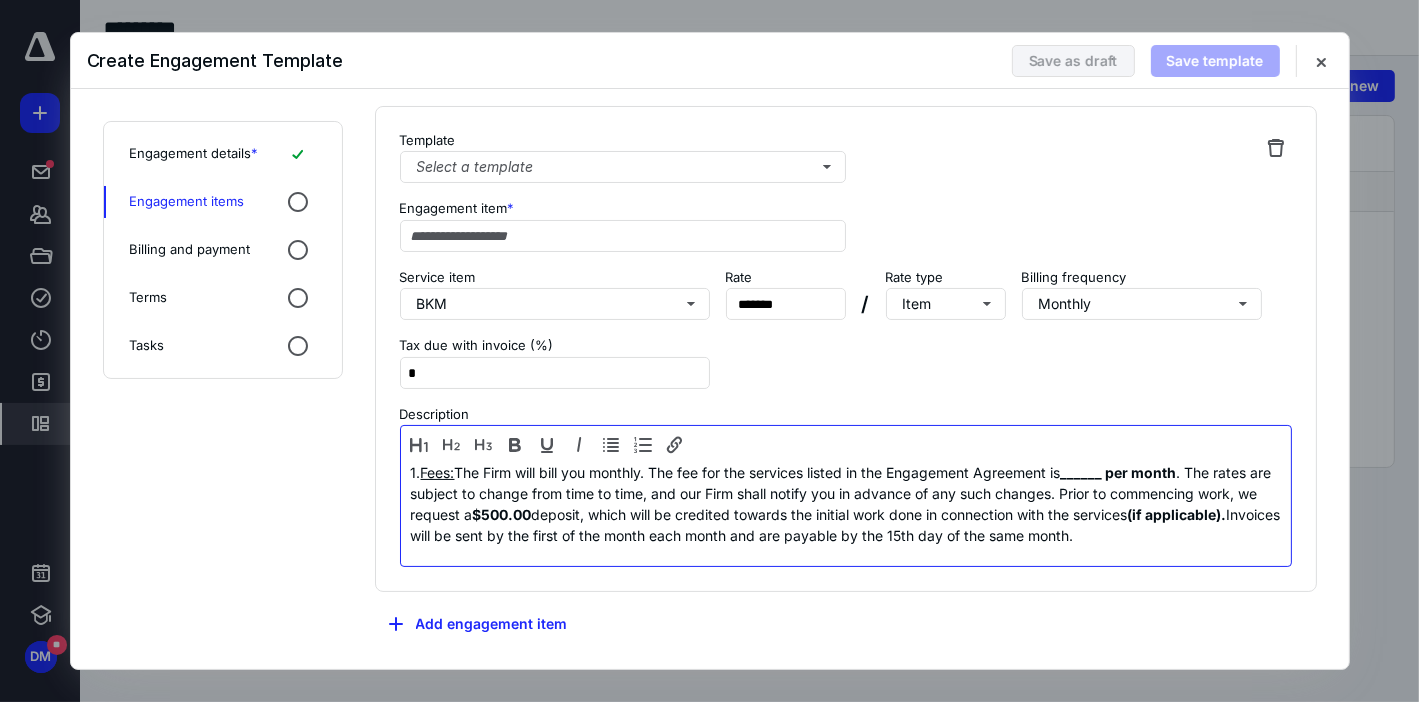 click on "Fees:" at bounding box center (438, 472) 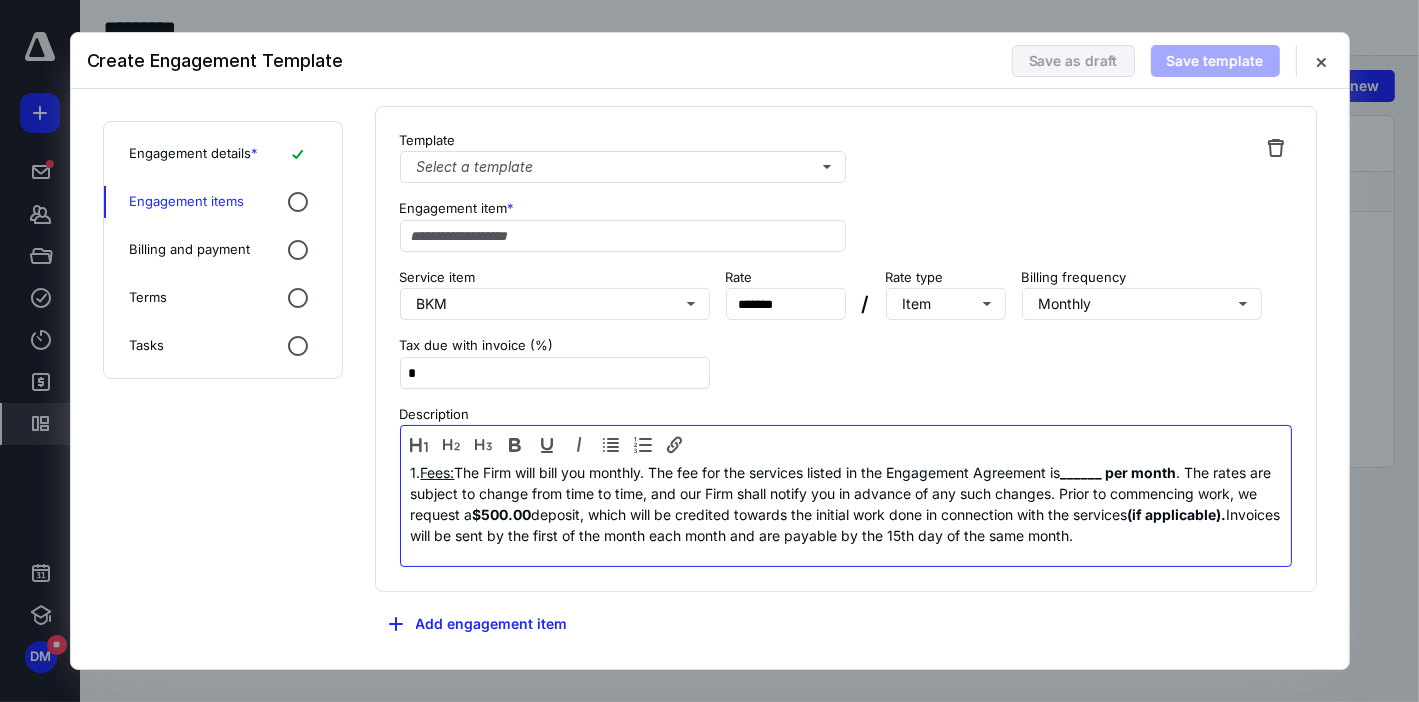 click on "Template Select a template Engagement item  * Service item BKM Rate *** ***** / Rate type Item Billing frequency Monthly Tax due with invoice (%) * Description 1.       Fees:
The Firm will bill you monthly. The fee for the services listed in the
Engagement Agreement is  ______ per month . The rates are subject to
change from time to time, and our Firm shall notify you in advance of any such
changes. Prior to commencing work, we request a  $500.00  deposit, which
will be credited towards the initial work done in connection with the services  (if
applicable).  Invoices will be sent by the first of the month each month and
are payable by the 15th day of the same month." at bounding box center (846, 349) 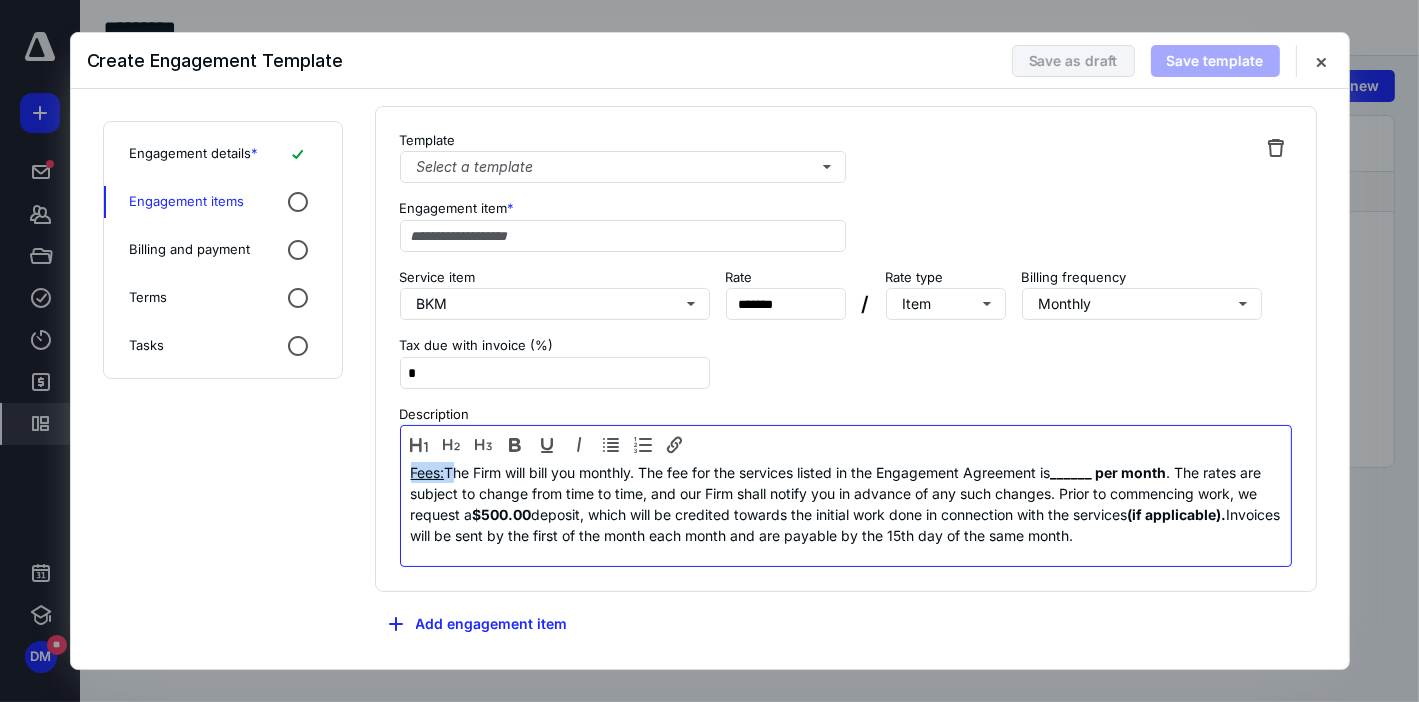 drag, startPoint x: 449, startPoint y: 470, endPoint x: 301, endPoint y: 476, distance: 148.12157 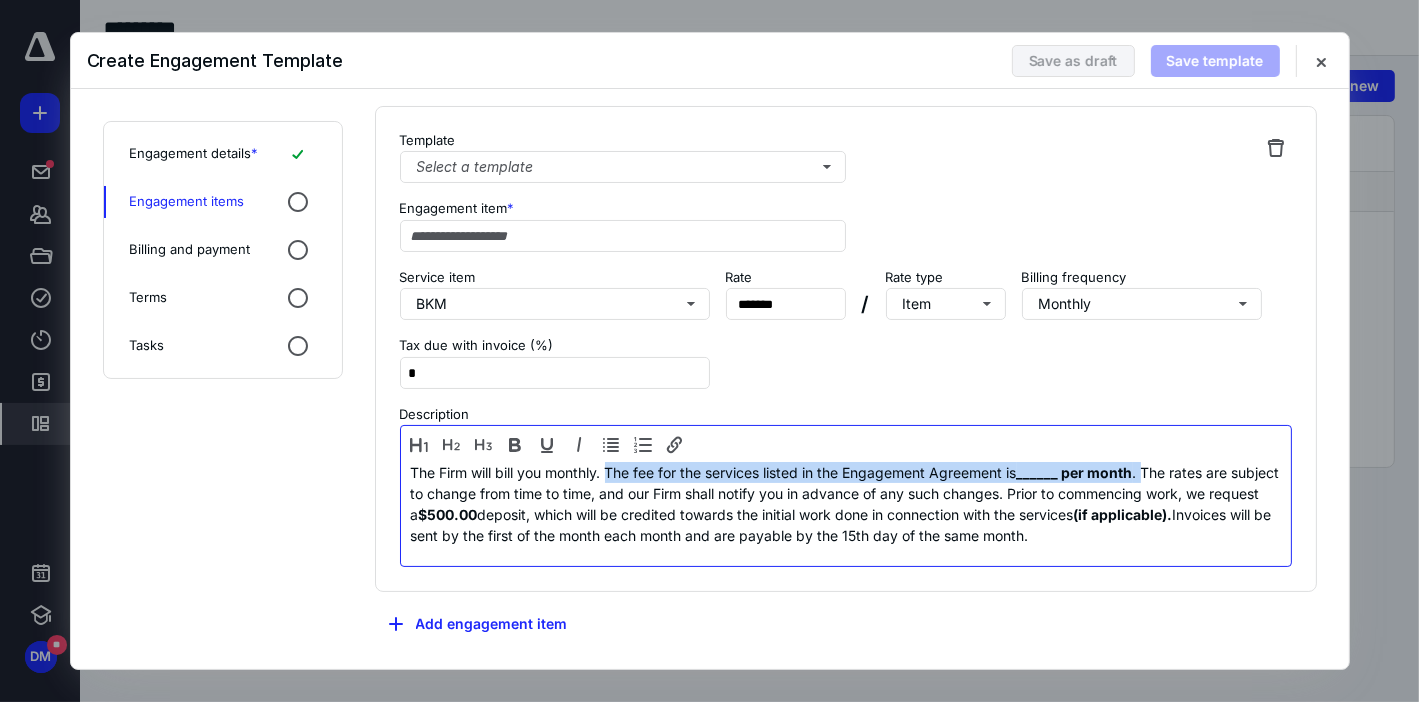 drag, startPoint x: 1152, startPoint y: 469, endPoint x: 611, endPoint y: 466, distance: 541.0083 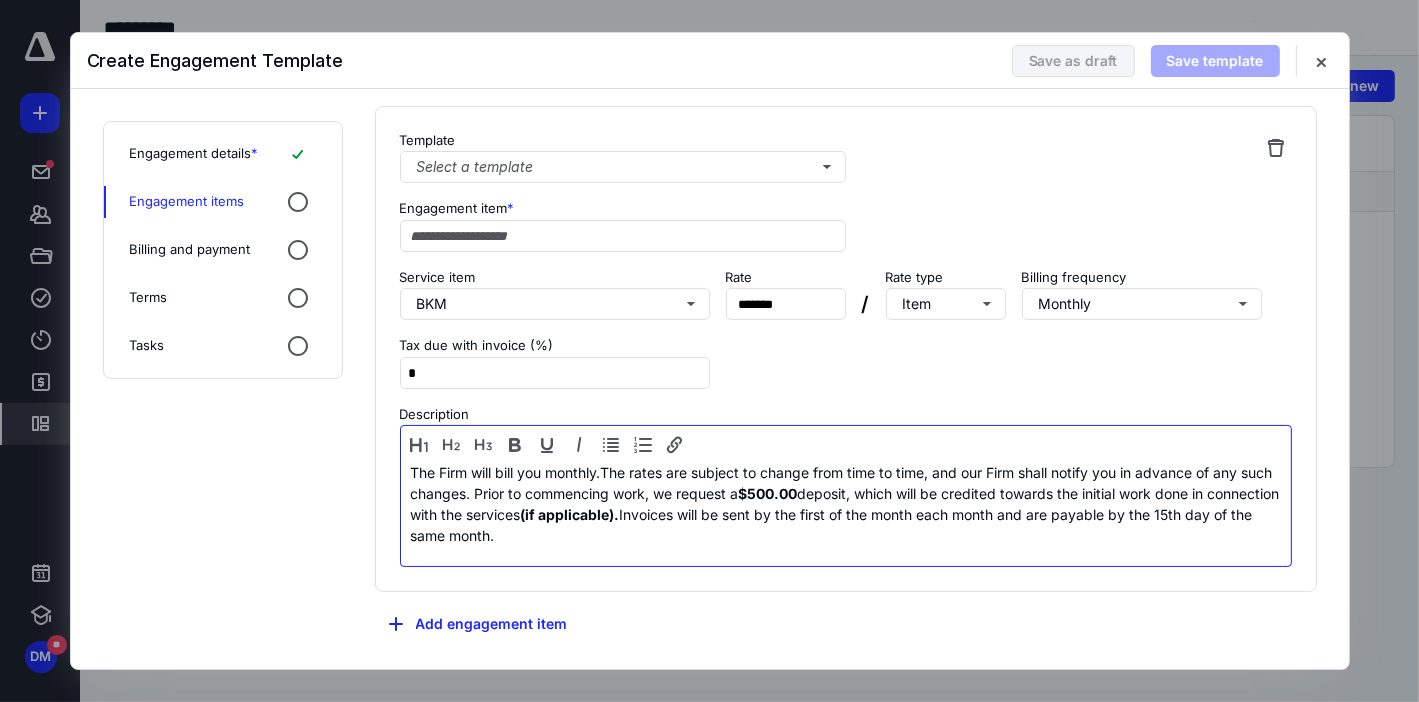 click on "$500.00" at bounding box center [768, 493] 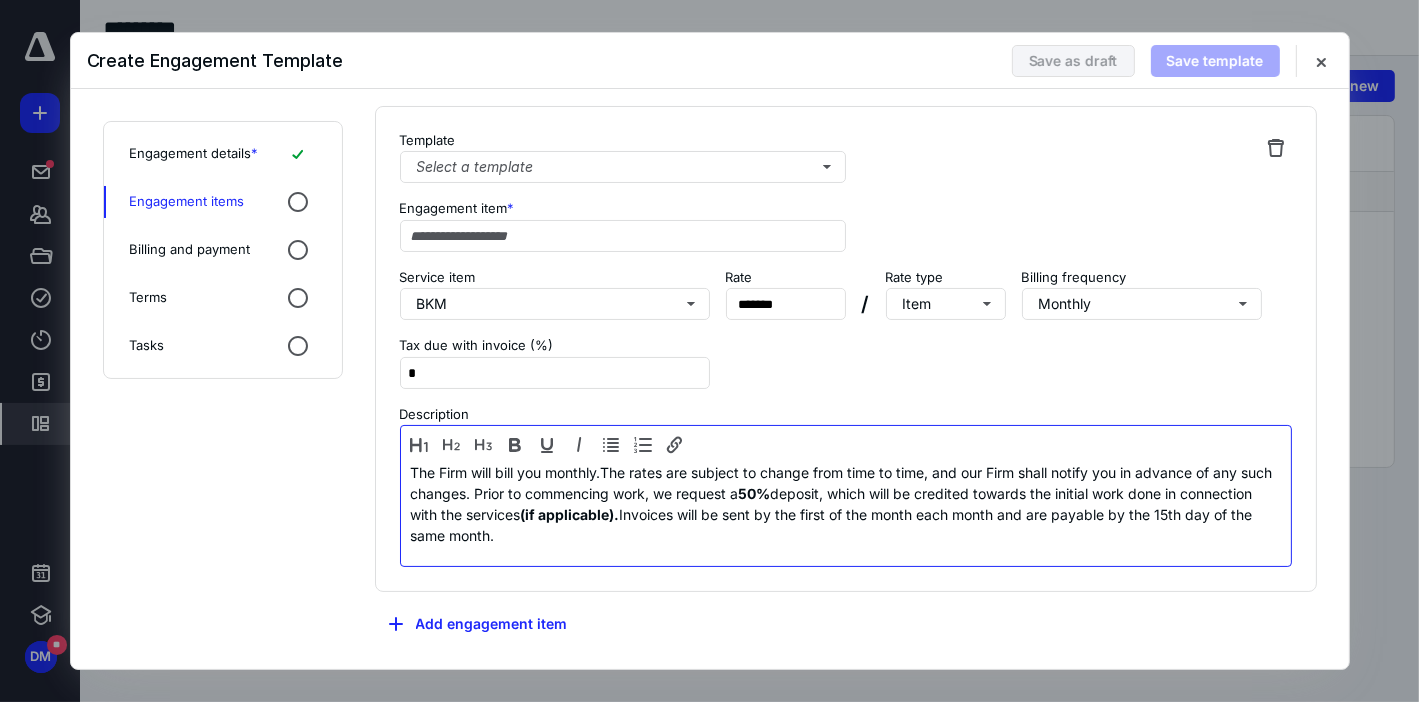 click on "The Firm will bill you monthly.  The rates are subject to
change from time to time, and our Firm shall notify you in advance of any such
changes. Prior to commencing work, we request a  50%  deposit, which
will be credited towards the initial work done in connection with the services  (if
applicable).  Invoices will be sent by the first of the month each month and
are payable by the 15th day of the same month." at bounding box center [846, 504] 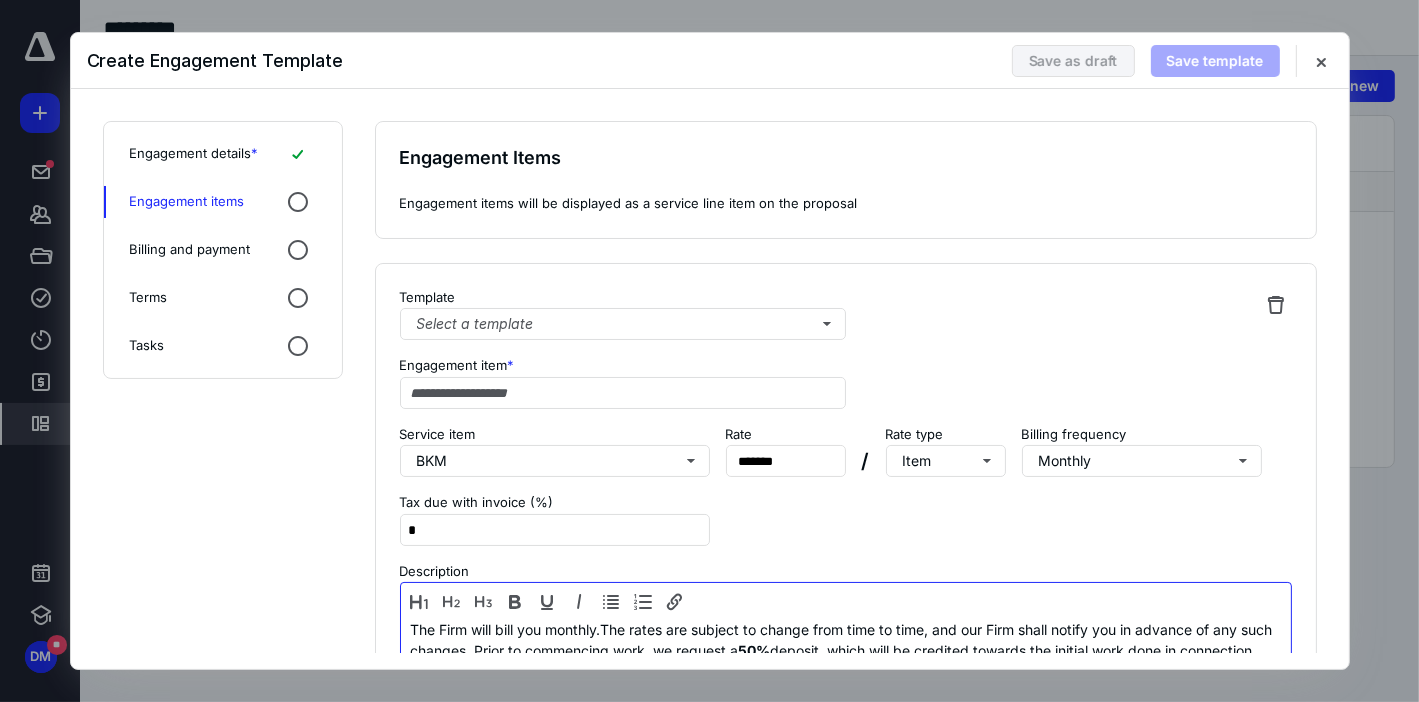 scroll, scrollTop: 157, scrollLeft: 0, axis: vertical 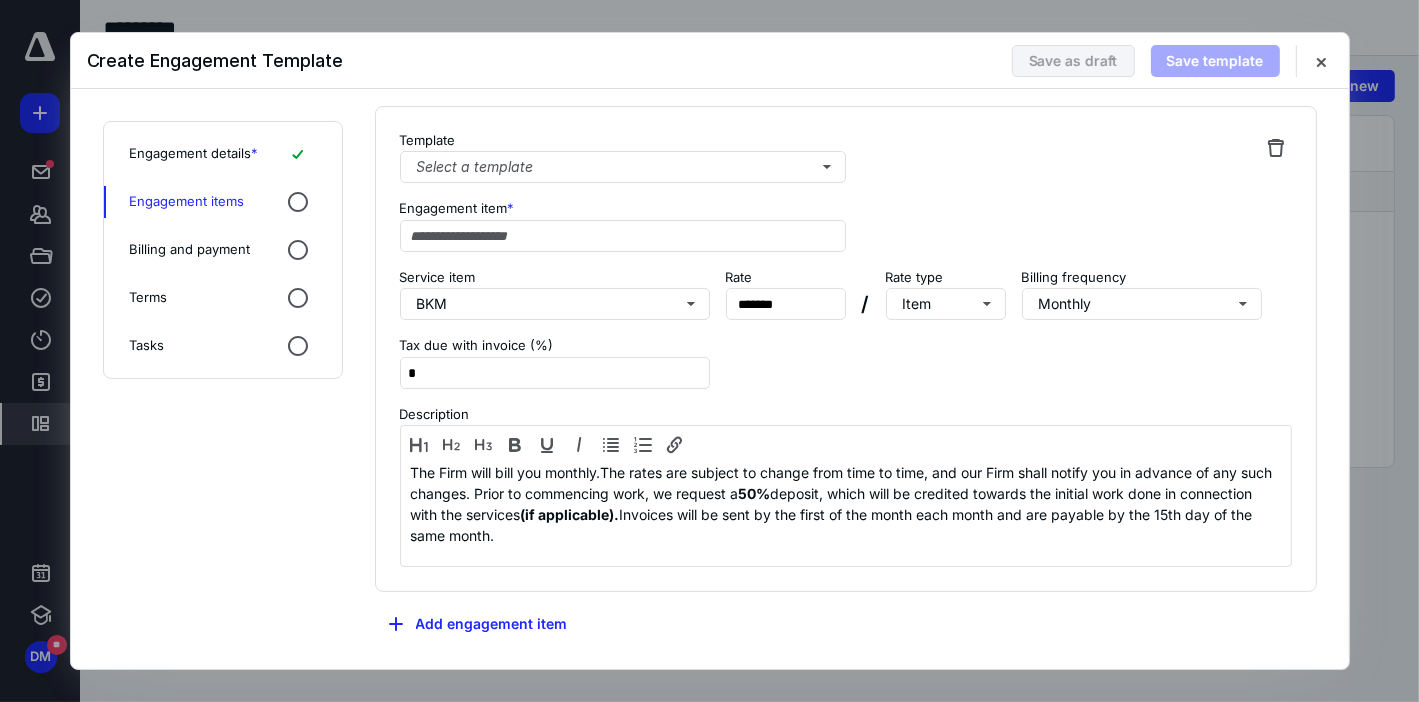 click on "Template Select a template Engagement item  * Service item BKM Rate *** ***** / Rate type Item Billing frequency Monthly Tax due with invoice (%) * Description The Firm will bill you monthly.  The rates are subject to
change from time to time, and our Firm shall notify you in advance of any such
changes. Prior to commencing work, we request a  50%  deposit, which
will be credited towards the initial work done in connection with the services  (if
applicable).  Invoices will be sent by the first of the month each month and
are payable by the 15th day of the same month." at bounding box center [846, 349] 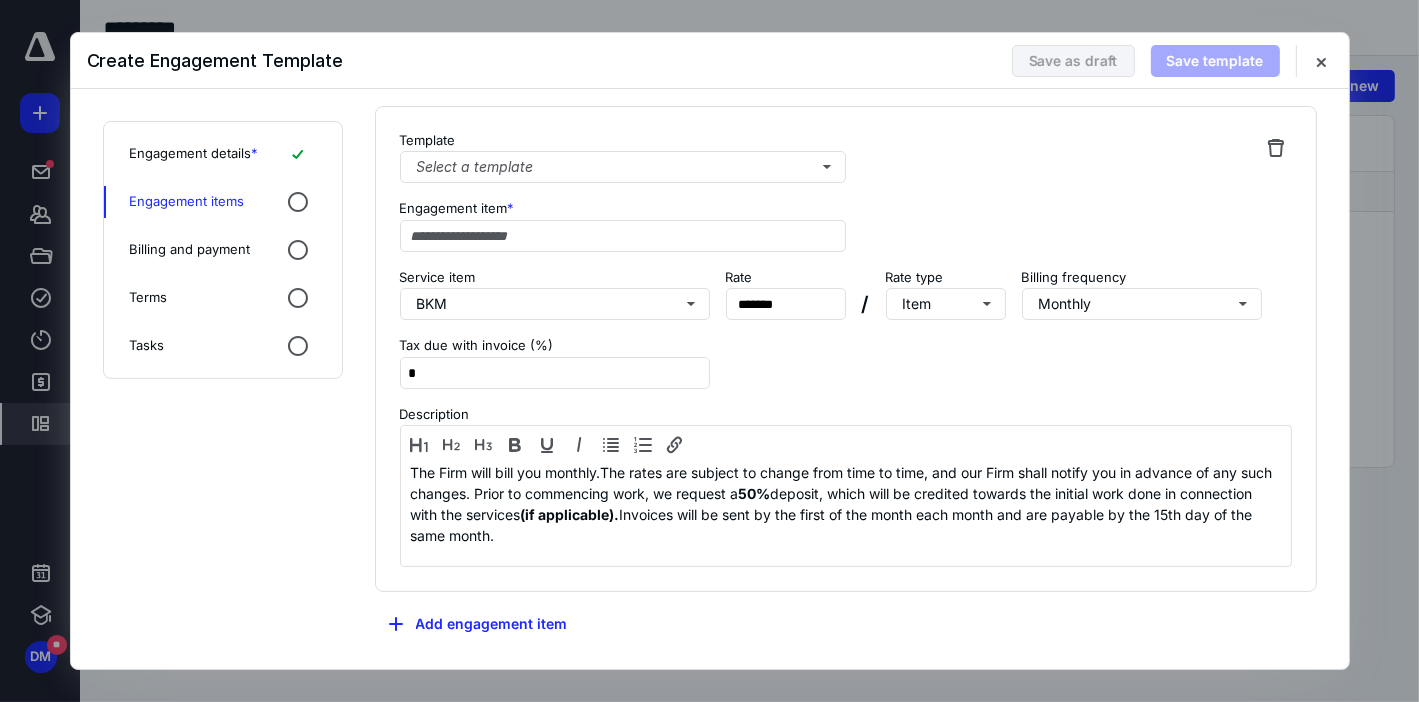 click on "Engagement Details Engagement name   * Bookkeeping Services Type "{{" to add dynamic placeholder Start date End date End date must be after start date Assignee(s) Dayana Mato (me) Proposal Intro Message Add an introductory message to appear at the beginning of the proposal. Template Thank
you for selecting AcctSmart, Inc (the “Firm”) to assist you. This letter is to
confirm our mutual understanding of the terms and objectives of our engagement
to provide you with bookkeeping and tax services as well as the
nature and limitations of the services we will provide.  Engagement Items Engagement items will be displayed as a service line item on the proposal Template Select a template Engagement item  * Service item BKM Rate *** ***** / Rate type Item Billing frequency Monthly Tax due with invoice (%) * Description The Firm will bill you monthly.  The rates are subject to
change from time to time, and our Firm shall notify you in advance of any such
changes. Prior to commencing work, we request a  50% Monthly *" at bounding box center [846, 379] 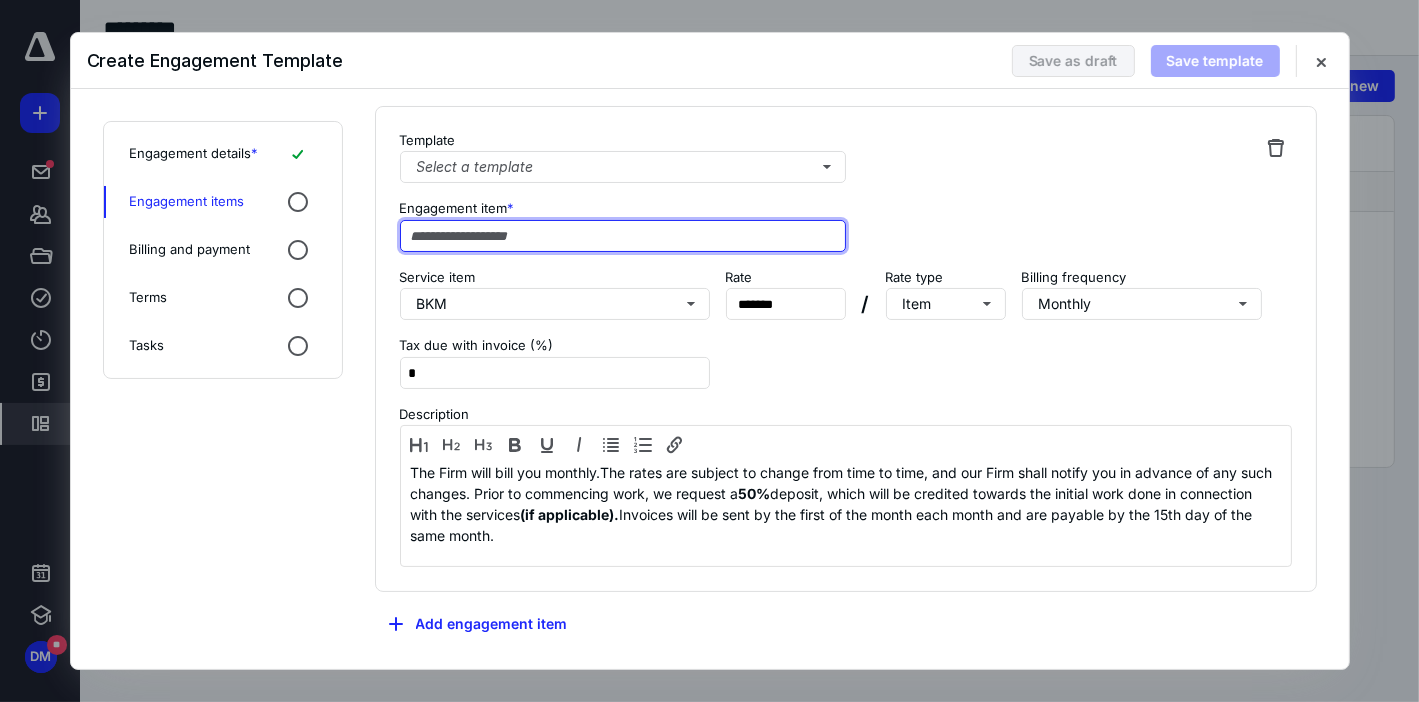 click at bounding box center [623, 236] 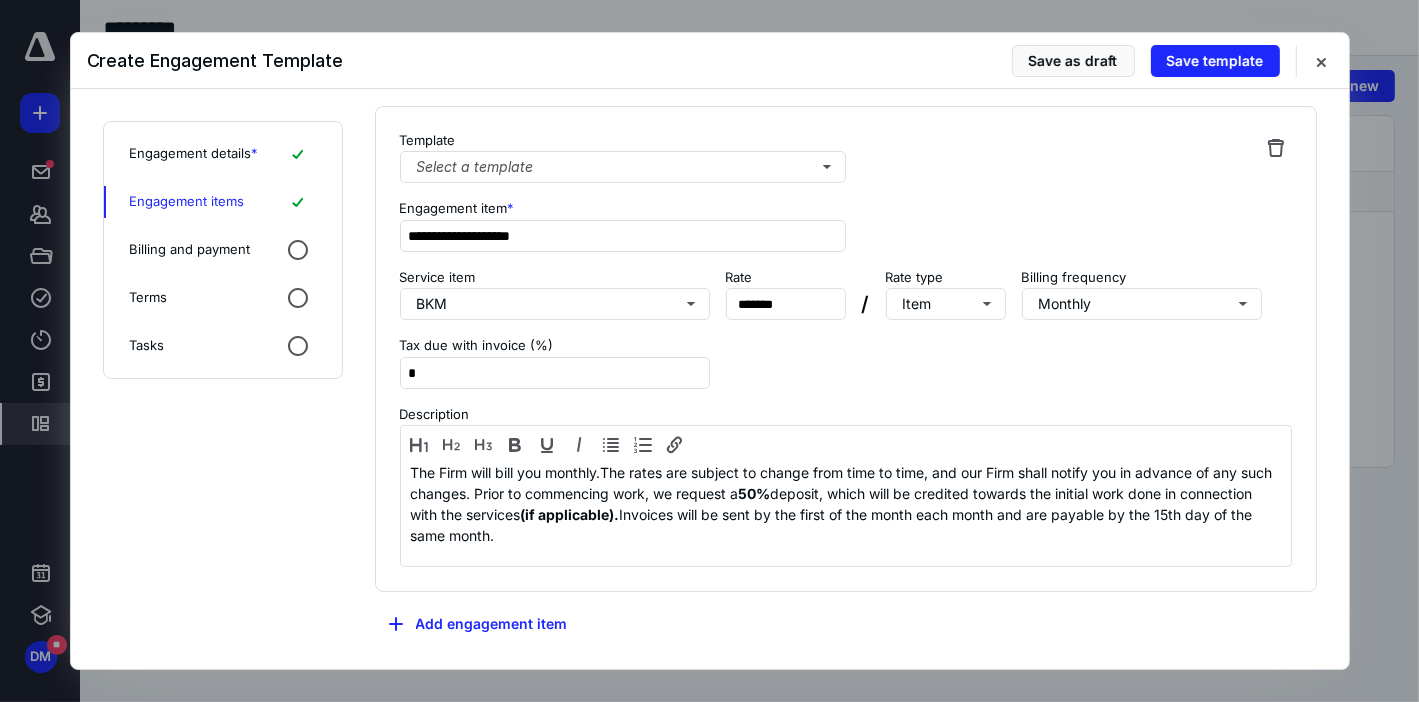 type on "**********" 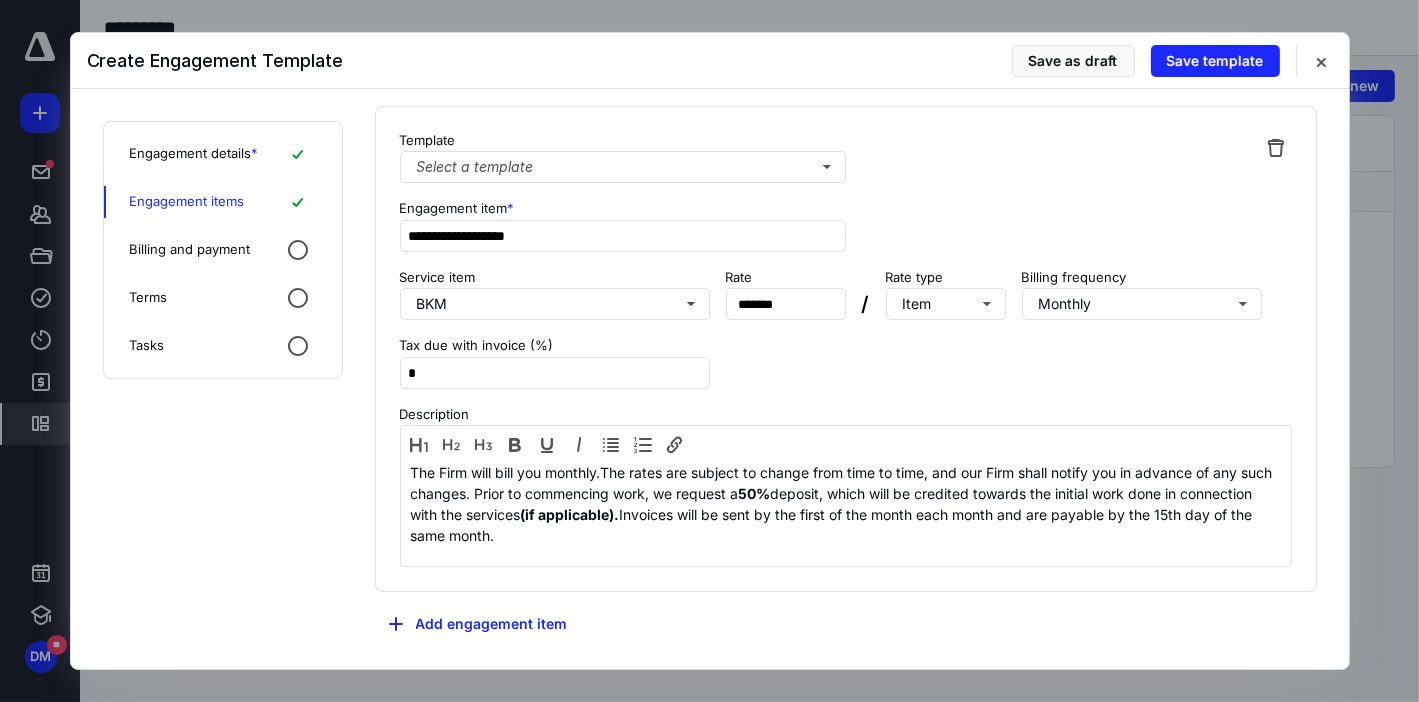 click on "**********" at bounding box center (846, 349) 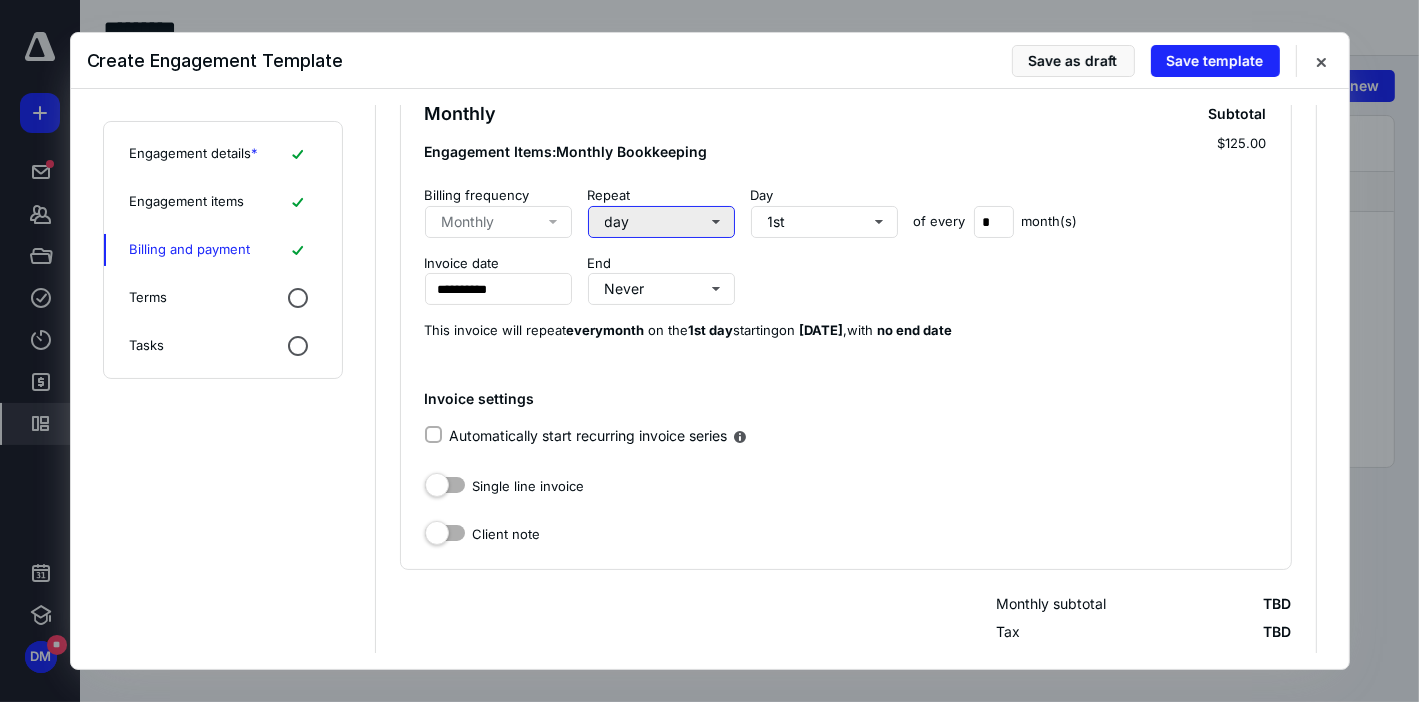 click on "day" at bounding box center (661, 222) 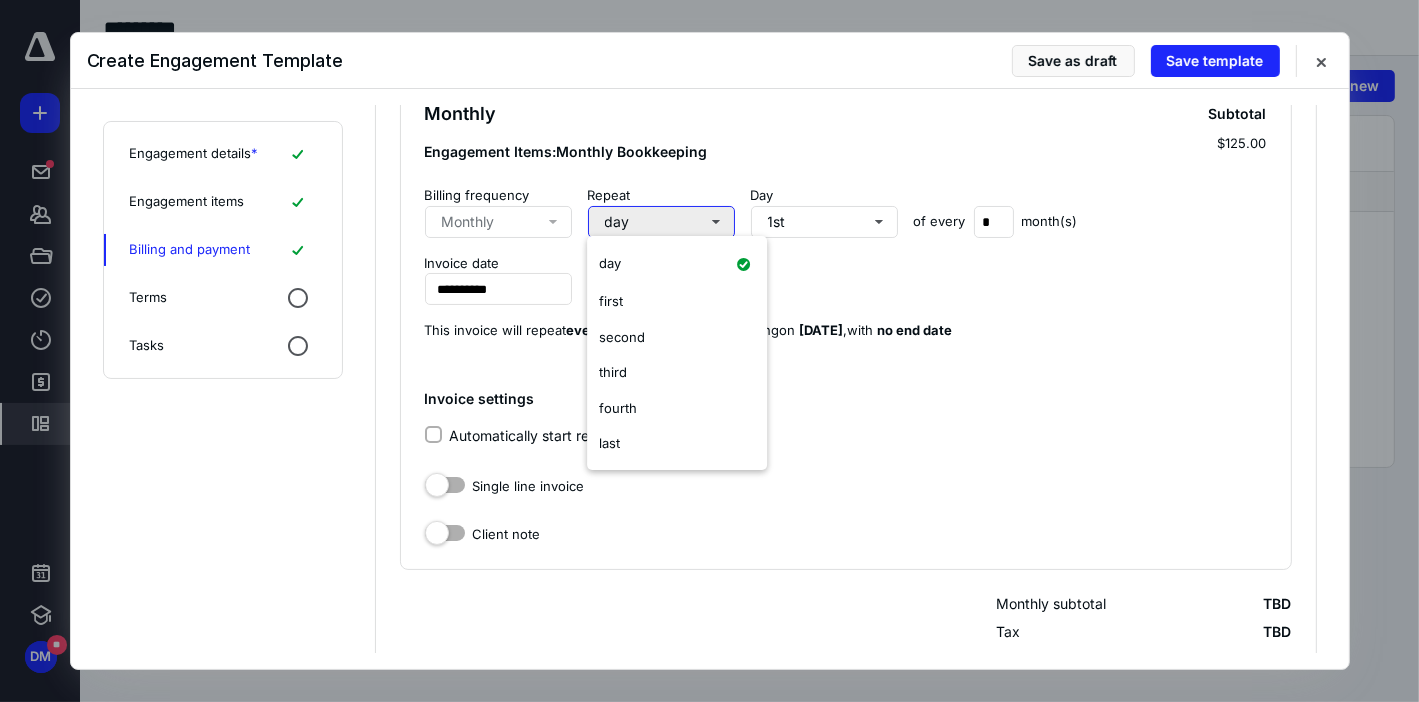 click on "day" at bounding box center [661, 222] 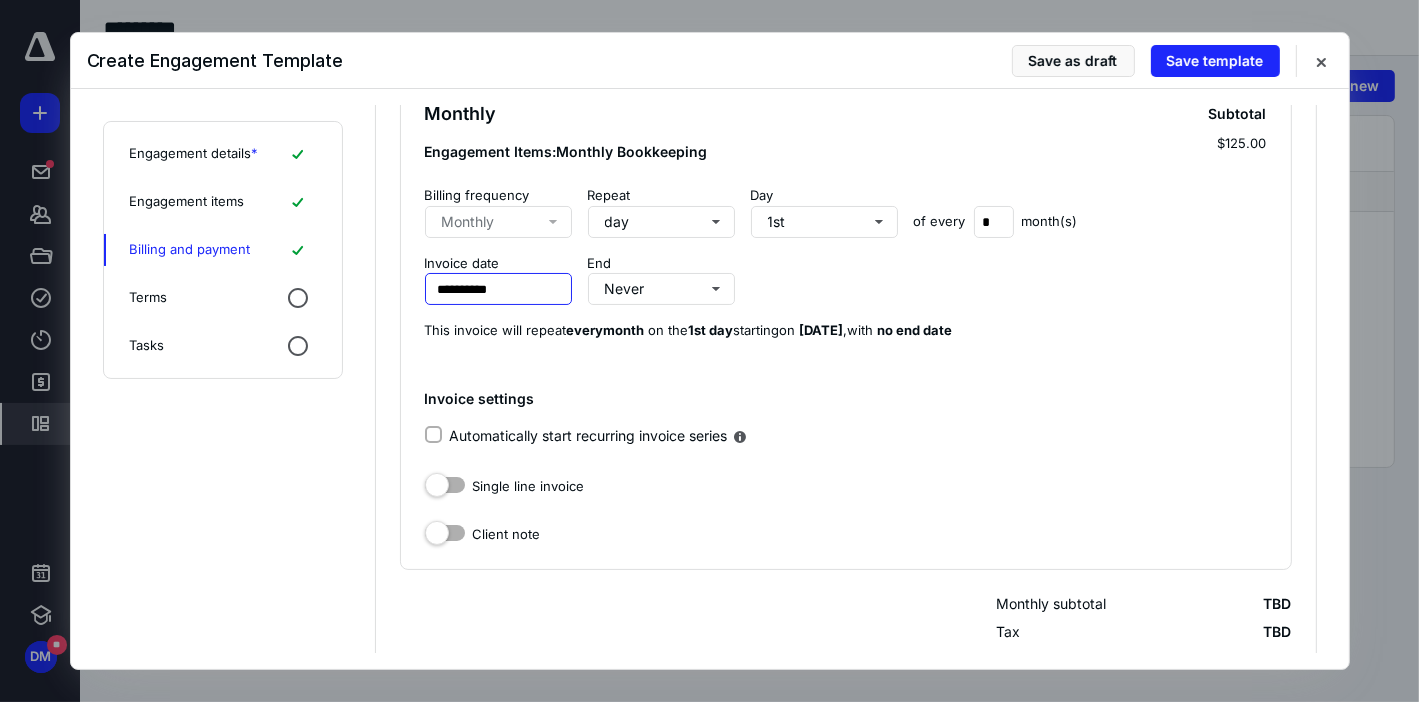 click on "**********" at bounding box center (498, 289) 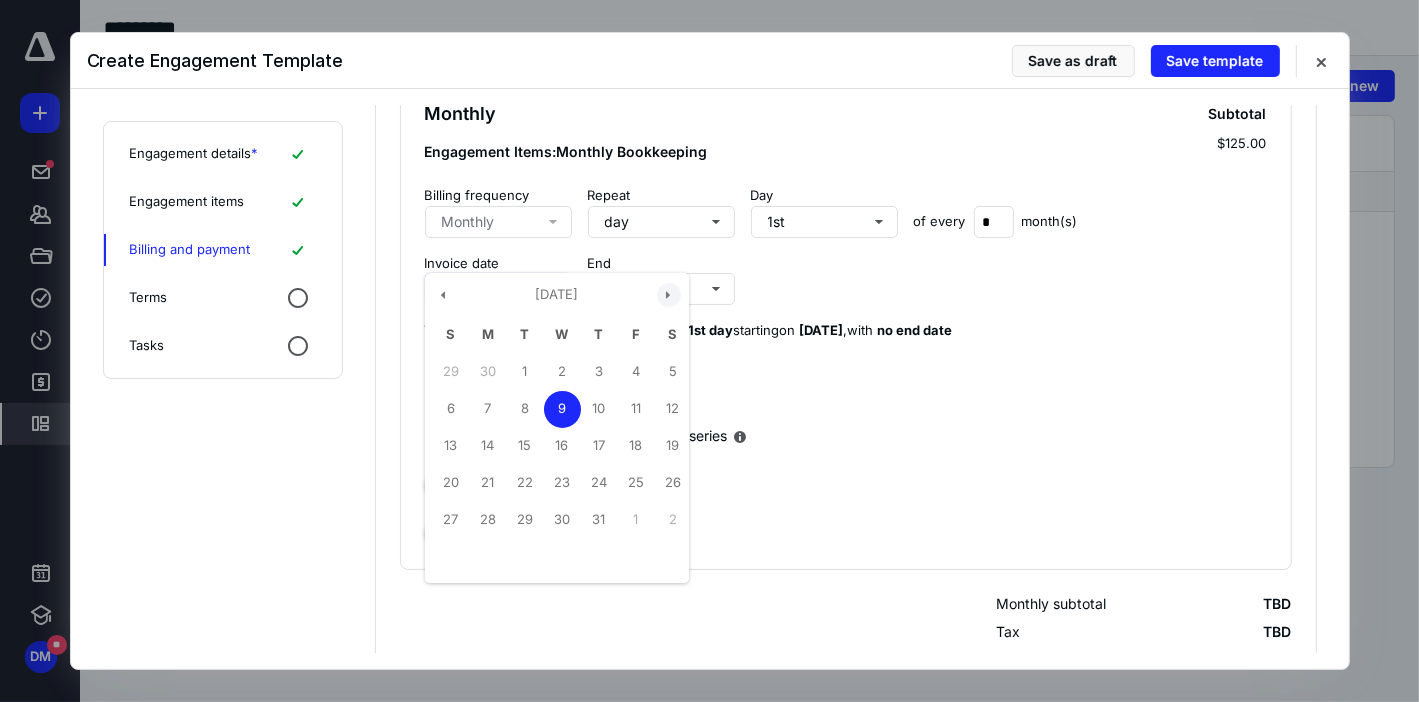 click at bounding box center [669, 295] 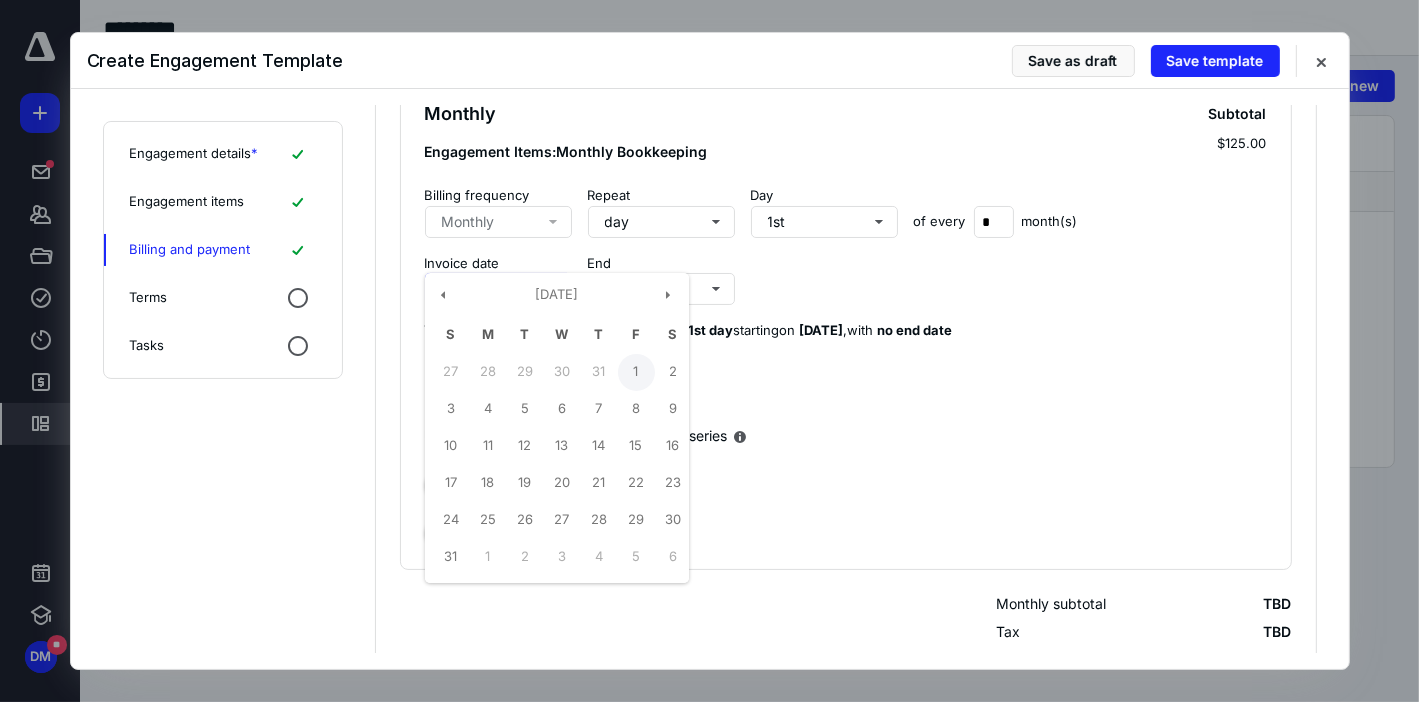 click on "1" at bounding box center [636, 372] 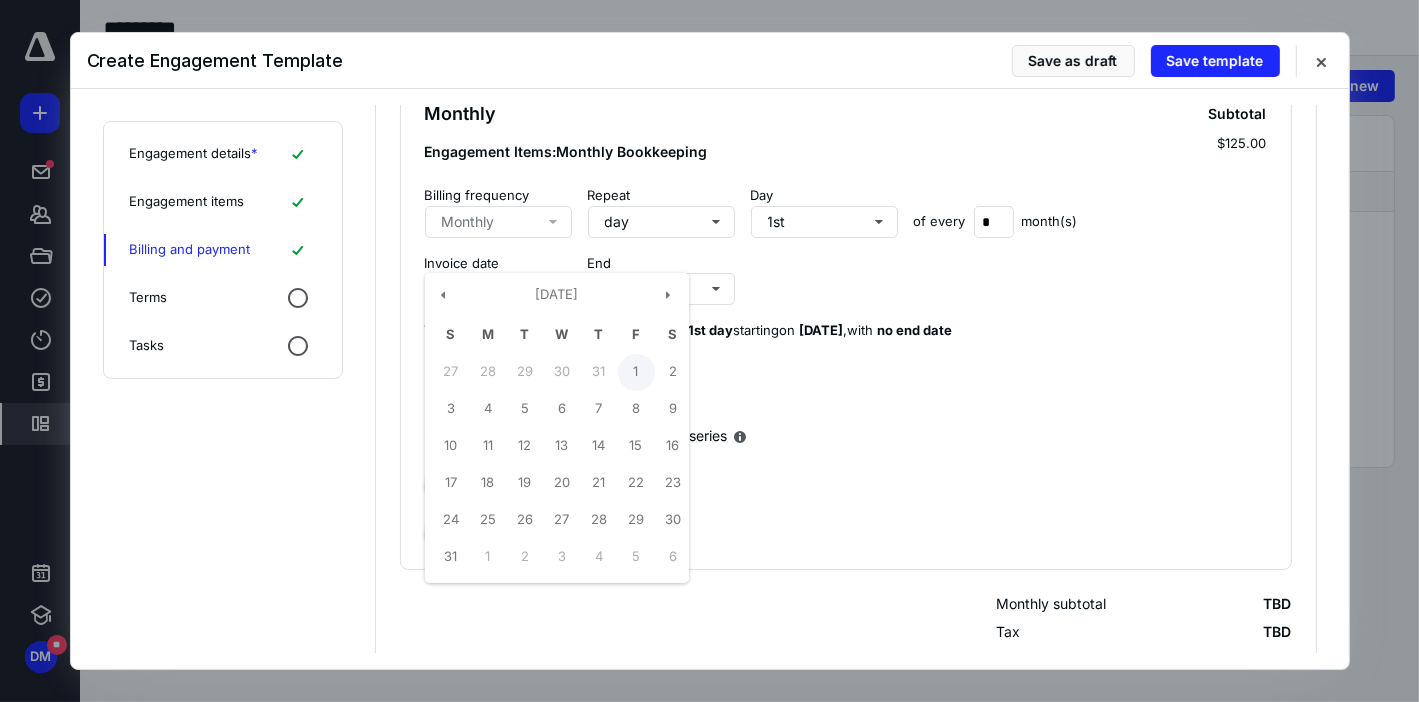 type on "**********" 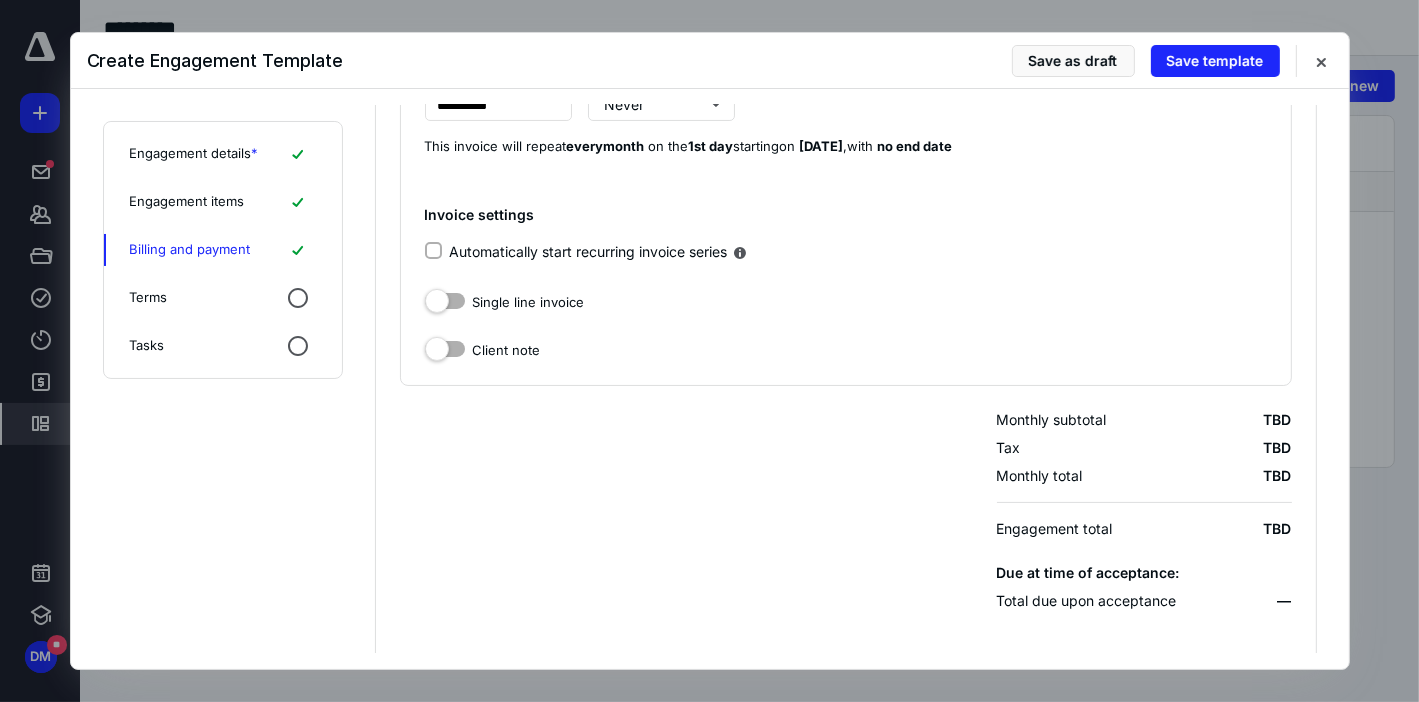 scroll, scrollTop: 317, scrollLeft: 0, axis: vertical 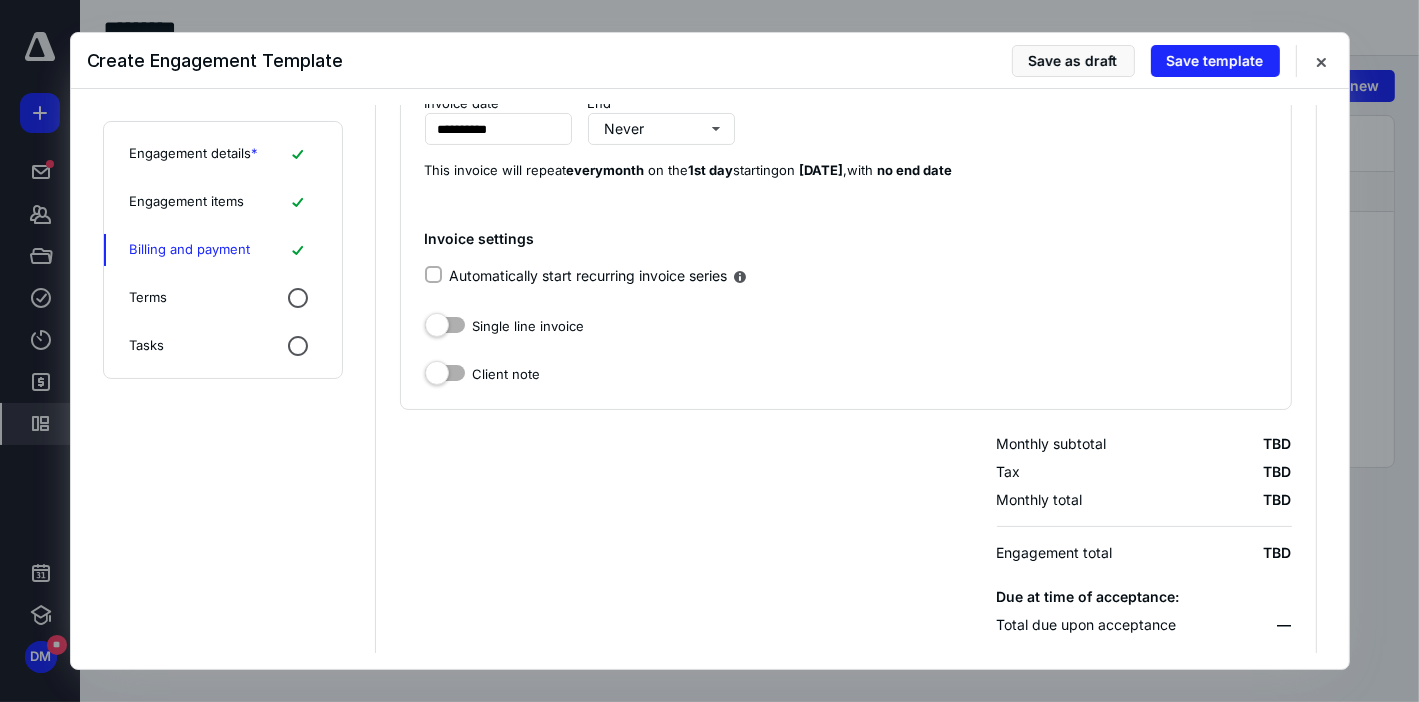 click 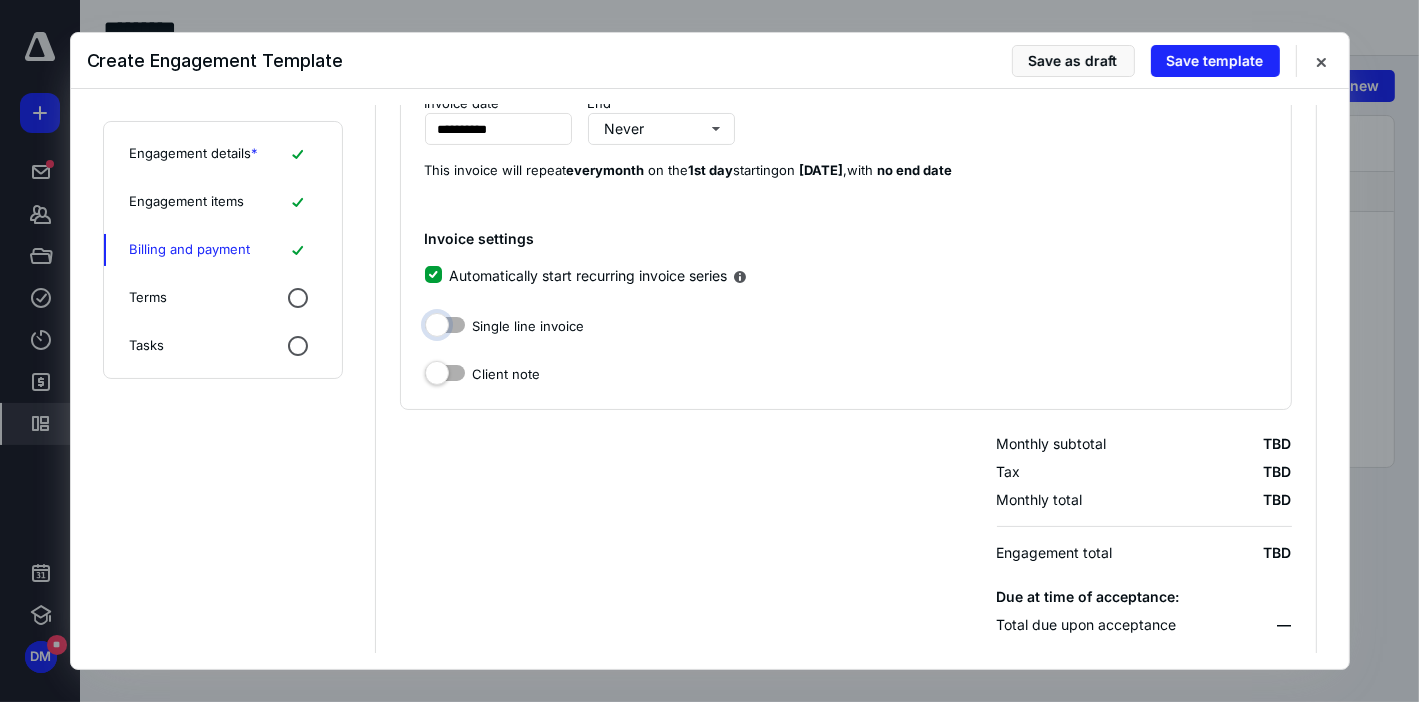 click on "Single line invoice" at bounding box center [445, 322] 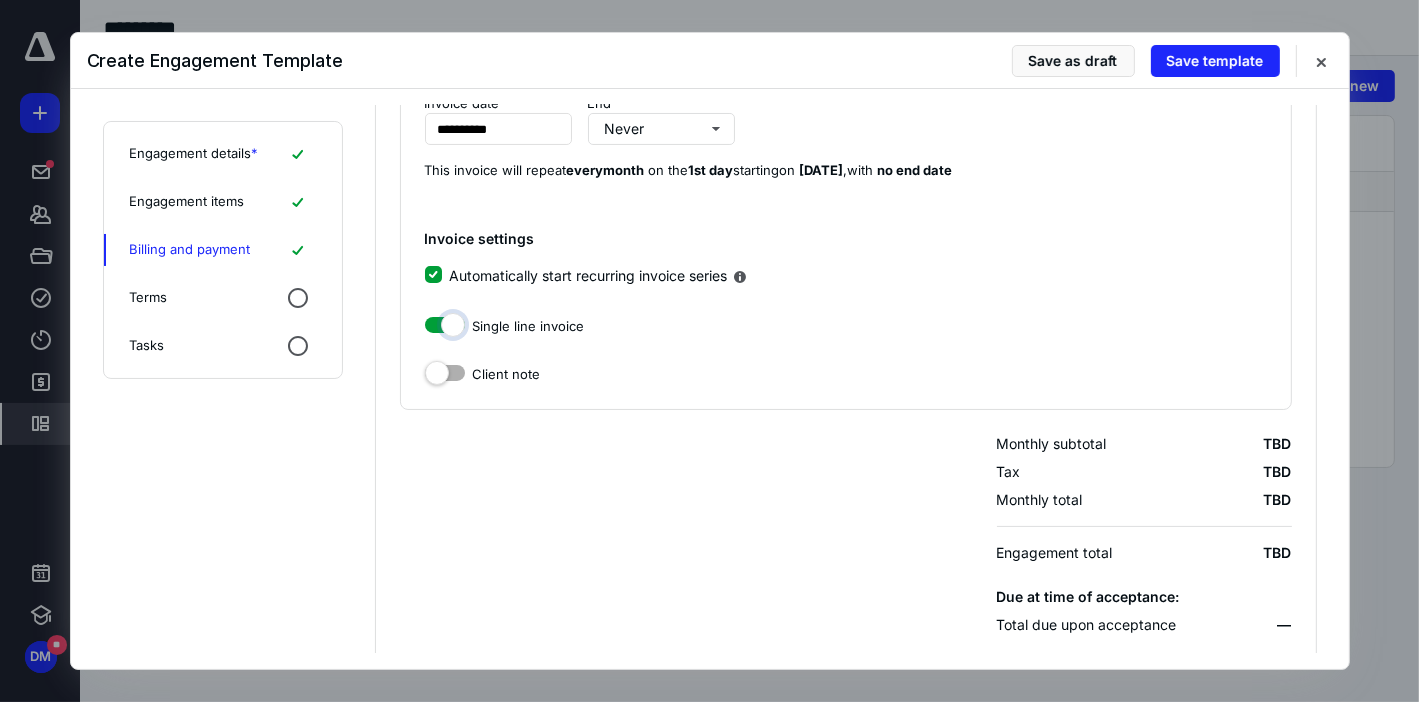 checkbox on "true" 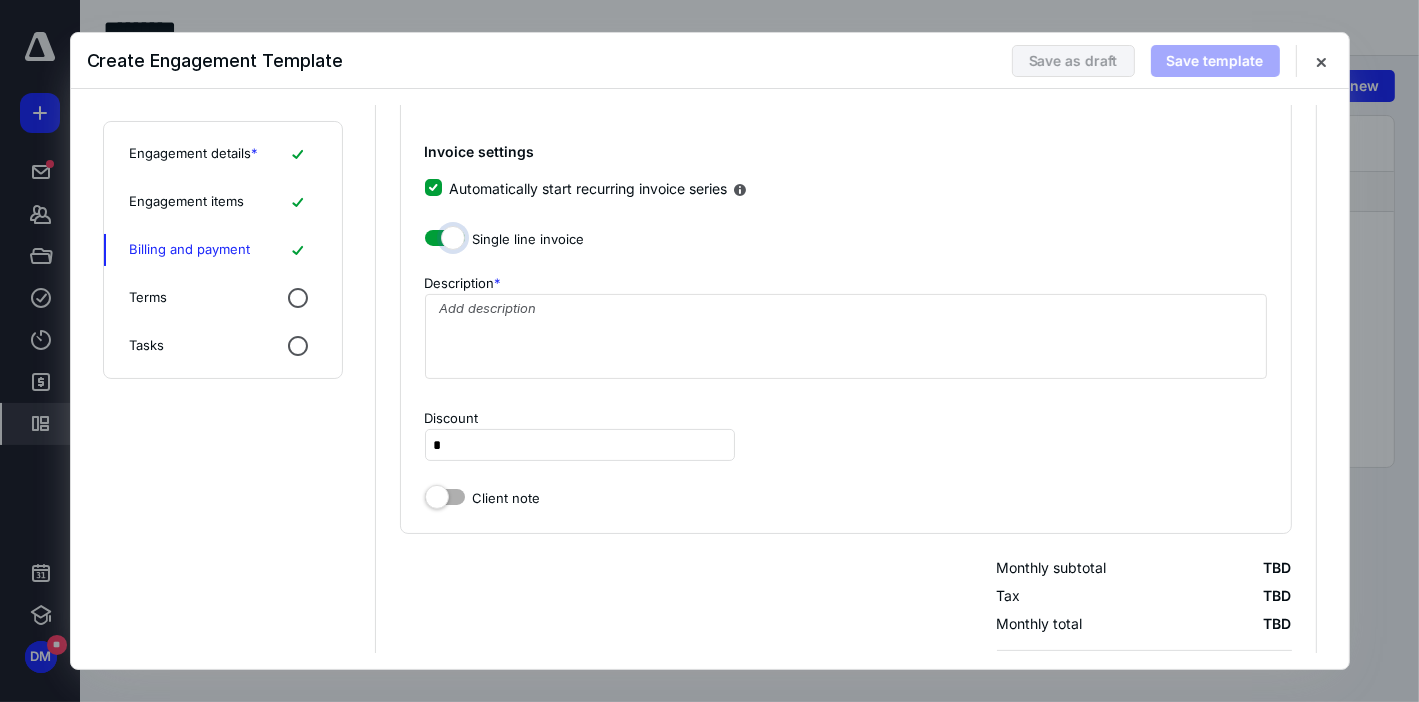 scroll, scrollTop: 400, scrollLeft: 0, axis: vertical 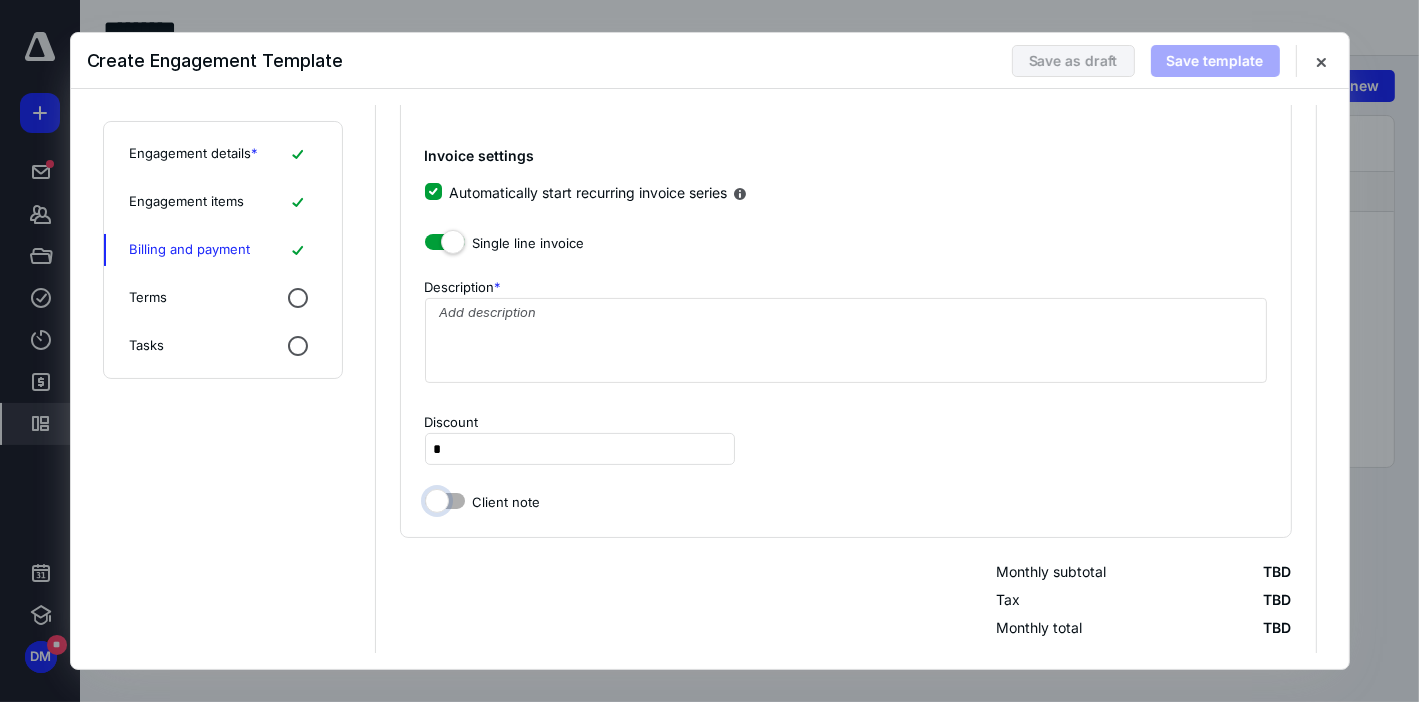 click on "Client note" at bounding box center (445, 498) 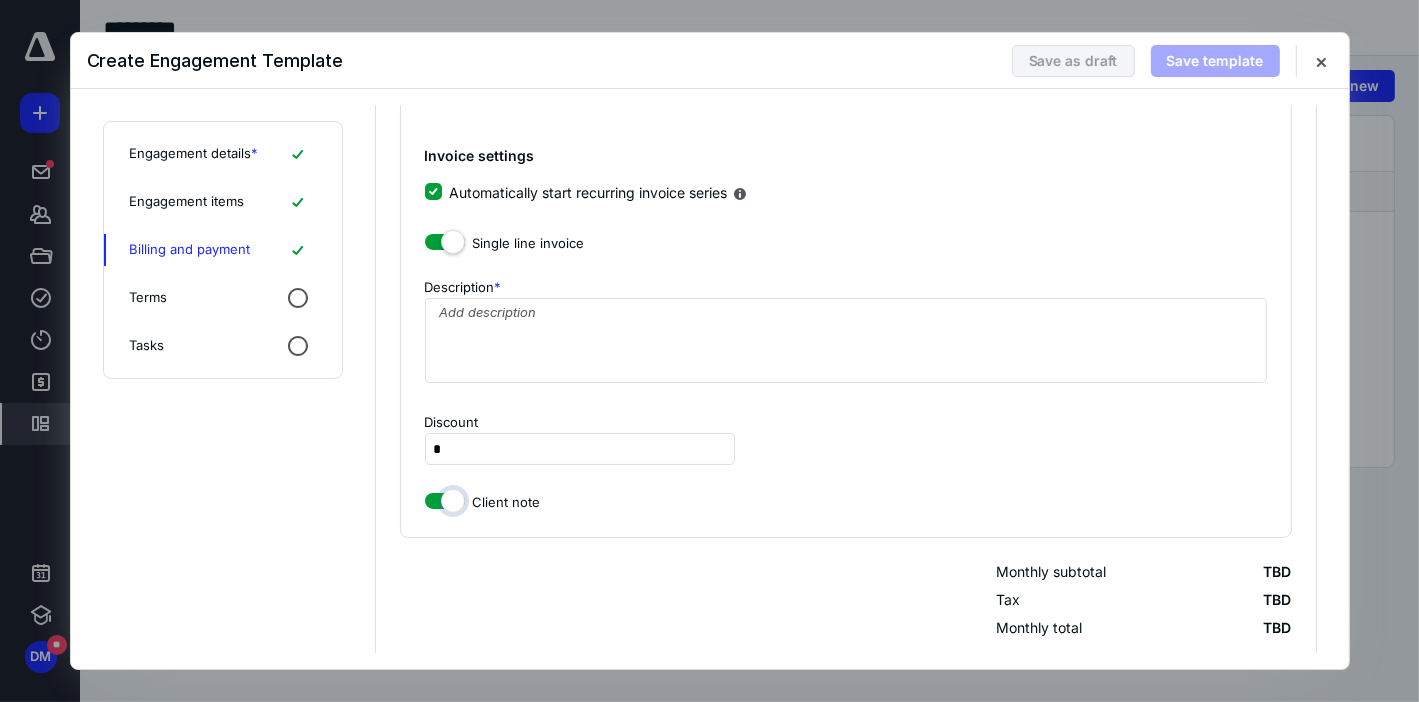 checkbox on "true" 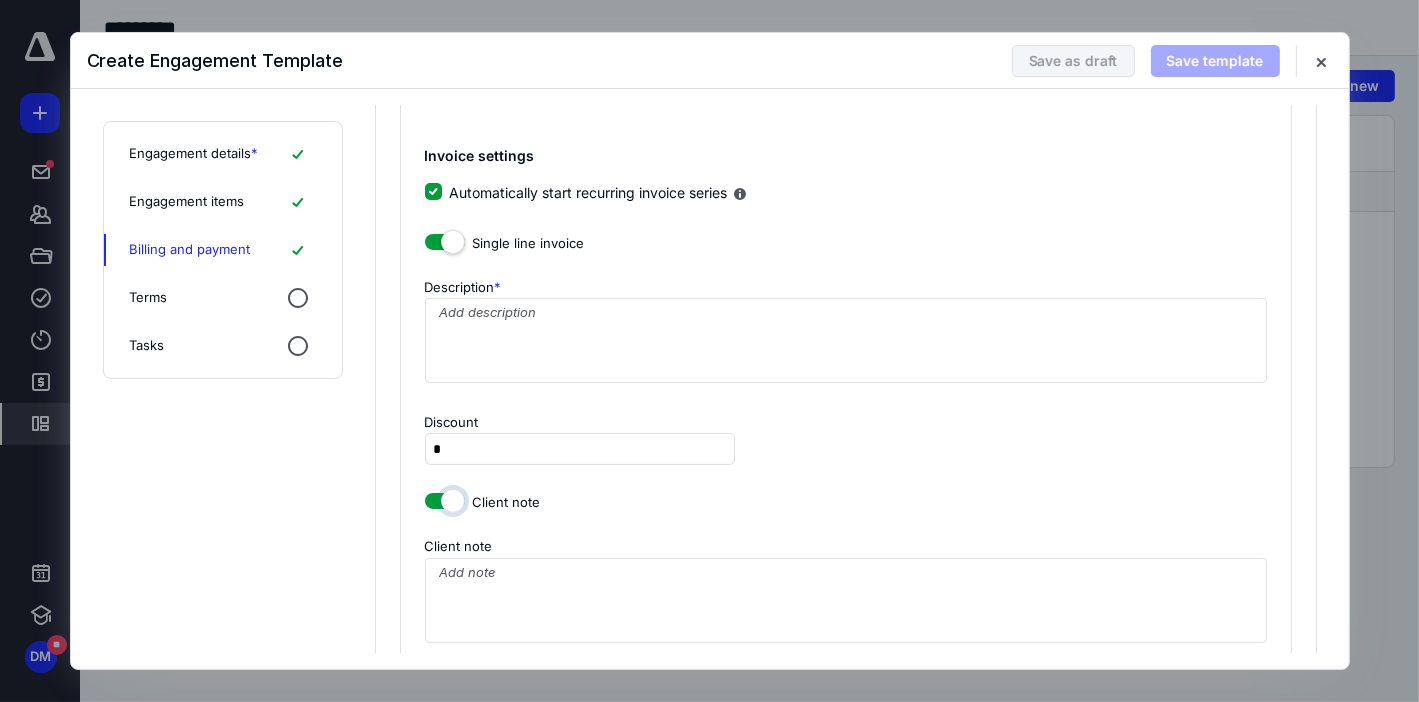 scroll, scrollTop: 560, scrollLeft: 0, axis: vertical 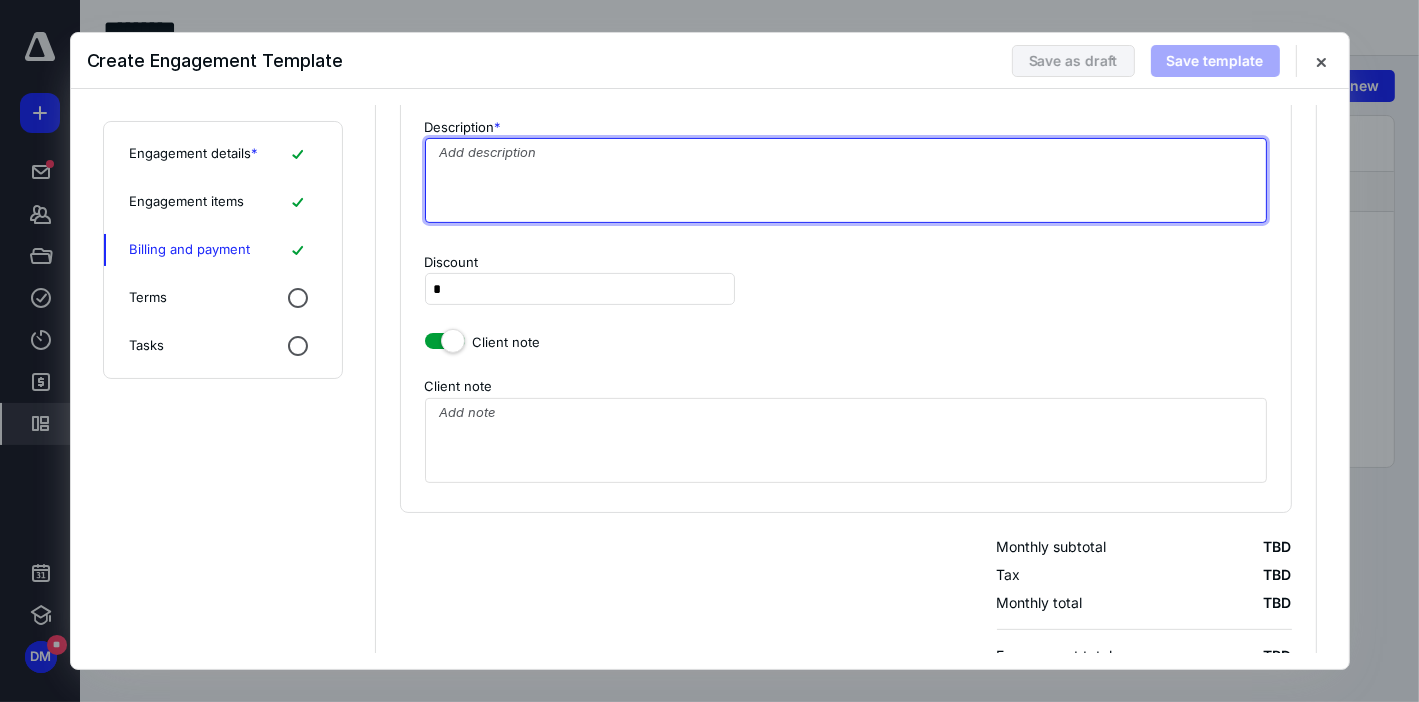 click at bounding box center (846, 180) 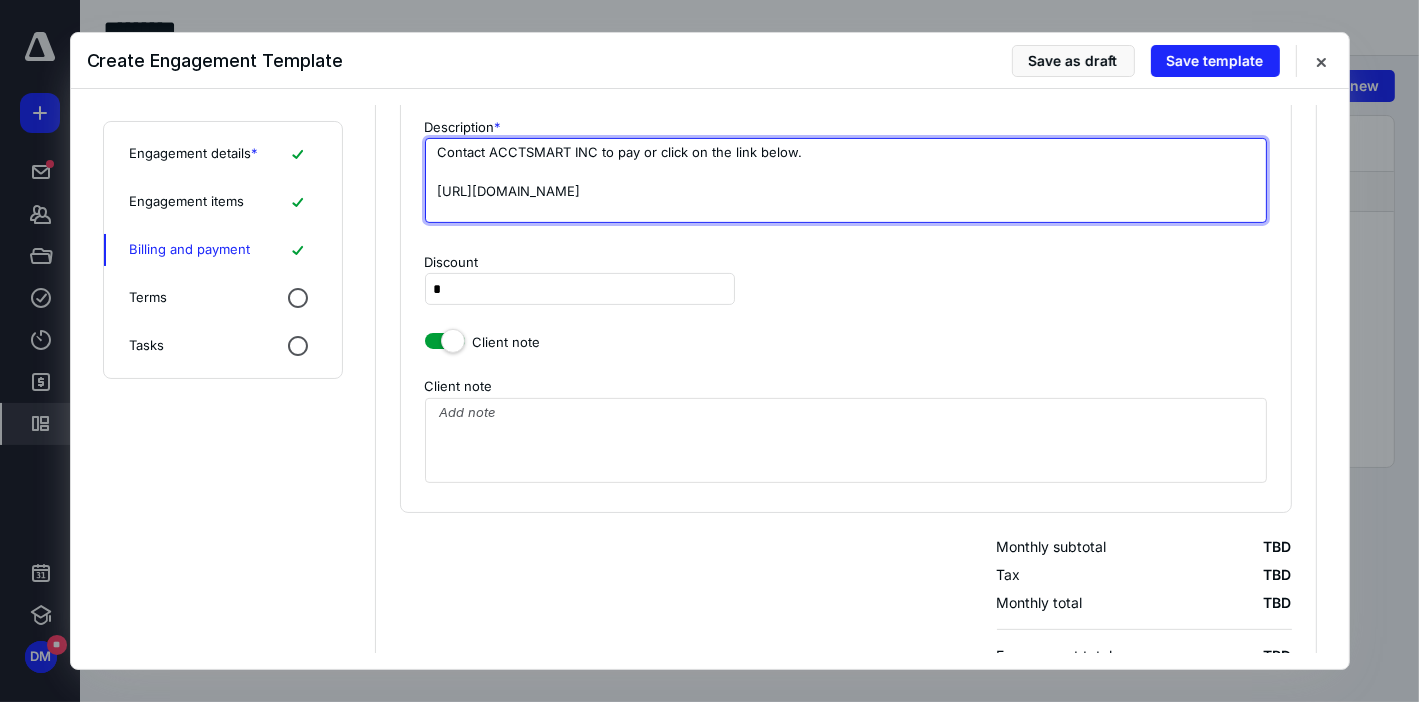 type on "Contact ACCTSMART INC to pay or click on the link below.
https://link.clover.com/urlshortener/3CR7TS" 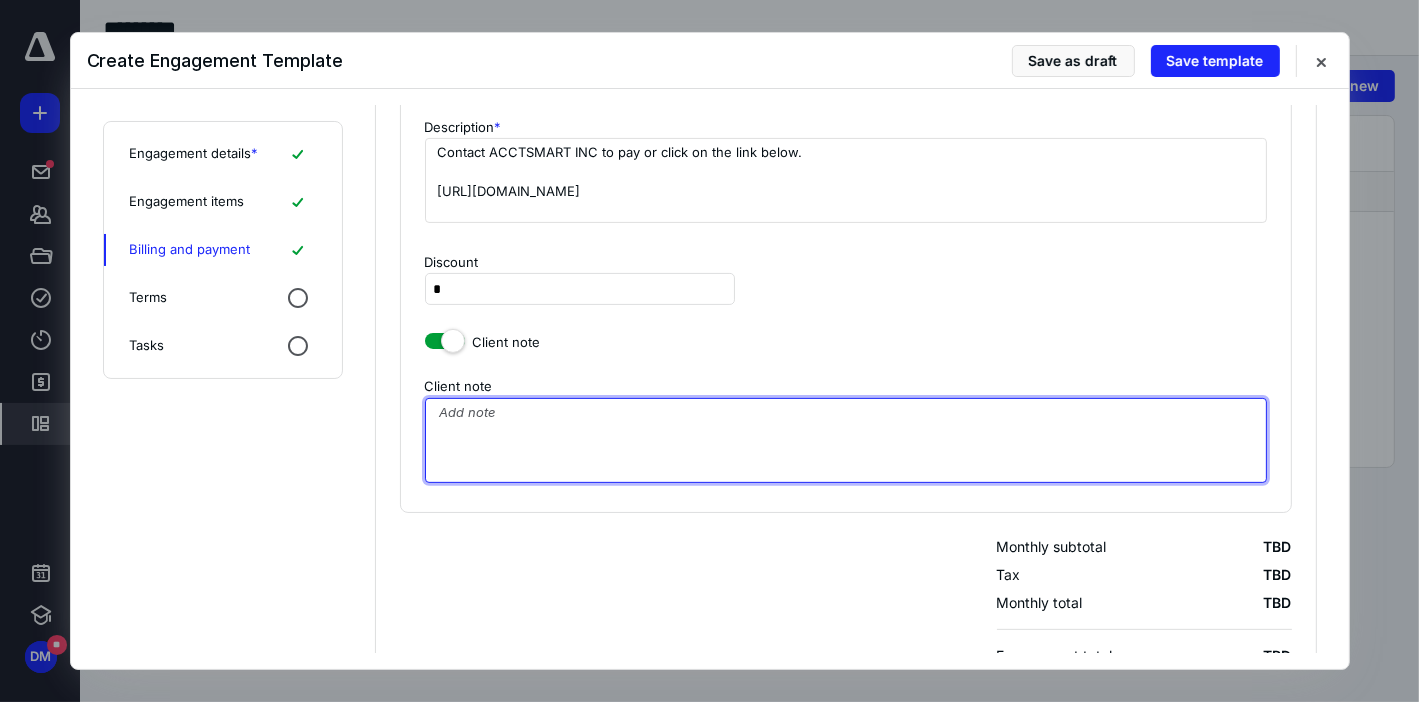 click at bounding box center [846, 440] 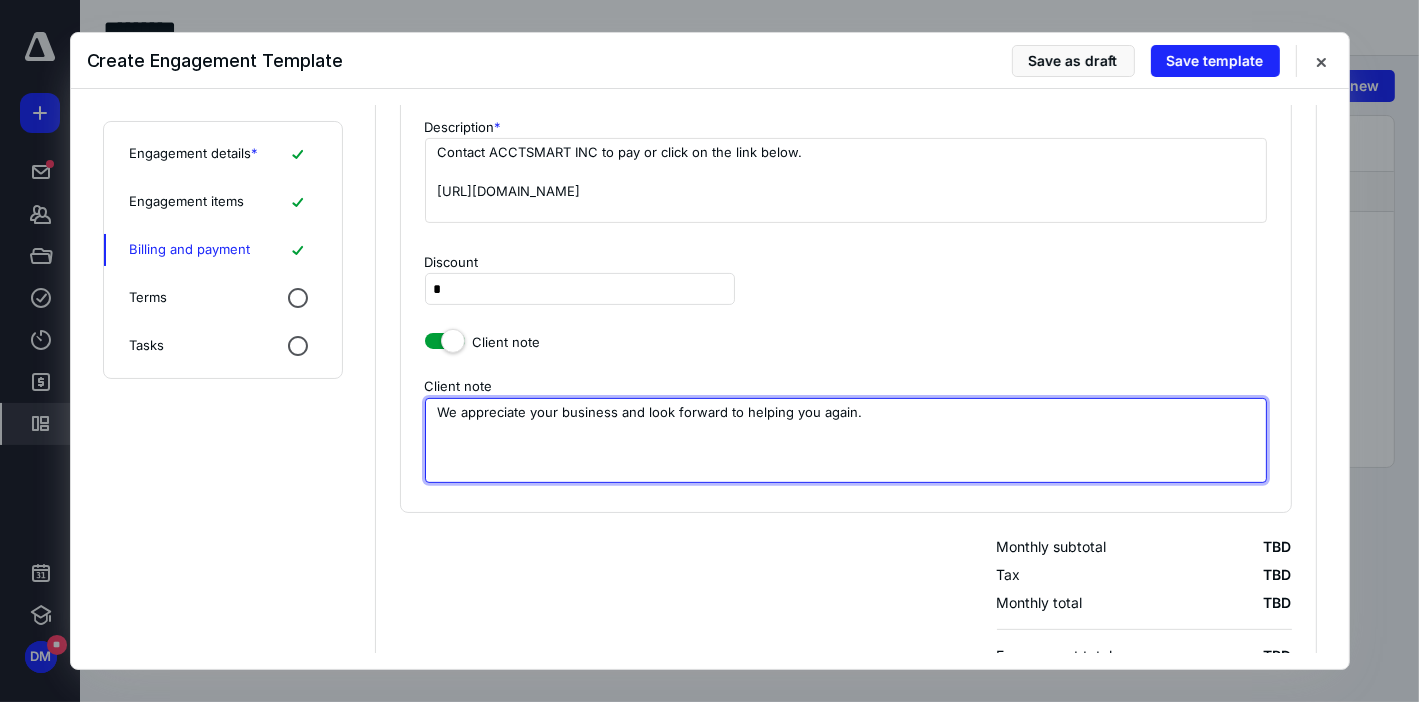 click on "We appreciate your business and look forward to helping you again." at bounding box center [846, 440] 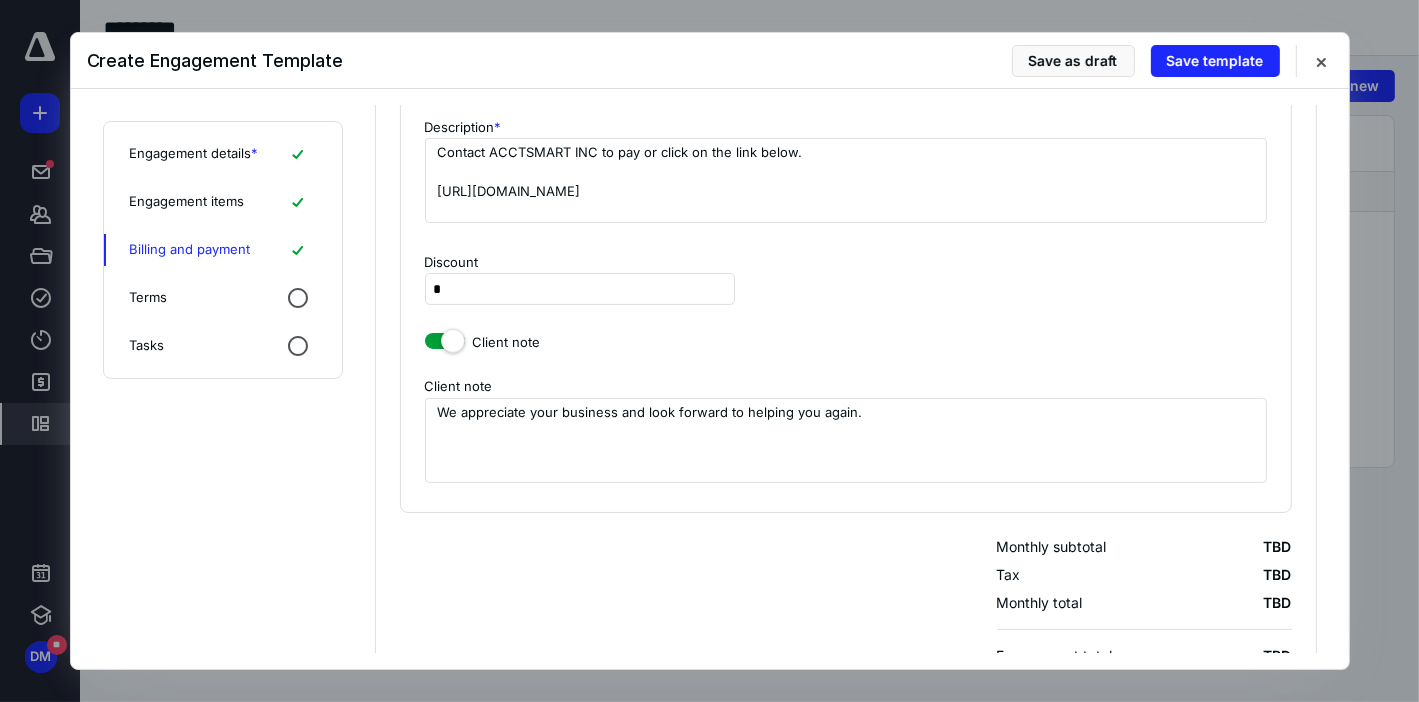 click on "Invoice settings Automatically start recurring invoice series Single line invoice Description  * Contact ACCTSMART INC to pay or click on the link below.
https://link.clover.com/urlshortener/3CR7TS Discount * Client note Client note We appreciate your business and look forward to helping you again." at bounding box center (846, 237) 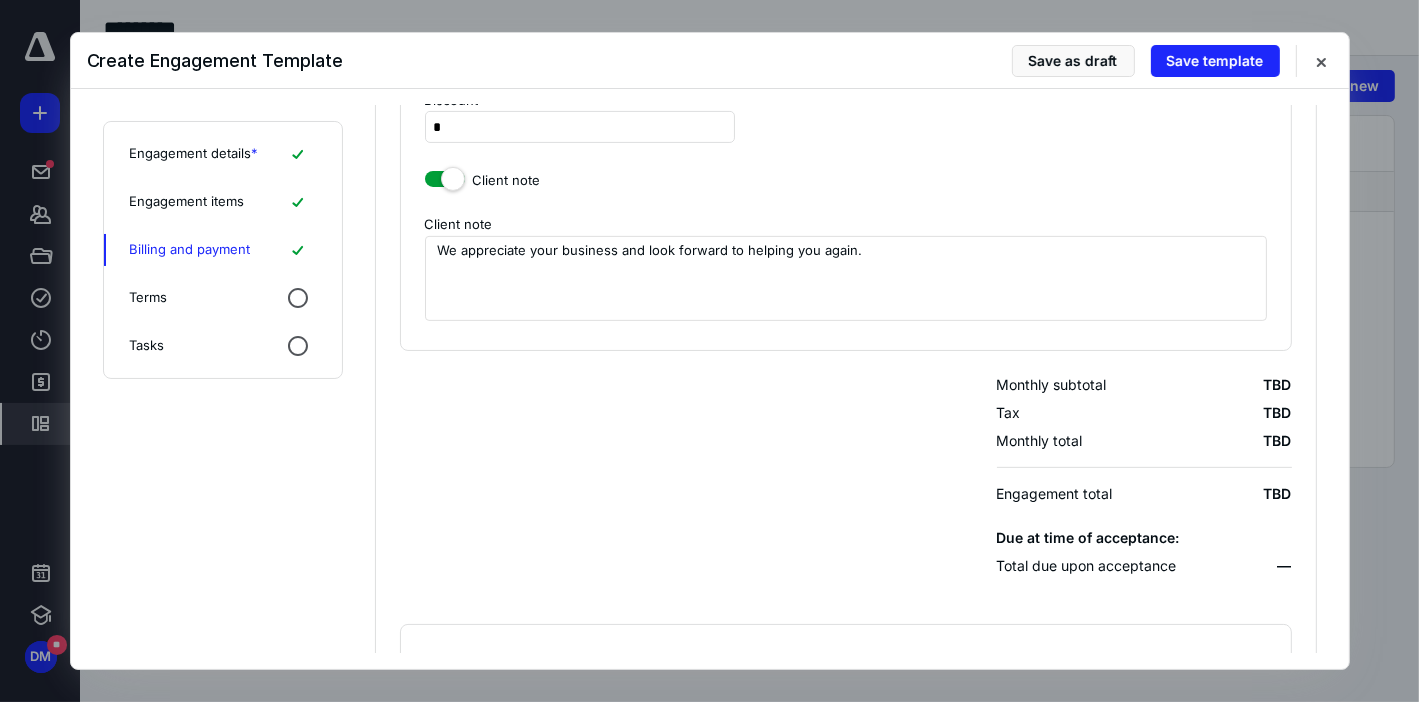 scroll, scrollTop: 910, scrollLeft: 0, axis: vertical 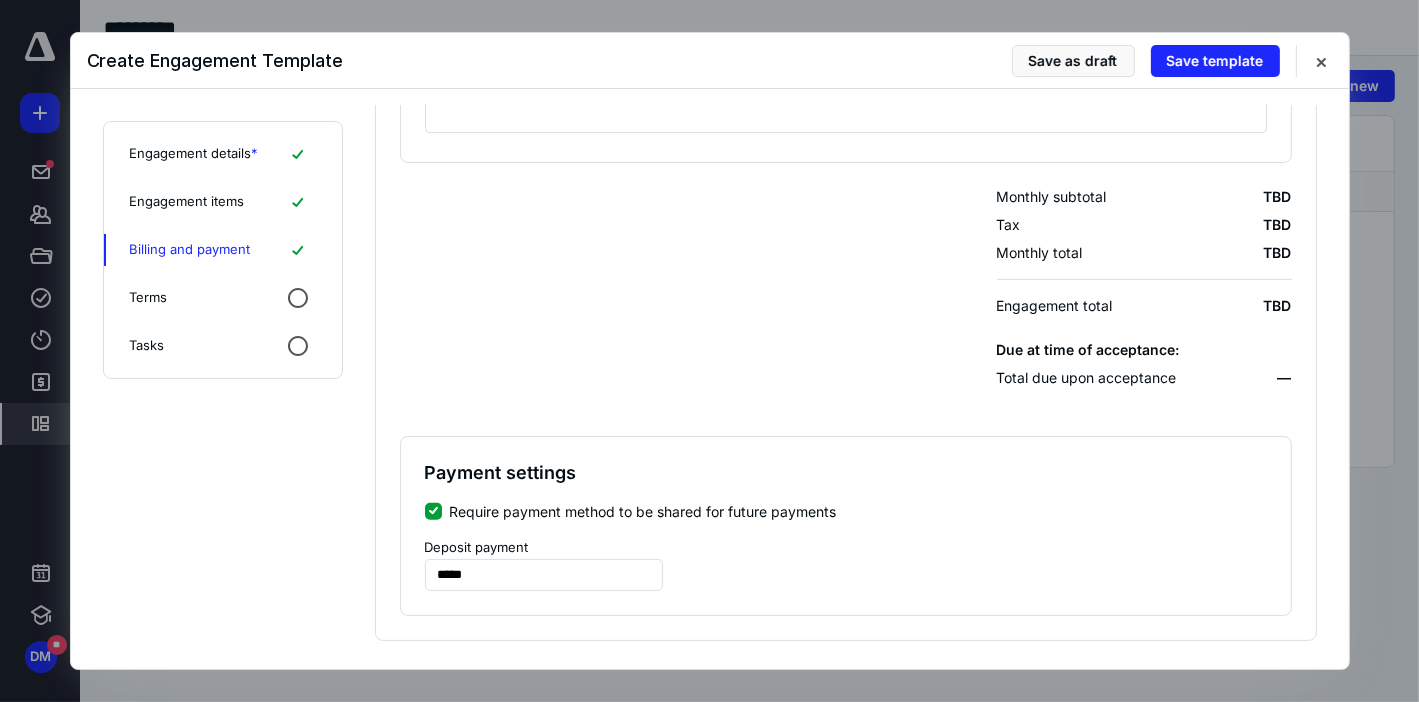 click on "Monthly subtotal TBD Tax TBD Monthly total TBD Engagement total TBD Due at time of acceptance: Total due upon acceptance —" at bounding box center [846, 287] 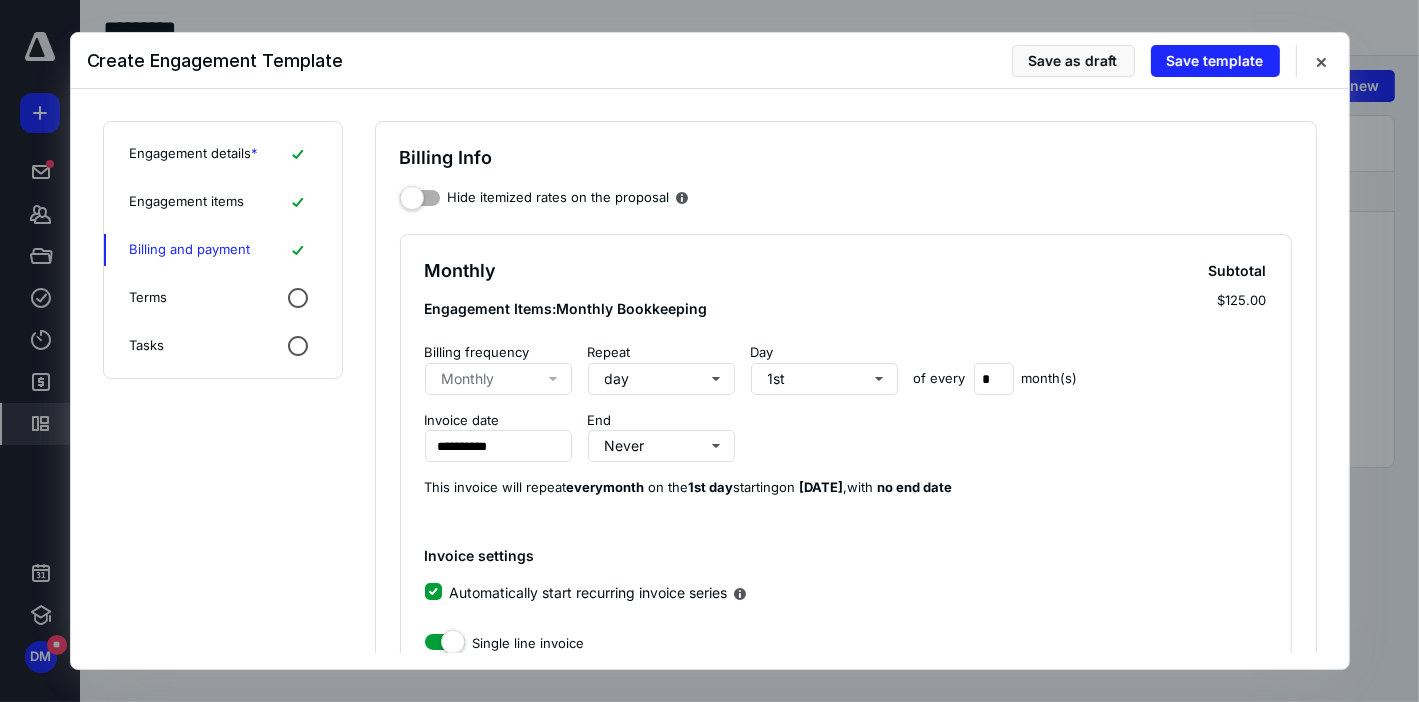 scroll, scrollTop: 0, scrollLeft: 0, axis: both 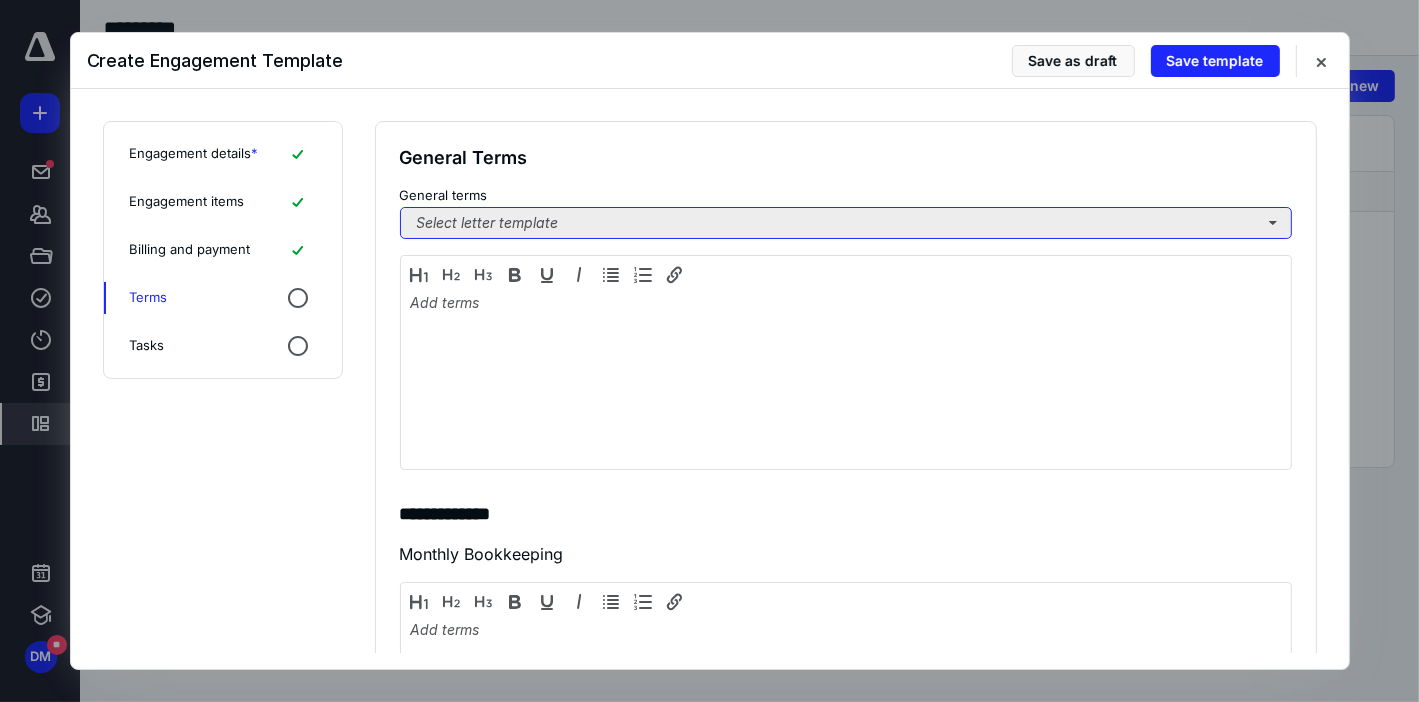 click on "Select letter template" at bounding box center (846, 223) 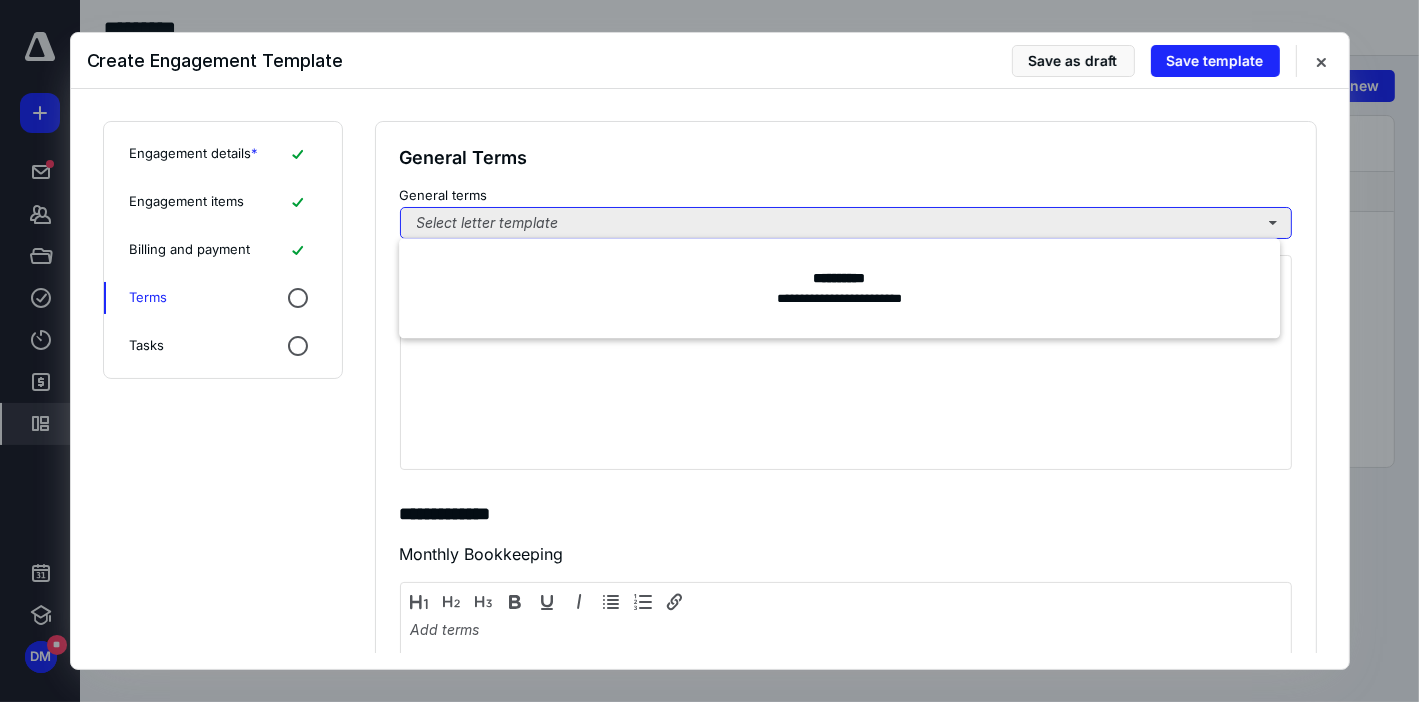 click on "Select letter template" at bounding box center (846, 223) 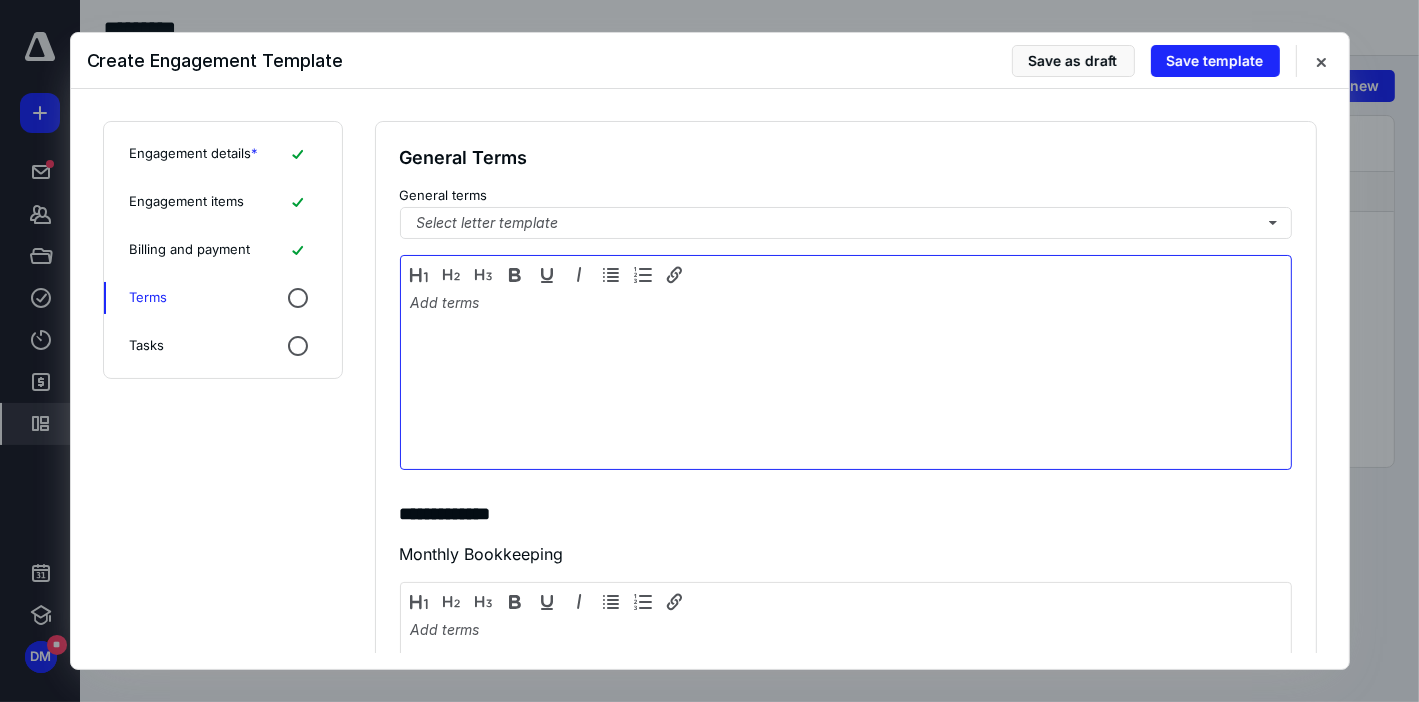 click at bounding box center [846, 377] 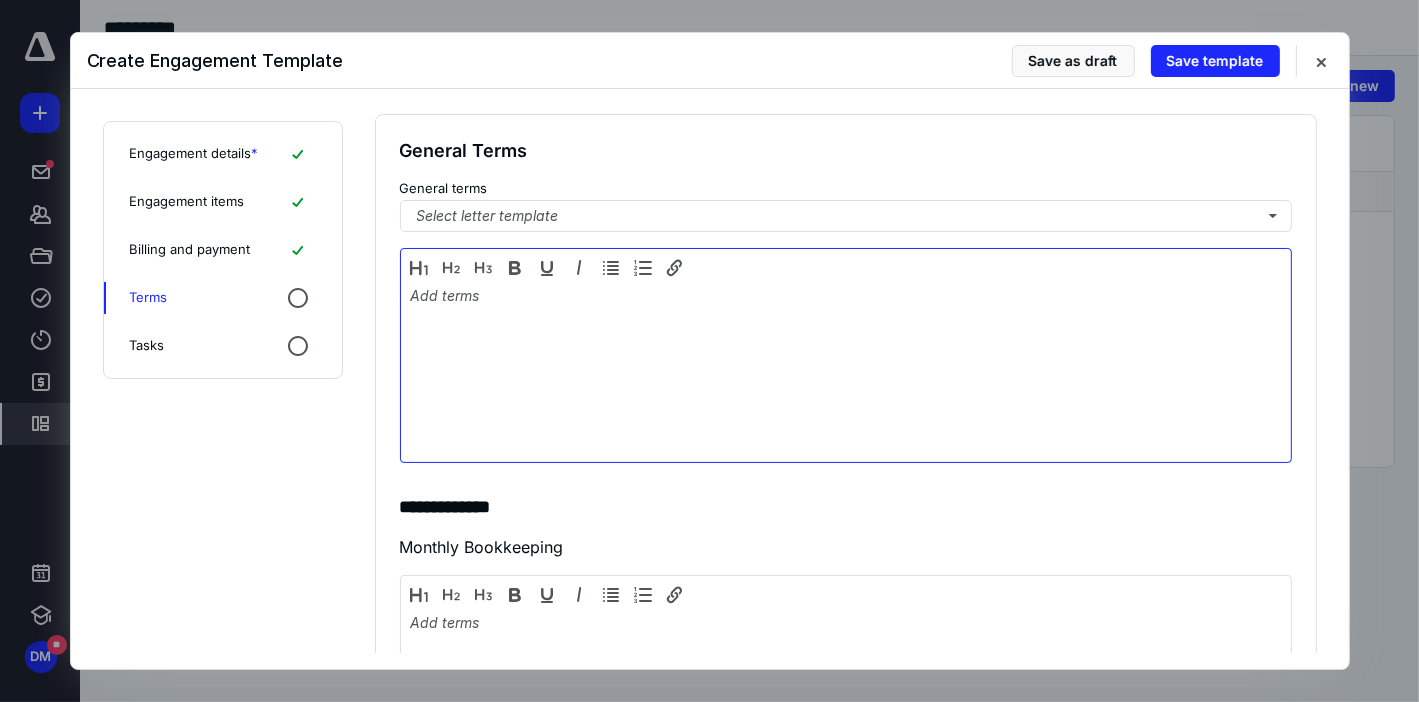 scroll, scrollTop: 0, scrollLeft: 0, axis: both 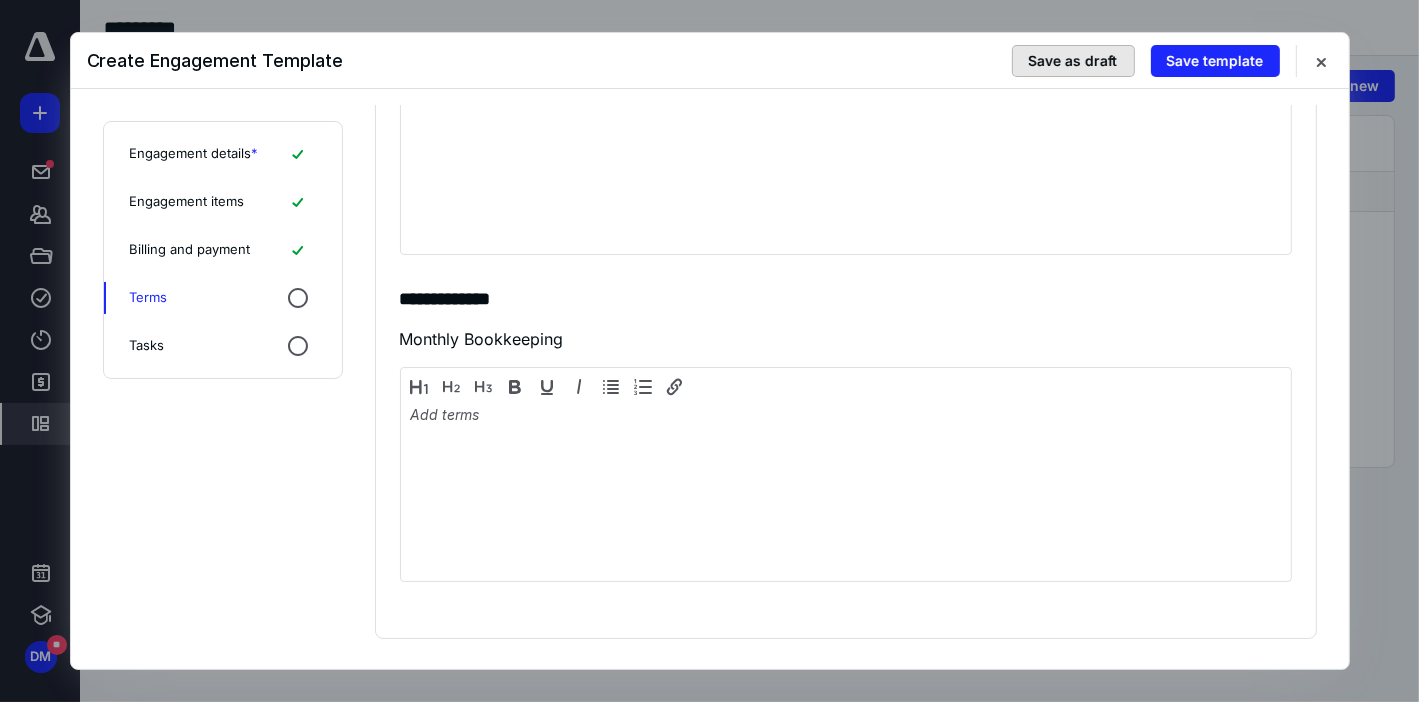 click on "Save as draft" at bounding box center (1073, 61) 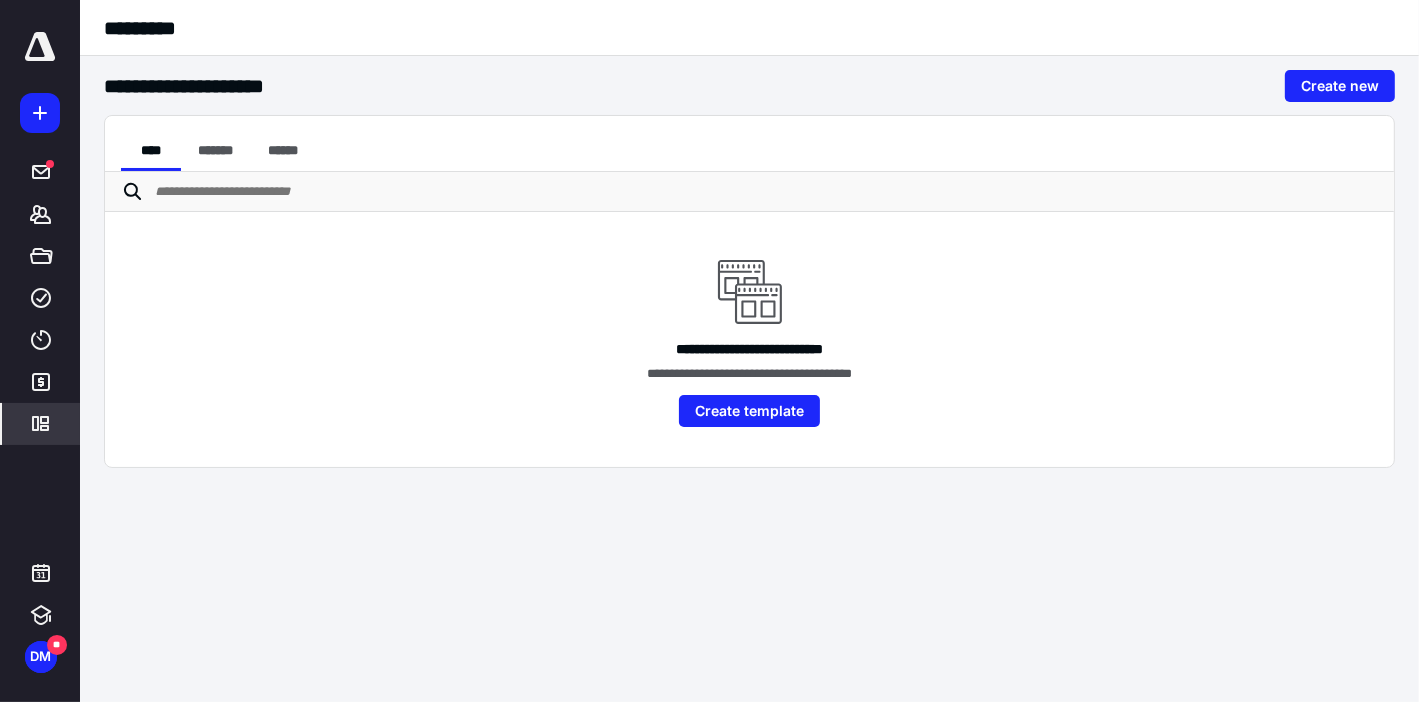 click 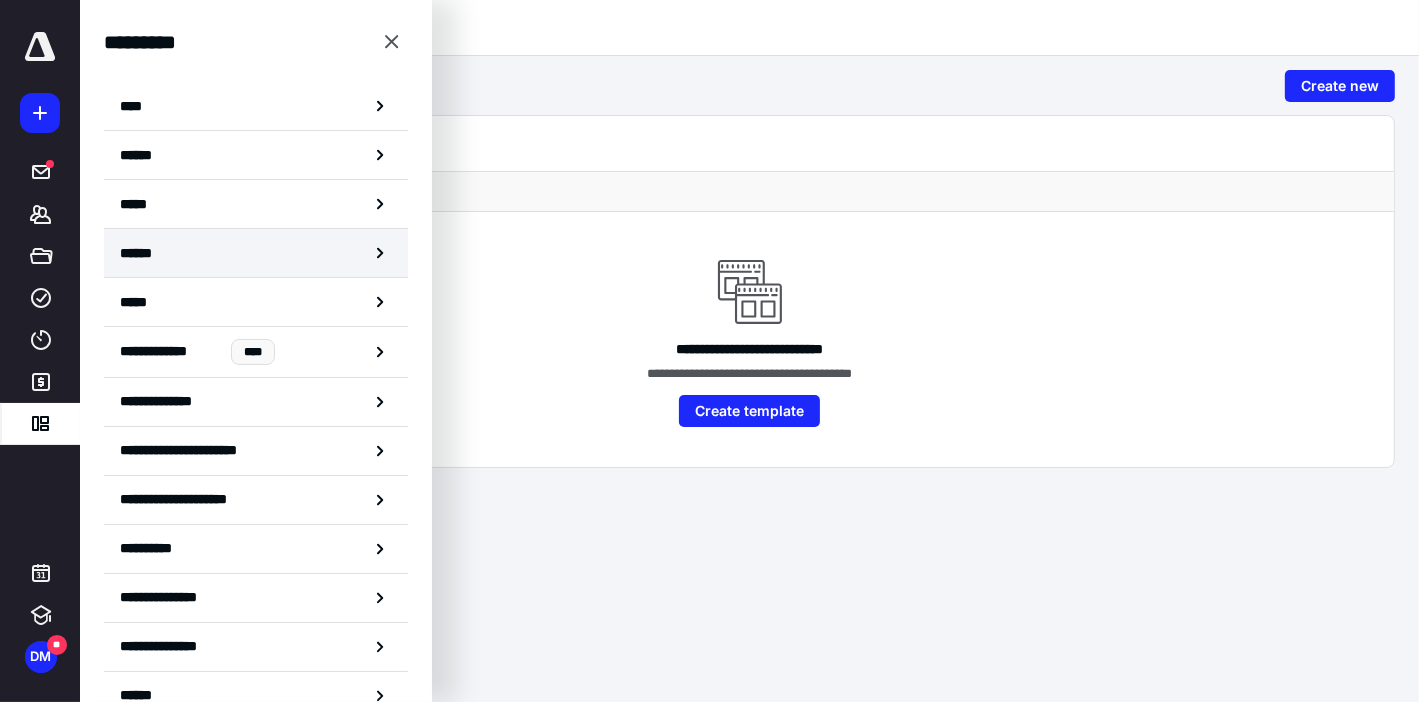 click on "******" at bounding box center (140, 253) 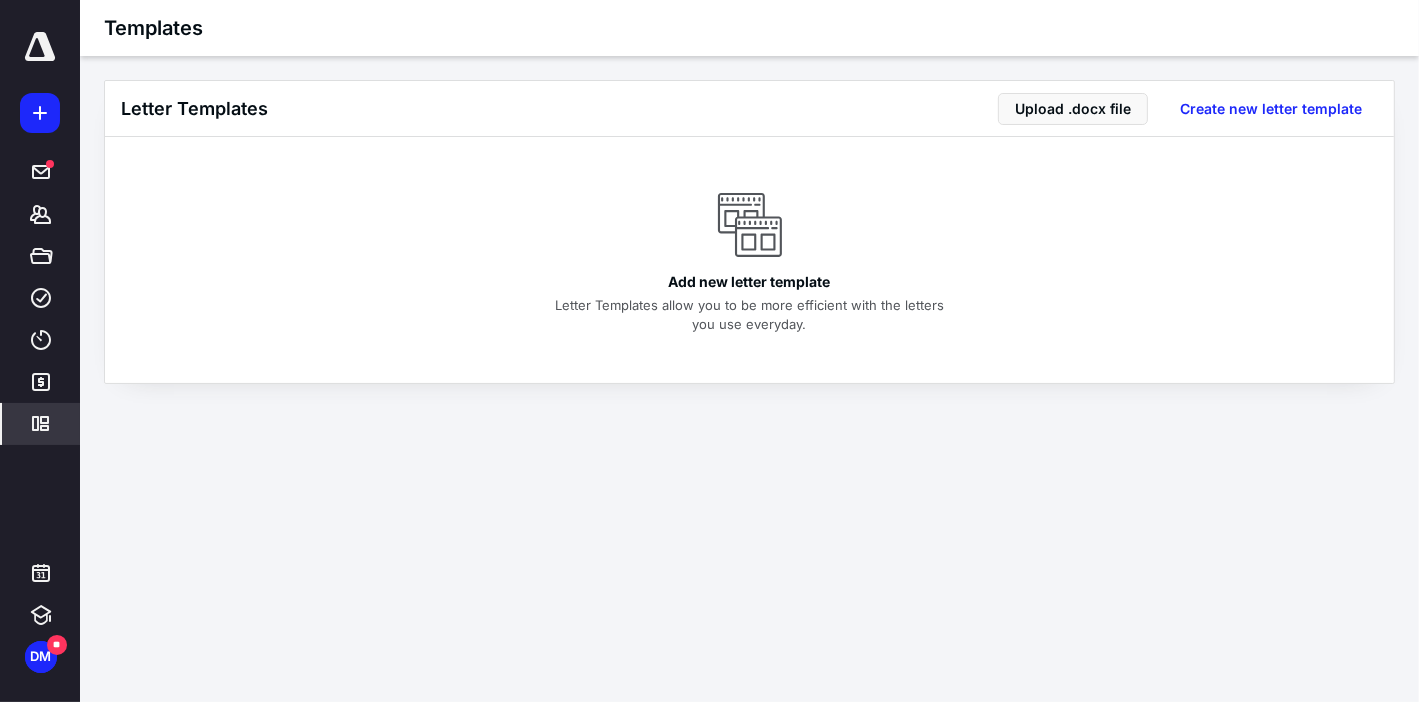 click on "**********" at bounding box center [709, 351] 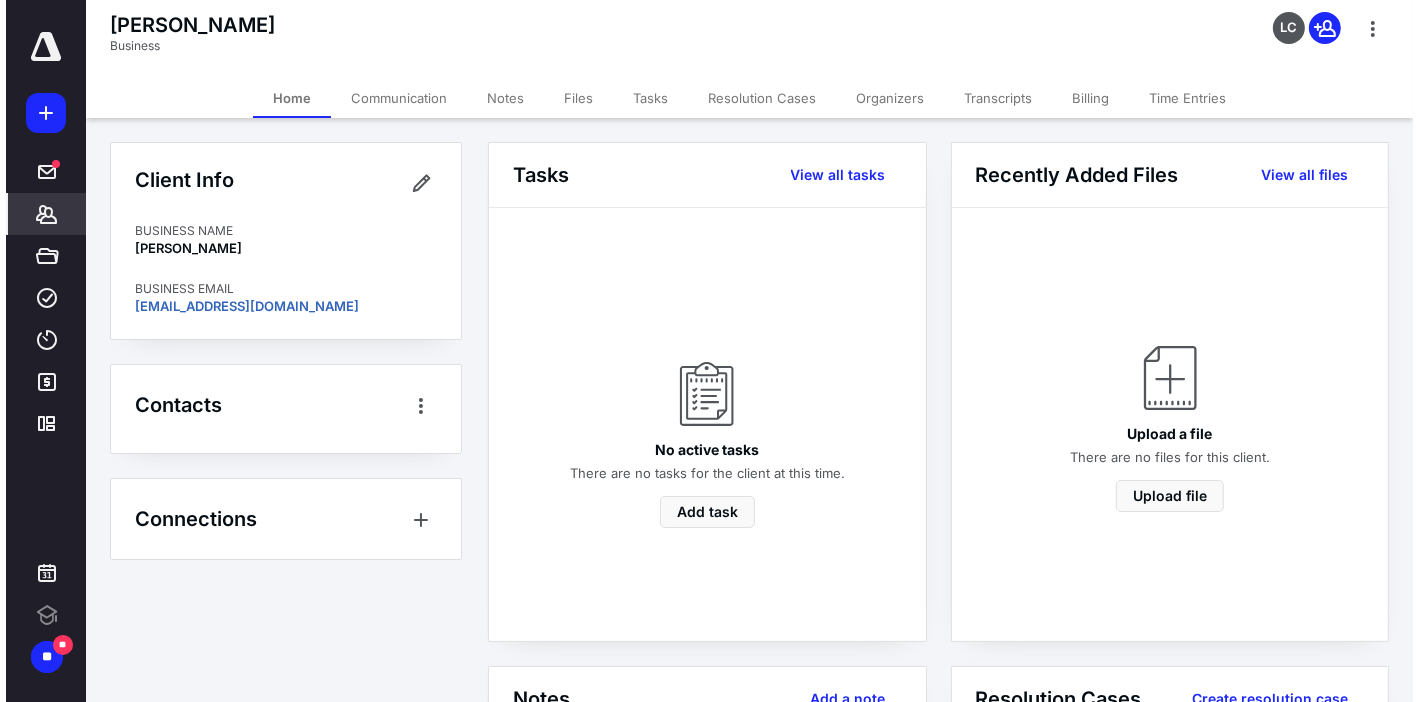 scroll, scrollTop: 0, scrollLeft: 0, axis: both 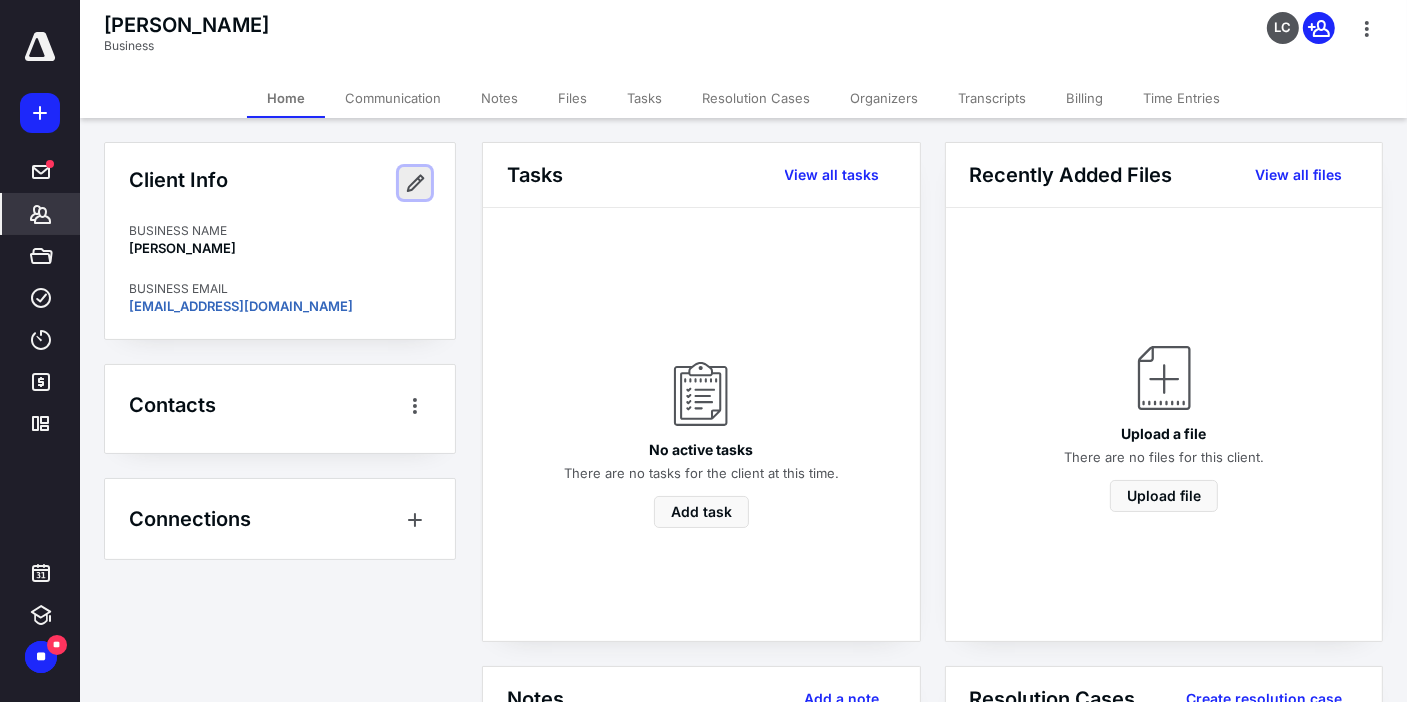 click at bounding box center (415, 183) 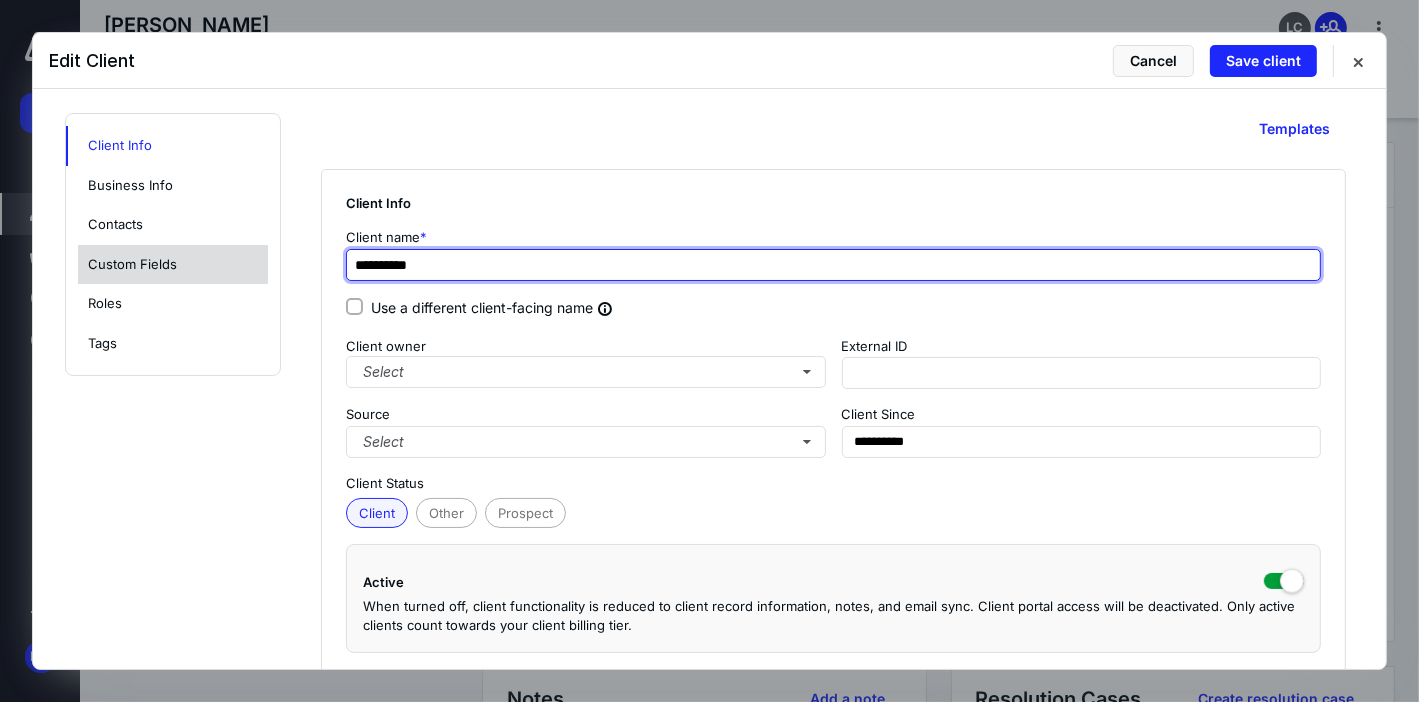 drag, startPoint x: 491, startPoint y: 268, endPoint x: 217, endPoint y: 264, distance: 274.0292 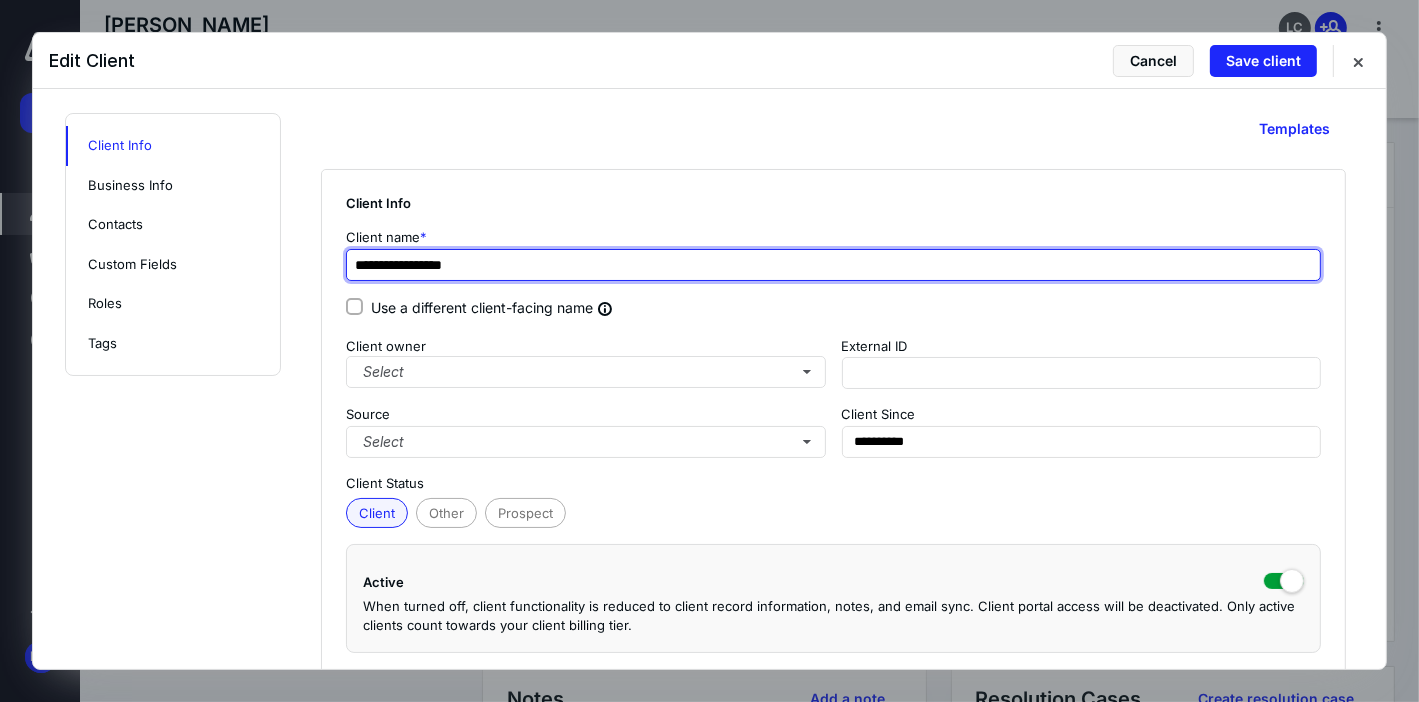 click on "**********" at bounding box center (833, 265) 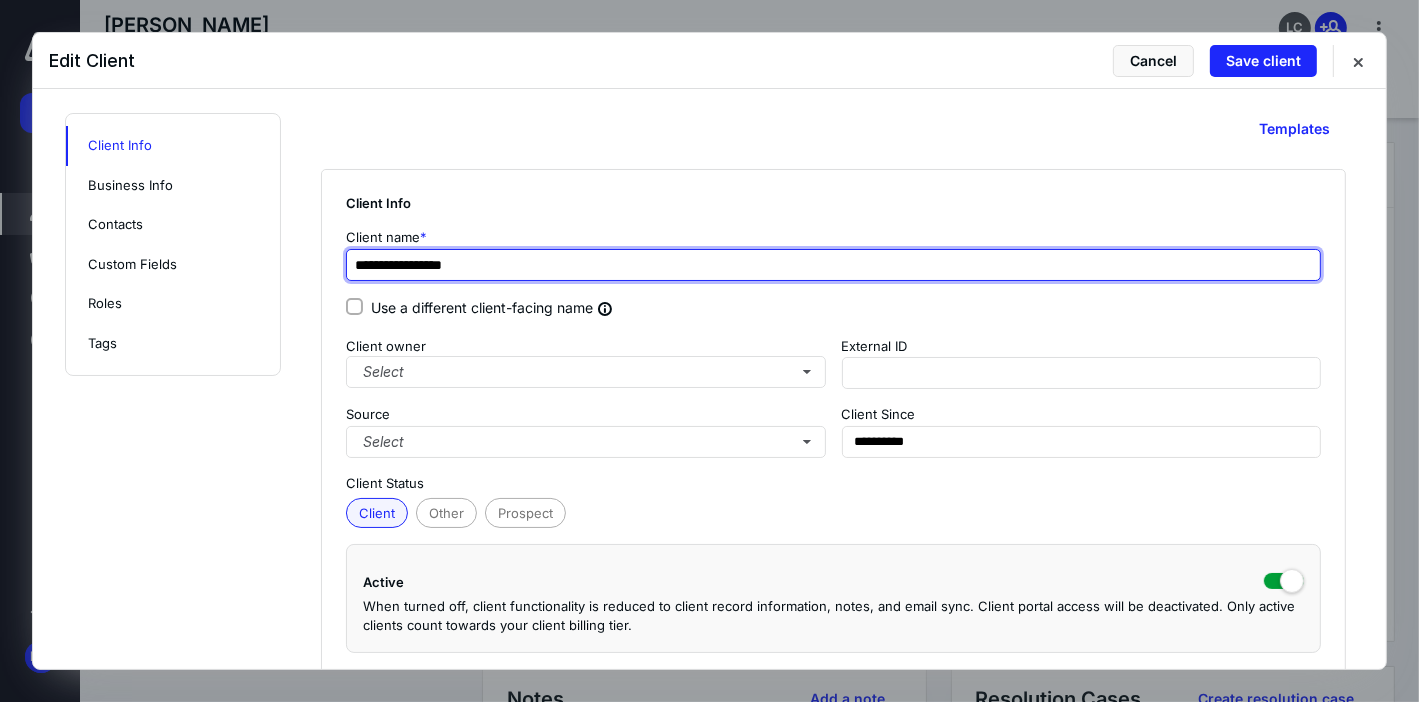 click on "**********" at bounding box center [833, 265] 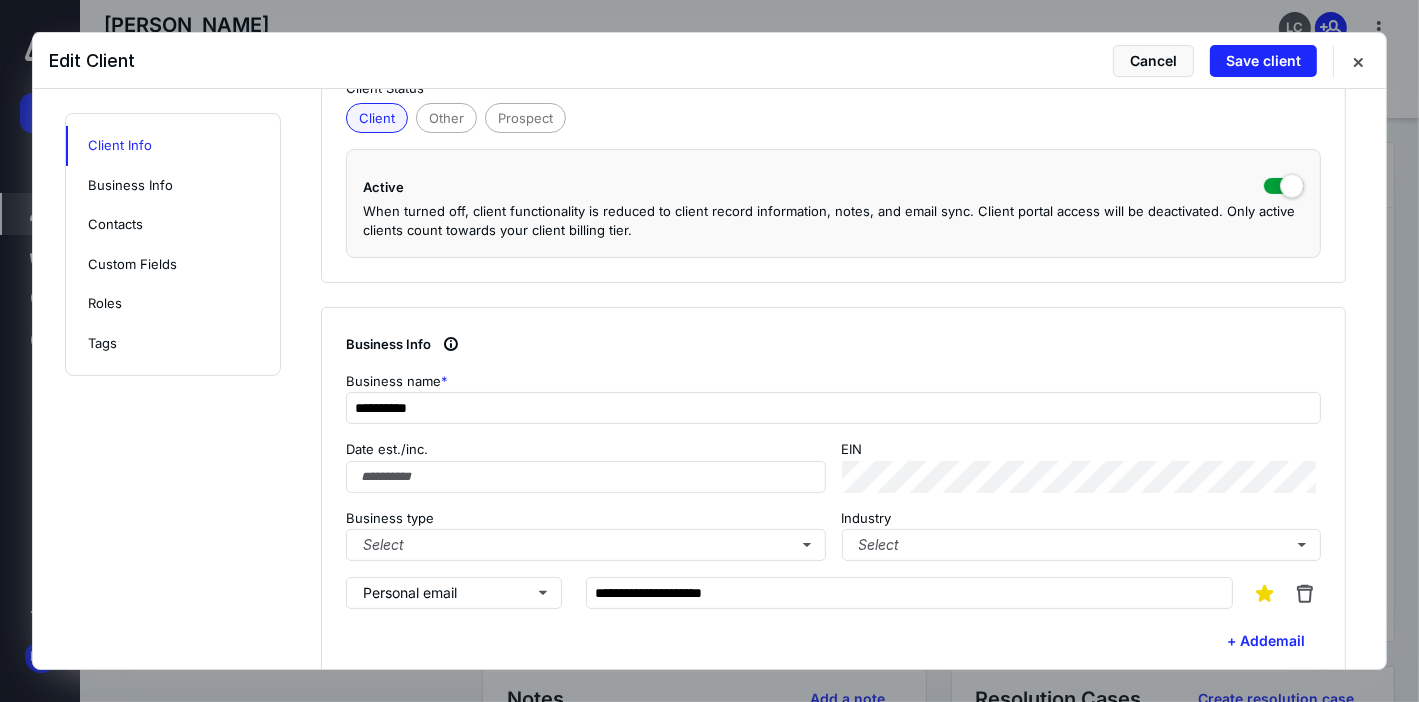scroll, scrollTop: 400, scrollLeft: 0, axis: vertical 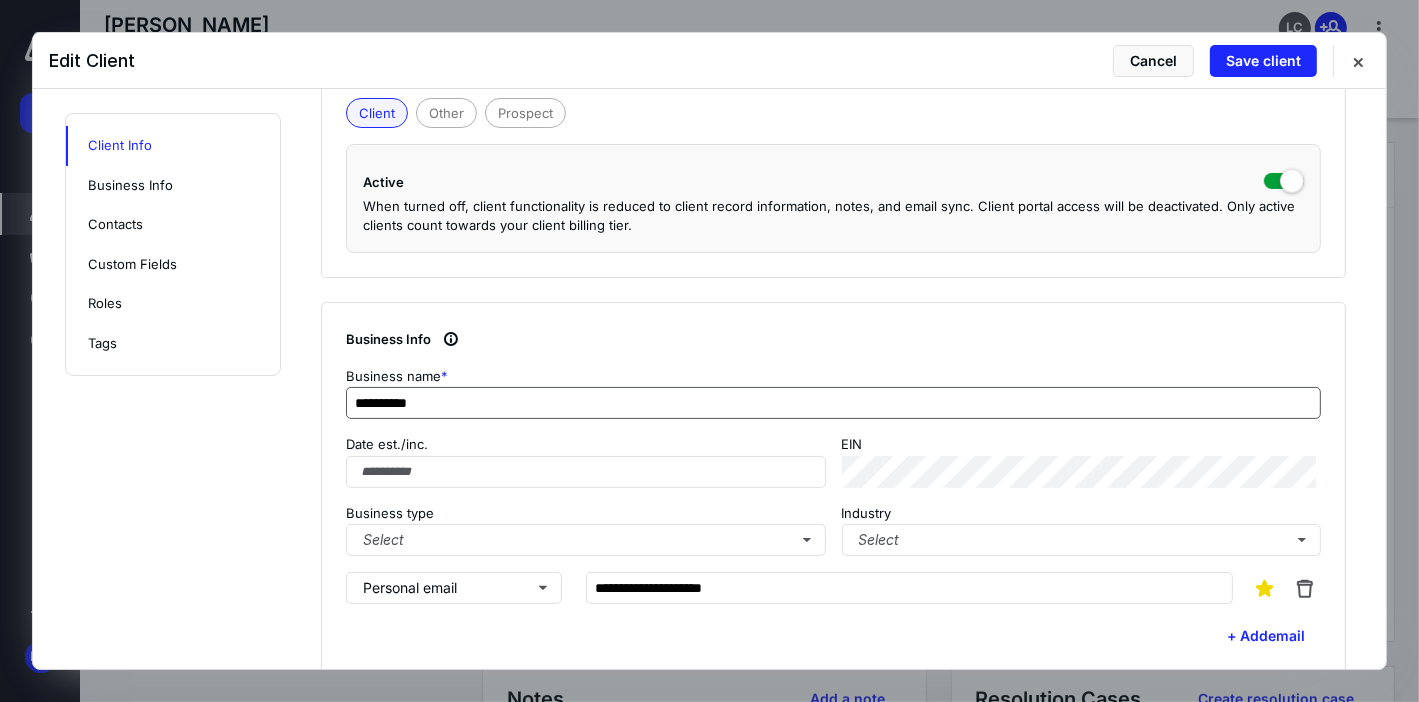 type on "**********" 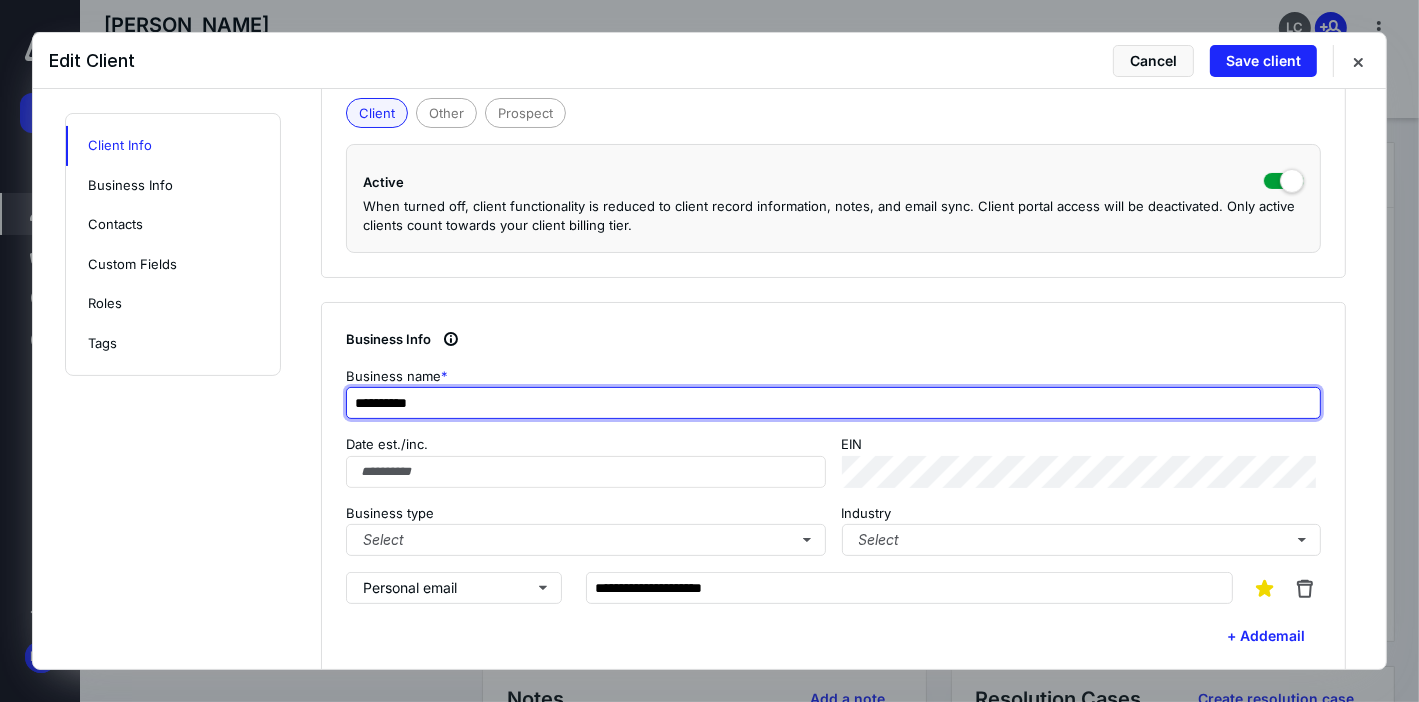 drag, startPoint x: 484, startPoint y: 401, endPoint x: 123, endPoint y: 407, distance: 361.04987 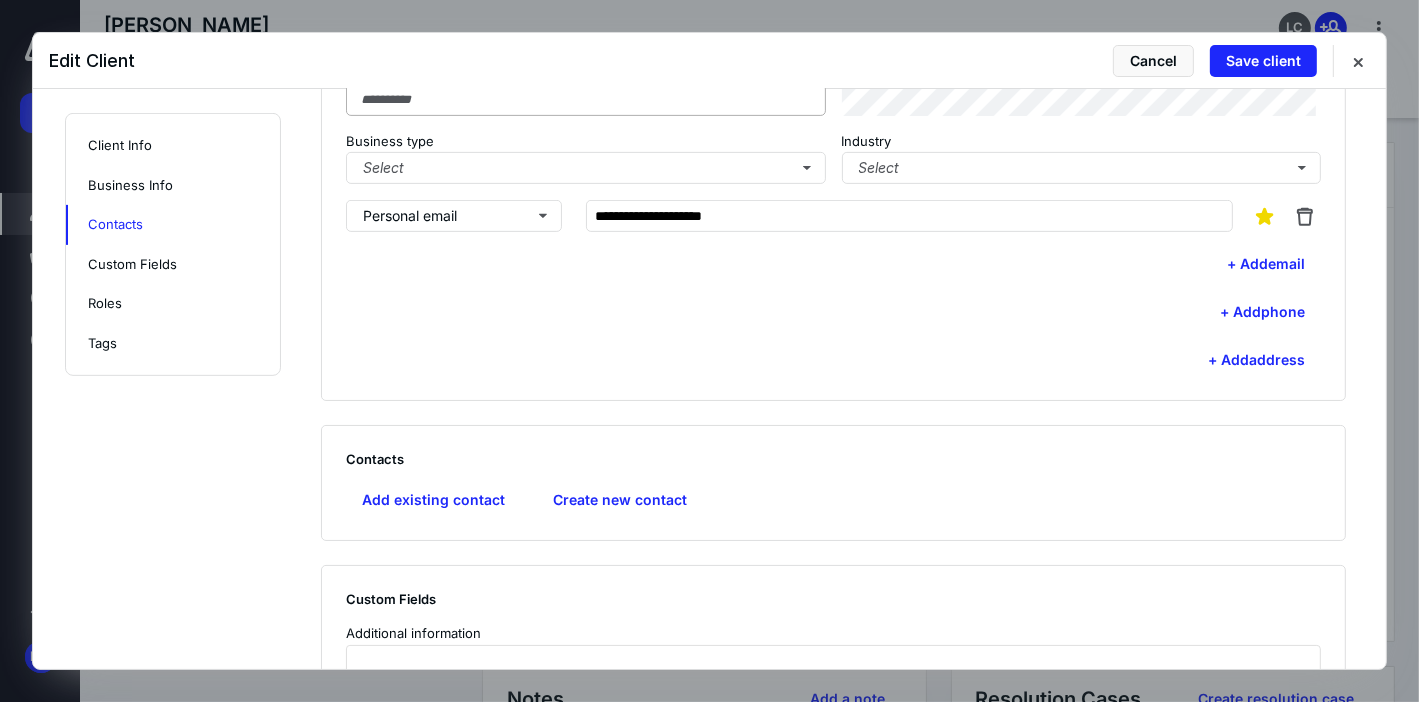 scroll, scrollTop: 800, scrollLeft: 0, axis: vertical 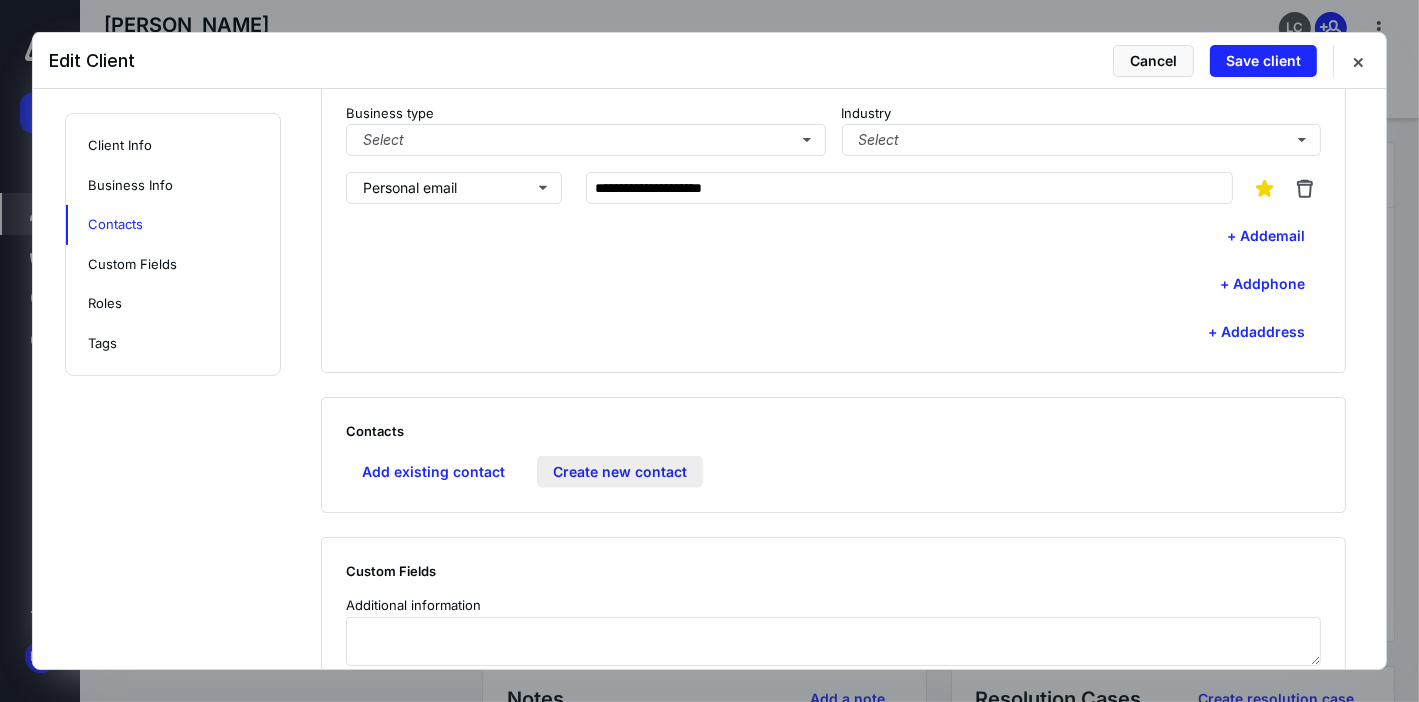 type on "**********" 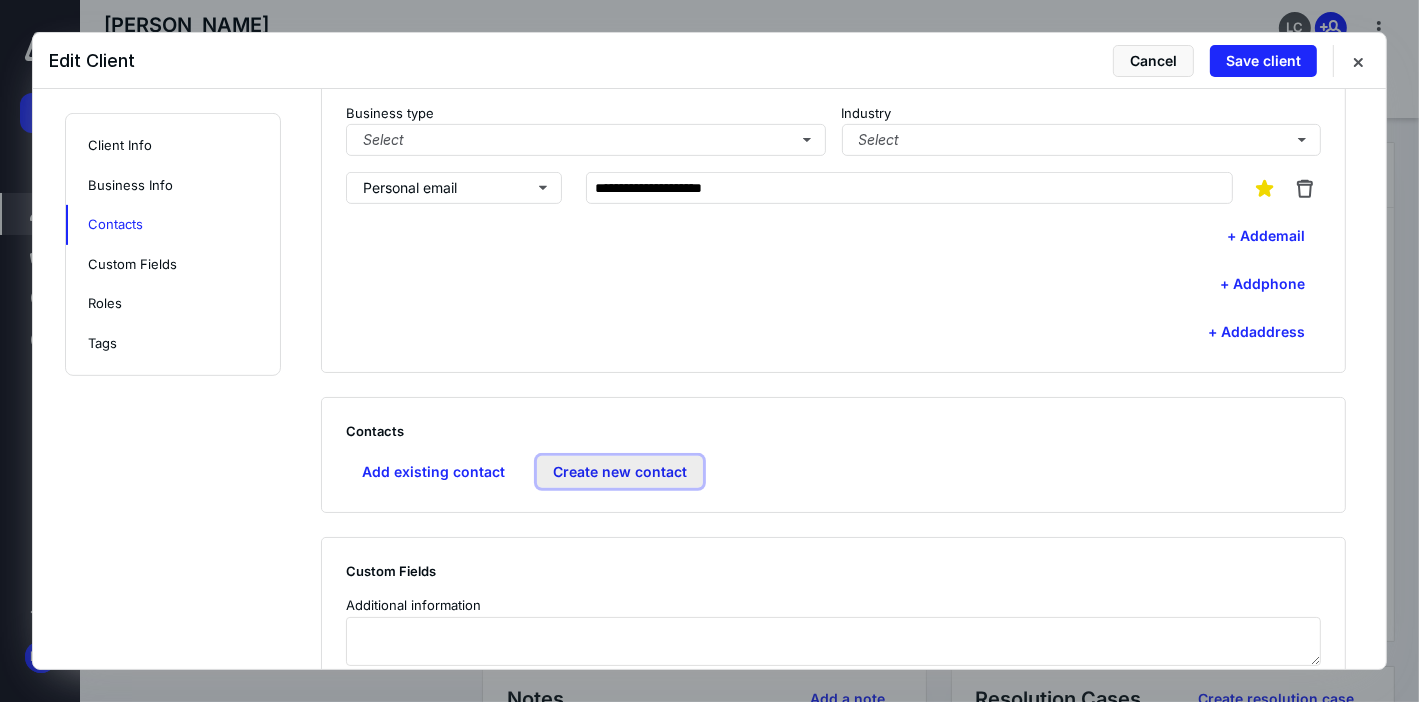 click on "Create new contact" at bounding box center [620, 472] 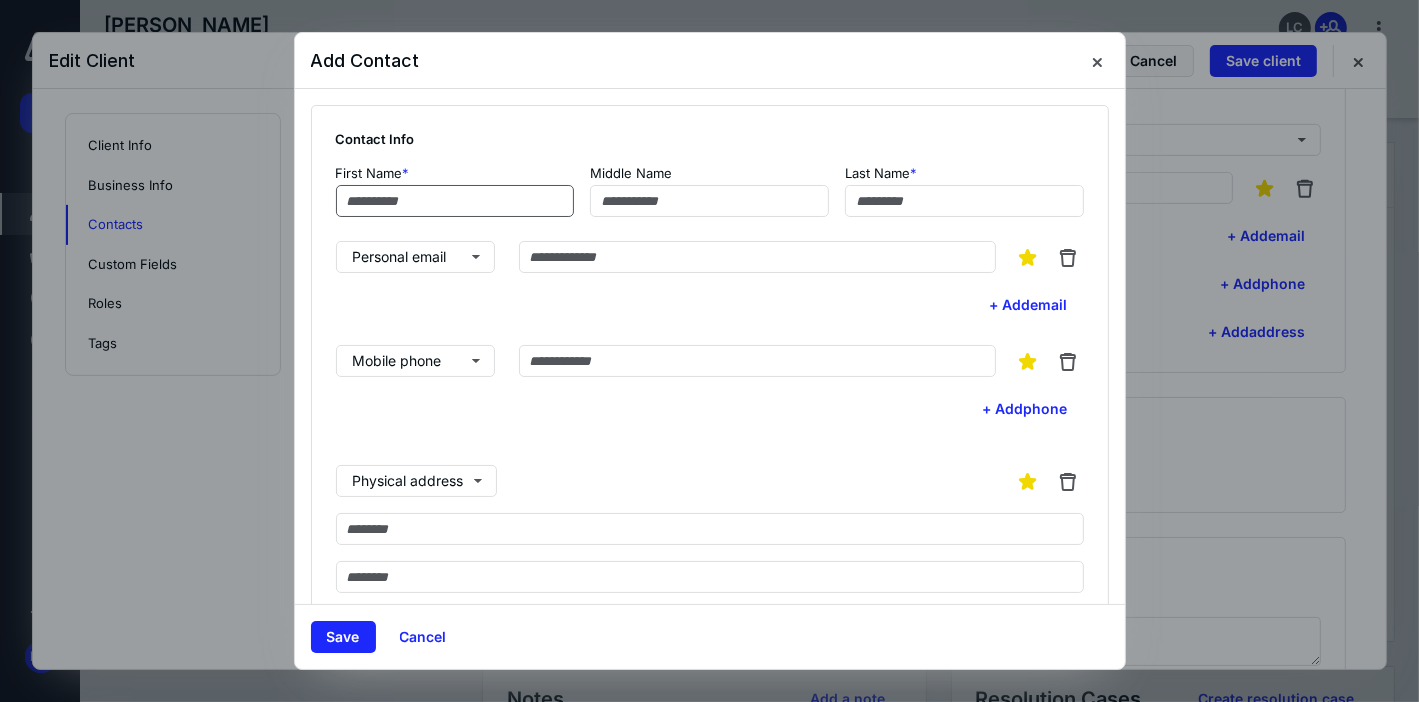 click at bounding box center [455, 201] 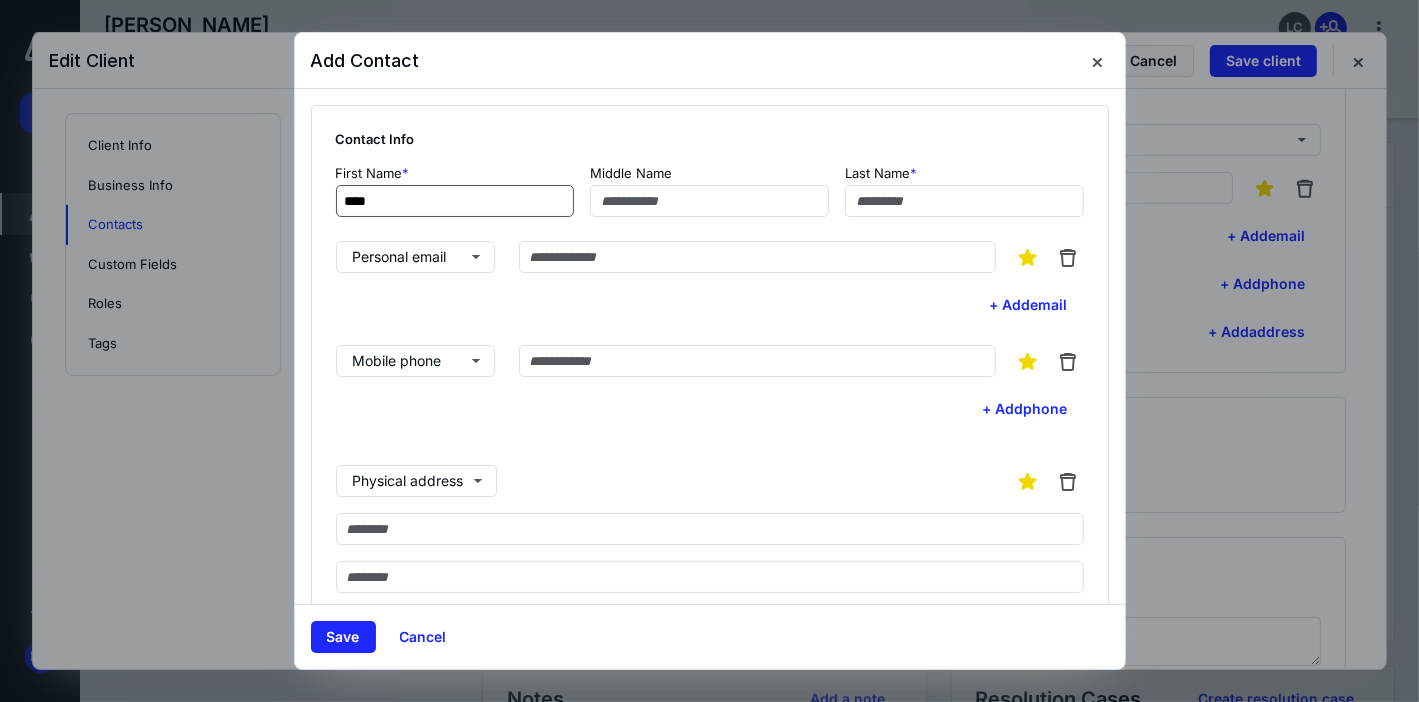 type on "****" 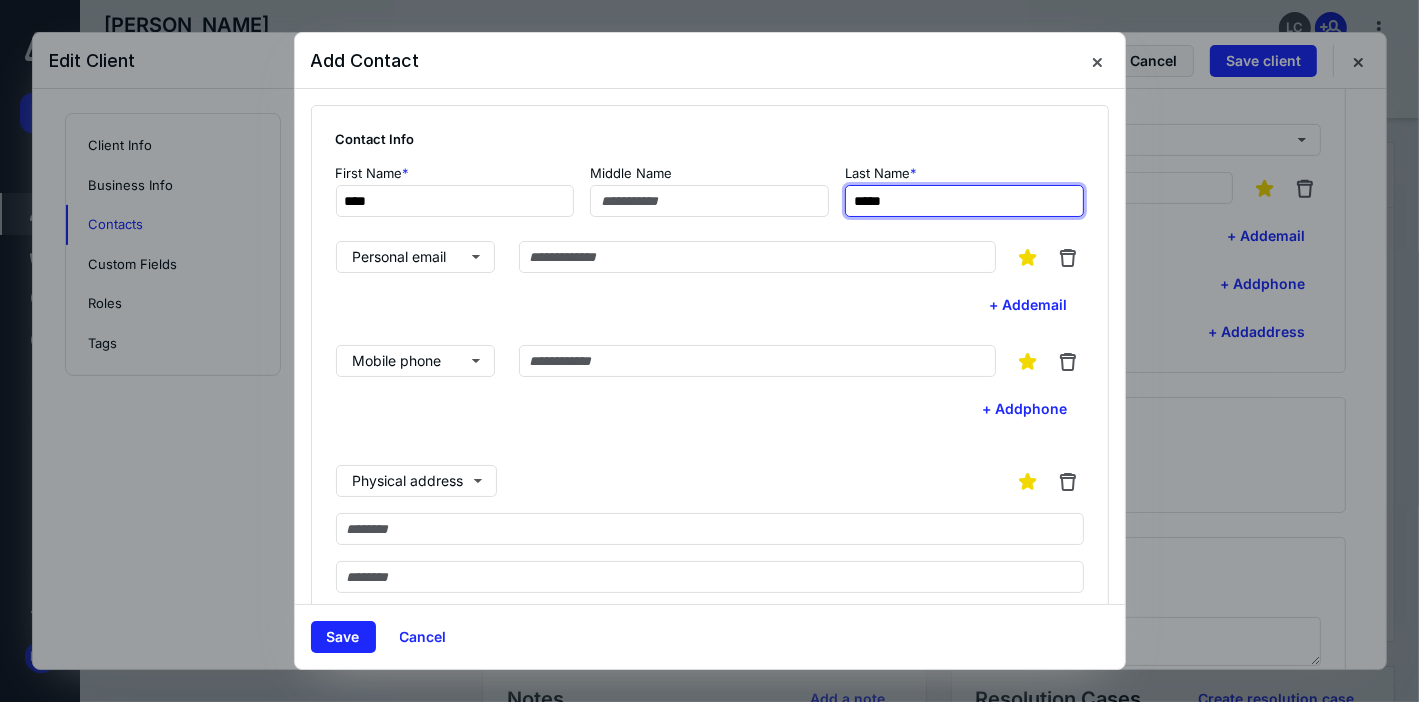 type on "*****" 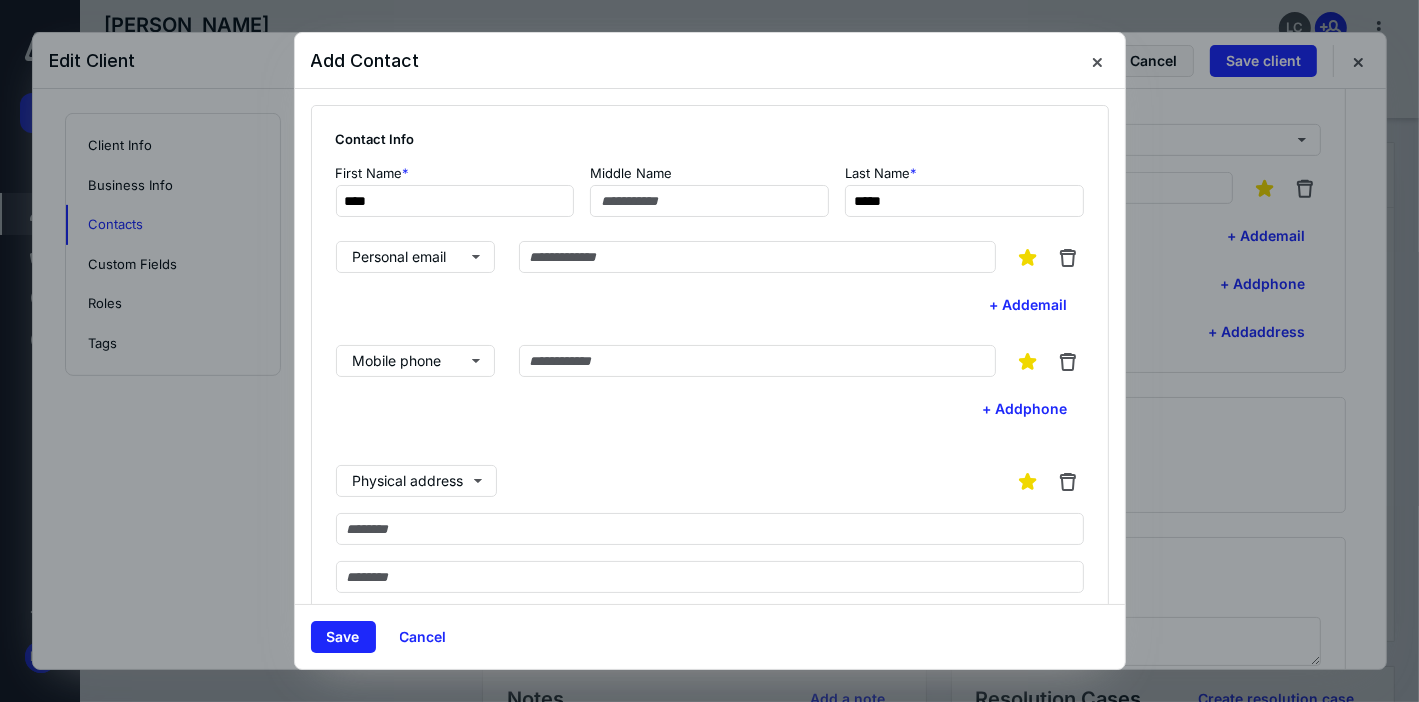 click on "Contact Info First Name  * **** Middle Name Last Name  * ***** Personal email + Add  email Mobile phone + Add  phone Physical address State [GEOGRAPHIC_DATA] + Add  address Birthdate SSN Occupation Employer" at bounding box center (710, 510) 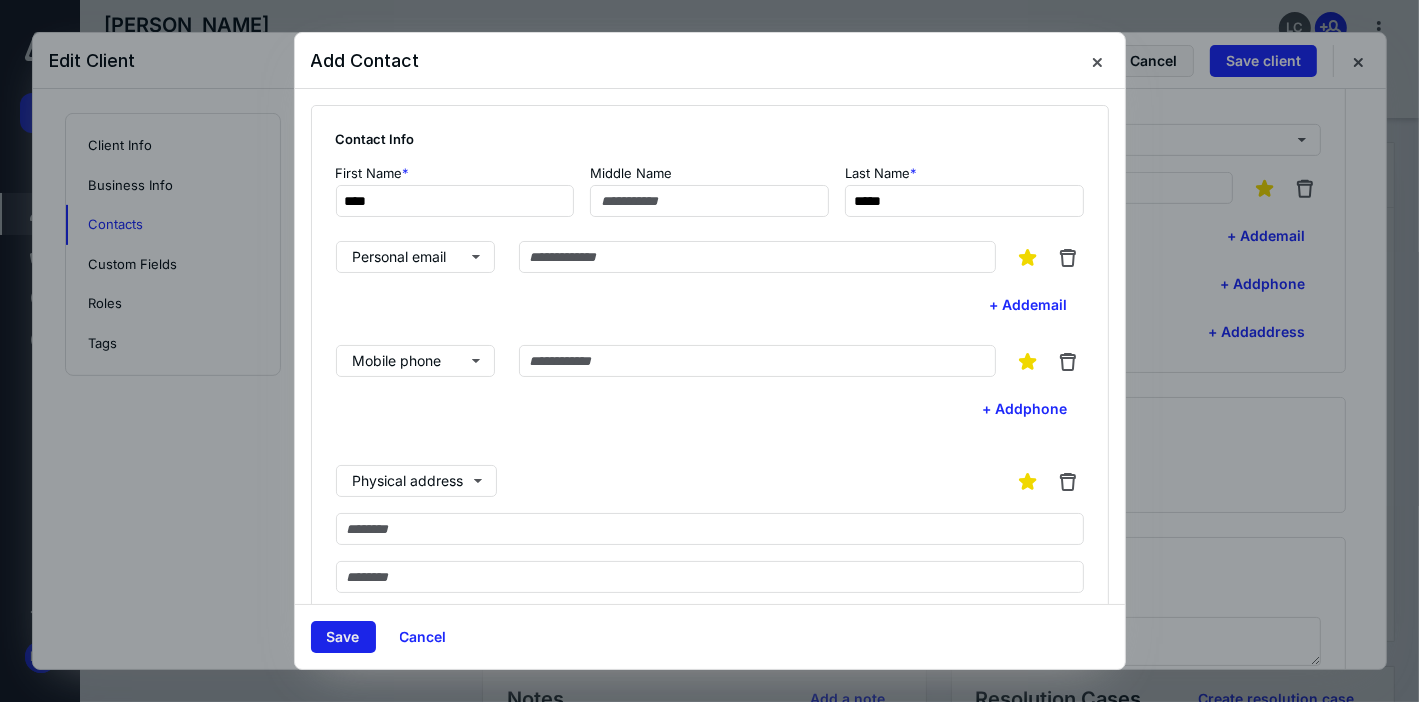 click on "Save" at bounding box center [343, 637] 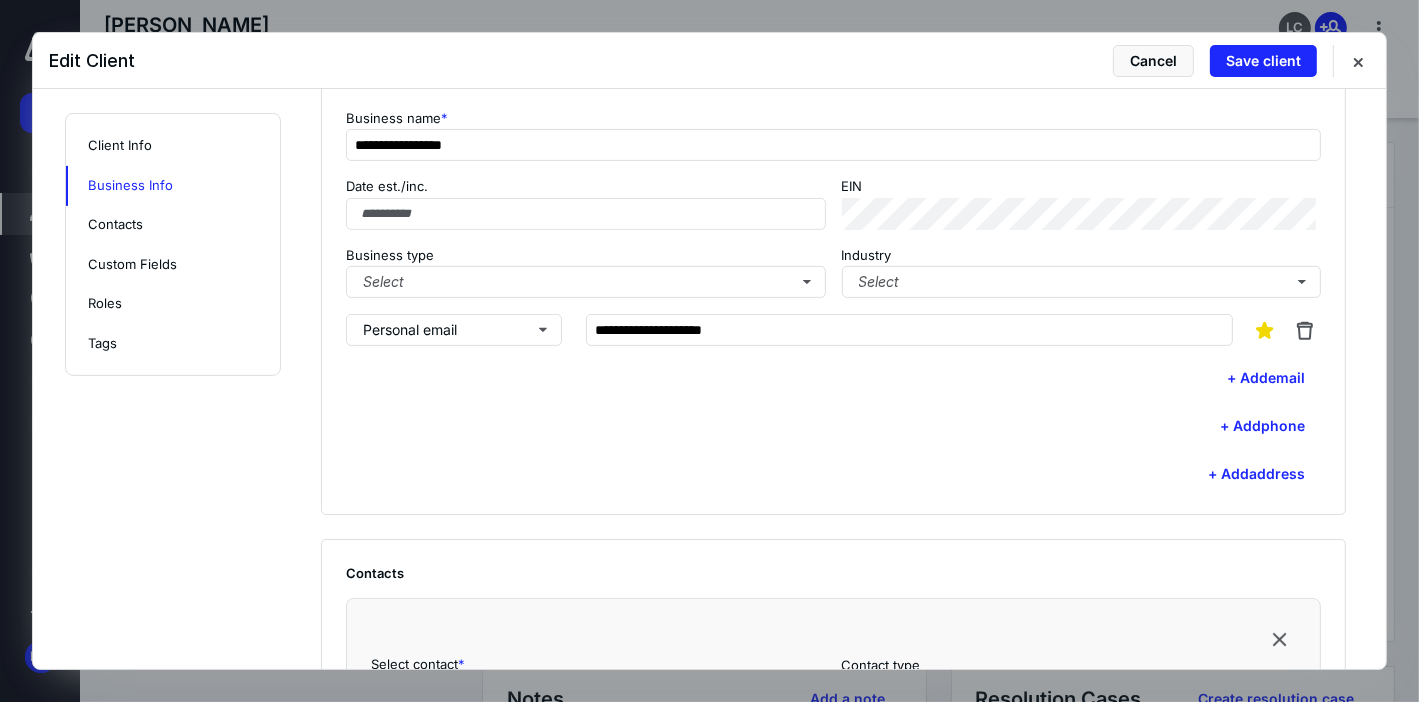 scroll, scrollTop: 560, scrollLeft: 0, axis: vertical 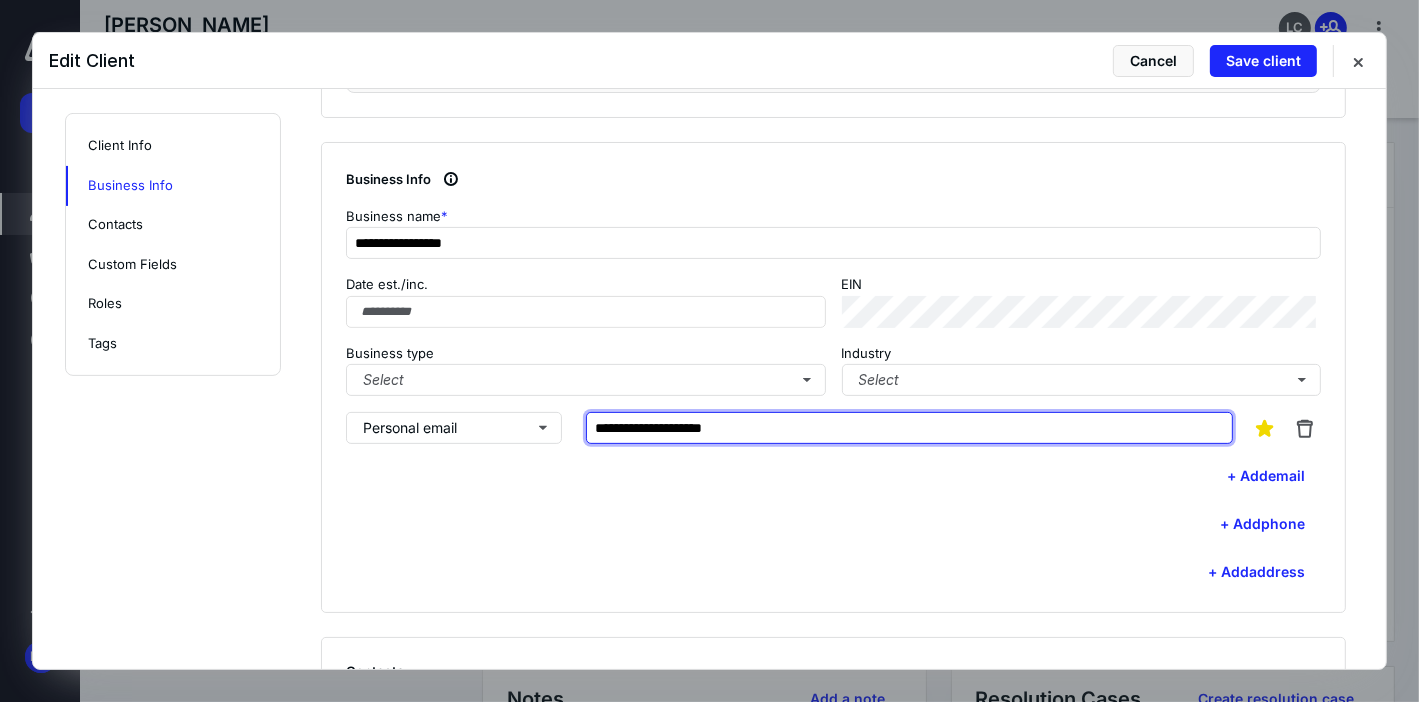 drag, startPoint x: 778, startPoint y: 429, endPoint x: 262, endPoint y: 414, distance: 516.21796 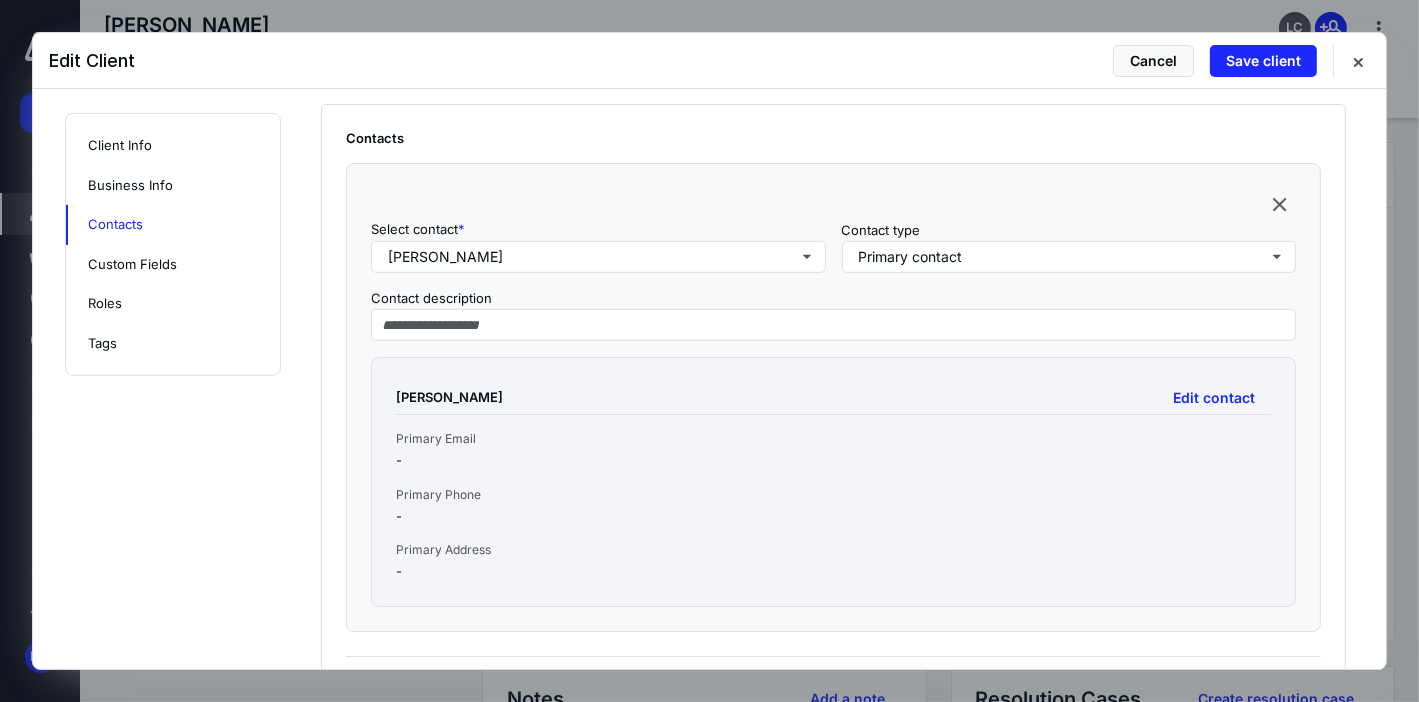 scroll, scrollTop: 1120, scrollLeft: 0, axis: vertical 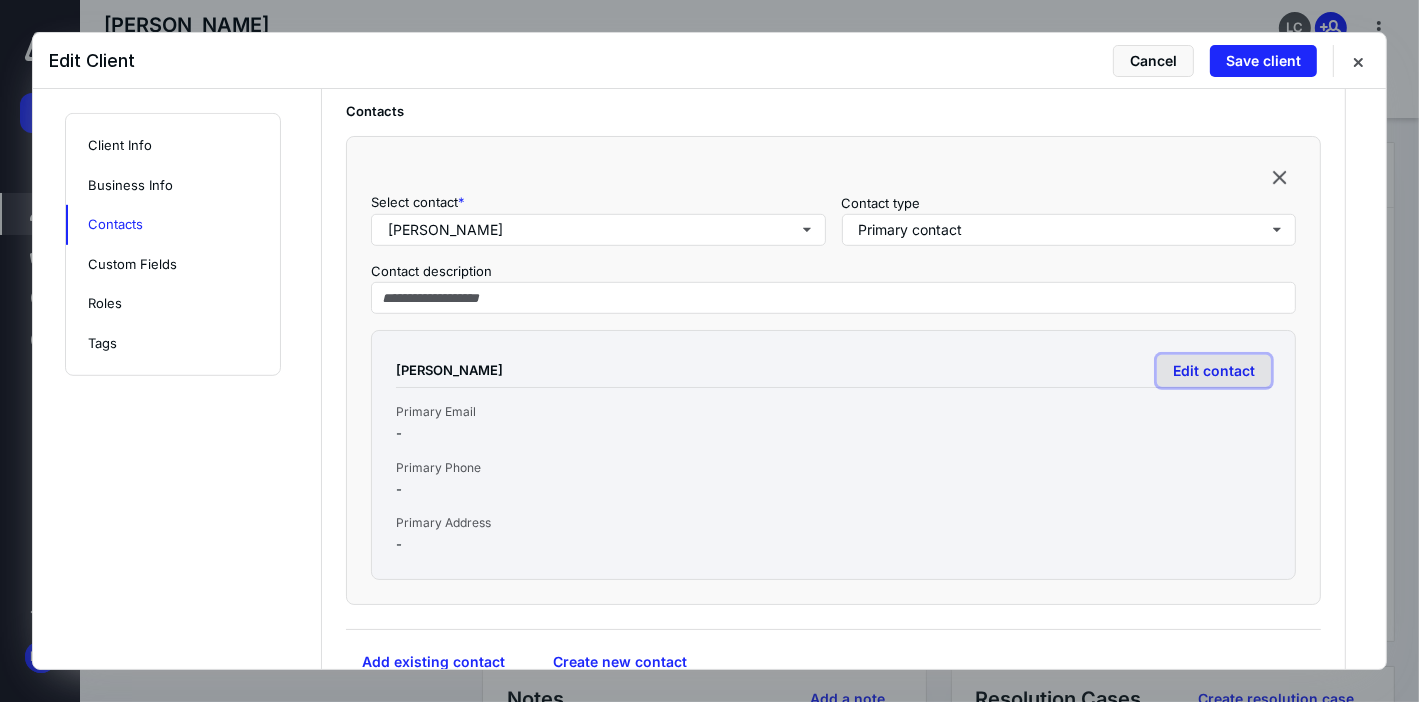 click on "Edit contact" at bounding box center [1214, 371] 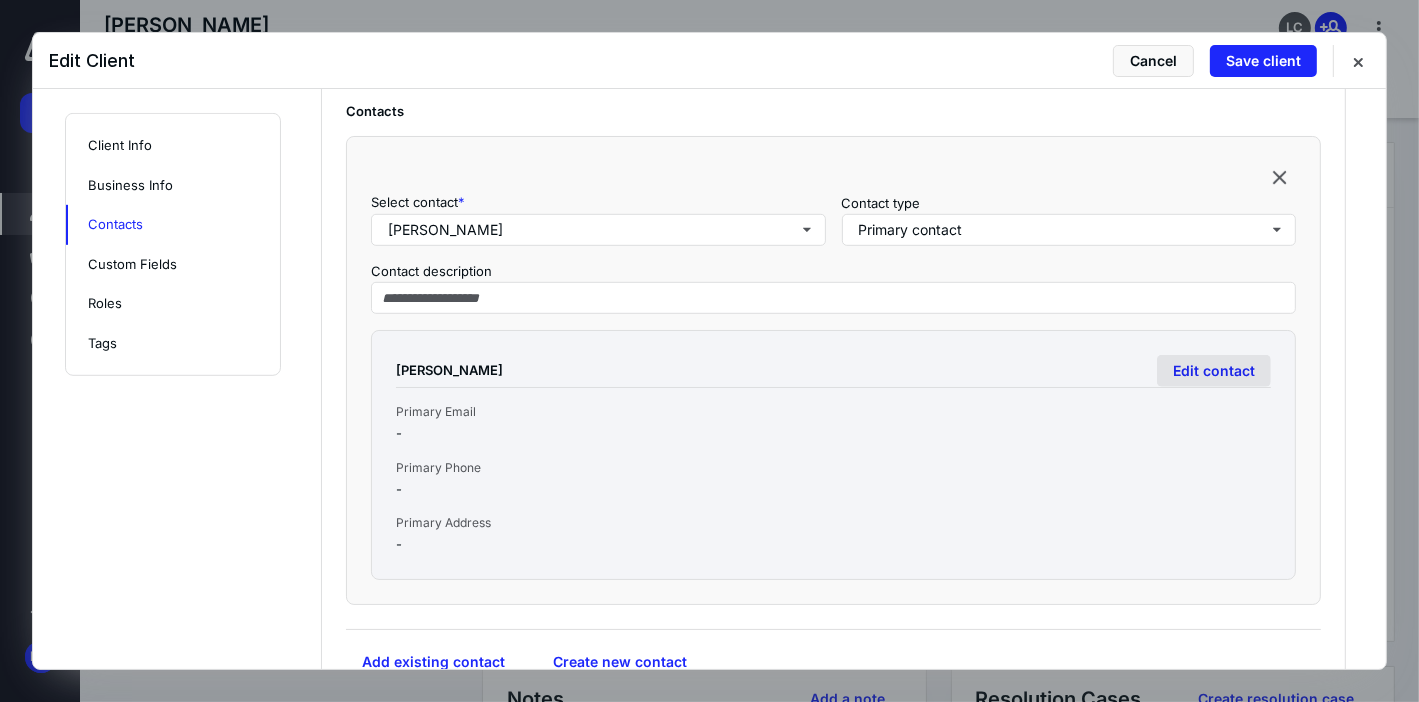 type on "****" 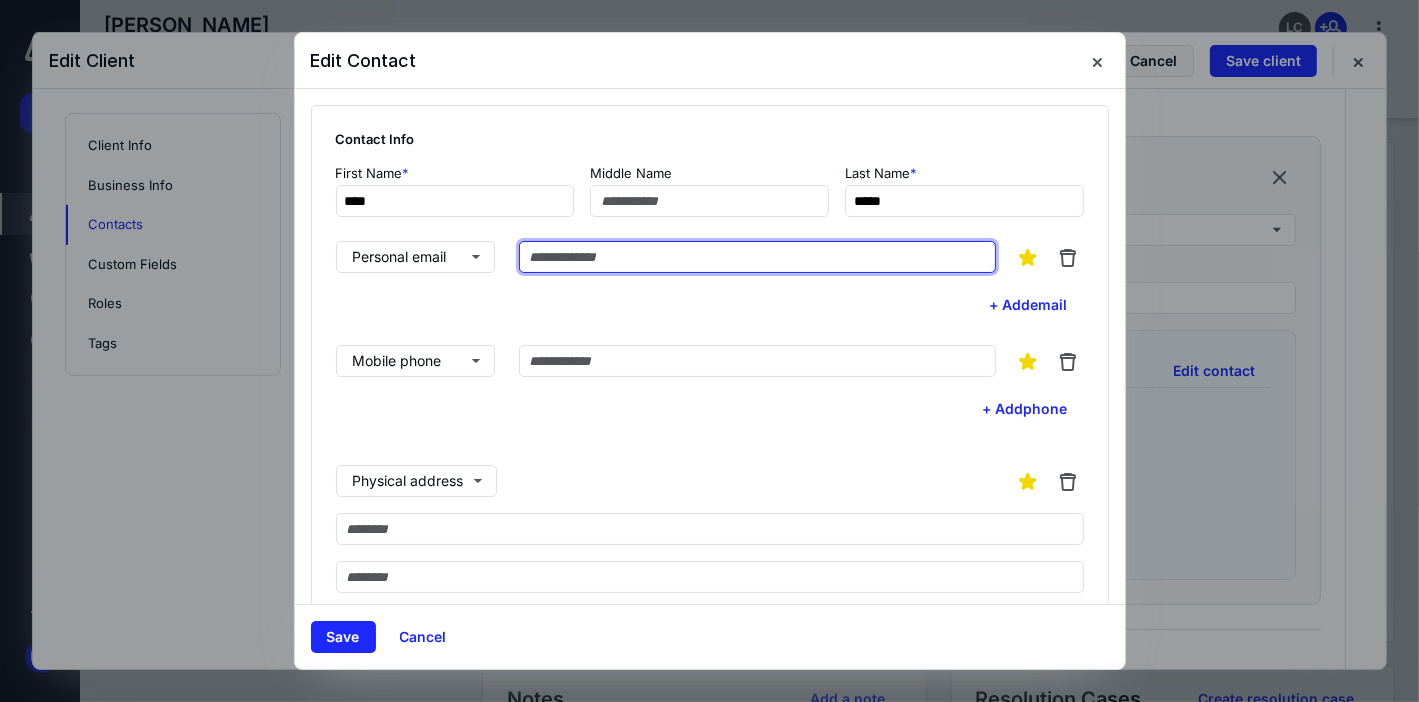 click at bounding box center [757, 257] 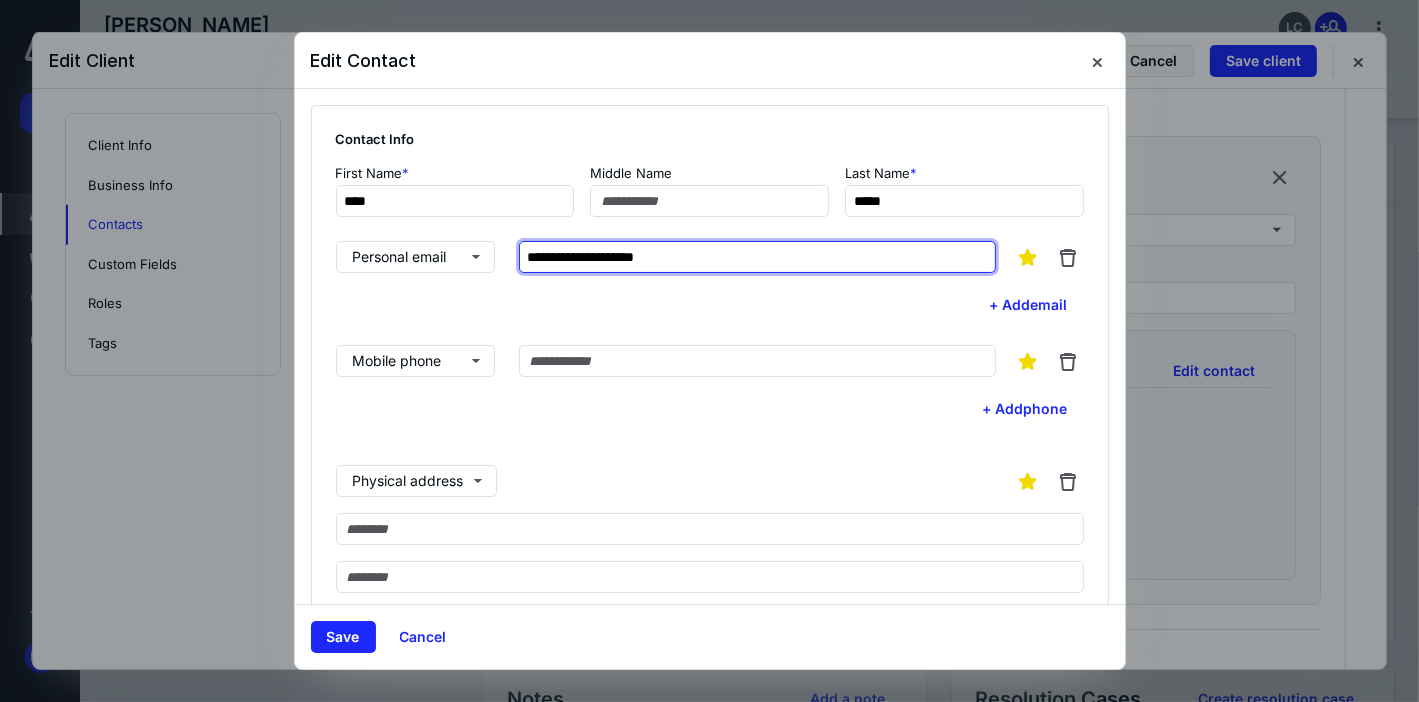 type on "**********" 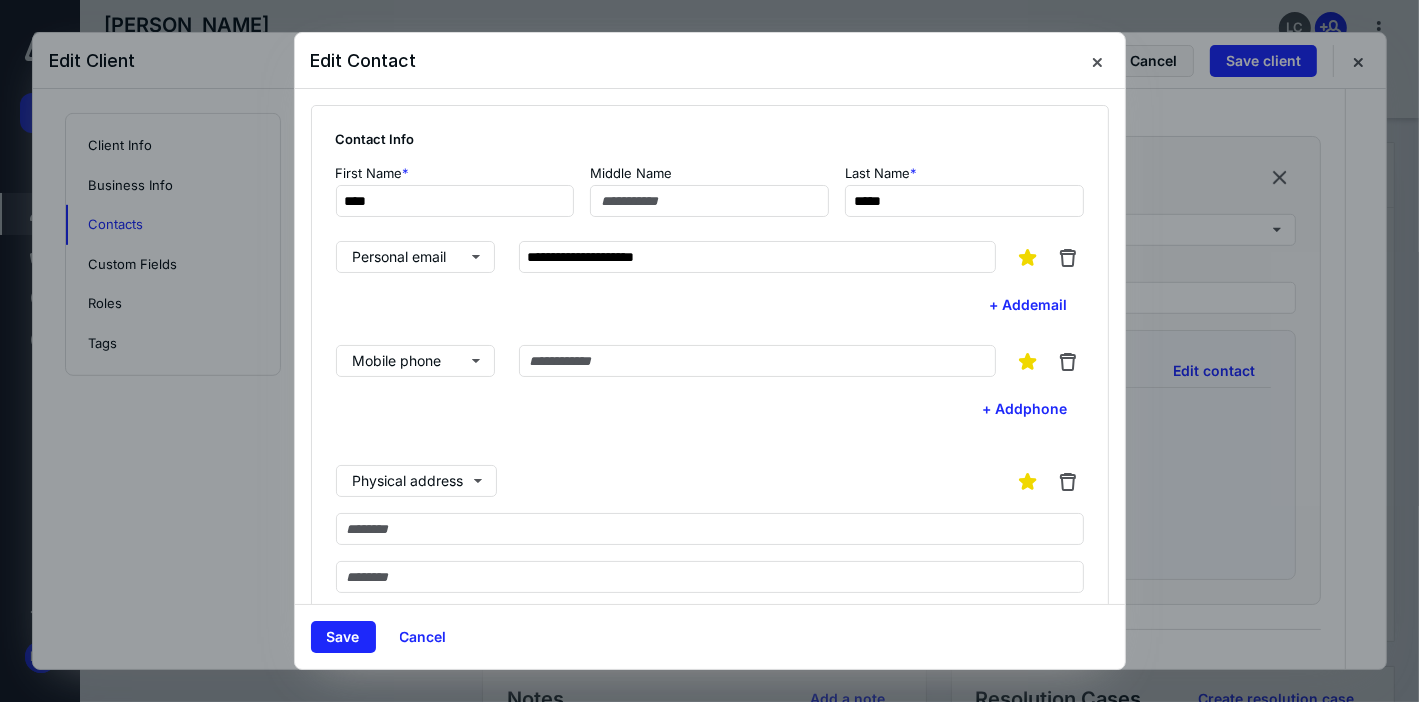 click on "Mobile phone + Add  phone" at bounding box center [710, 385] 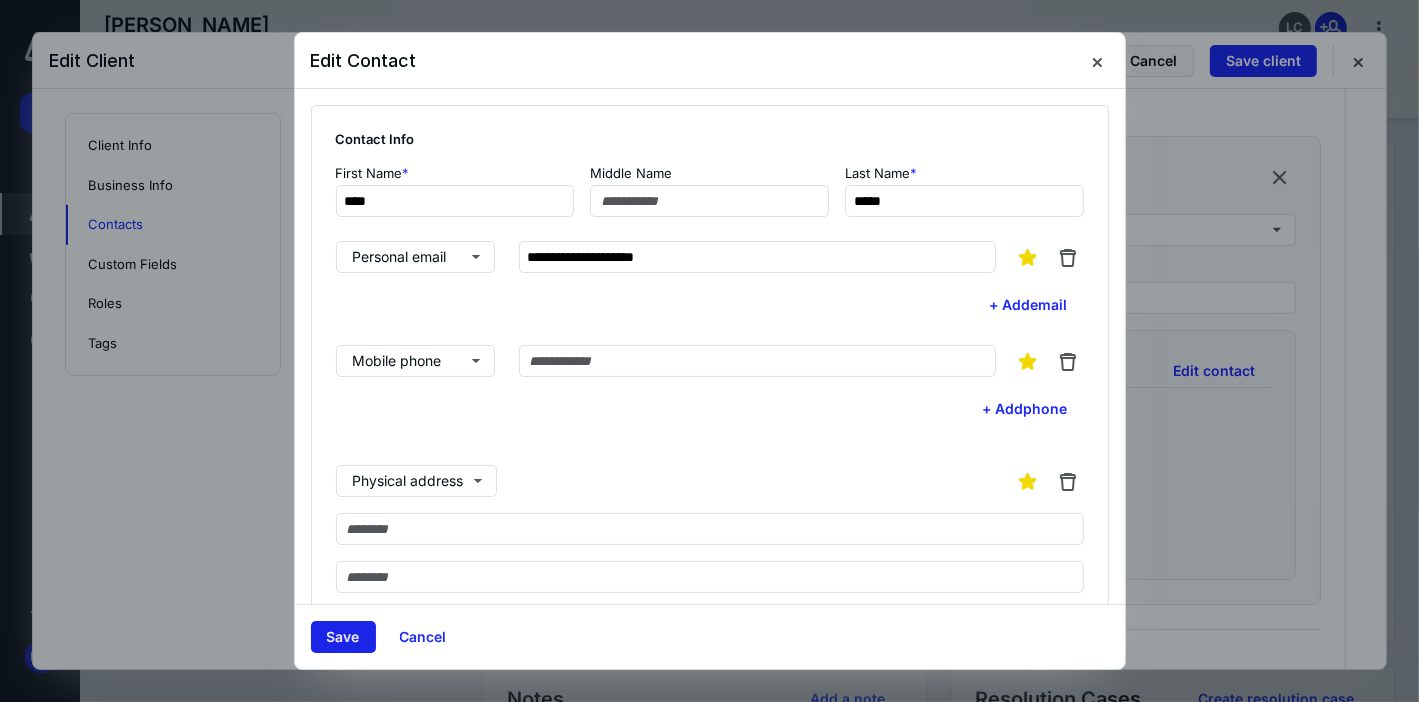 click on "Save" at bounding box center (343, 637) 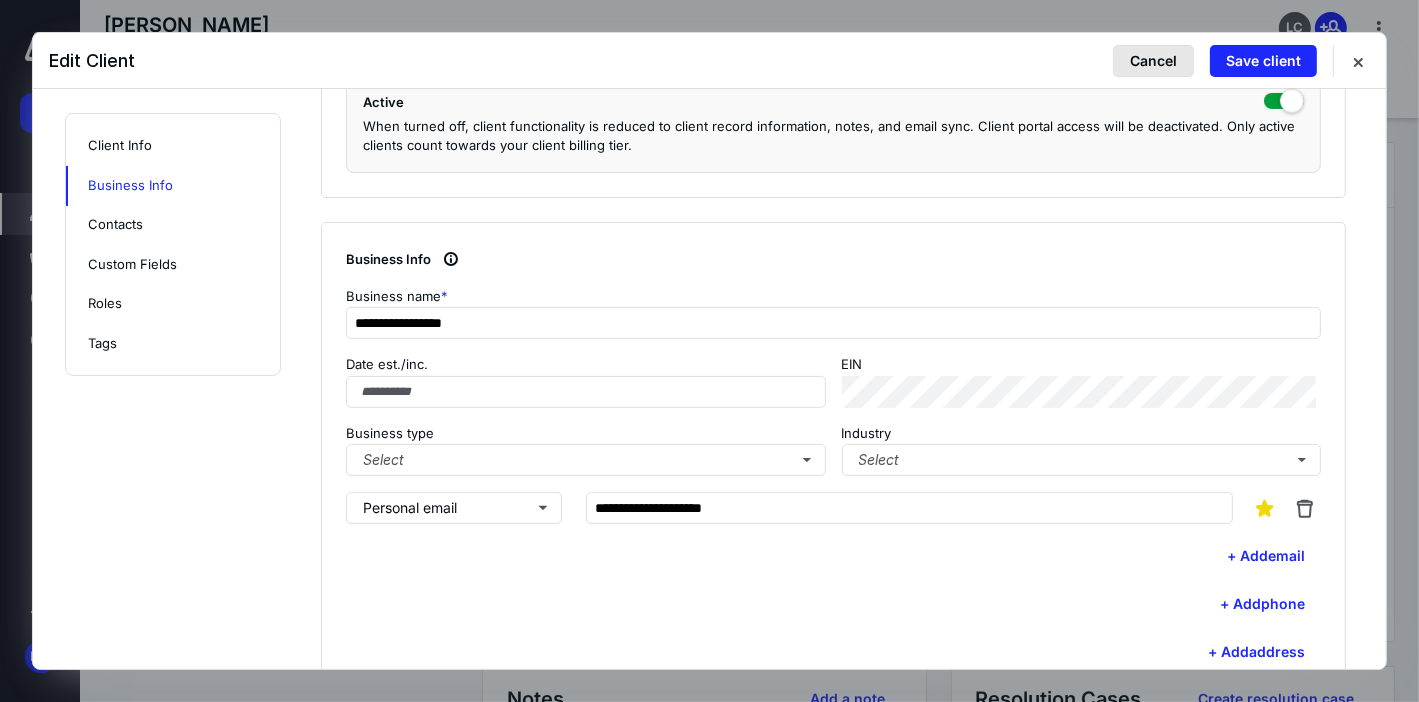 scroll, scrollTop: 80, scrollLeft: 0, axis: vertical 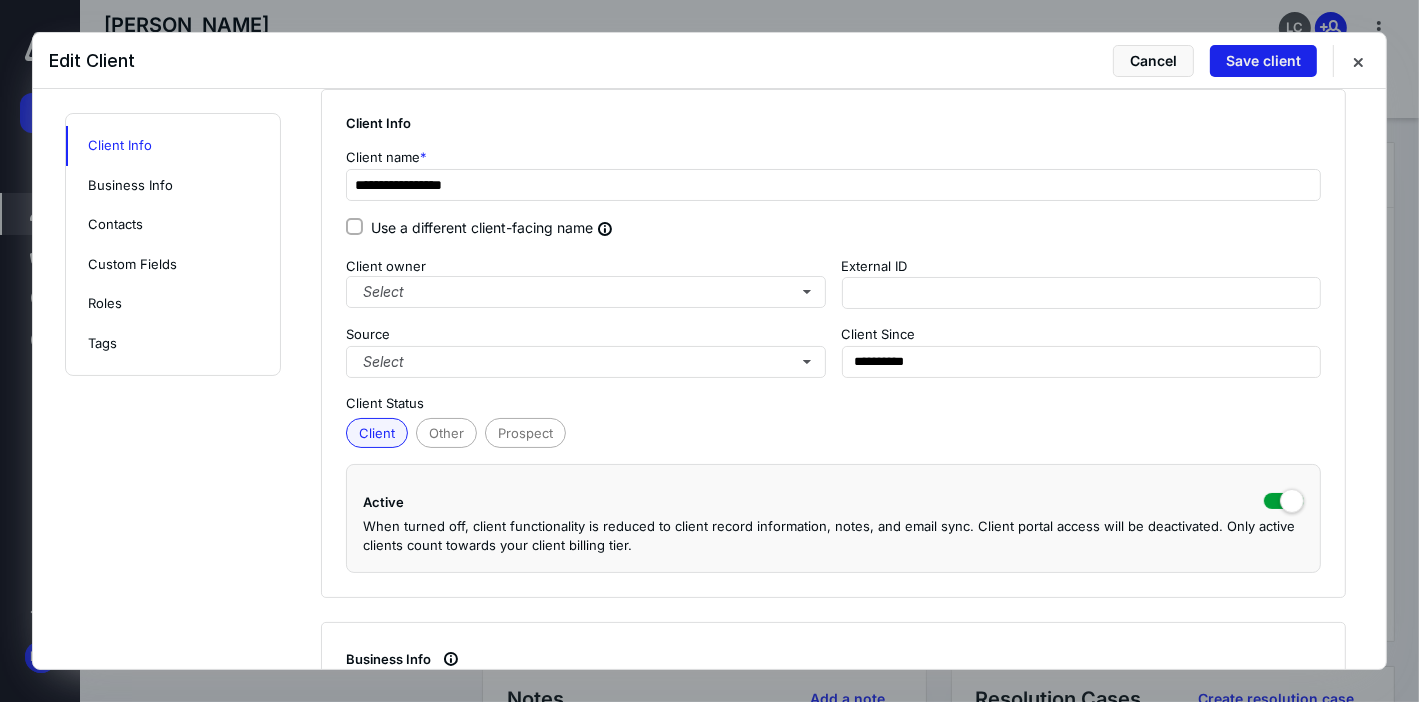 click on "Save client" at bounding box center [1263, 61] 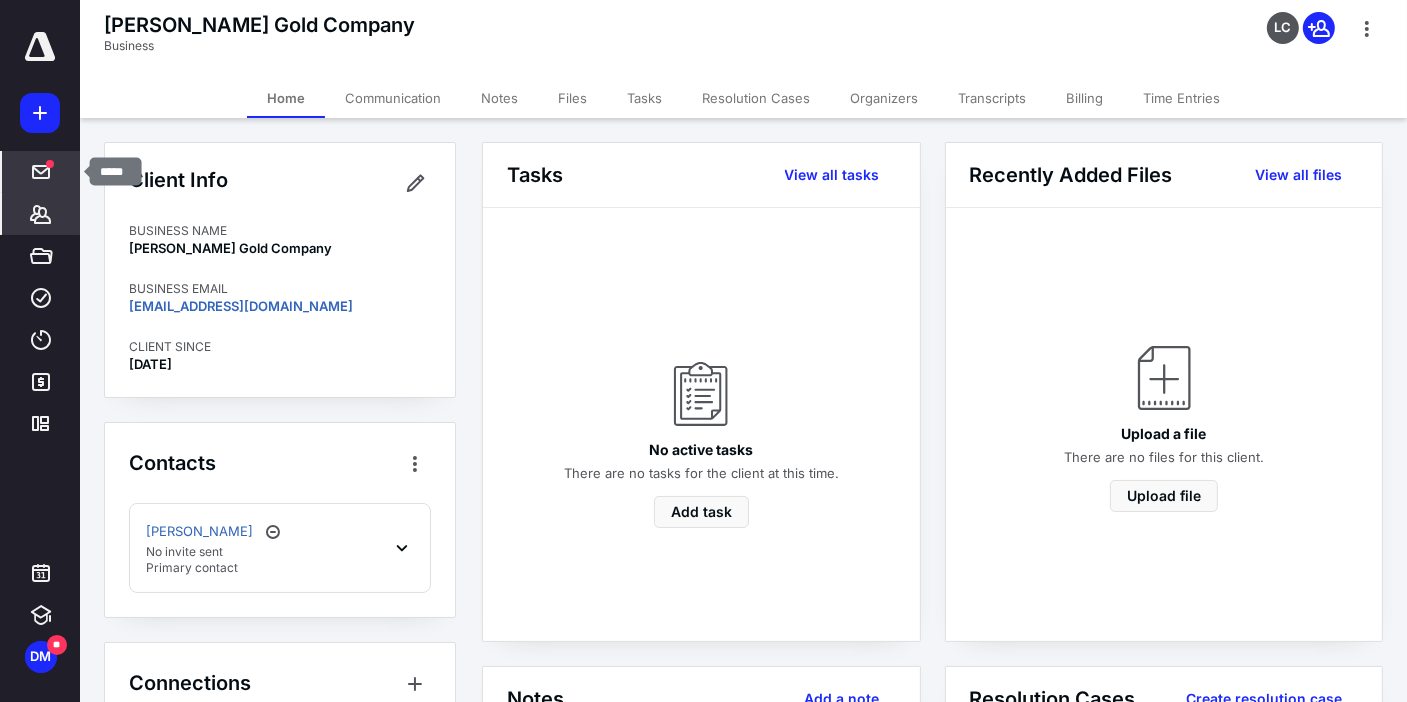 click 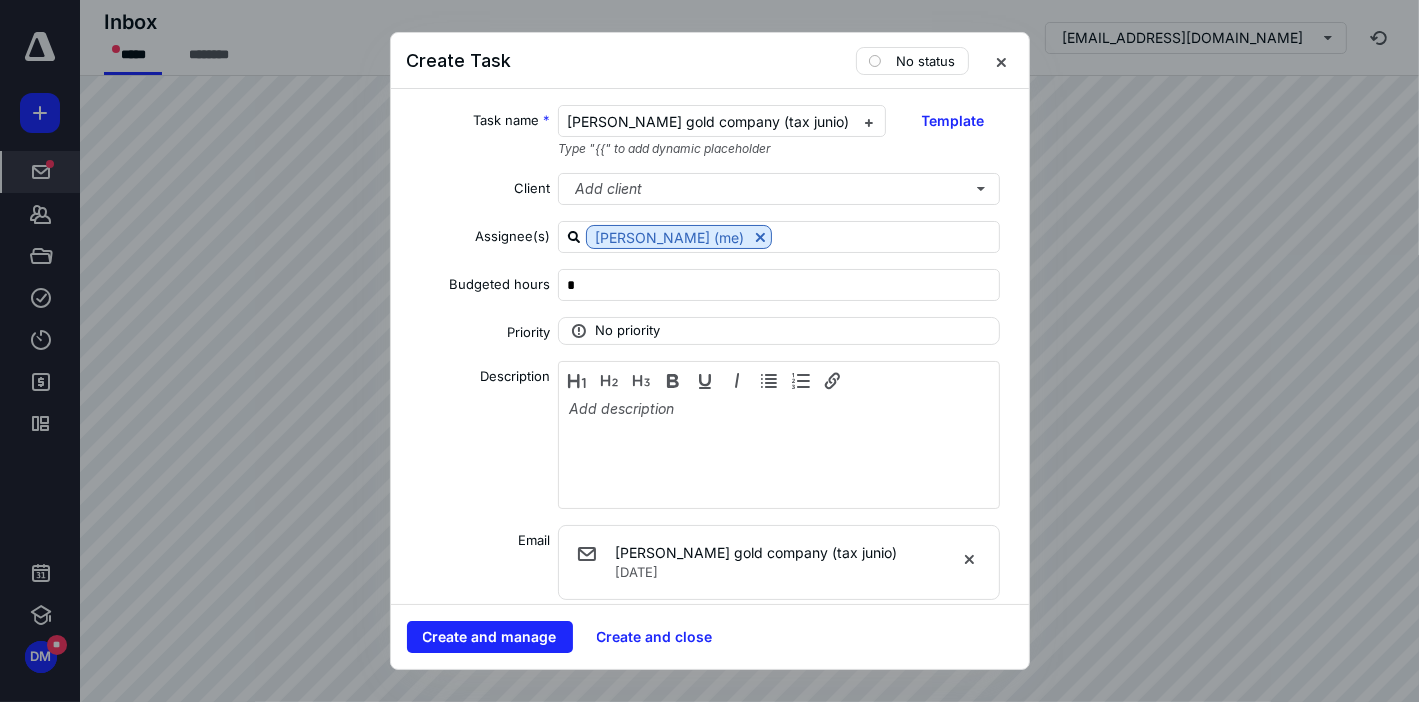 drag, startPoint x: 803, startPoint y: 48, endPoint x: 718, endPoint y: 52, distance: 85.09406 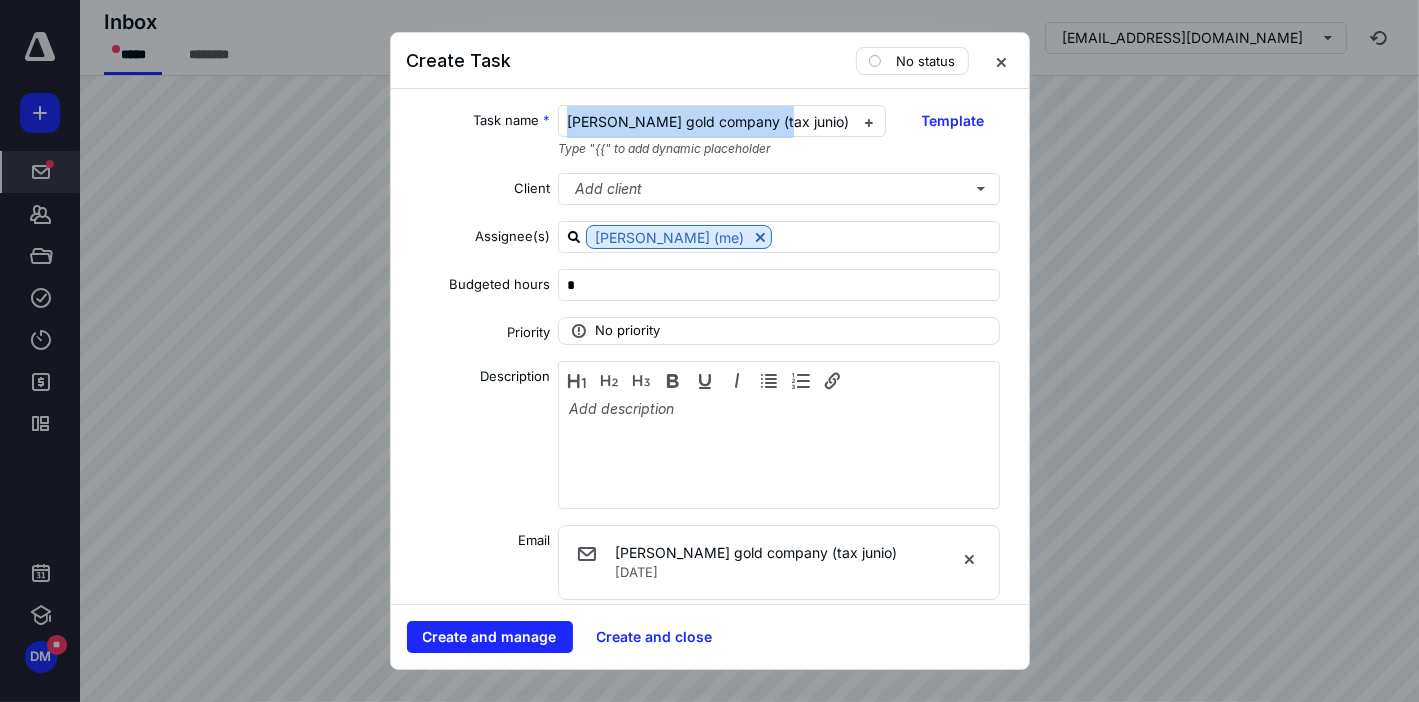 drag, startPoint x: 786, startPoint y: 116, endPoint x: 497, endPoint y: 96, distance: 289.69122 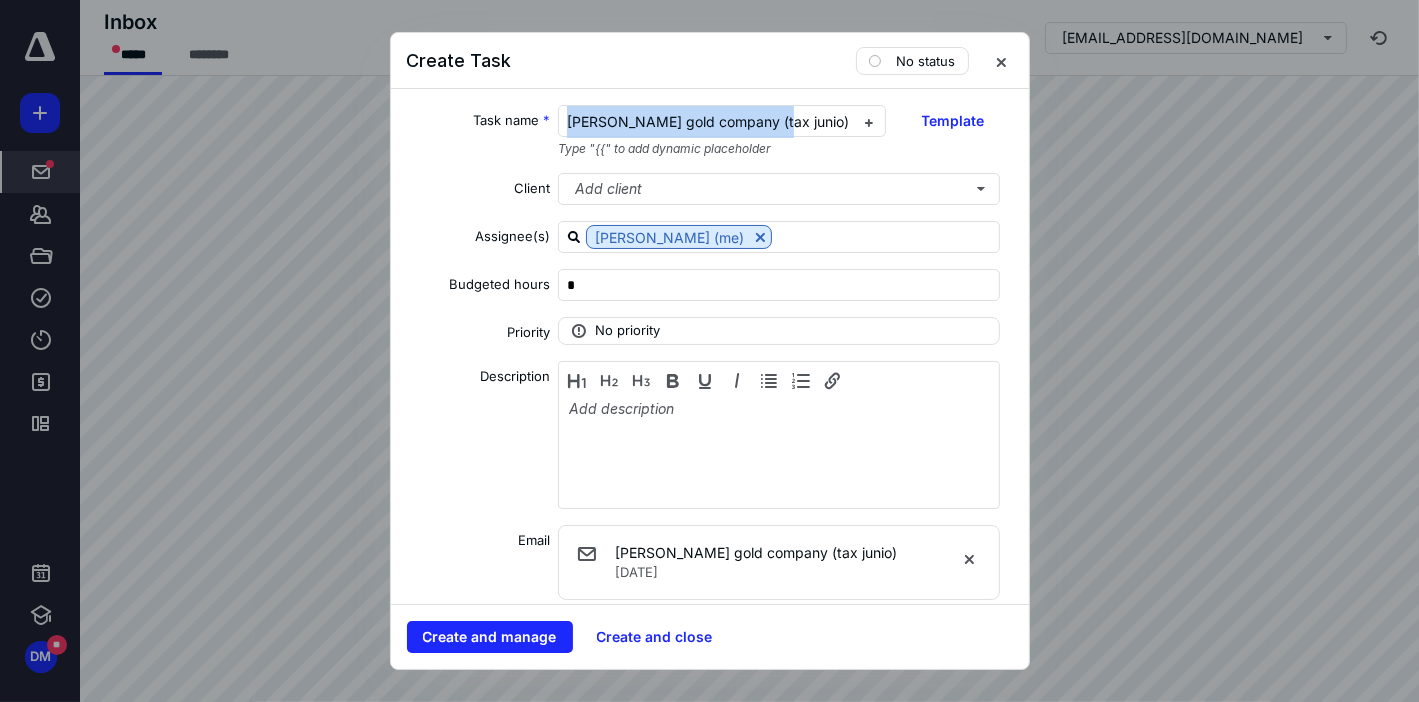 click on "Task name   * [PERSON_NAME] gold company (tax junio) Type "{{" to add dynamic placeholder Template Client Add client Assignee(s) [PERSON_NAME] (me) Budgeted hours * Priority No priority Description Email [PERSON_NAME] gold company (tax junio) [DATE] Date Start date Select a date Due date Select a date Add a date Recurring Tax preparation fields Reminder Add reminder File Add file Automation Add automation Add a client request Add a subtask" at bounding box center [710, 346] 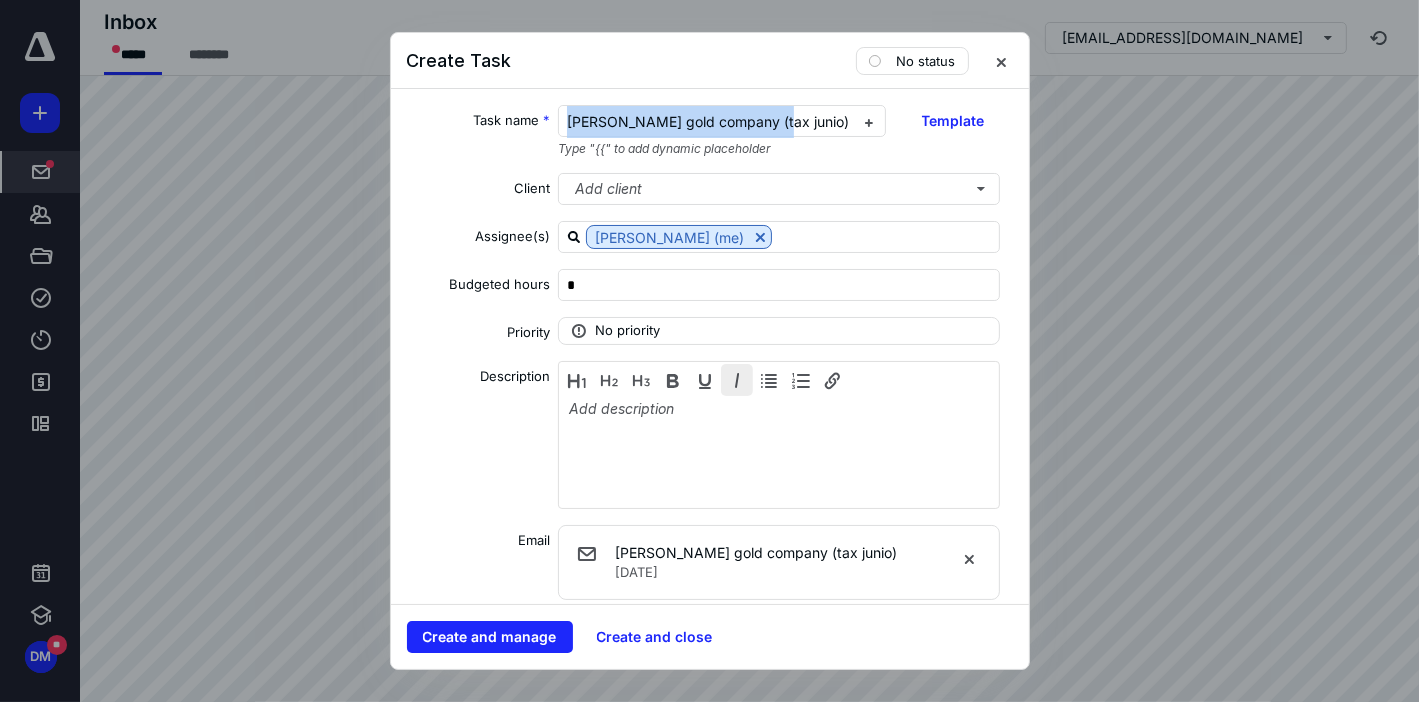 copy on "[PERSON_NAME] gold company (tax junio)" 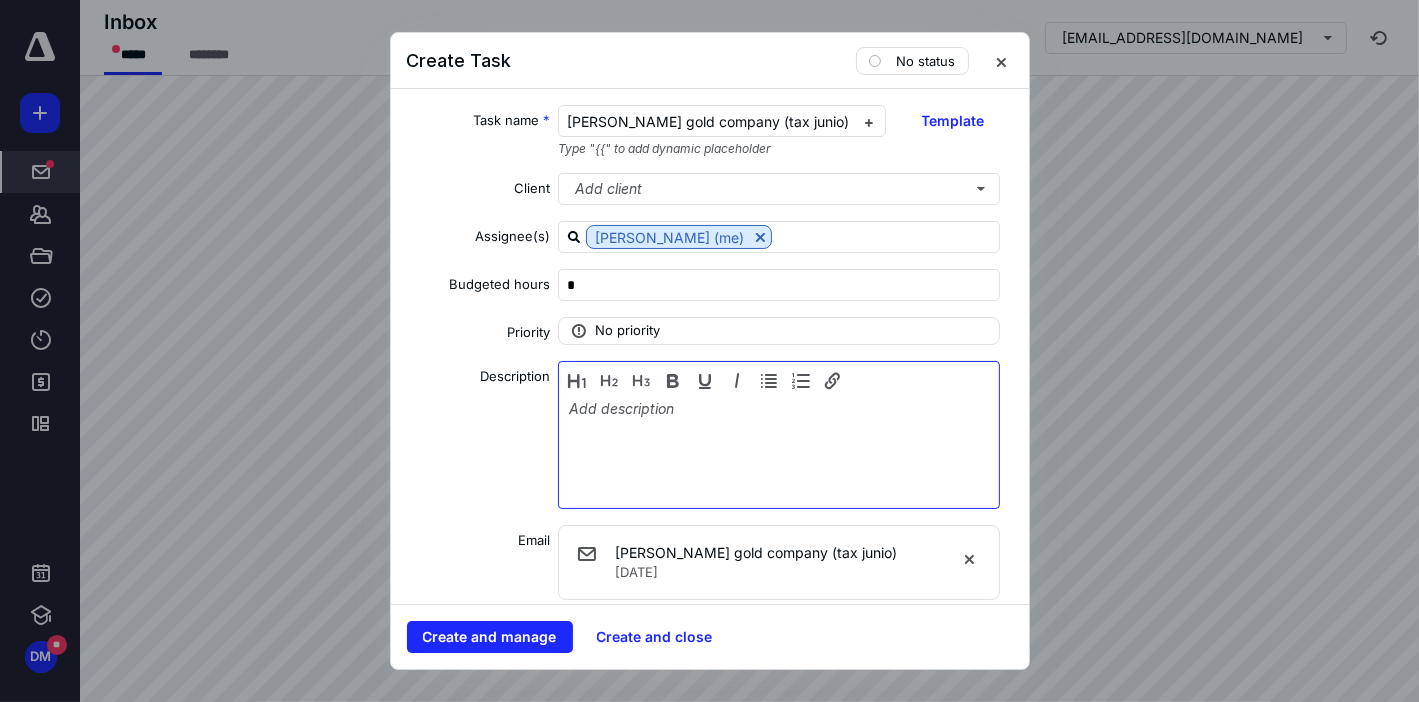 click at bounding box center (779, 450) 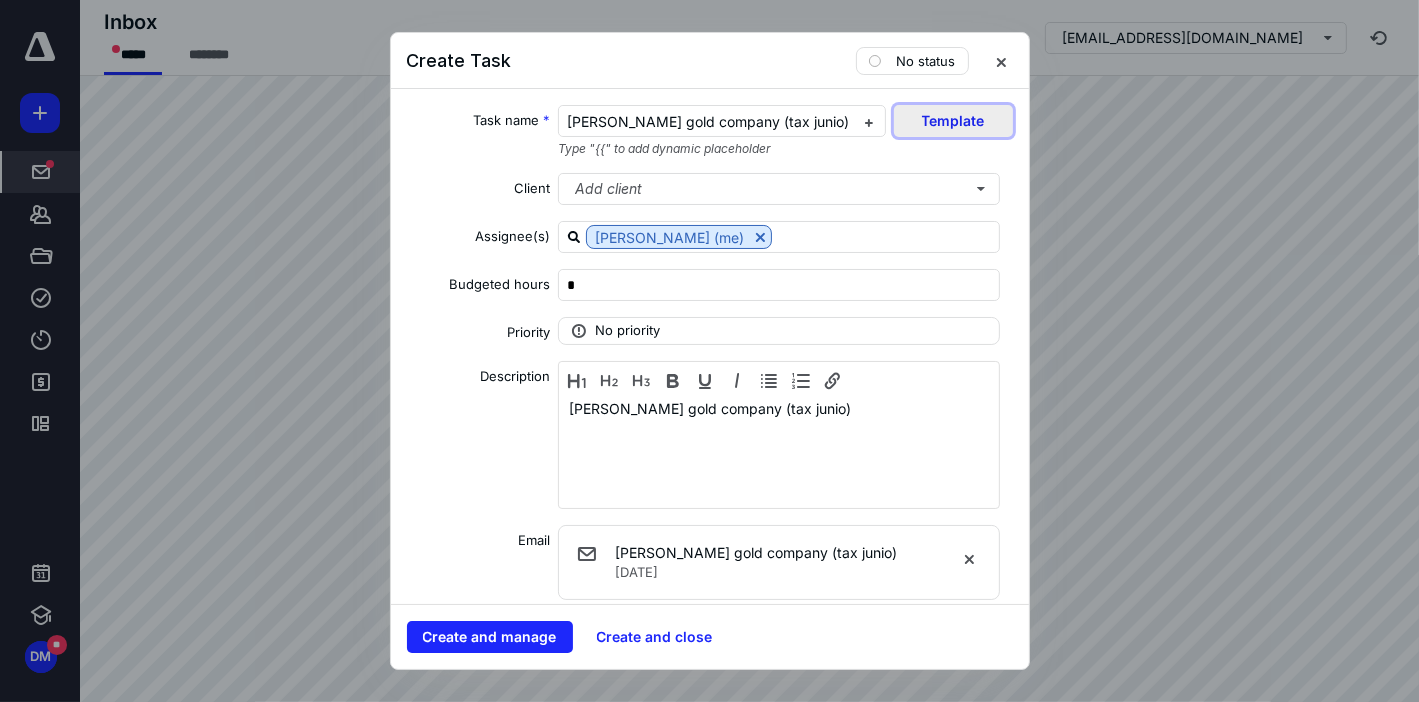click on "Template" at bounding box center [953, 121] 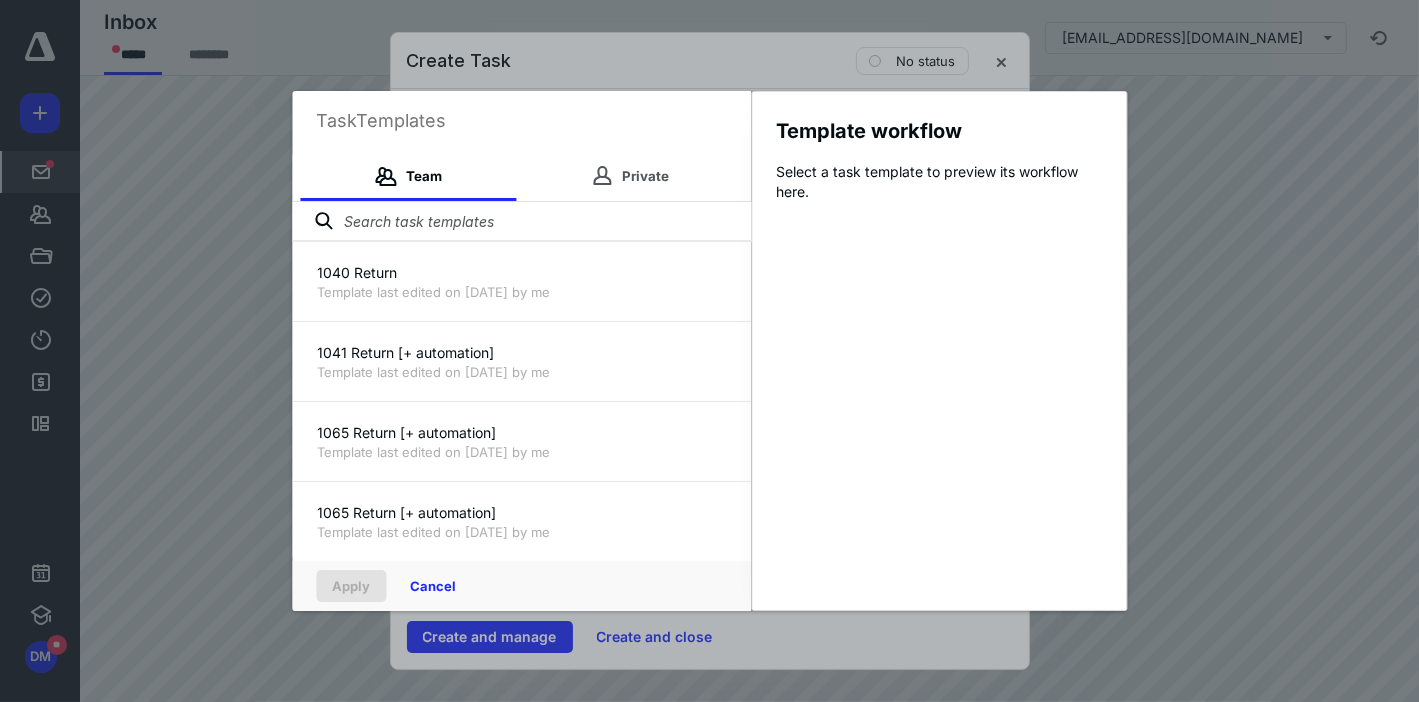 click at bounding box center [521, 222] 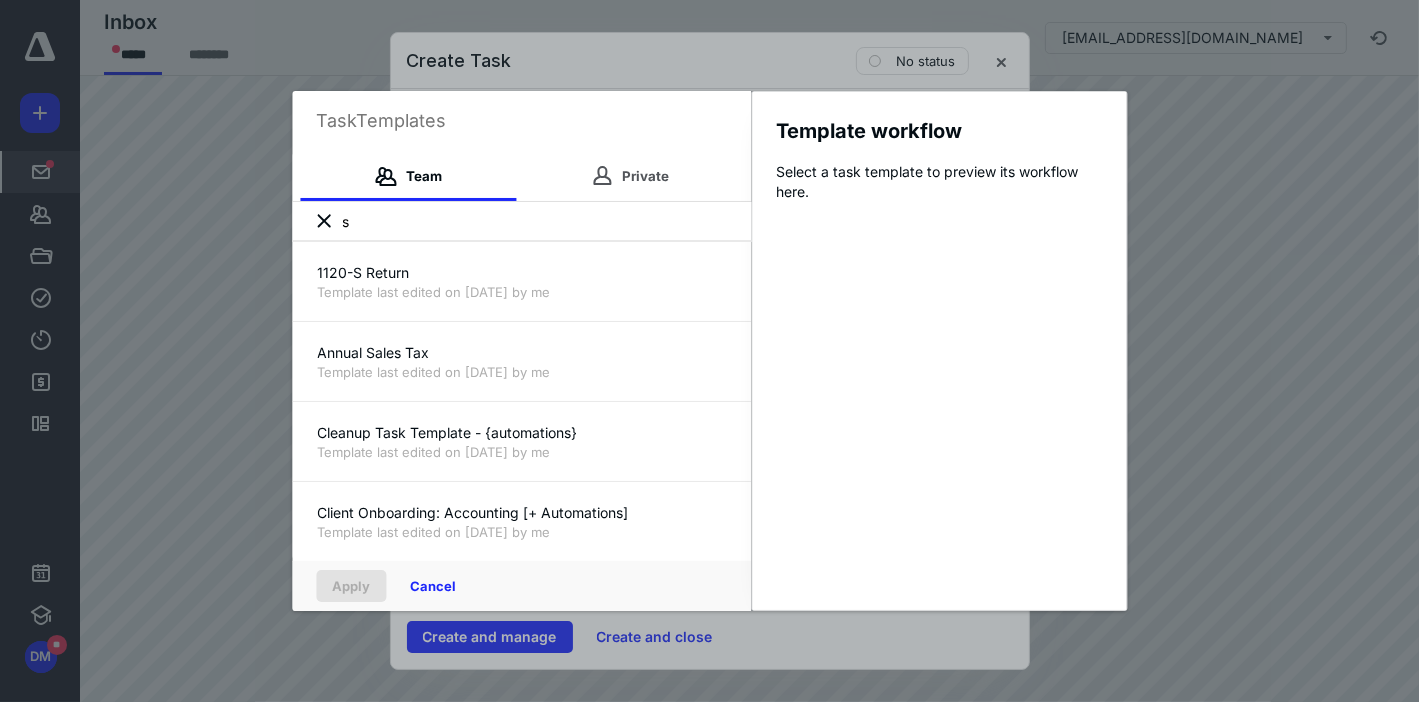type on "sa" 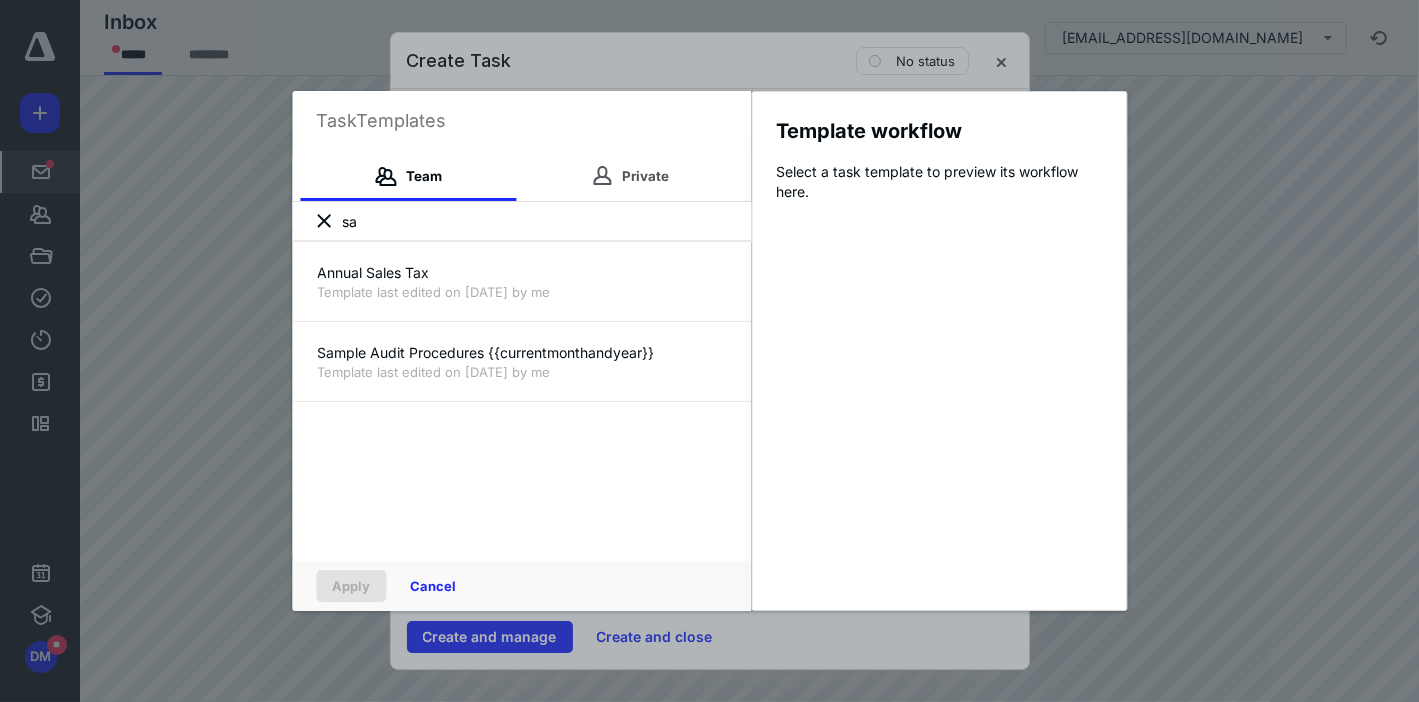 drag, startPoint x: 484, startPoint y: 215, endPoint x: 295, endPoint y: 214, distance: 189.00264 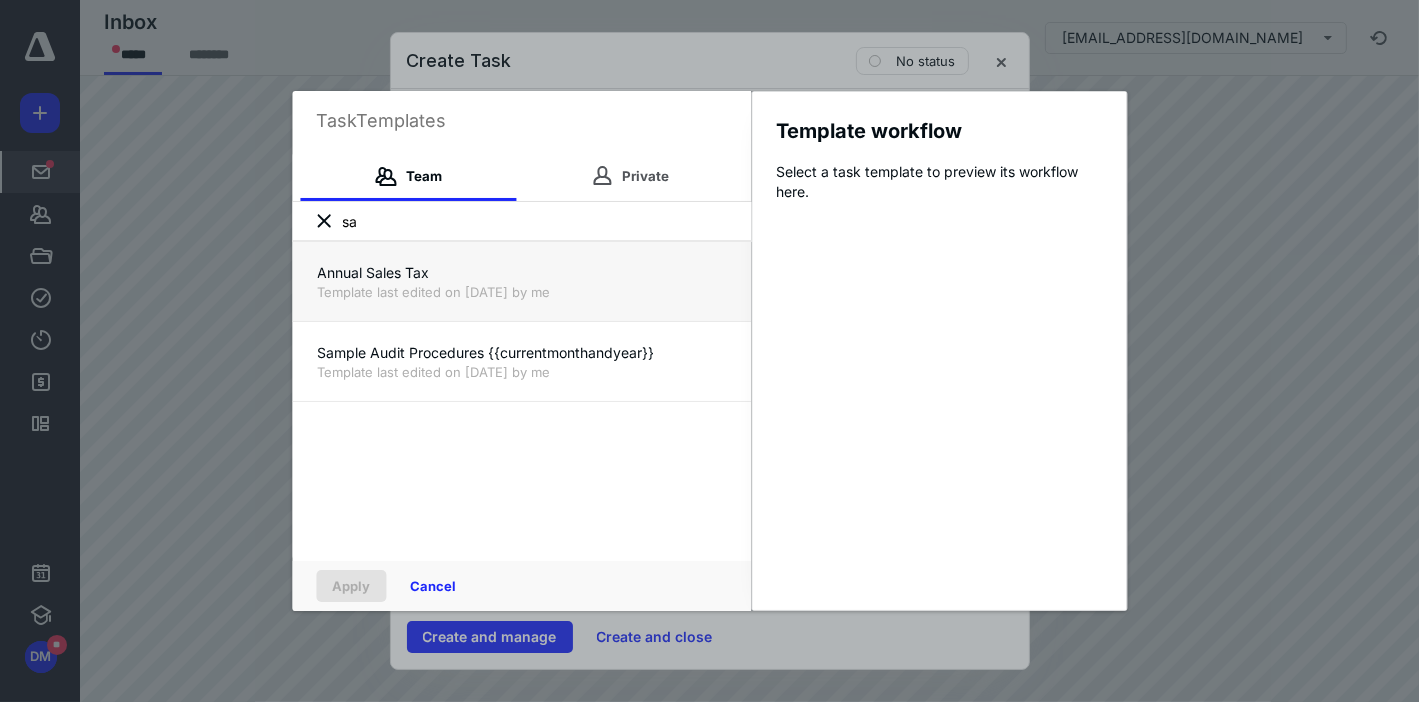 type 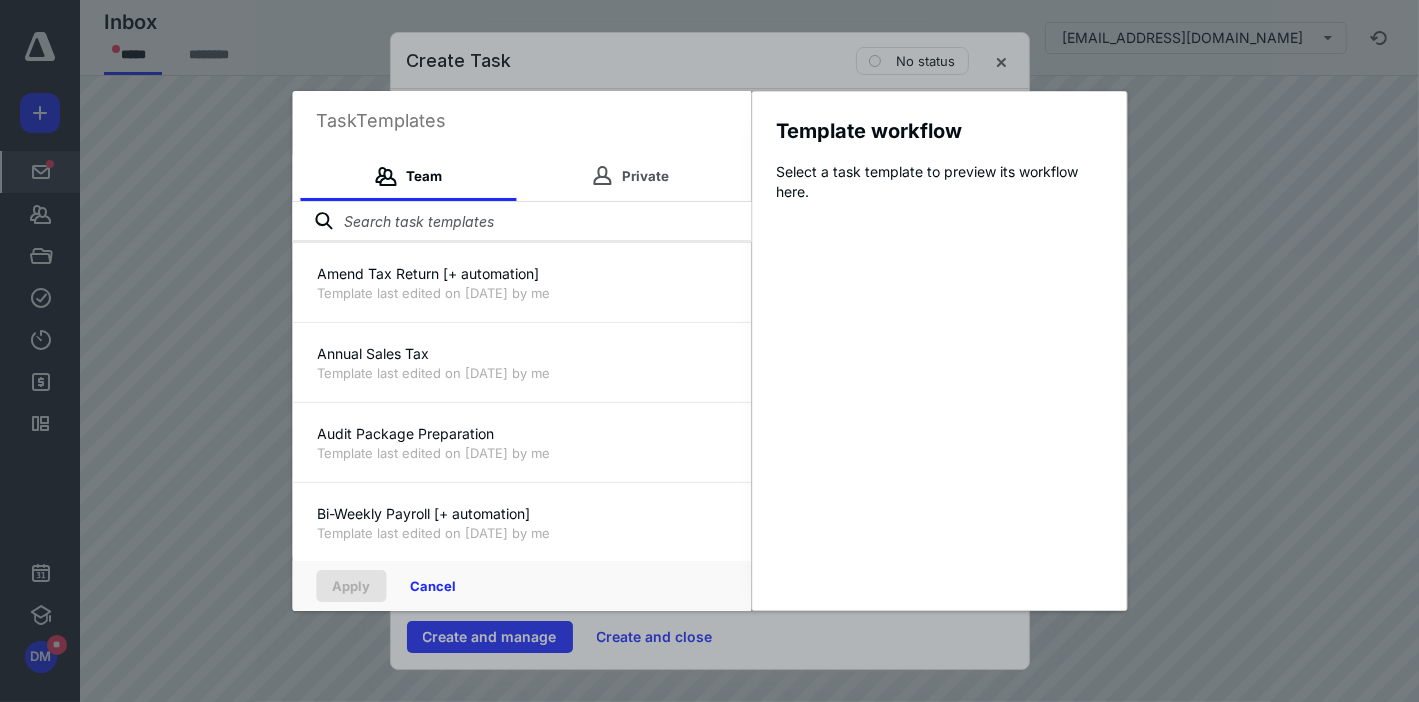scroll, scrollTop: 800, scrollLeft: 0, axis: vertical 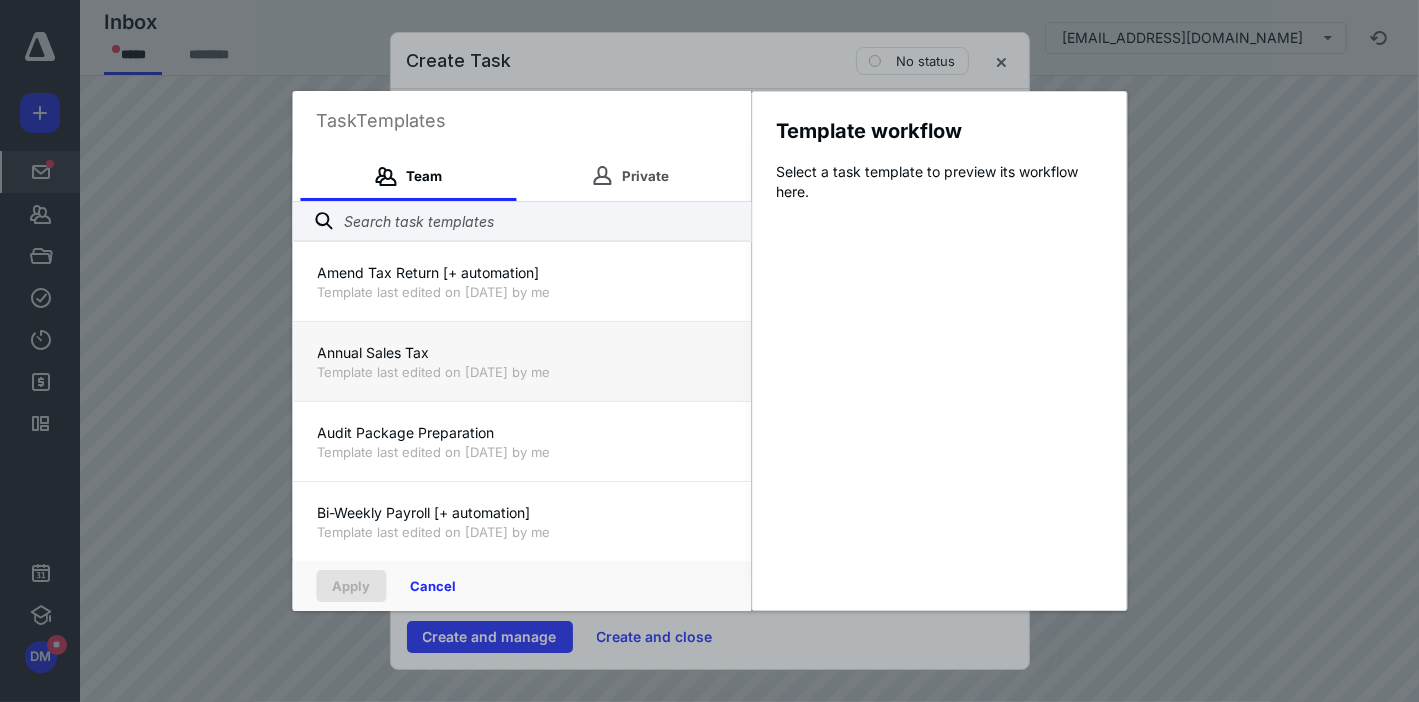 click on "Template last edited on [DATE] by me" at bounding box center (521, 372) 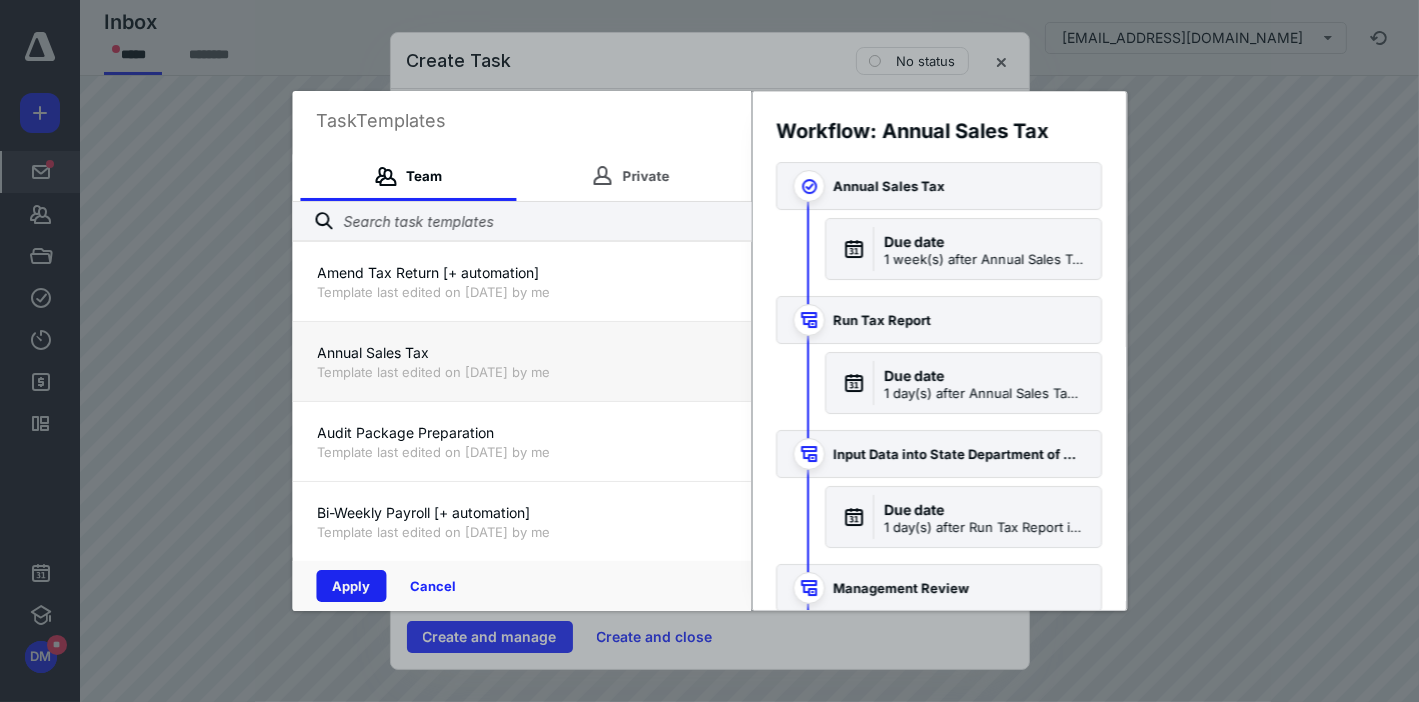 click on "Apply" at bounding box center (351, 586) 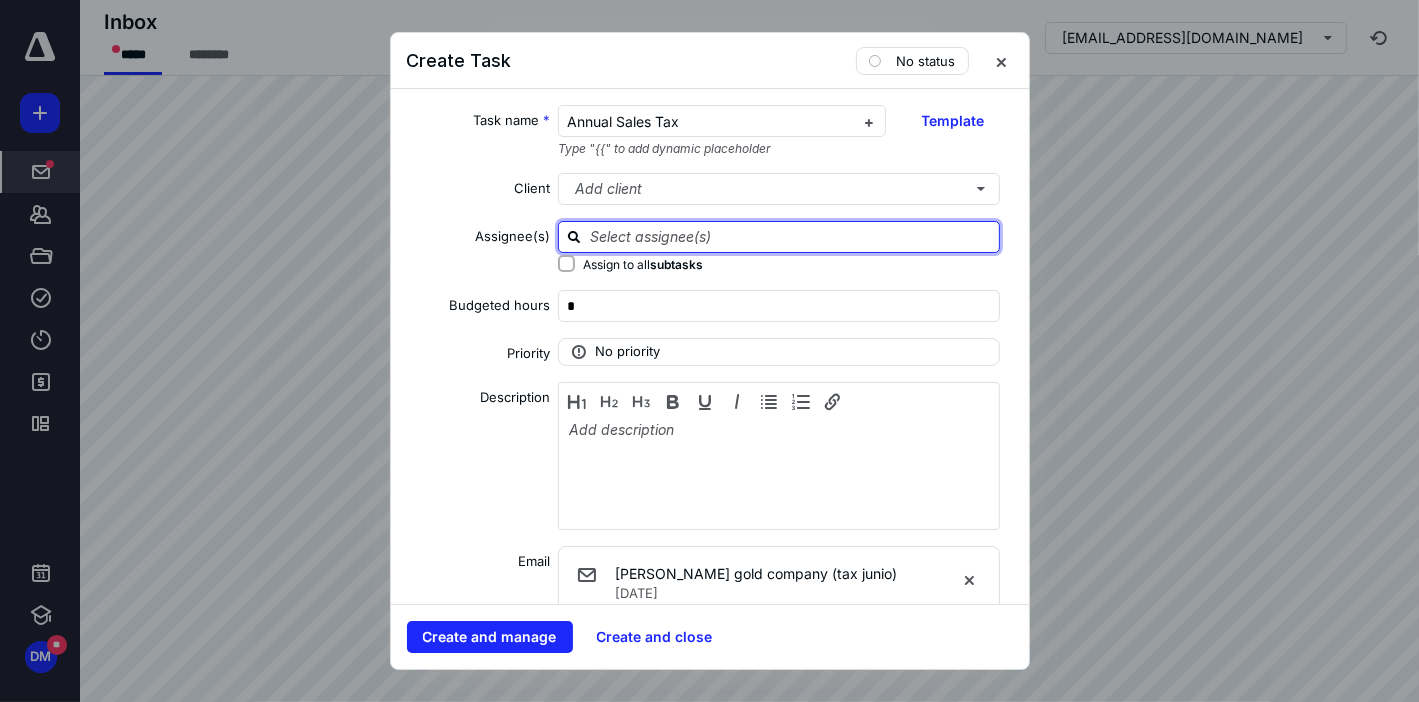 click at bounding box center (791, 236) 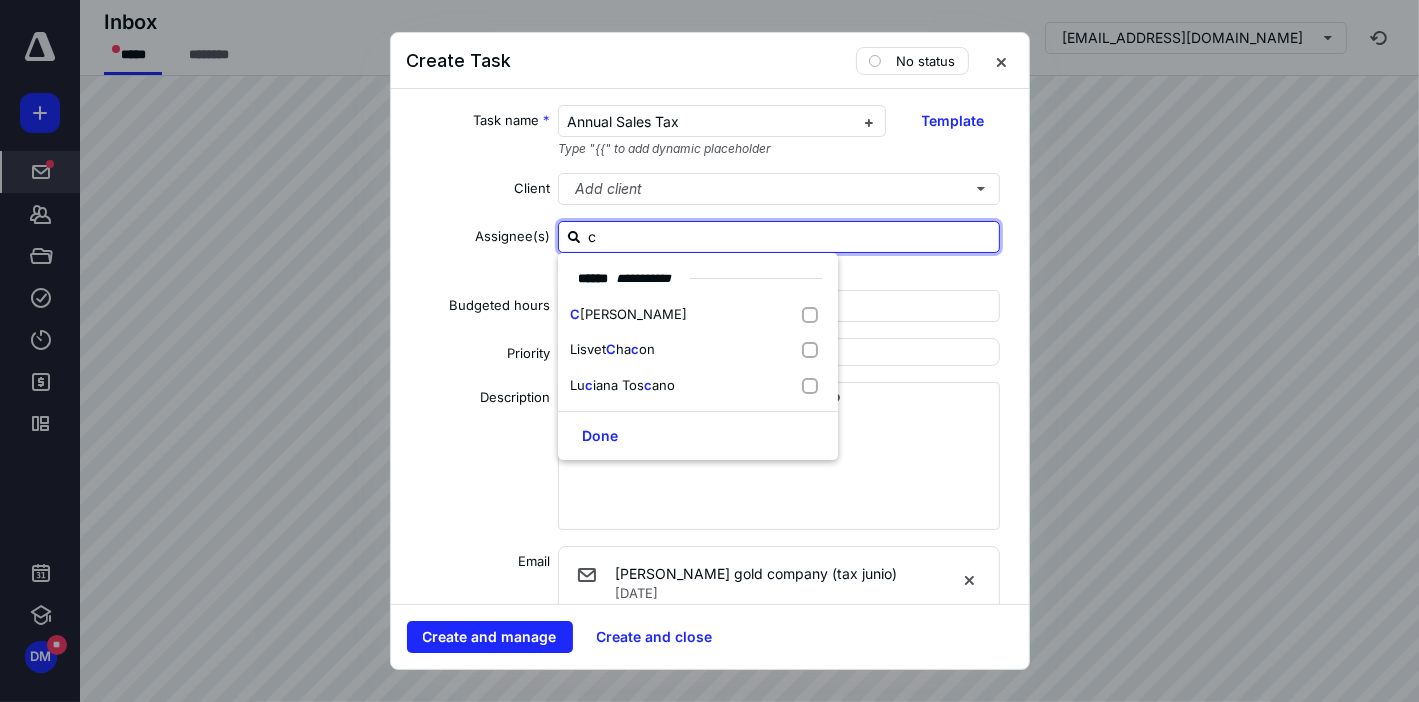 type on "cl" 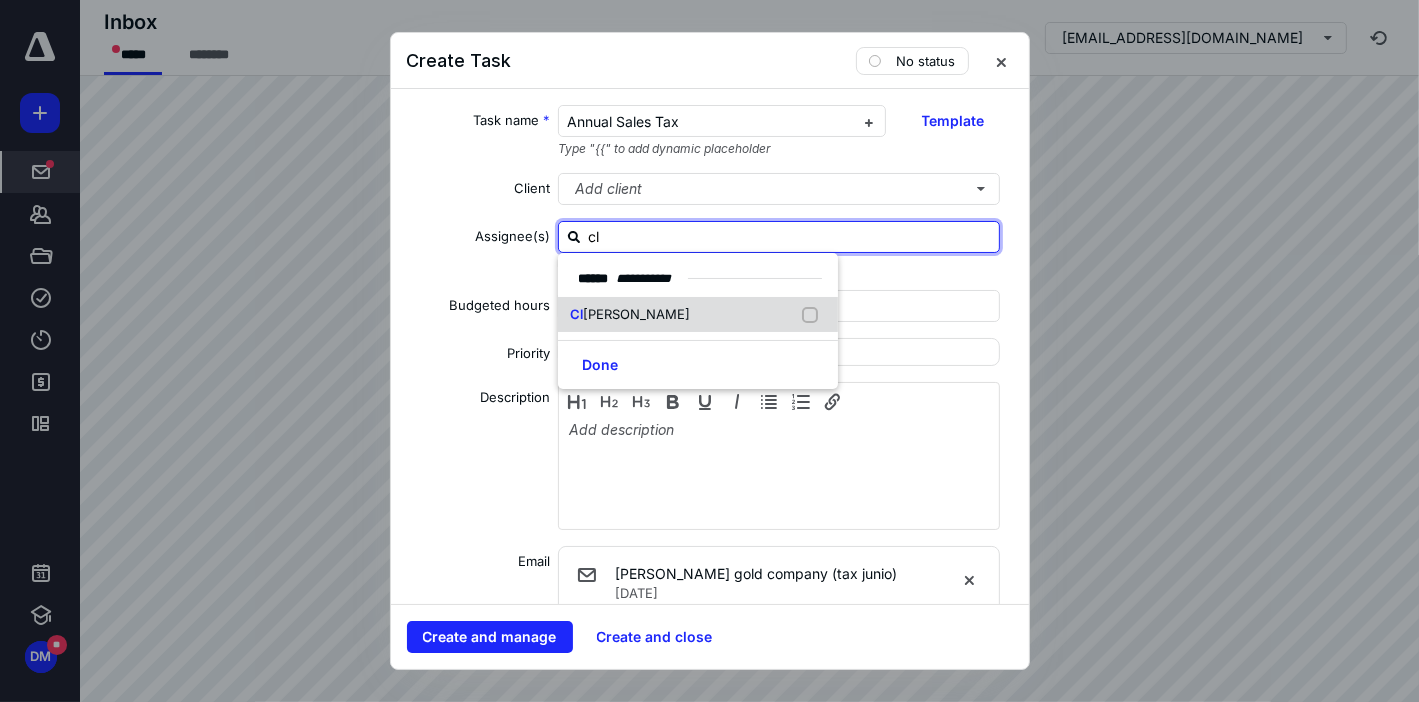 click on "[PERSON_NAME]" at bounding box center (636, 314) 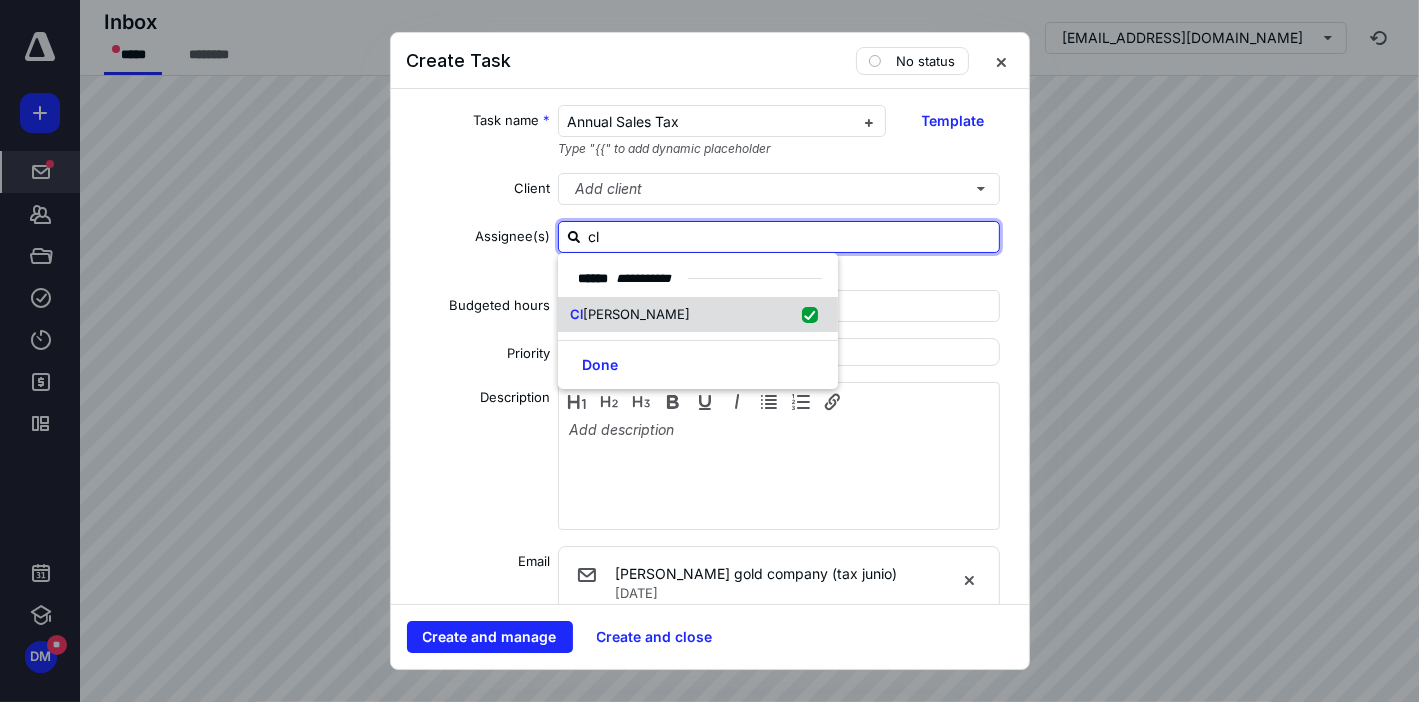 checkbox on "true" 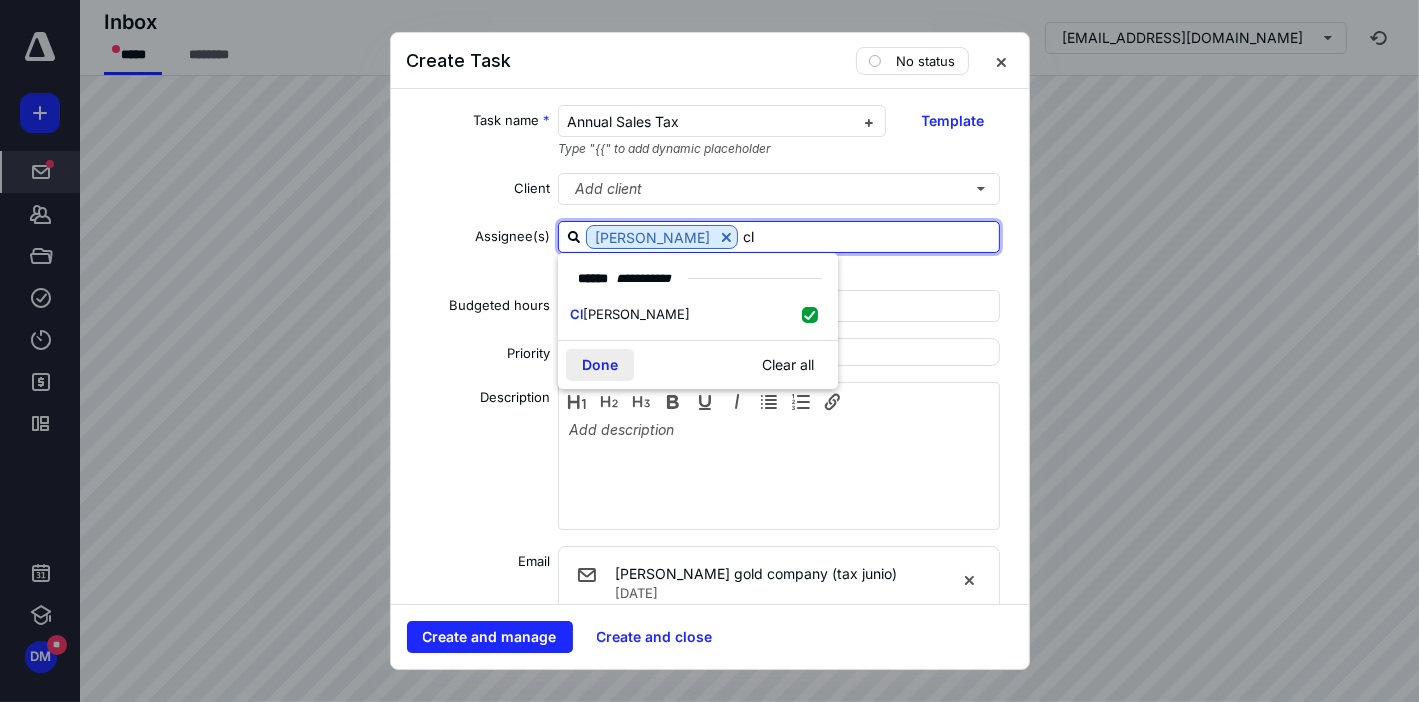type on "cl" 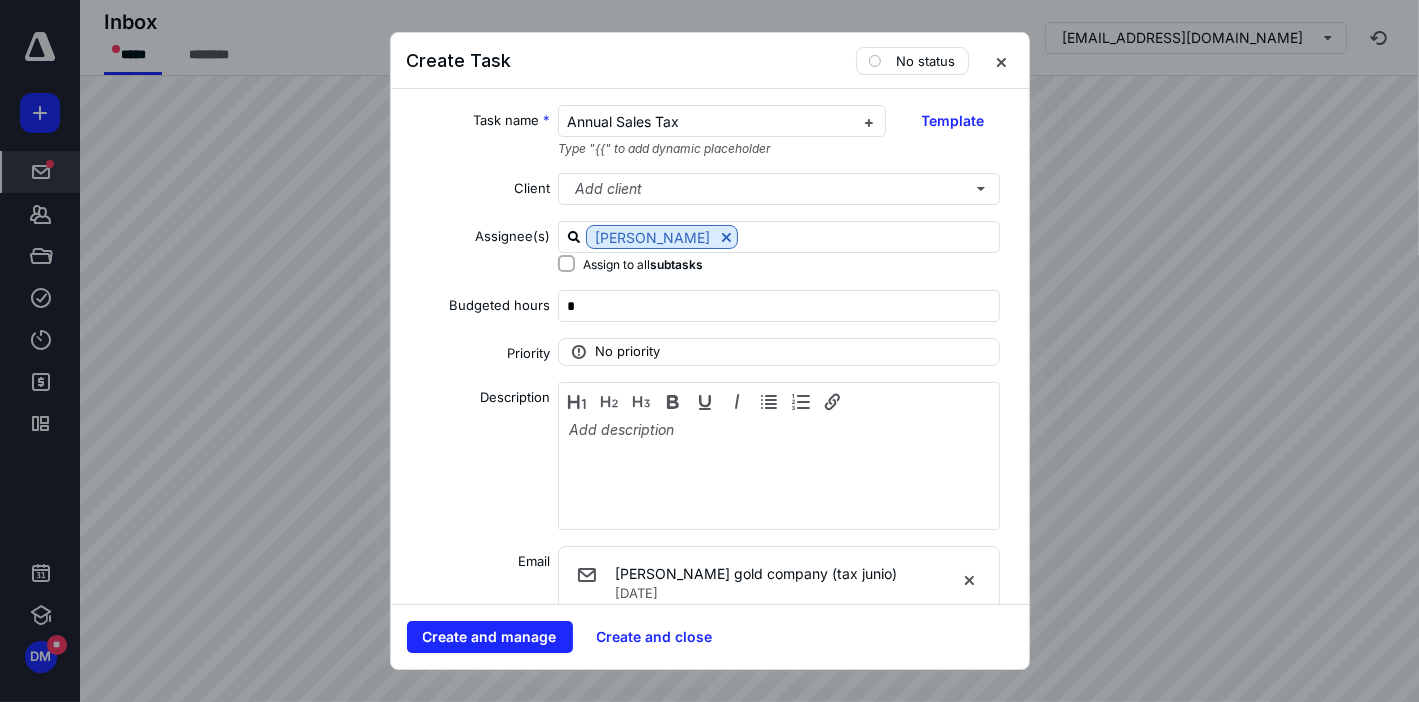 click 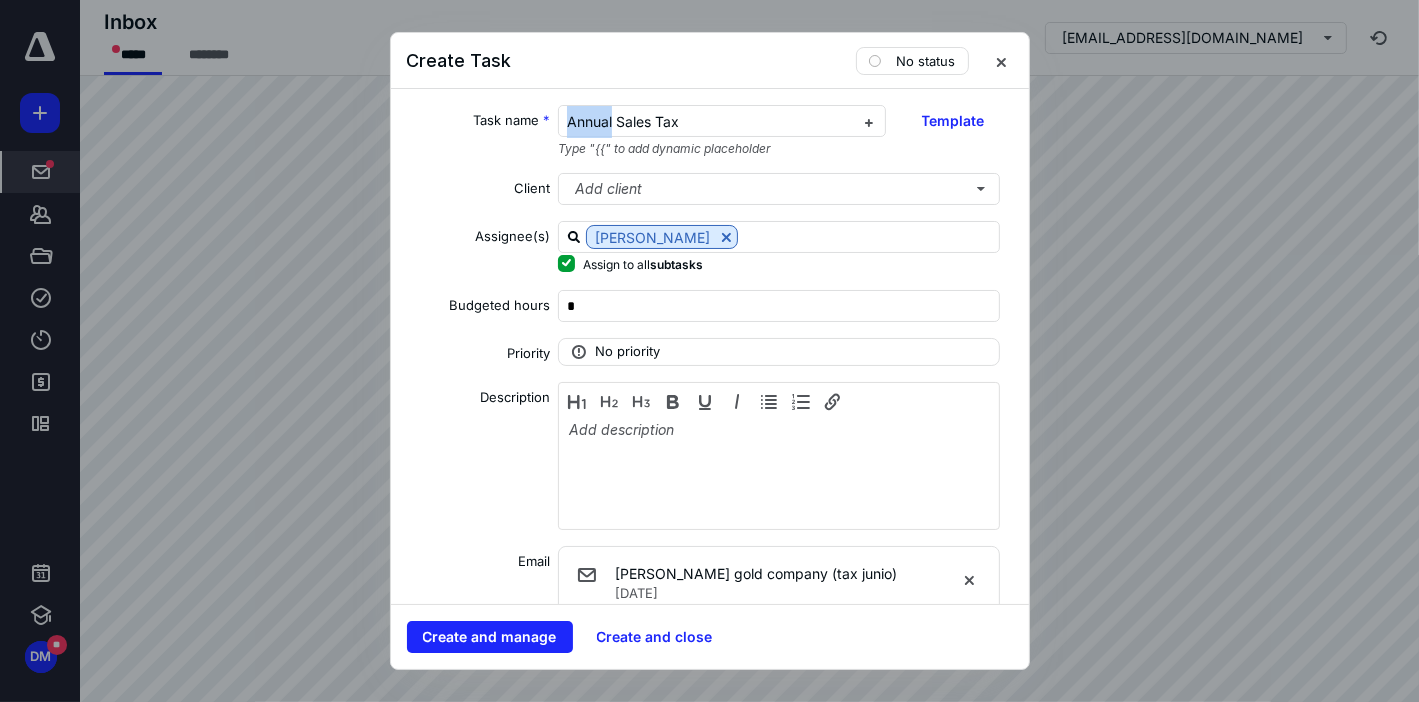 drag, startPoint x: 601, startPoint y: 128, endPoint x: 397, endPoint y: 100, distance: 205.9126 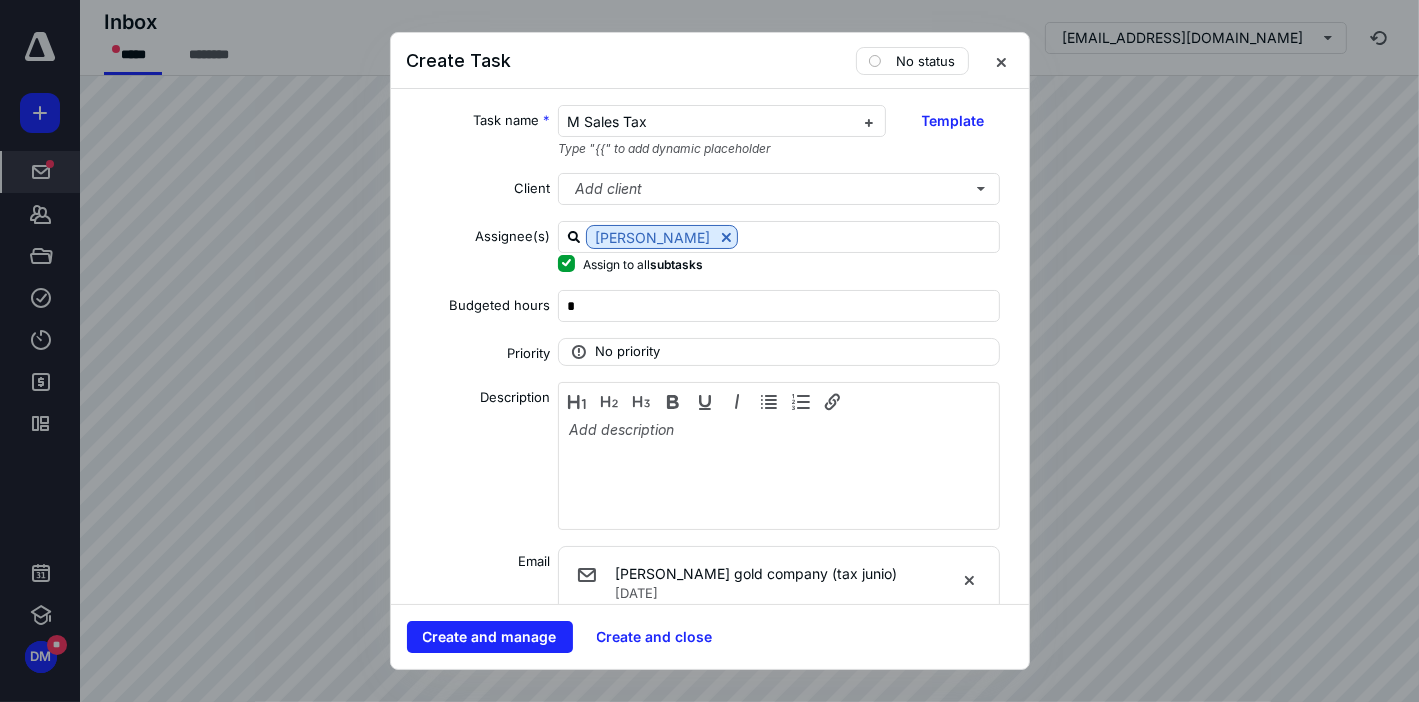 type 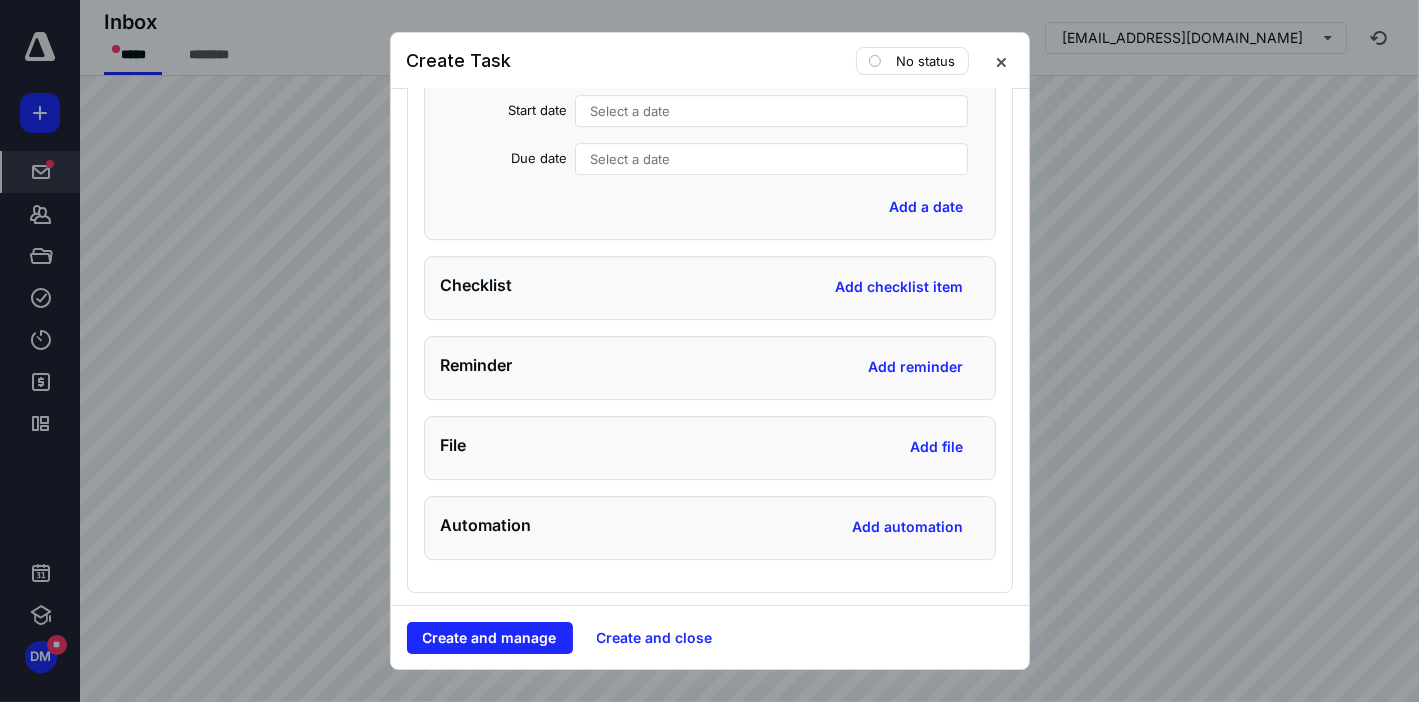 scroll, scrollTop: 5756, scrollLeft: 0, axis: vertical 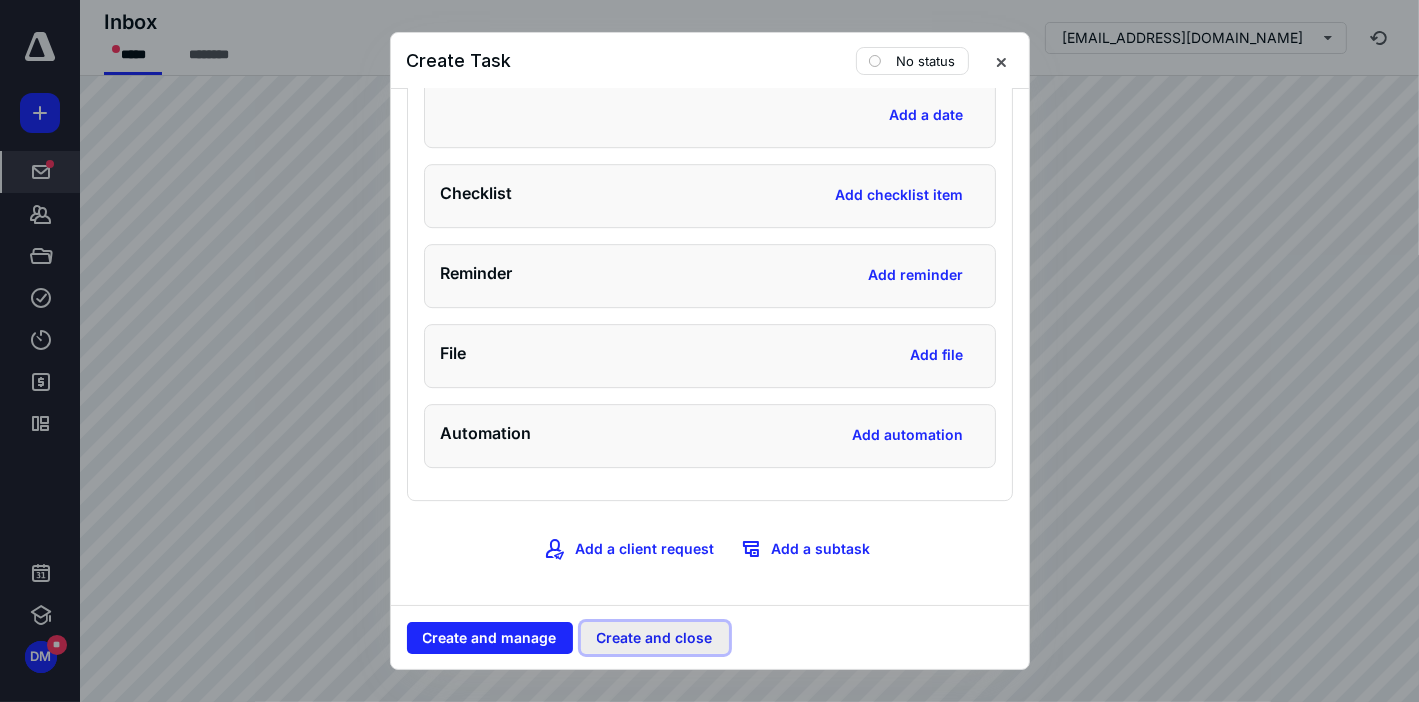 click on "Create and close" at bounding box center (655, 638) 